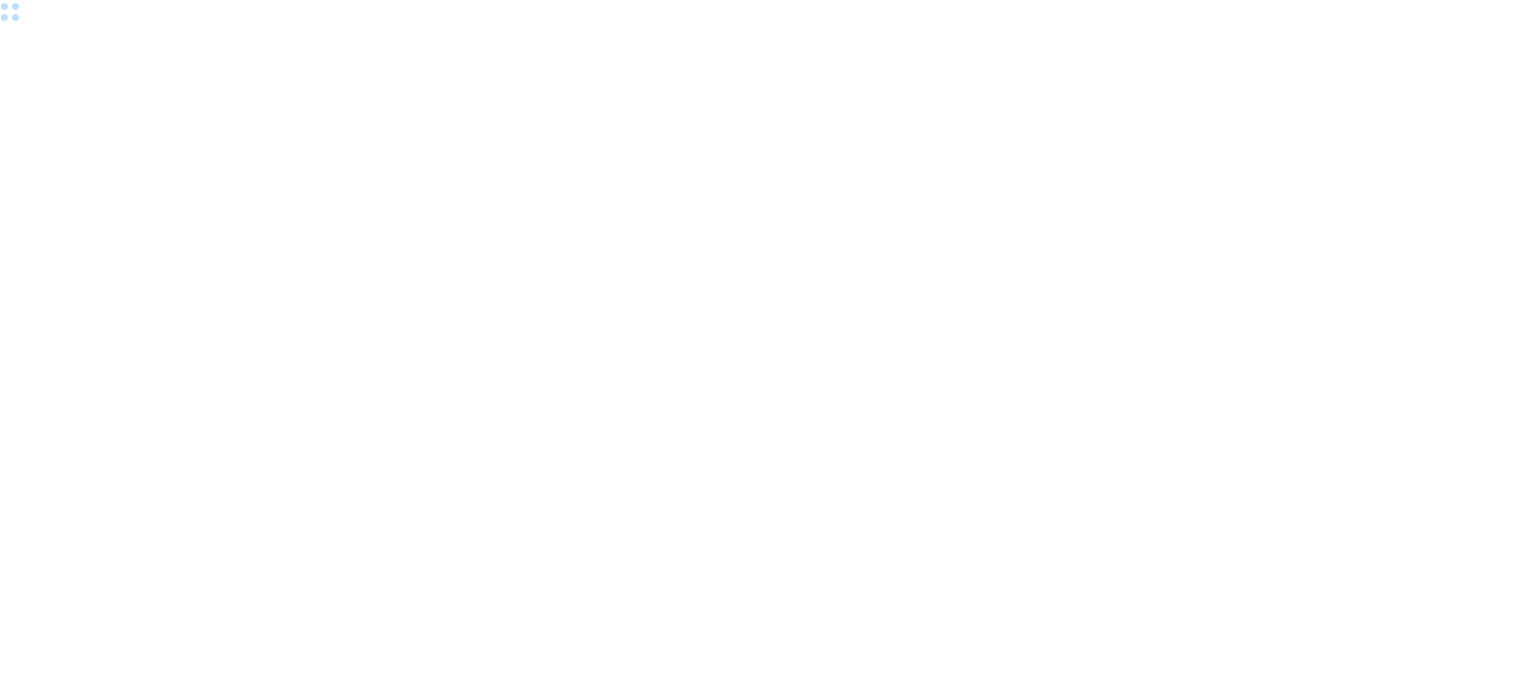 scroll, scrollTop: 0, scrollLeft: 0, axis: both 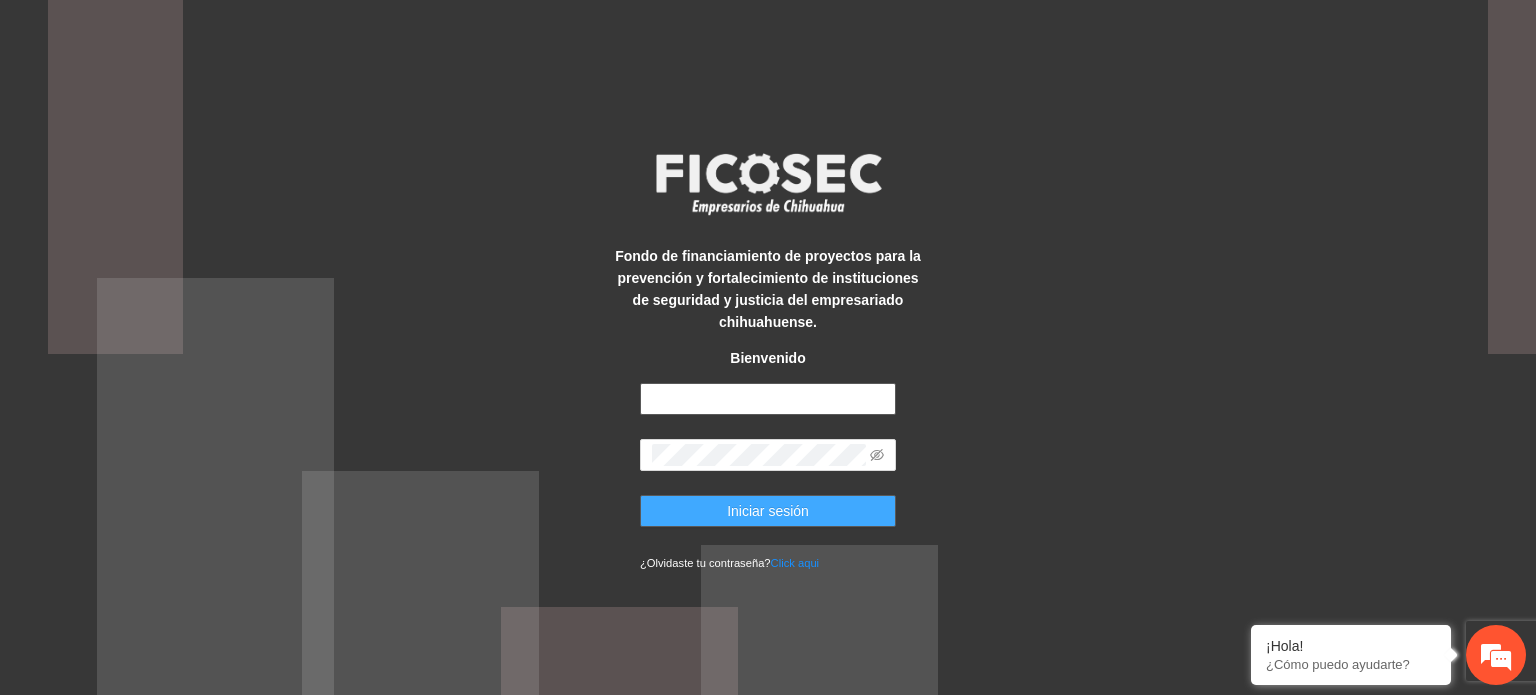 type on "**********" 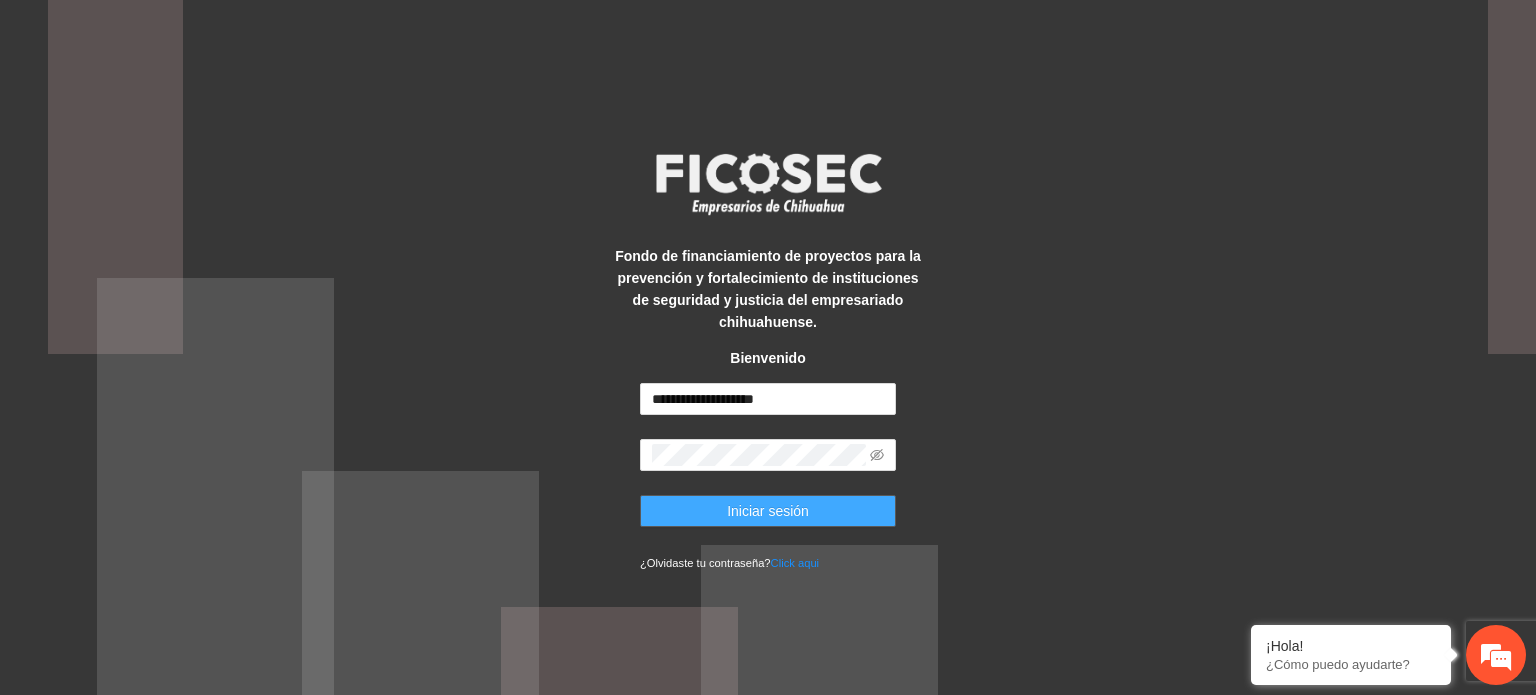 click on "Iniciar sesión" at bounding box center [768, 511] 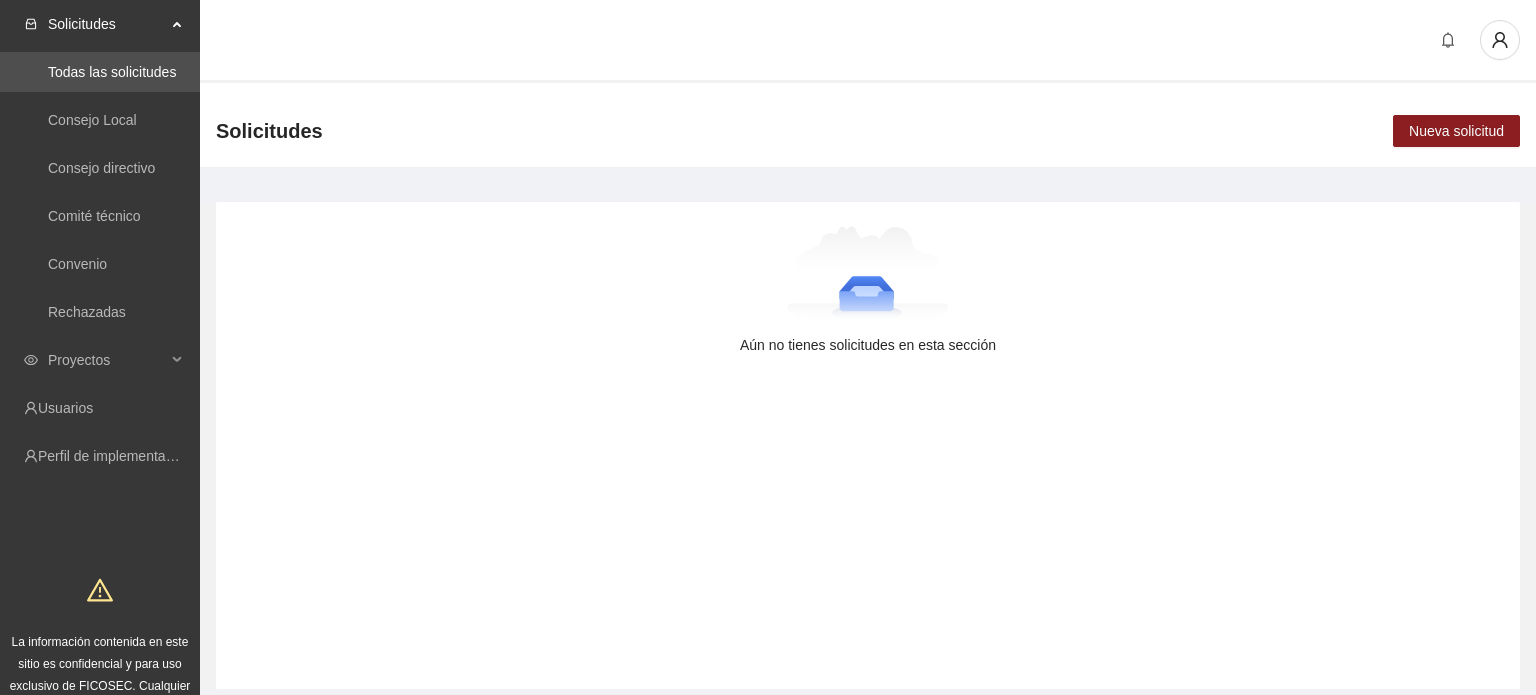 scroll, scrollTop: 0, scrollLeft: 0, axis: both 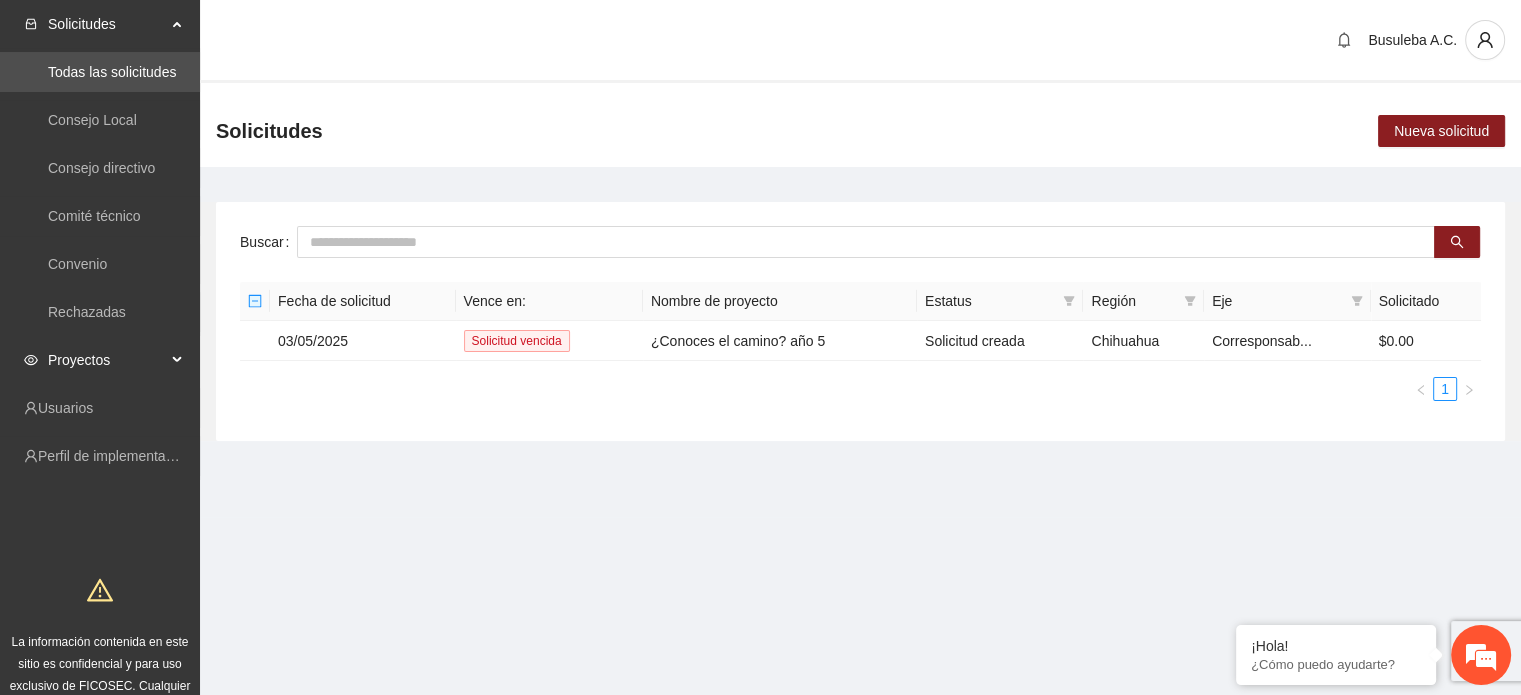 click on "Proyectos" at bounding box center [107, 360] 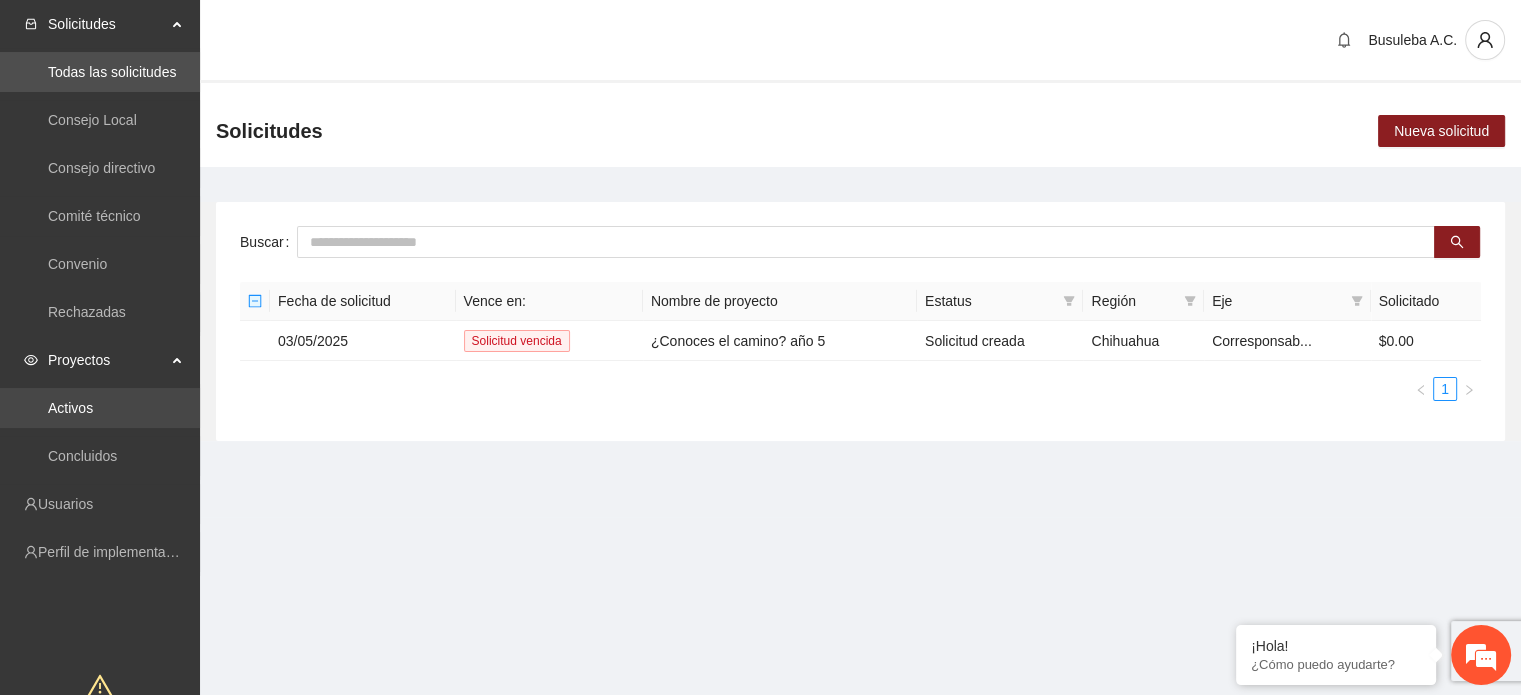 click on "Activos" at bounding box center [70, 408] 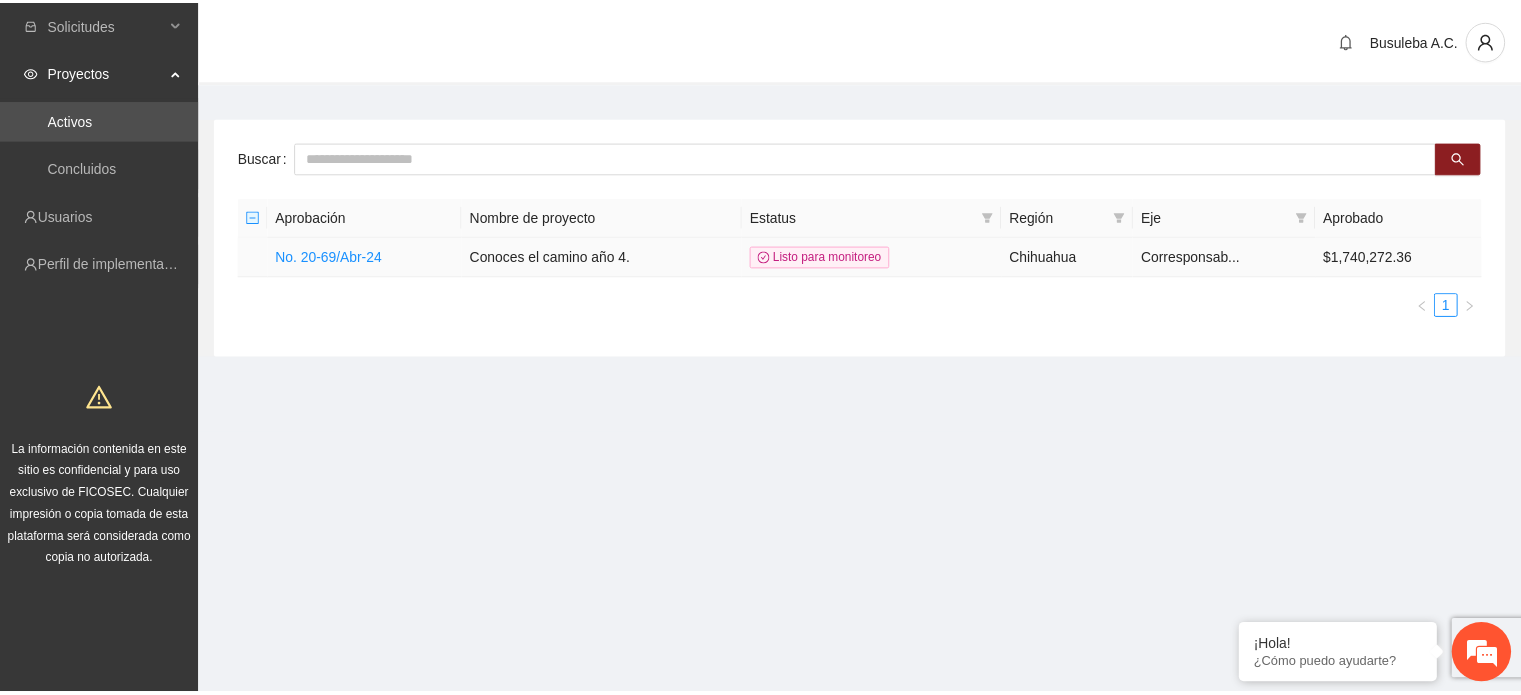 scroll, scrollTop: 0, scrollLeft: 0, axis: both 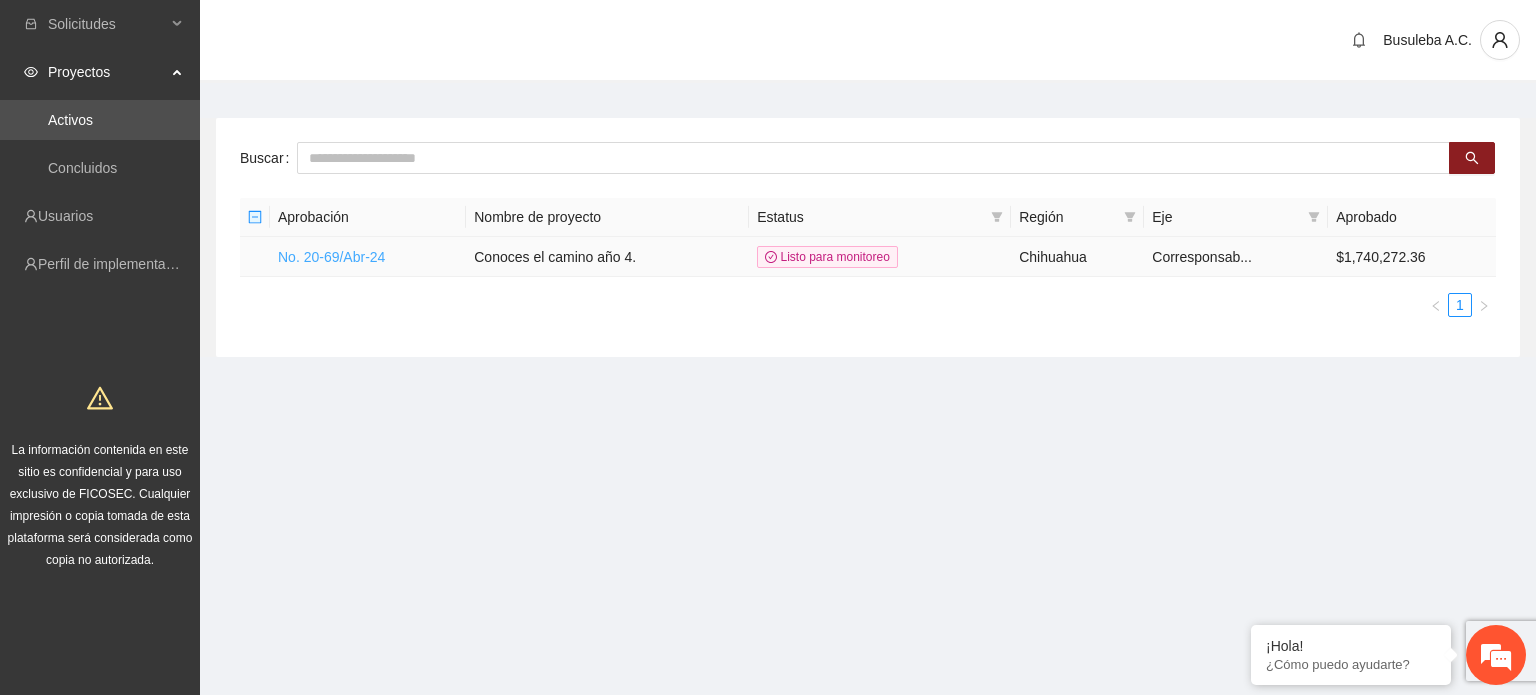 click on "No. 20-69/Abr-24" at bounding box center [331, 257] 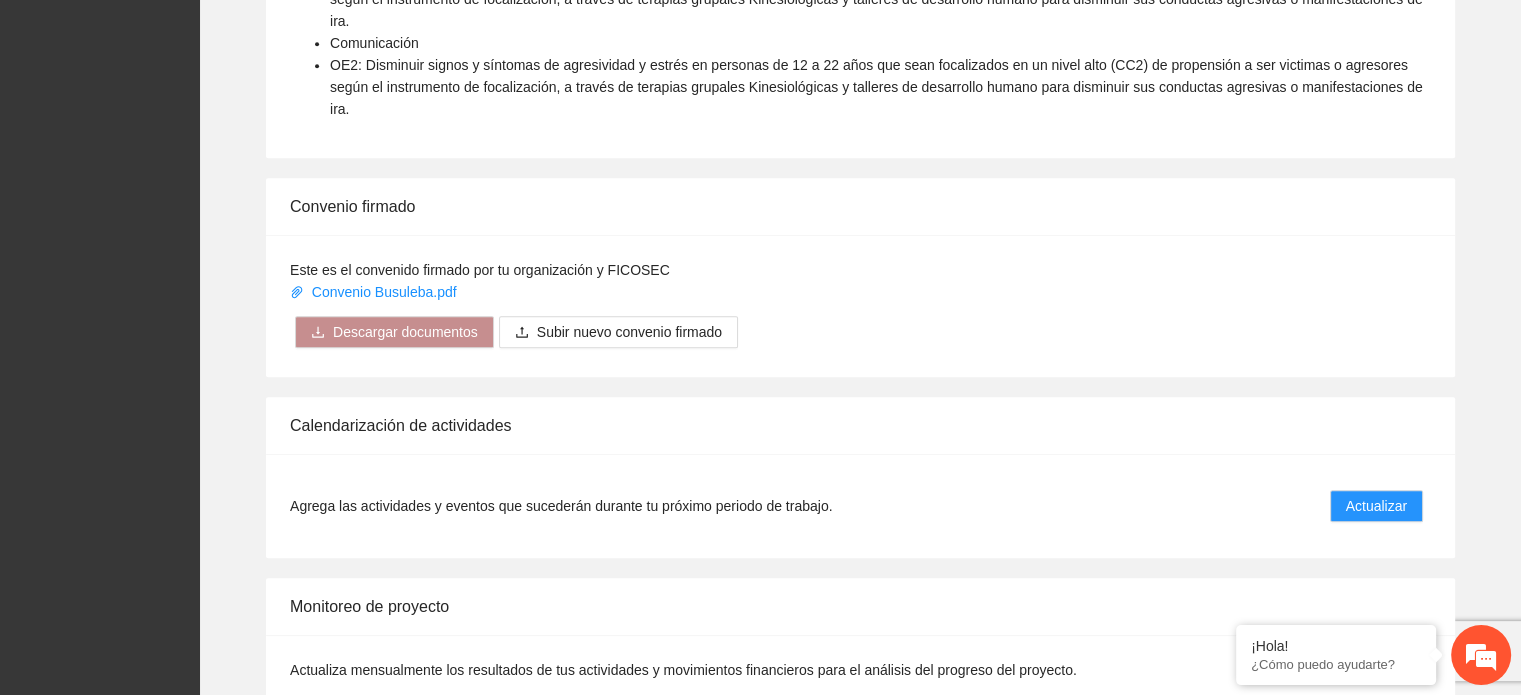 scroll, scrollTop: 1400, scrollLeft: 0, axis: vertical 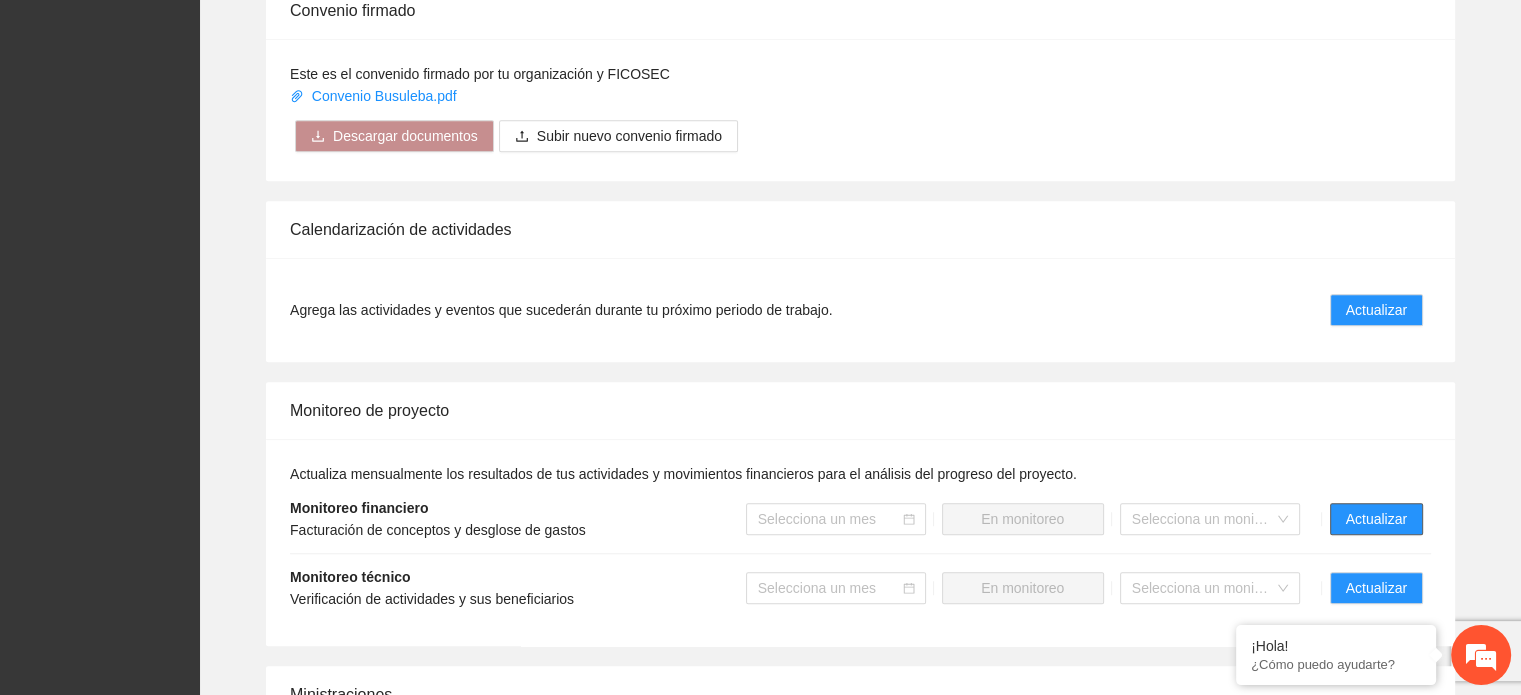 click on "Actualizar" at bounding box center (1376, 519) 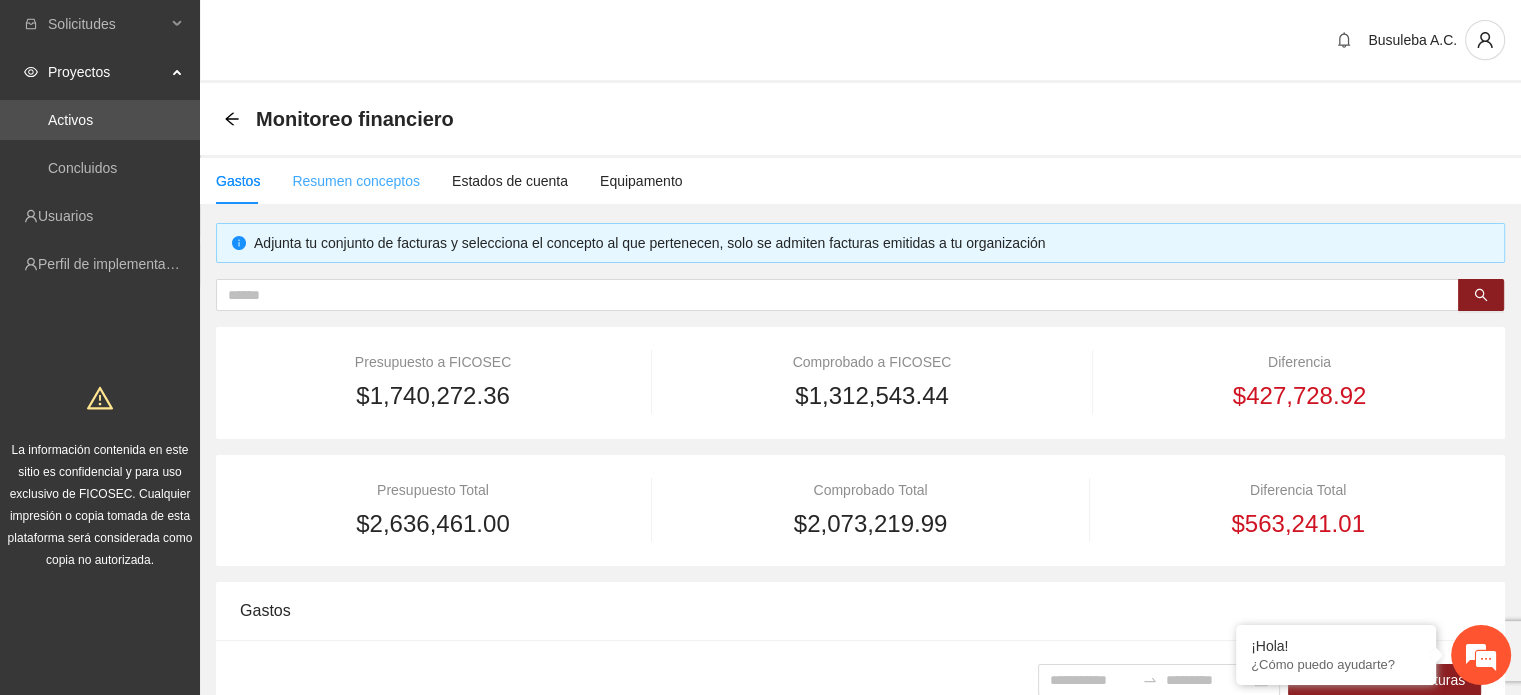 click on "Resumen conceptos" at bounding box center (356, 181) 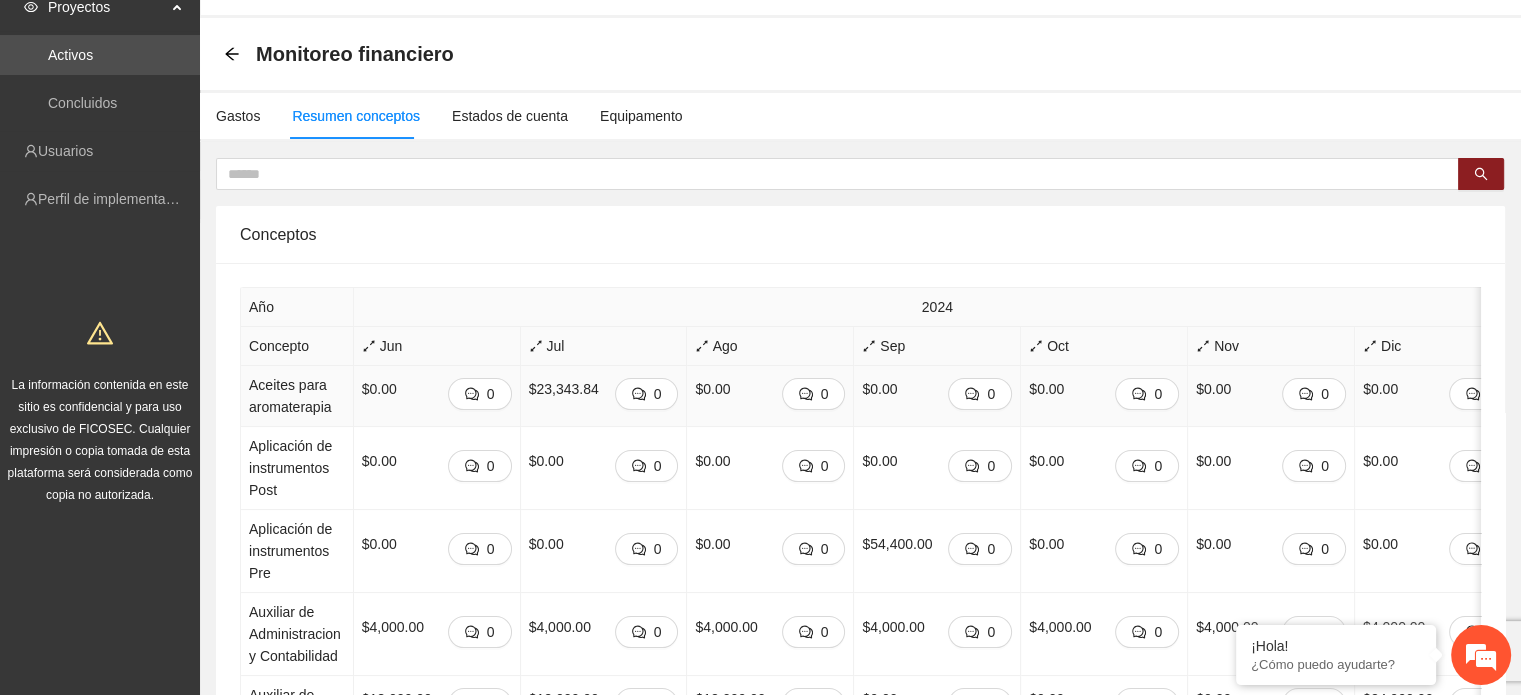scroll, scrollTop: 0, scrollLeft: 0, axis: both 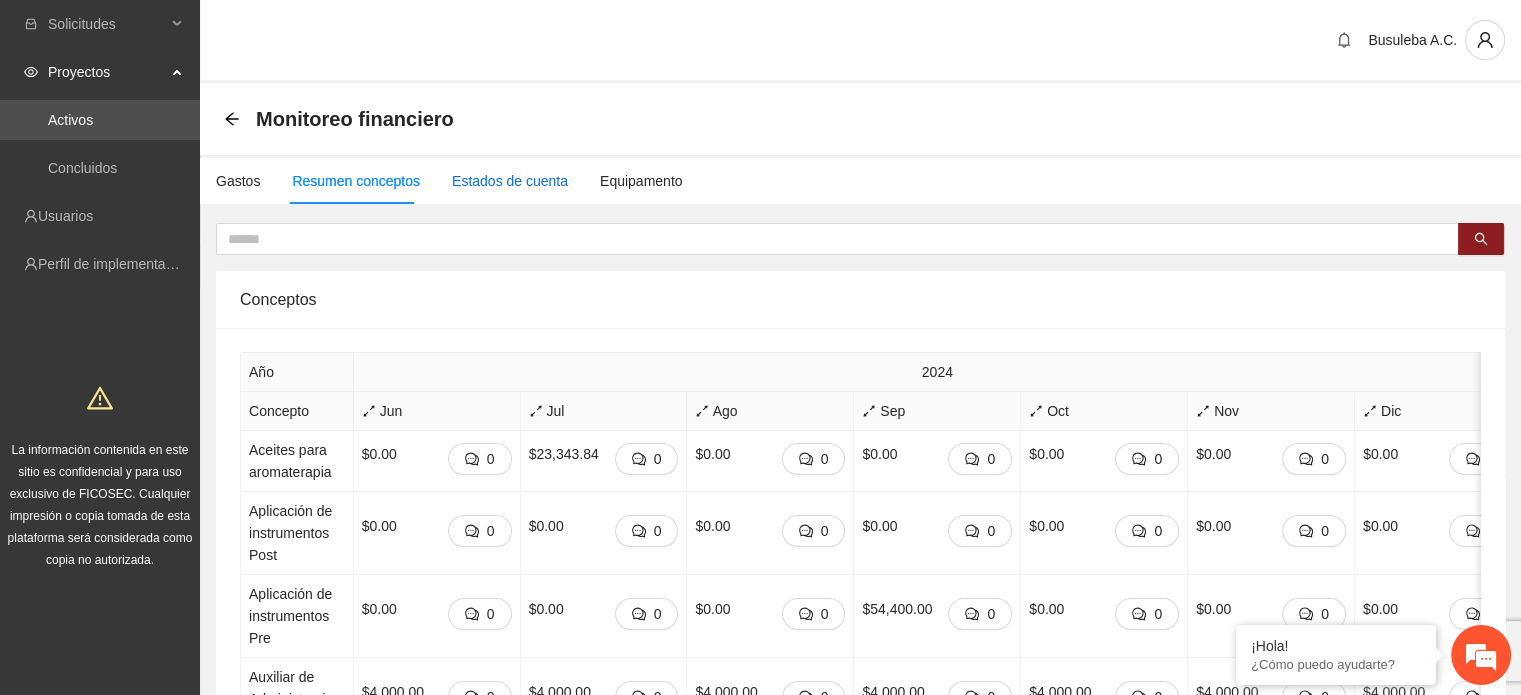 click on "Estados de cuenta" at bounding box center (510, 181) 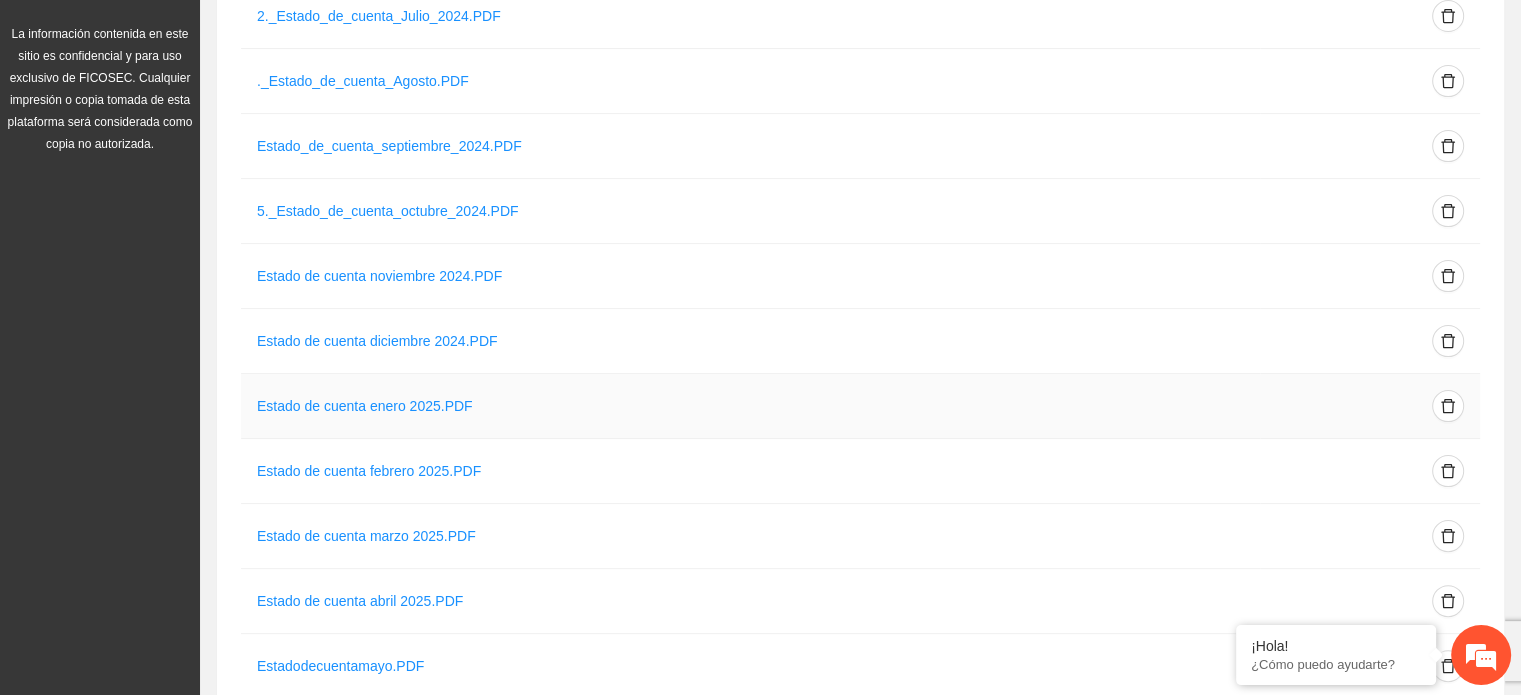 click on "Estado de cuenta enero 2025.PDF" at bounding box center [750, 406] 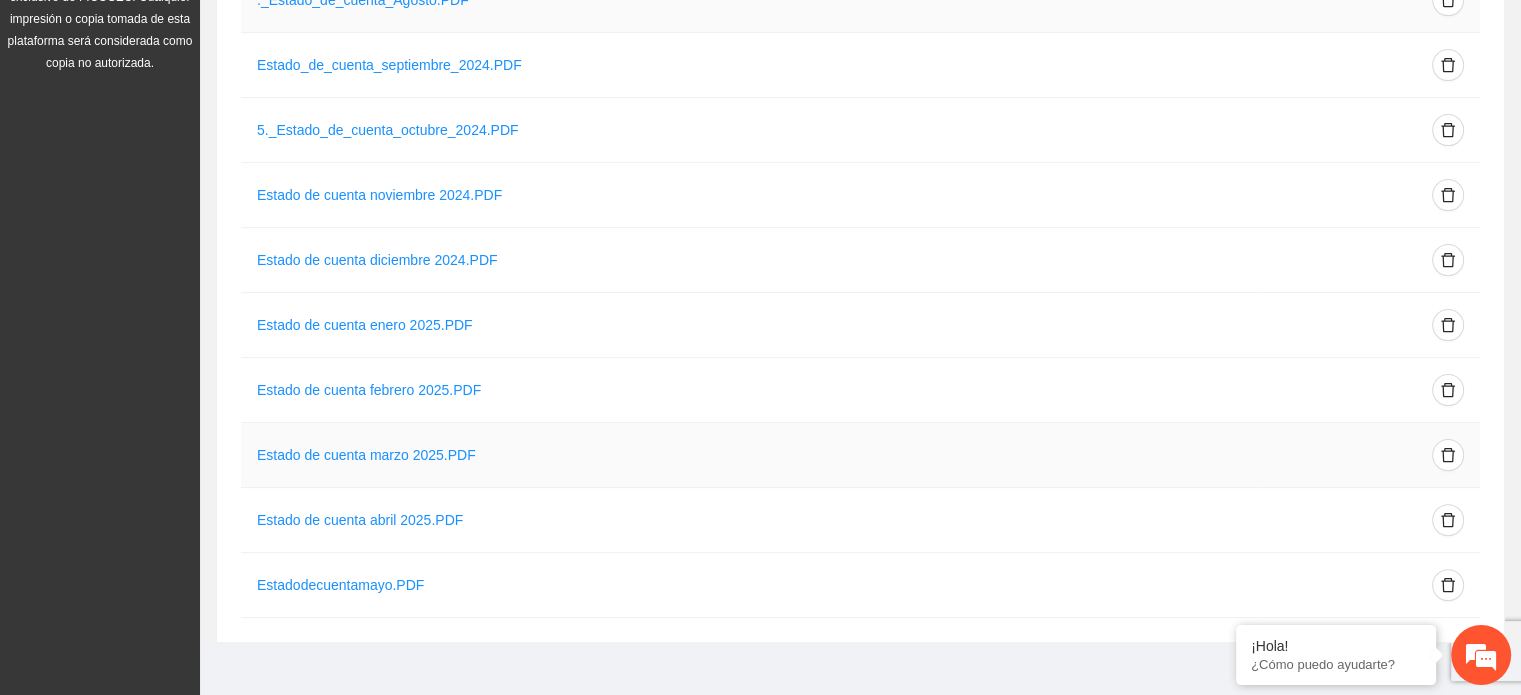 scroll, scrollTop: 0, scrollLeft: 0, axis: both 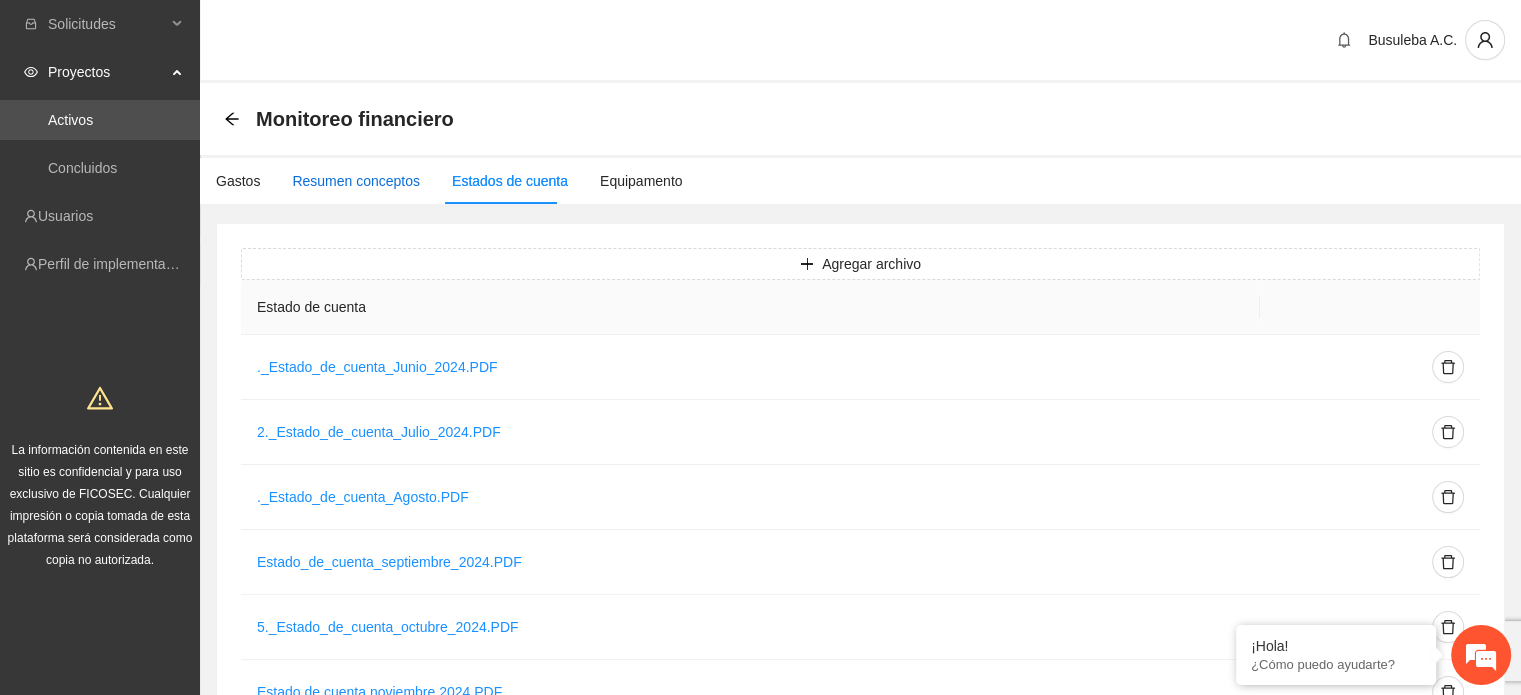 click on "Resumen conceptos" at bounding box center [356, 181] 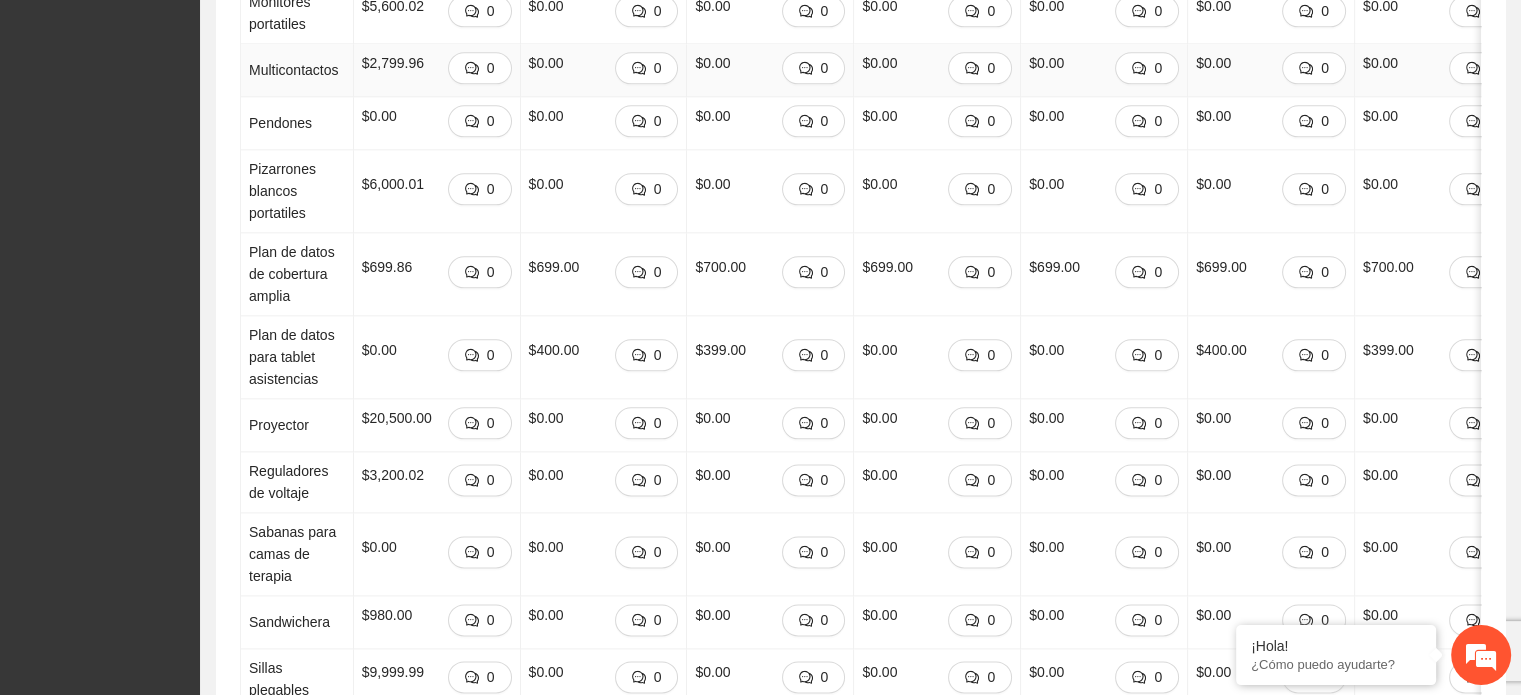 scroll, scrollTop: 3045, scrollLeft: 0, axis: vertical 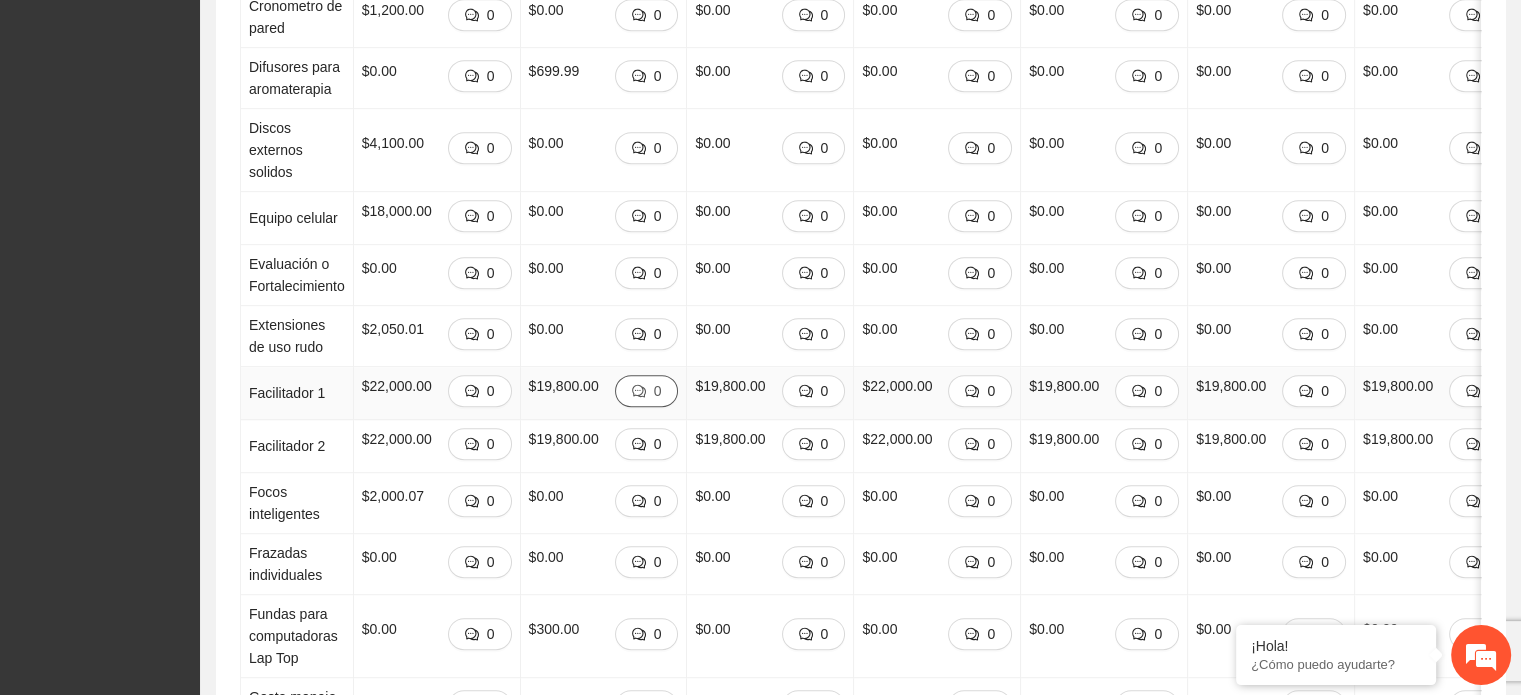 click on "0" at bounding box center [647, 391] 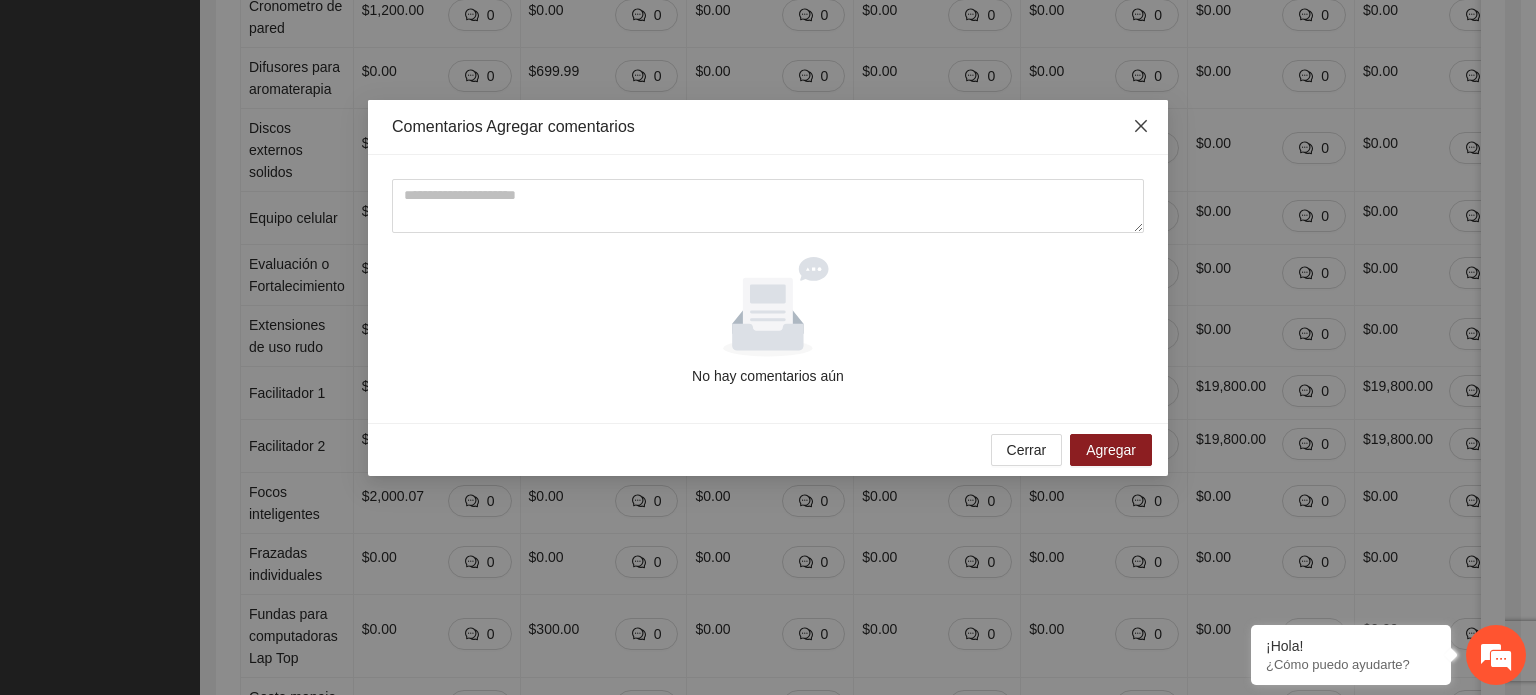 click 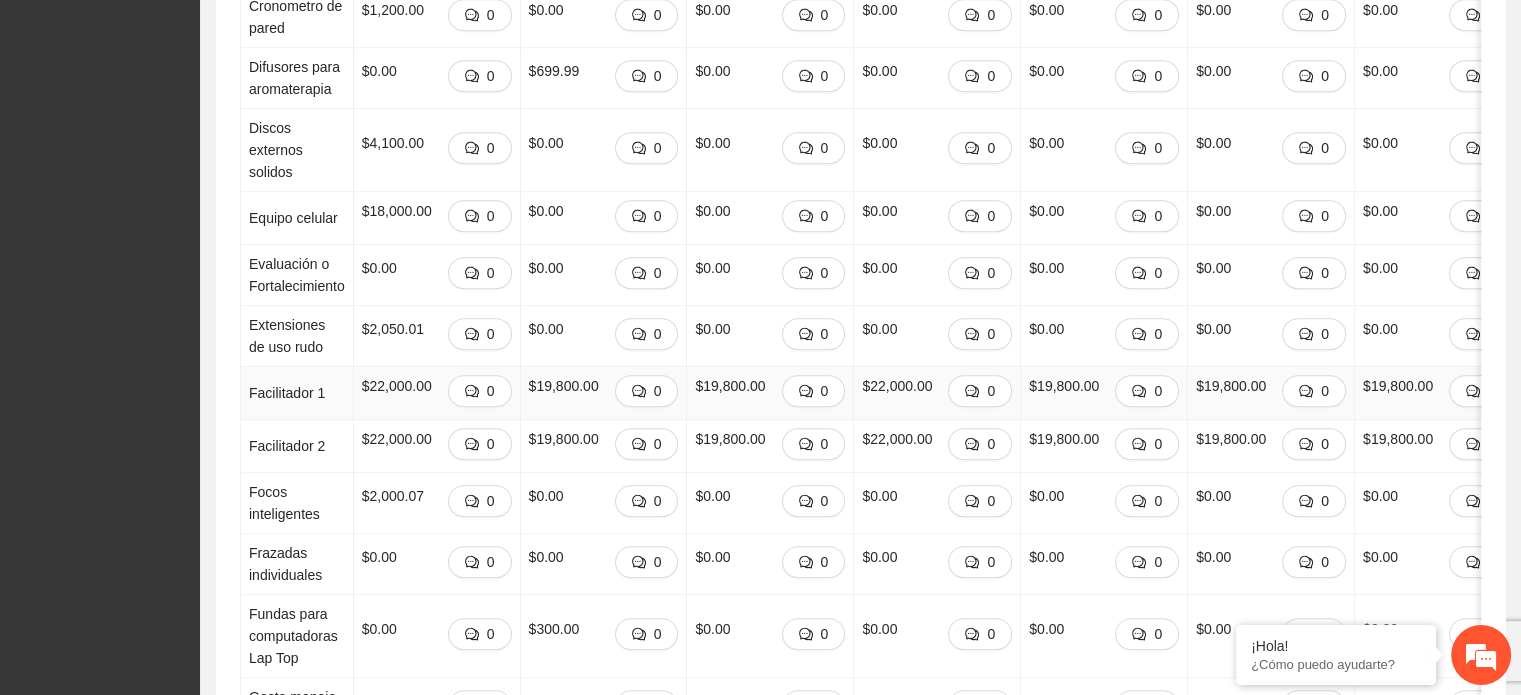 click on "$22,000.00" at bounding box center (897, 386) 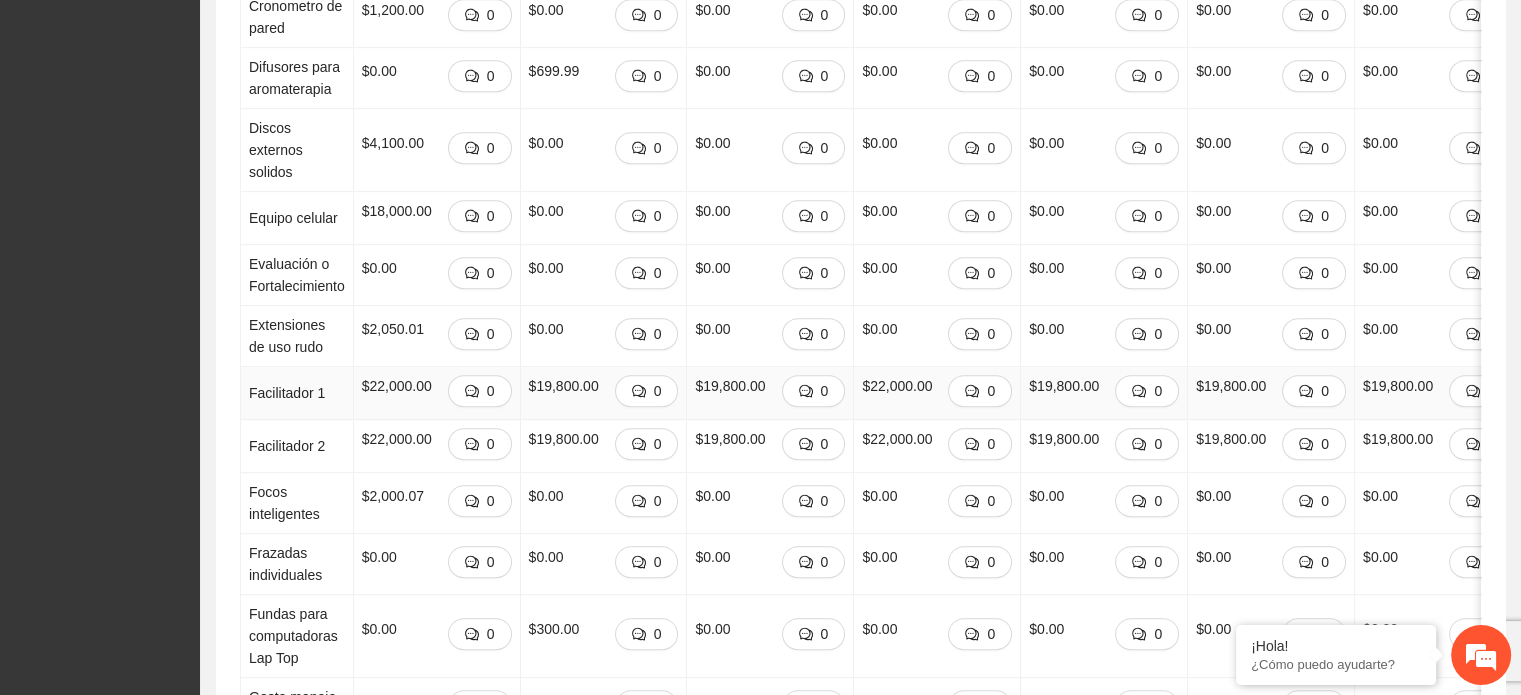 click on "$22,000.00" at bounding box center (397, 386) 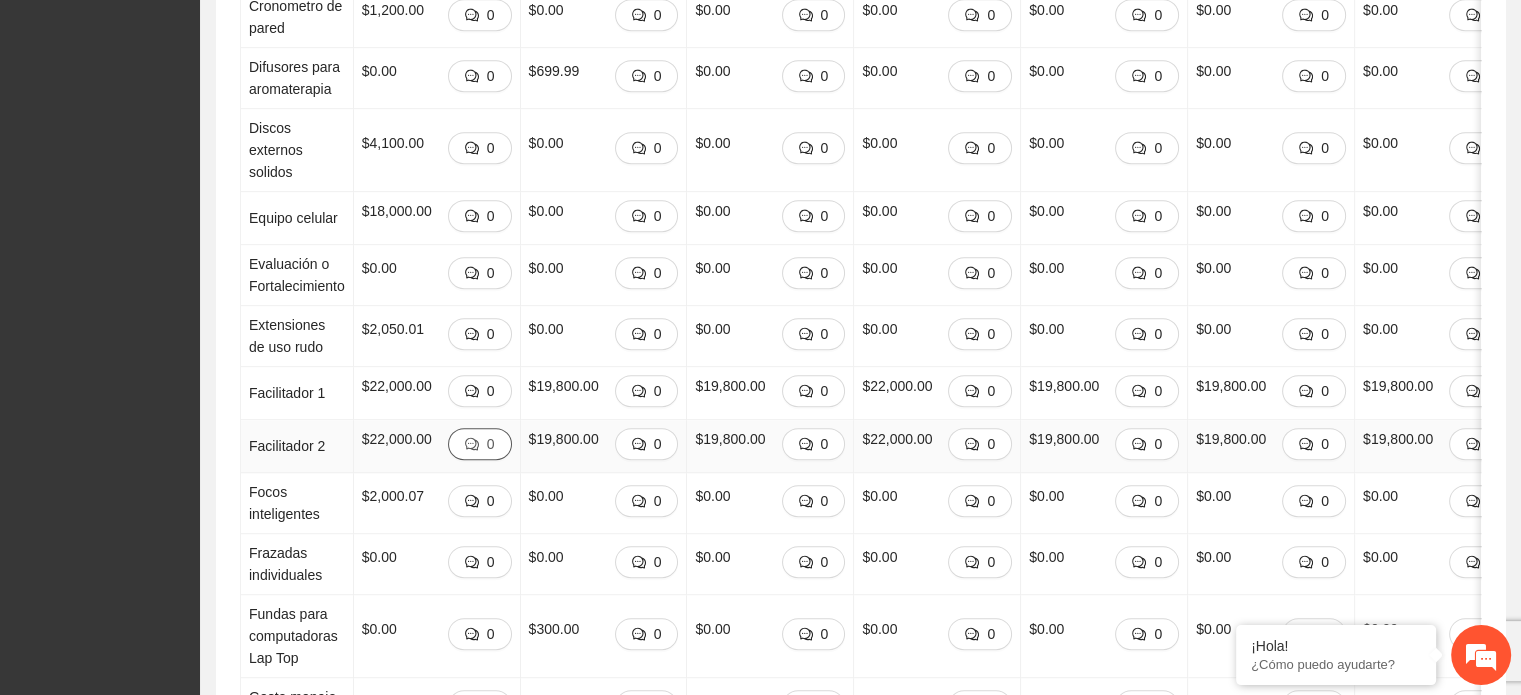 click 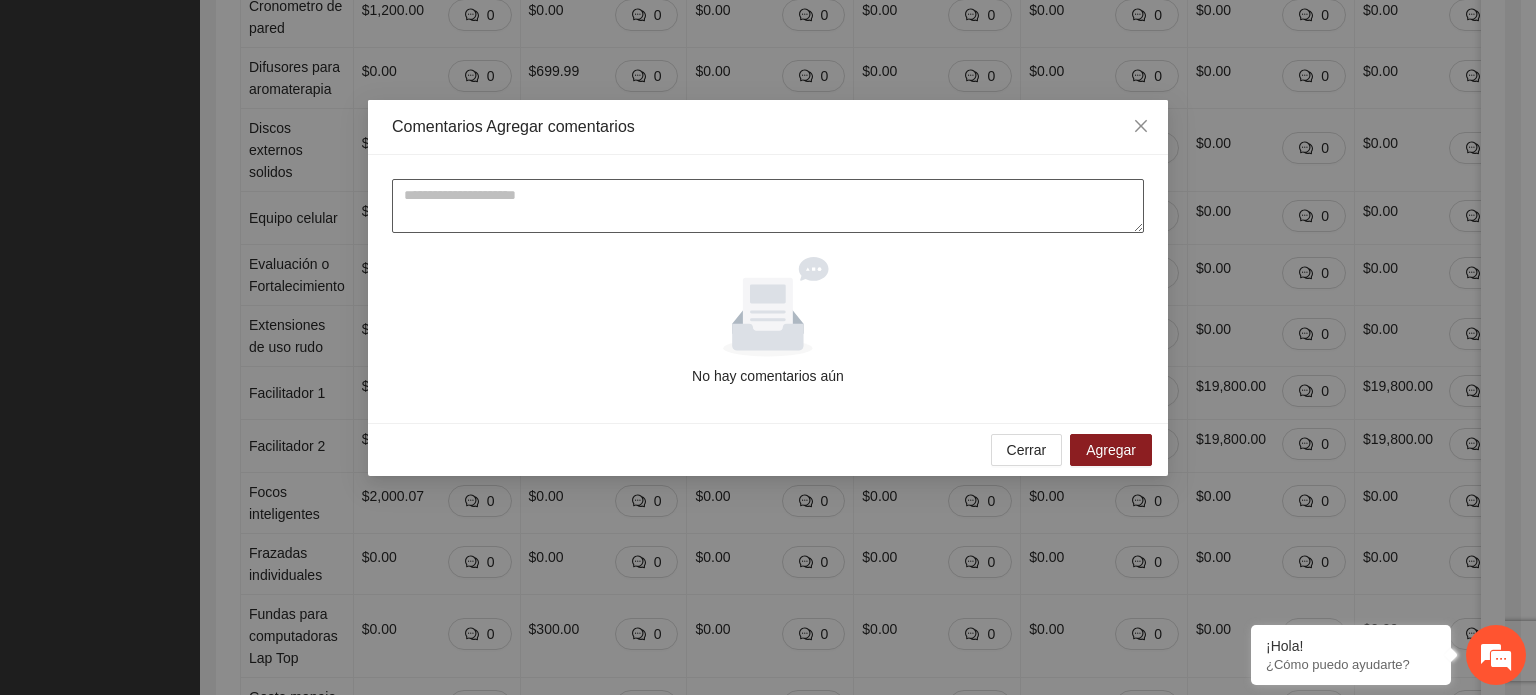 click at bounding box center (768, 206) 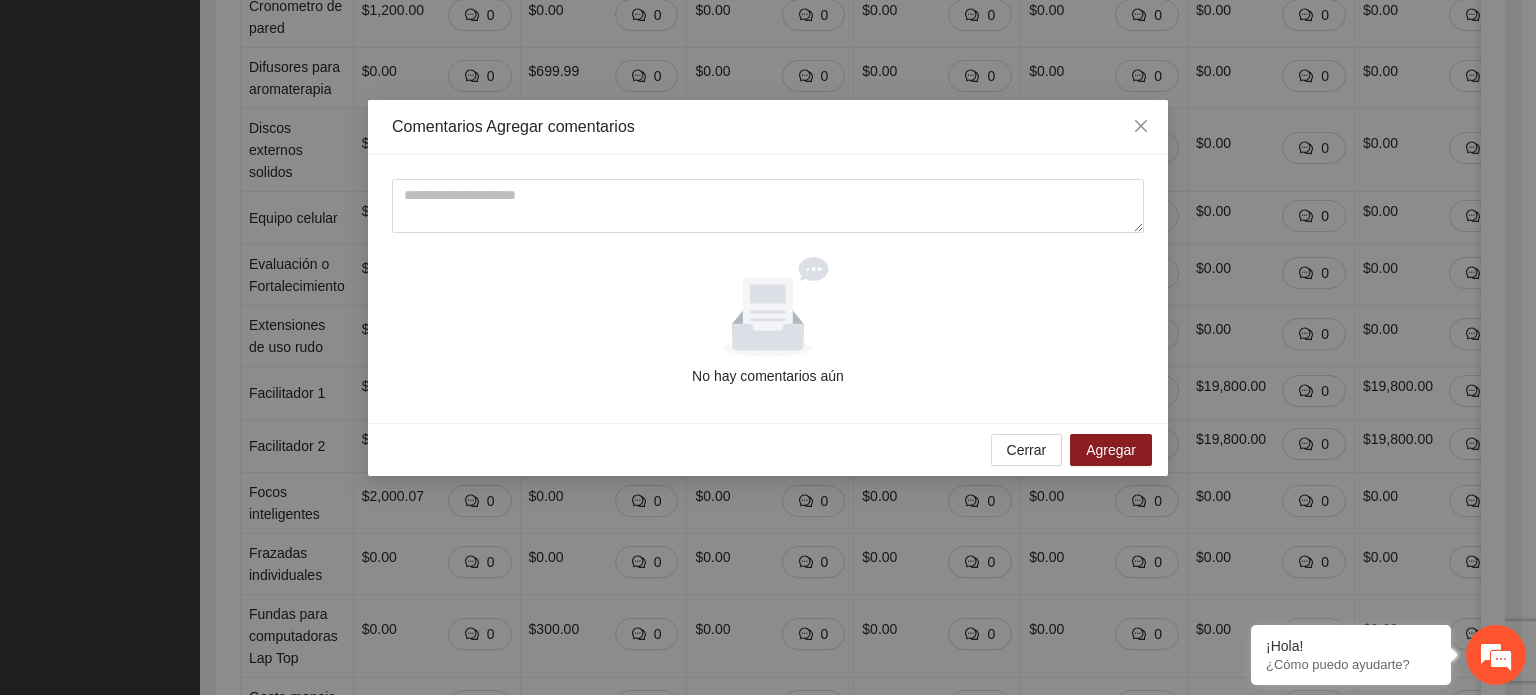 click on "Comentarios Agregar comentarios" at bounding box center (768, 127) 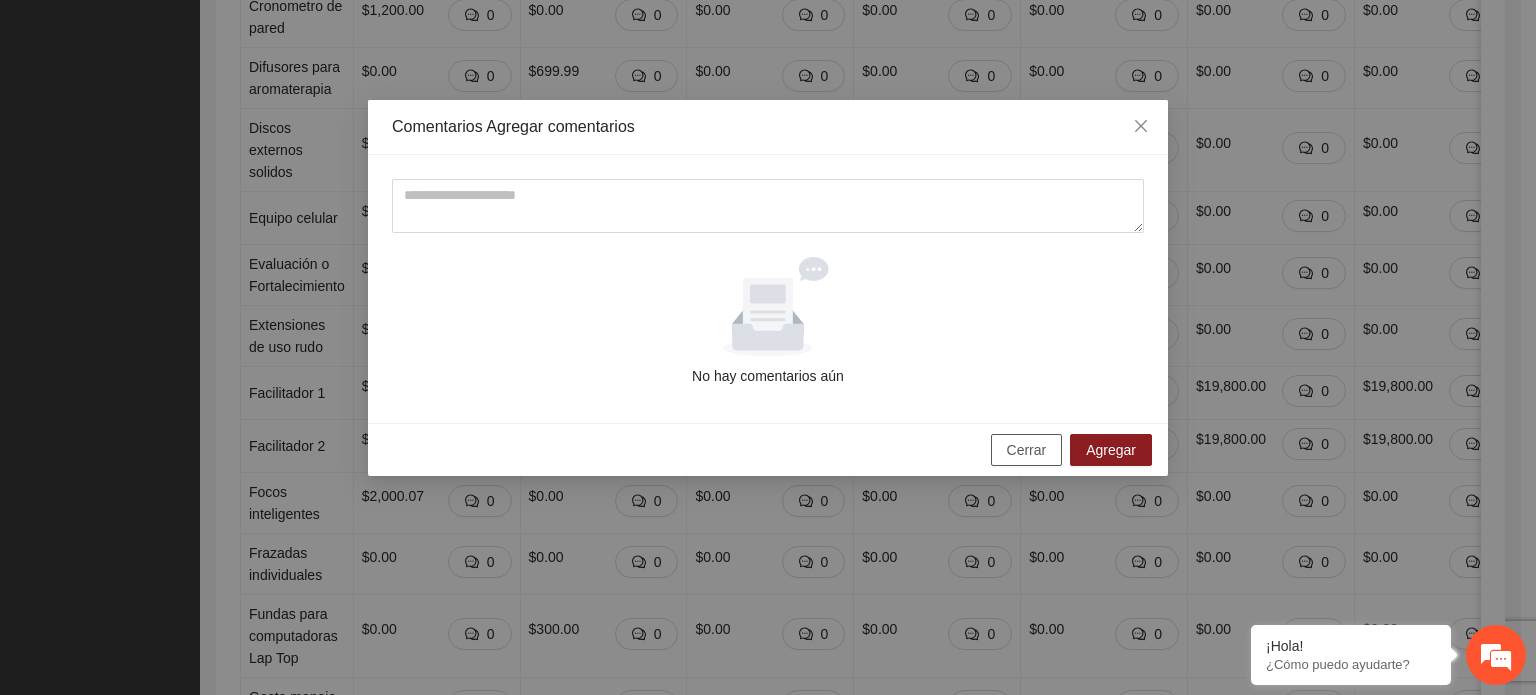 click on "Cerrar" at bounding box center [1027, 450] 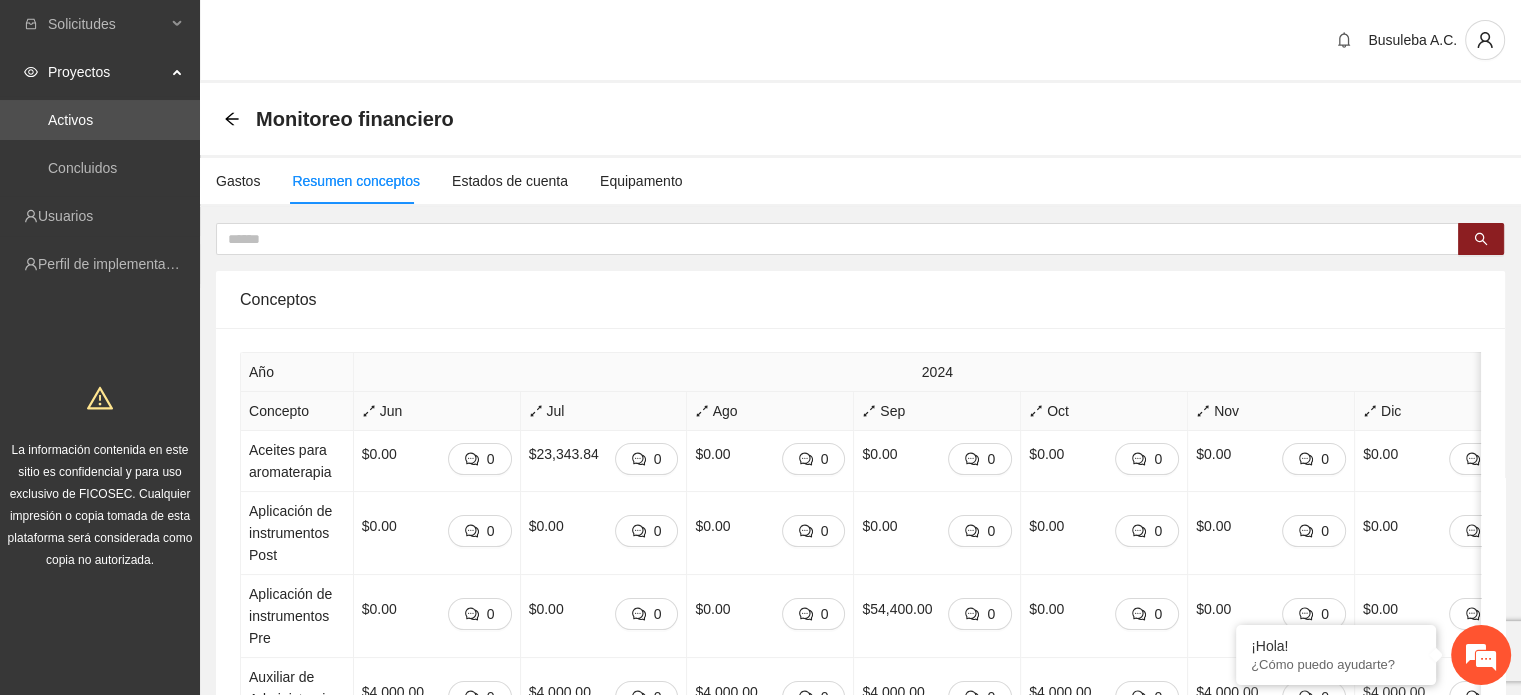 scroll, scrollTop: 0, scrollLeft: 0, axis: both 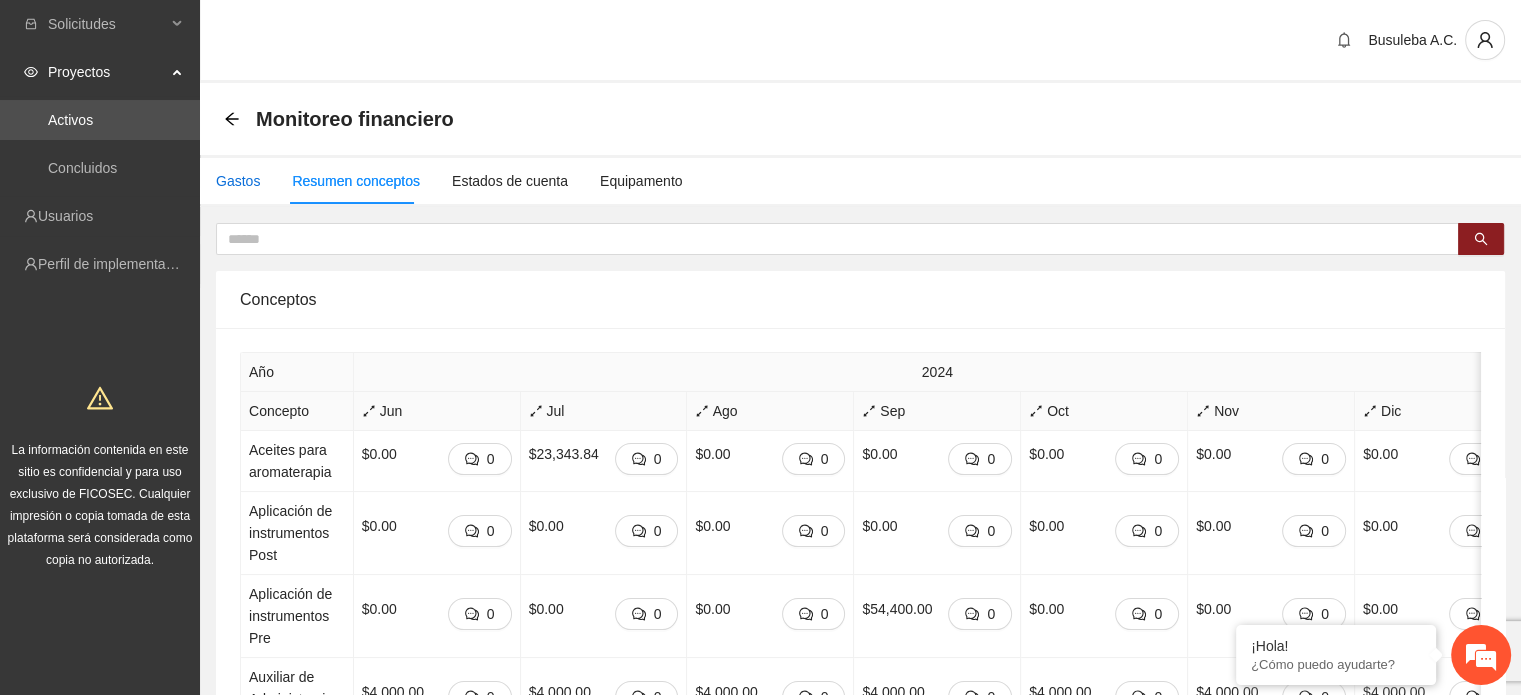 click on "Gastos" at bounding box center [238, 181] 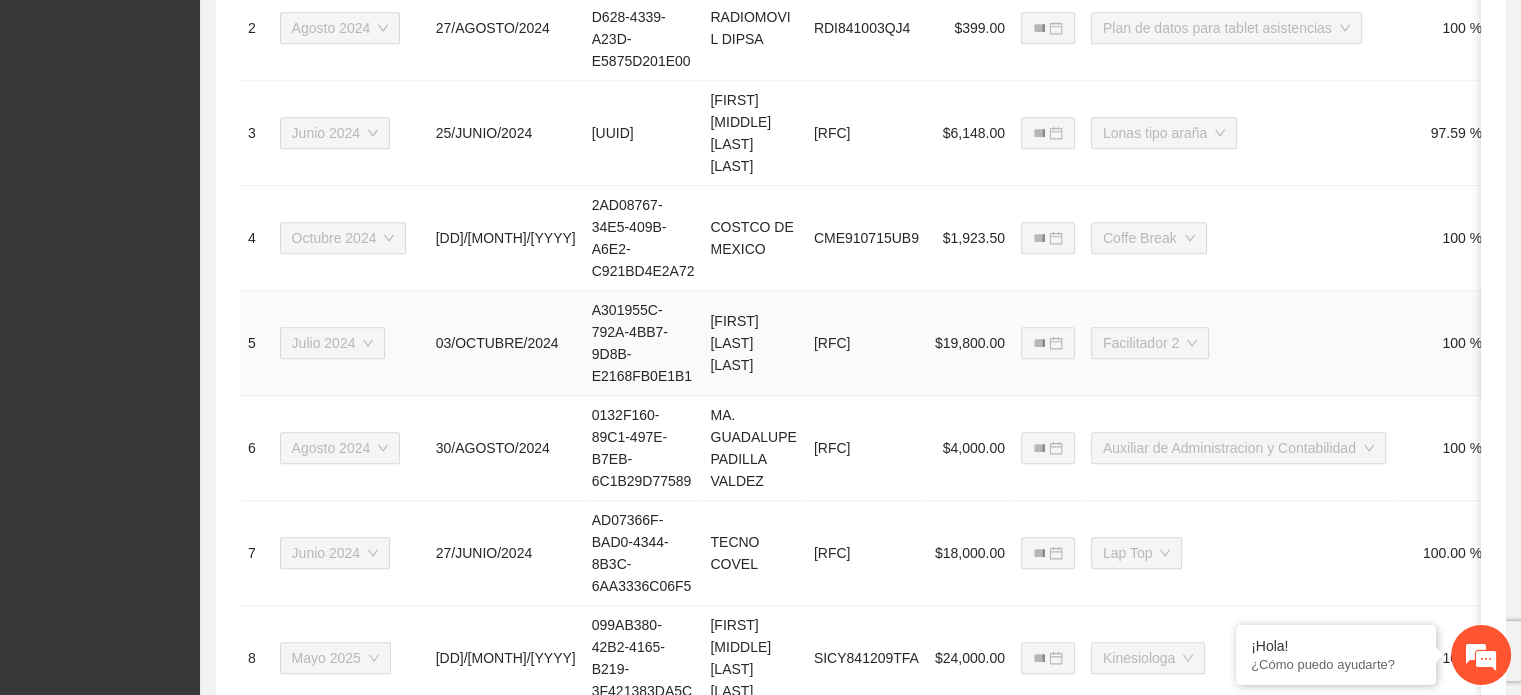 scroll, scrollTop: 1028, scrollLeft: 0, axis: vertical 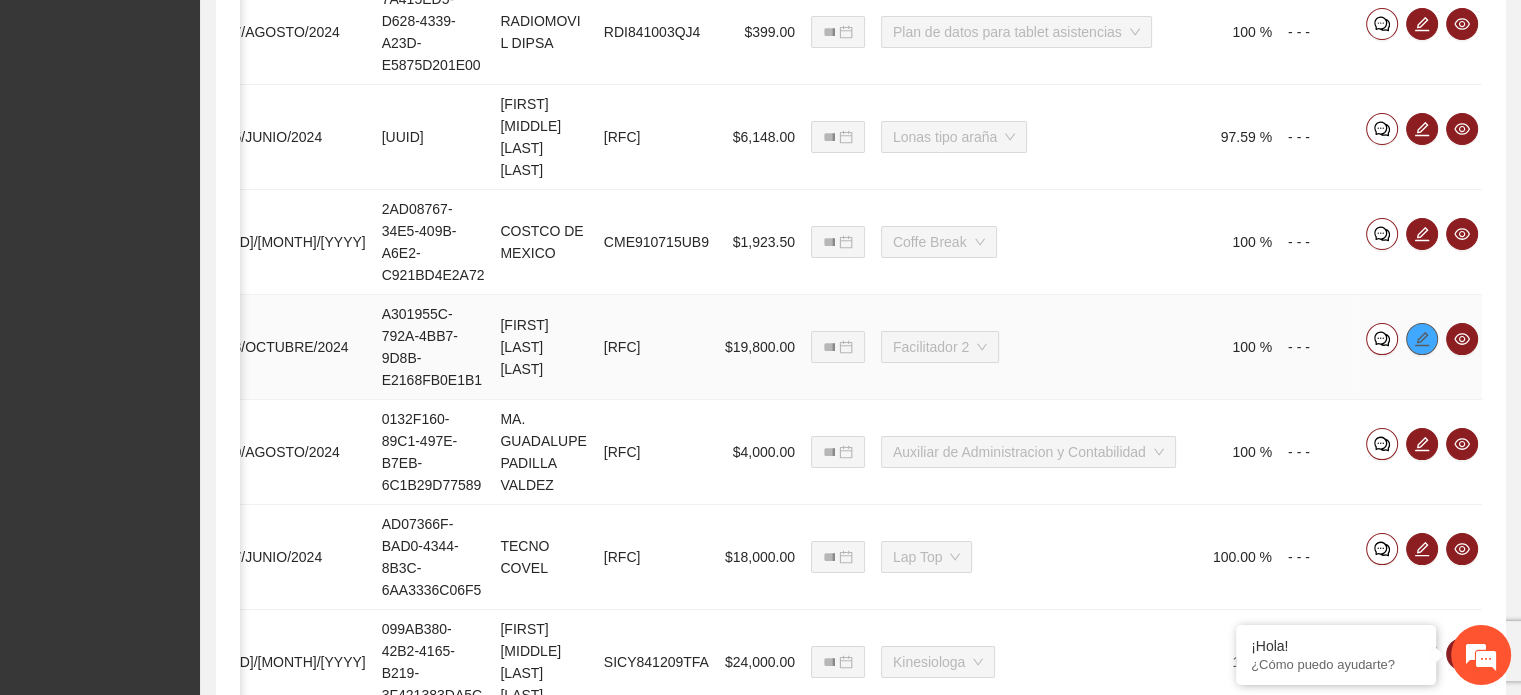 click 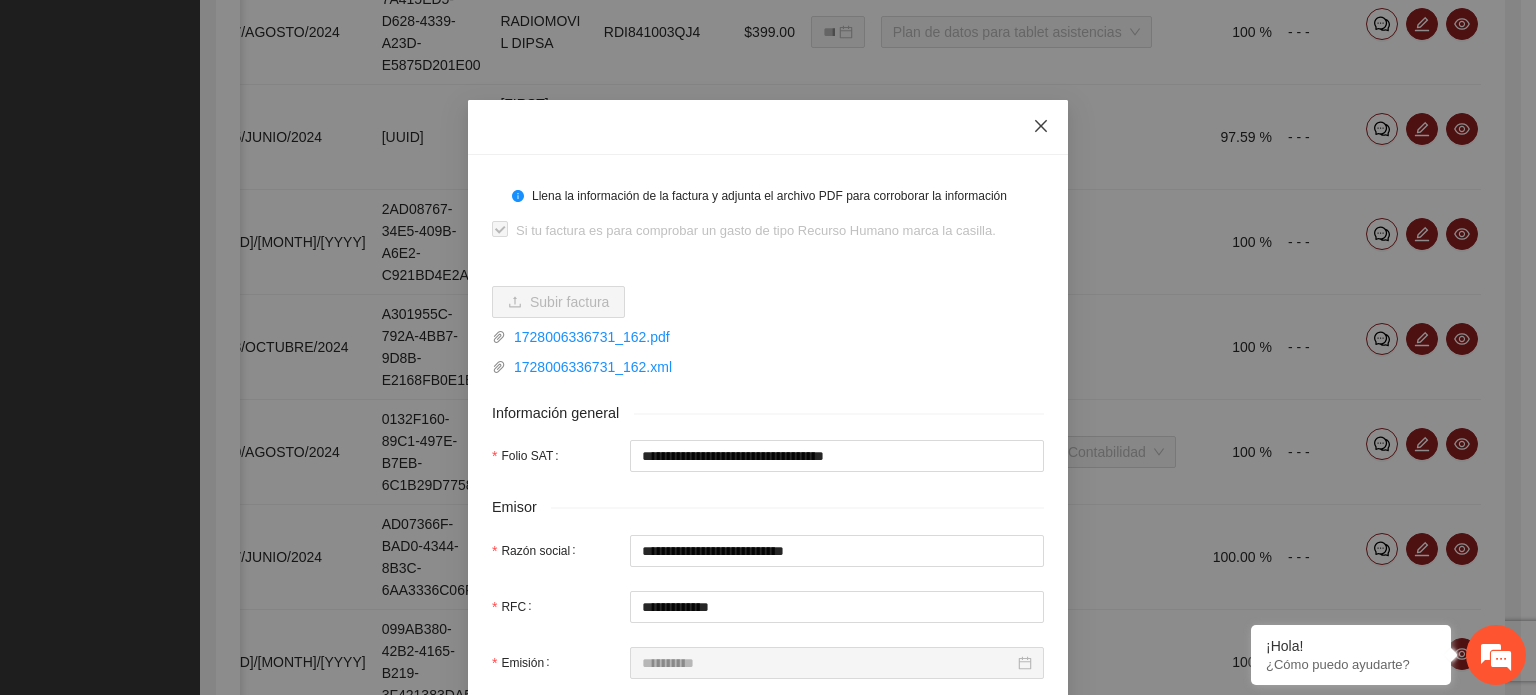 click 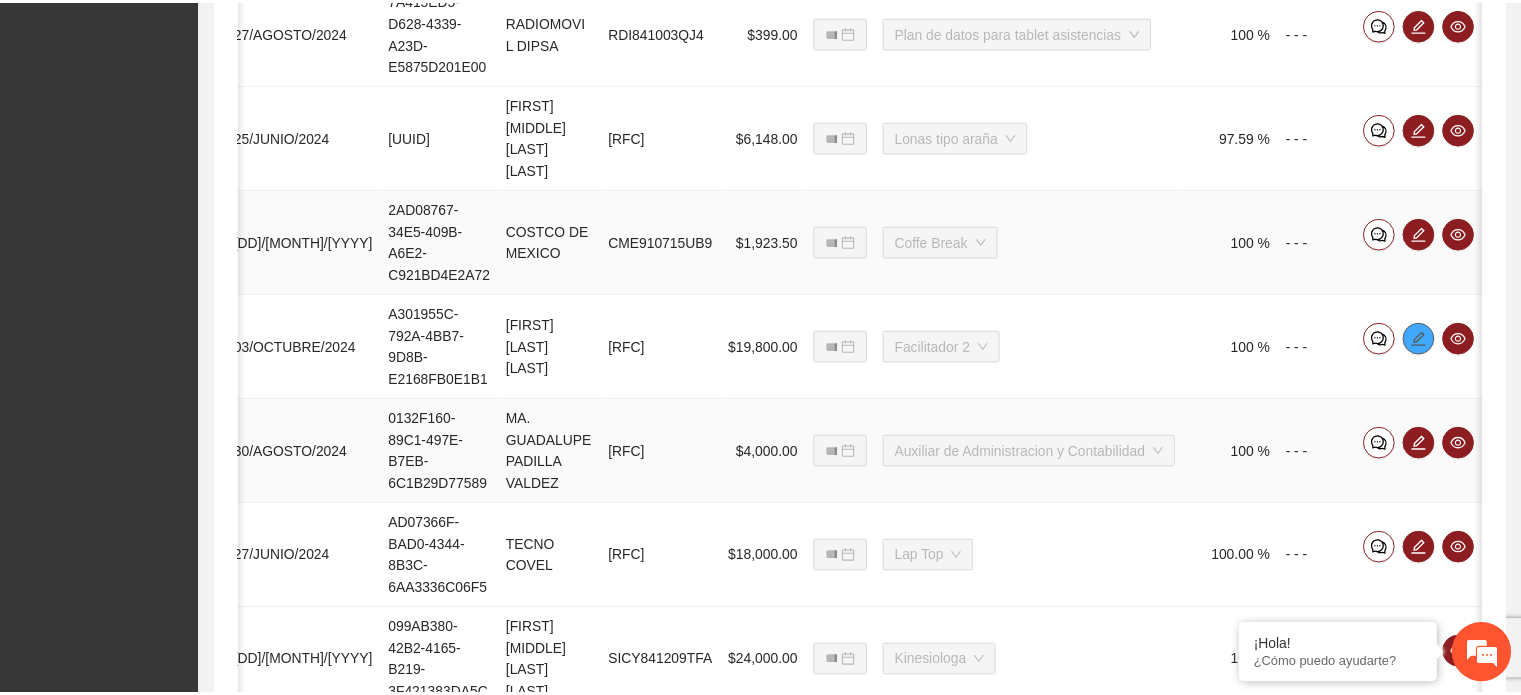 scroll, scrollTop: 0, scrollLeft: 195, axis: horizontal 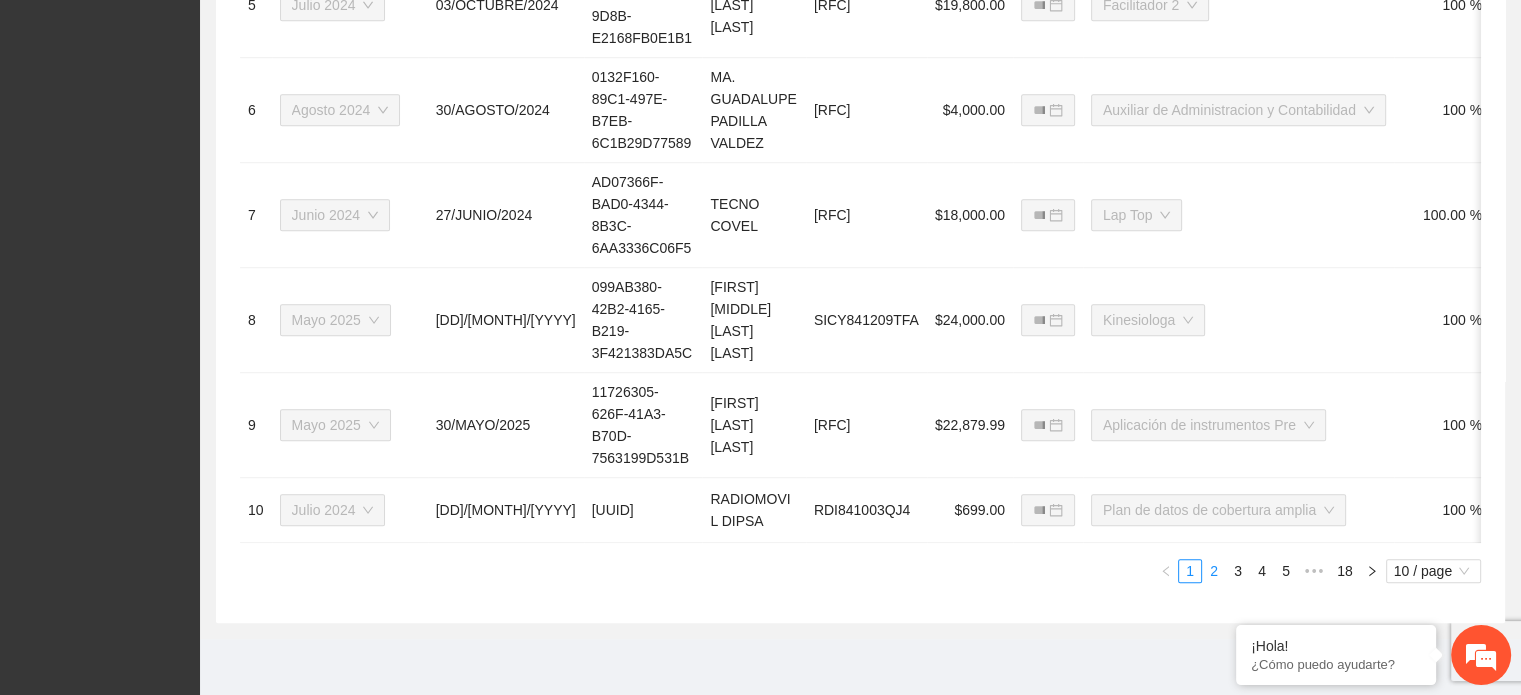 click on "2" at bounding box center [1214, 571] 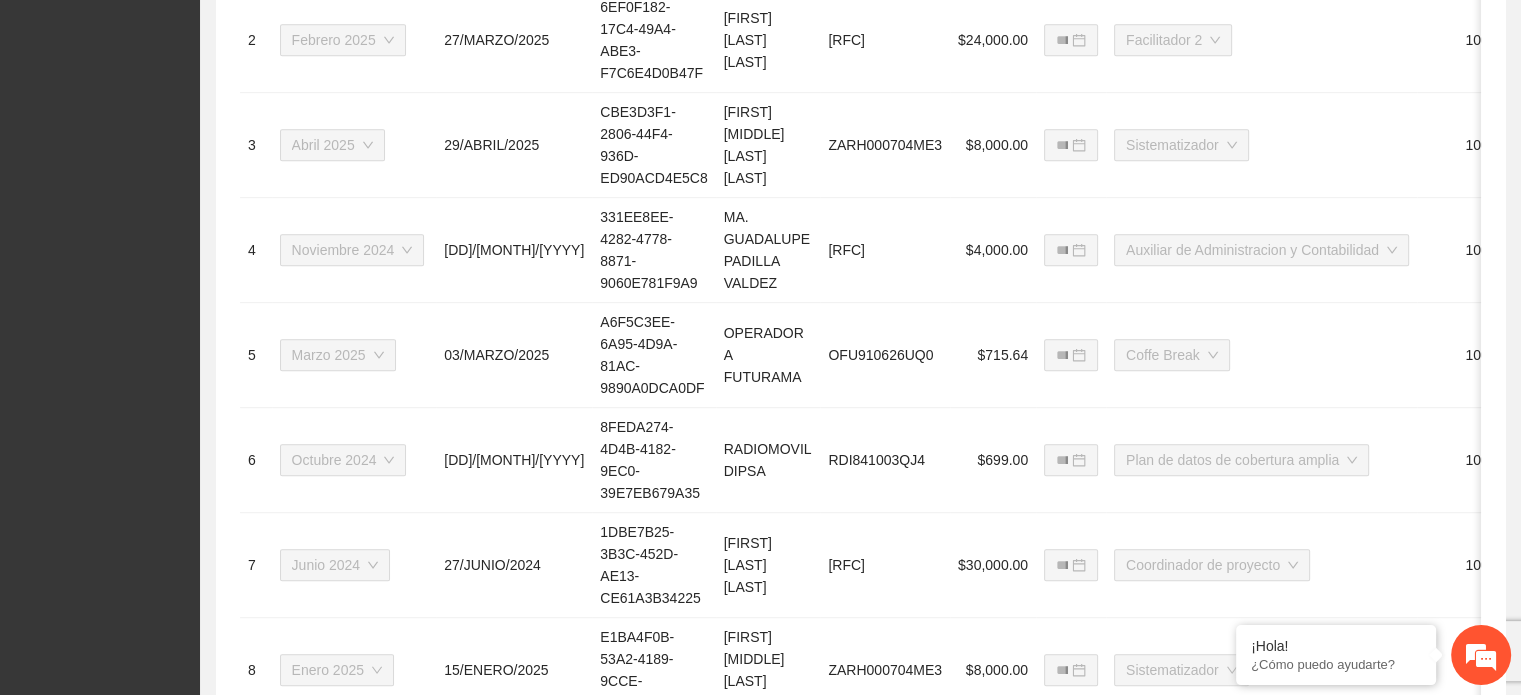 scroll, scrollTop: 1416, scrollLeft: 0, axis: vertical 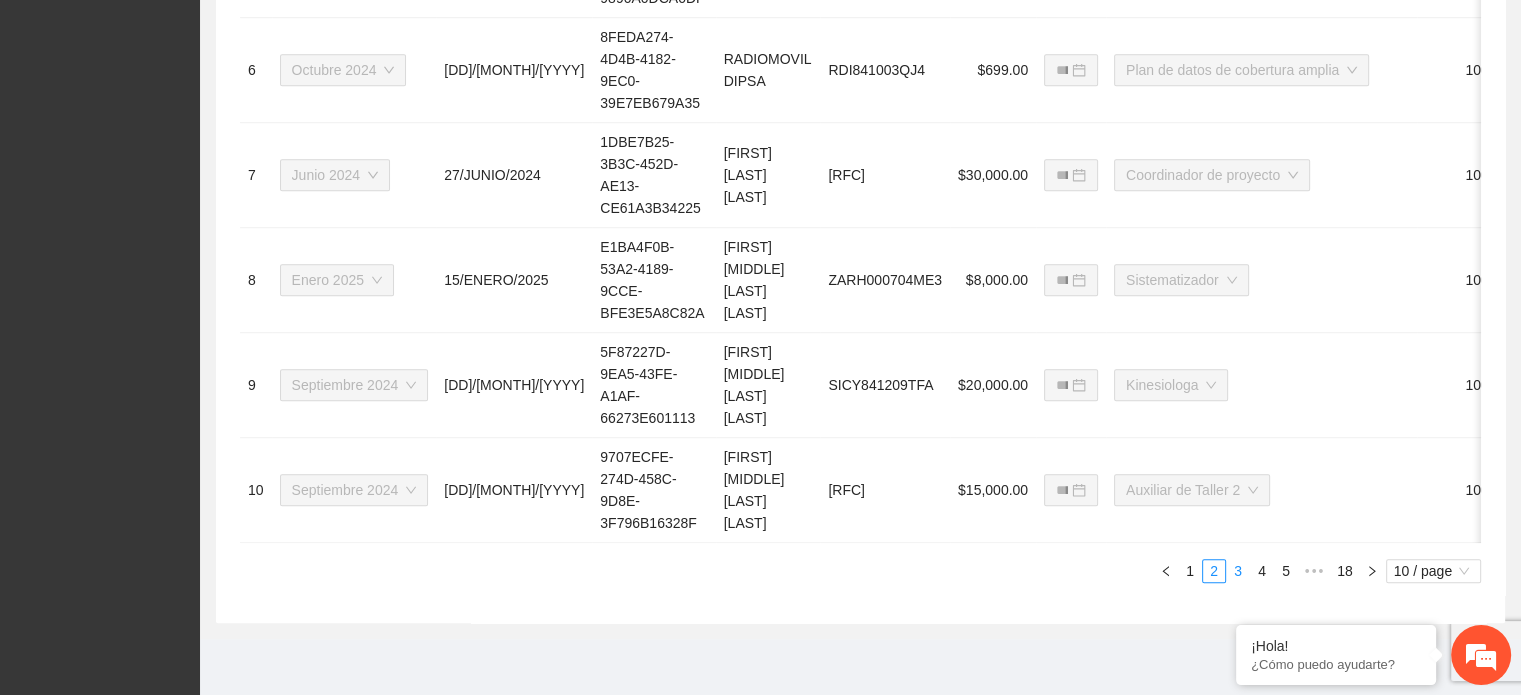 click on "3" at bounding box center (1238, 571) 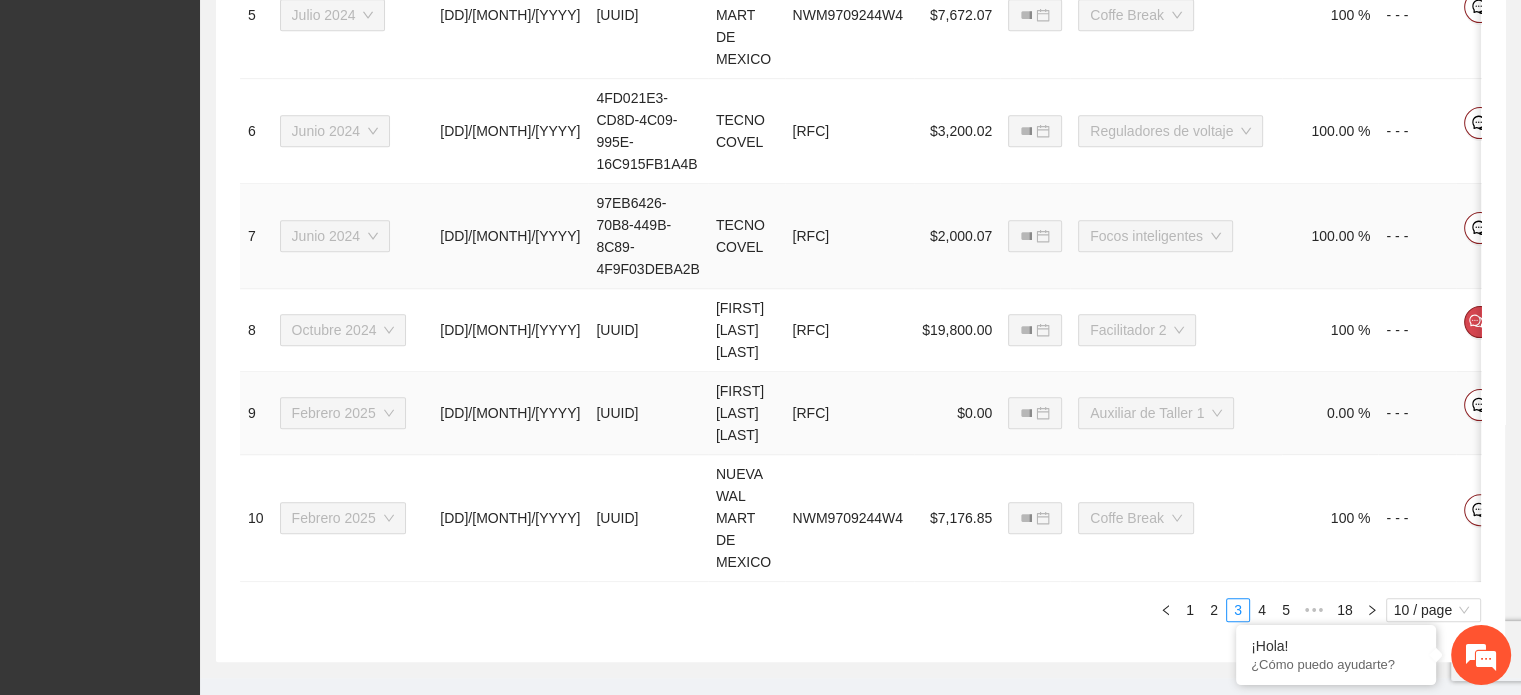 scroll, scrollTop: 1324, scrollLeft: 0, axis: vertical 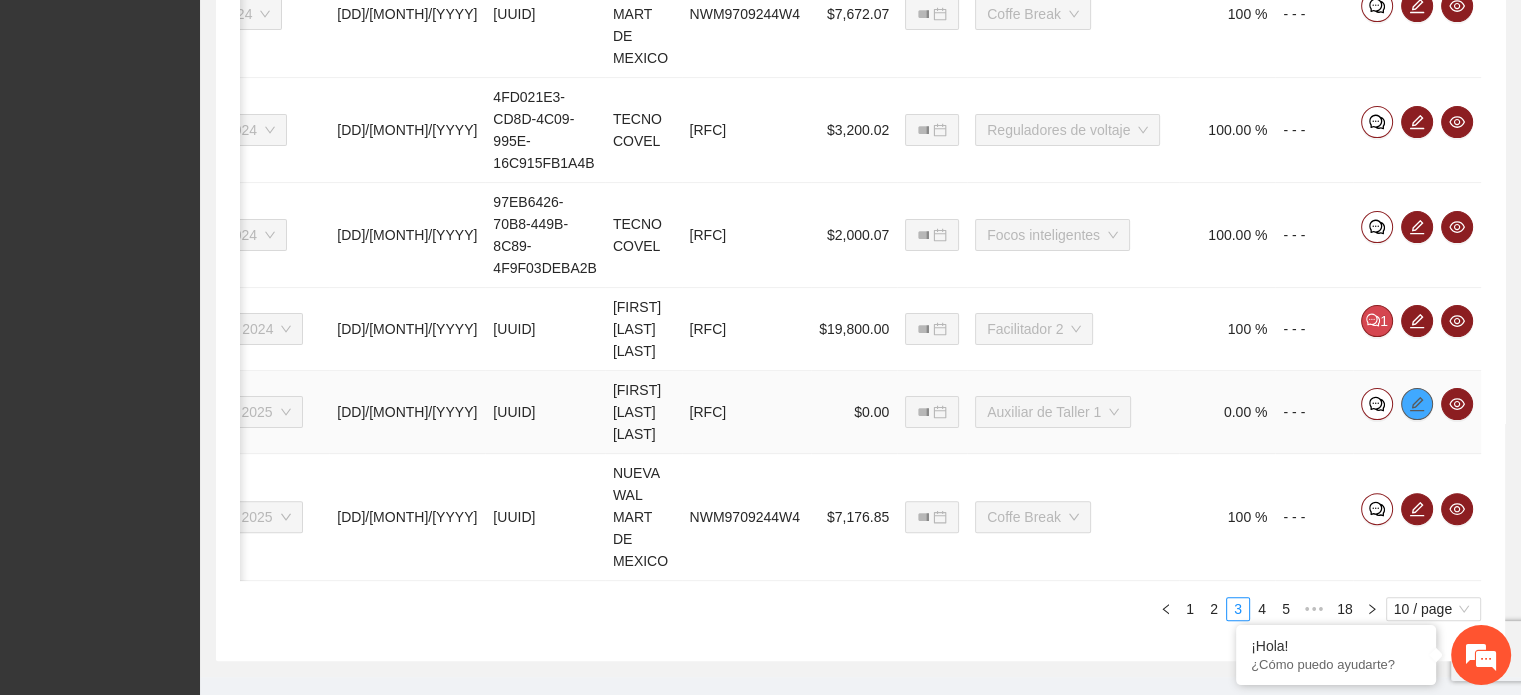click at bounding box center [1417, 404] 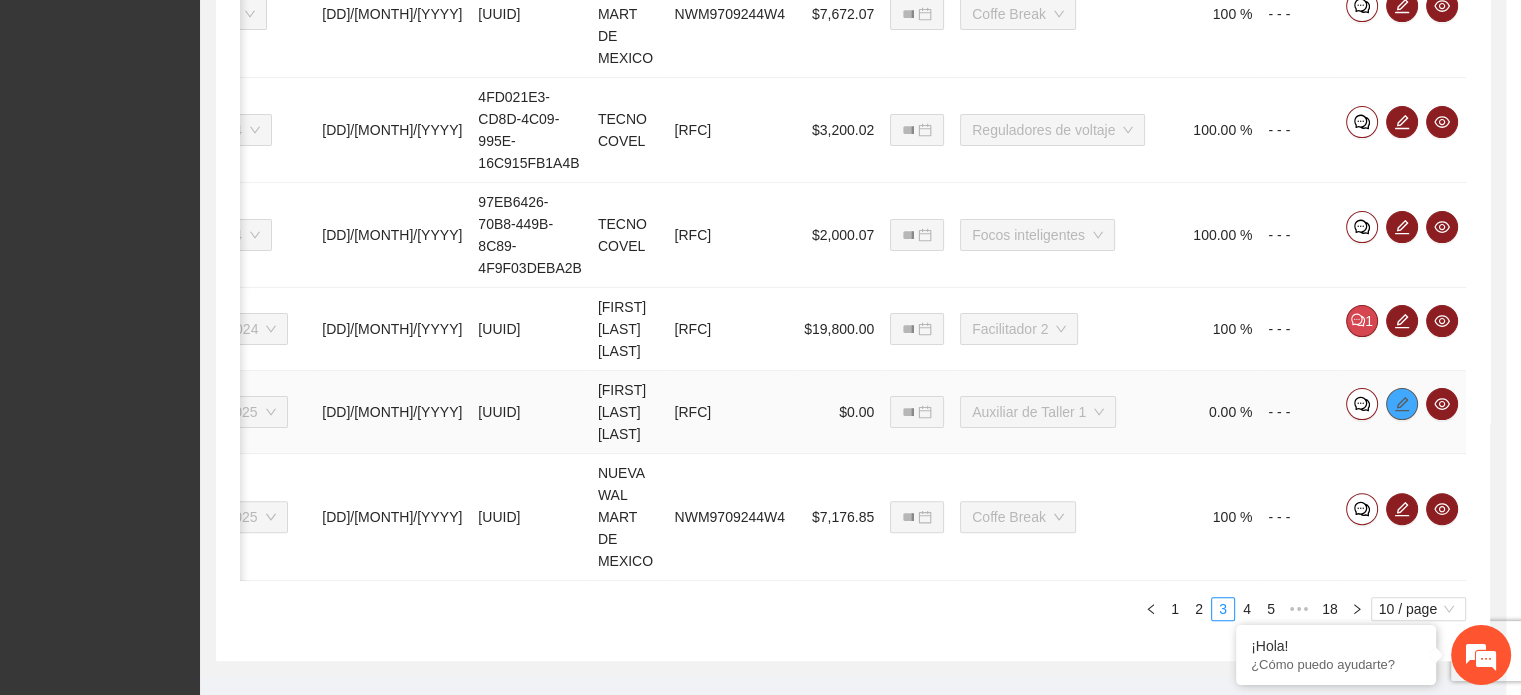 type on "**********" 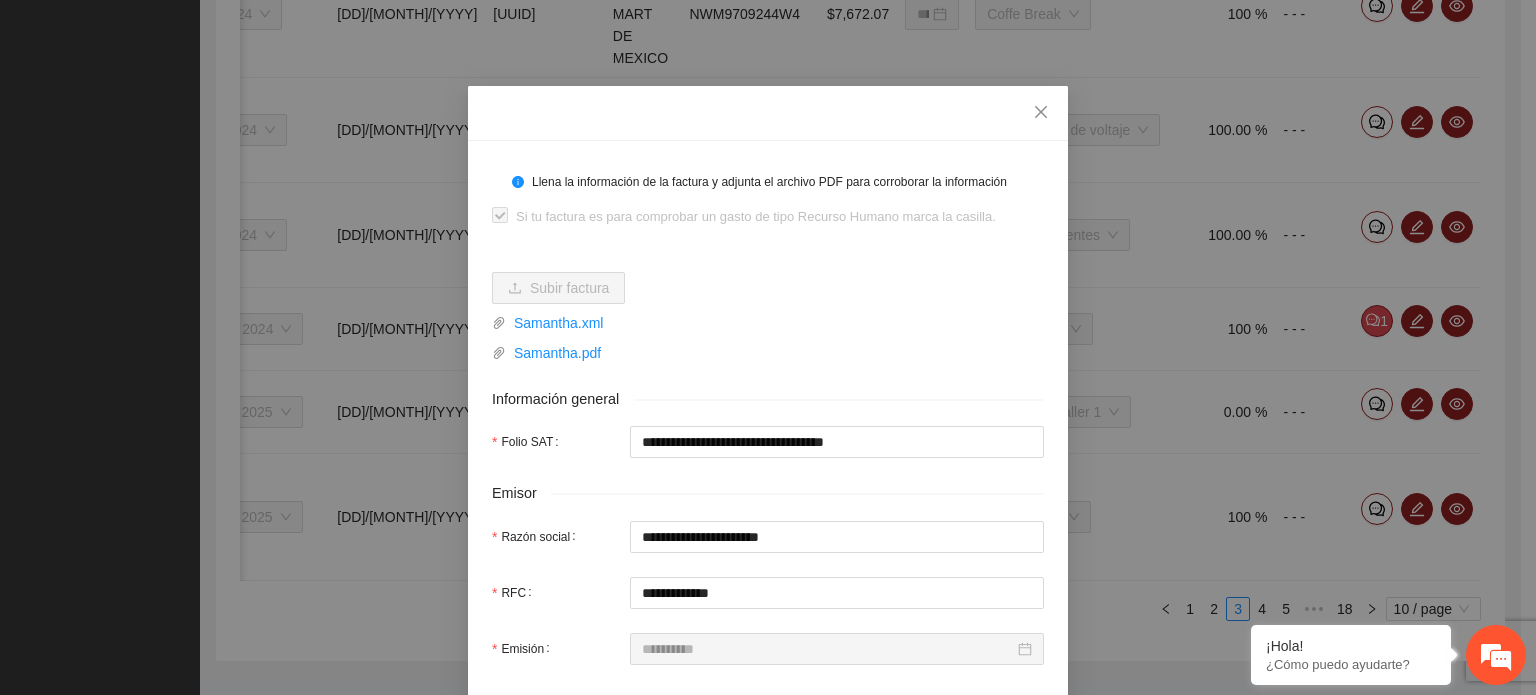 scroll, scrollTop: 2, scrollLeft: 0, axis: vertical 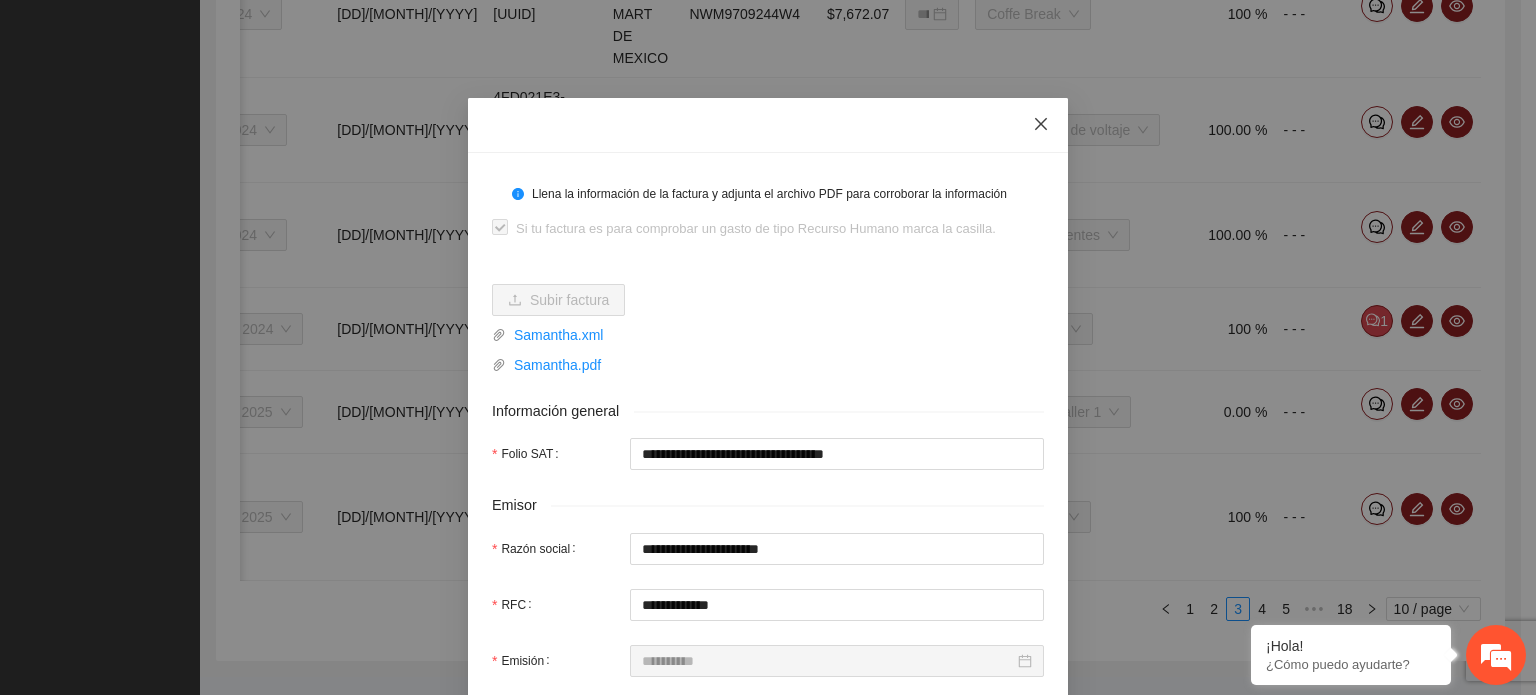 click 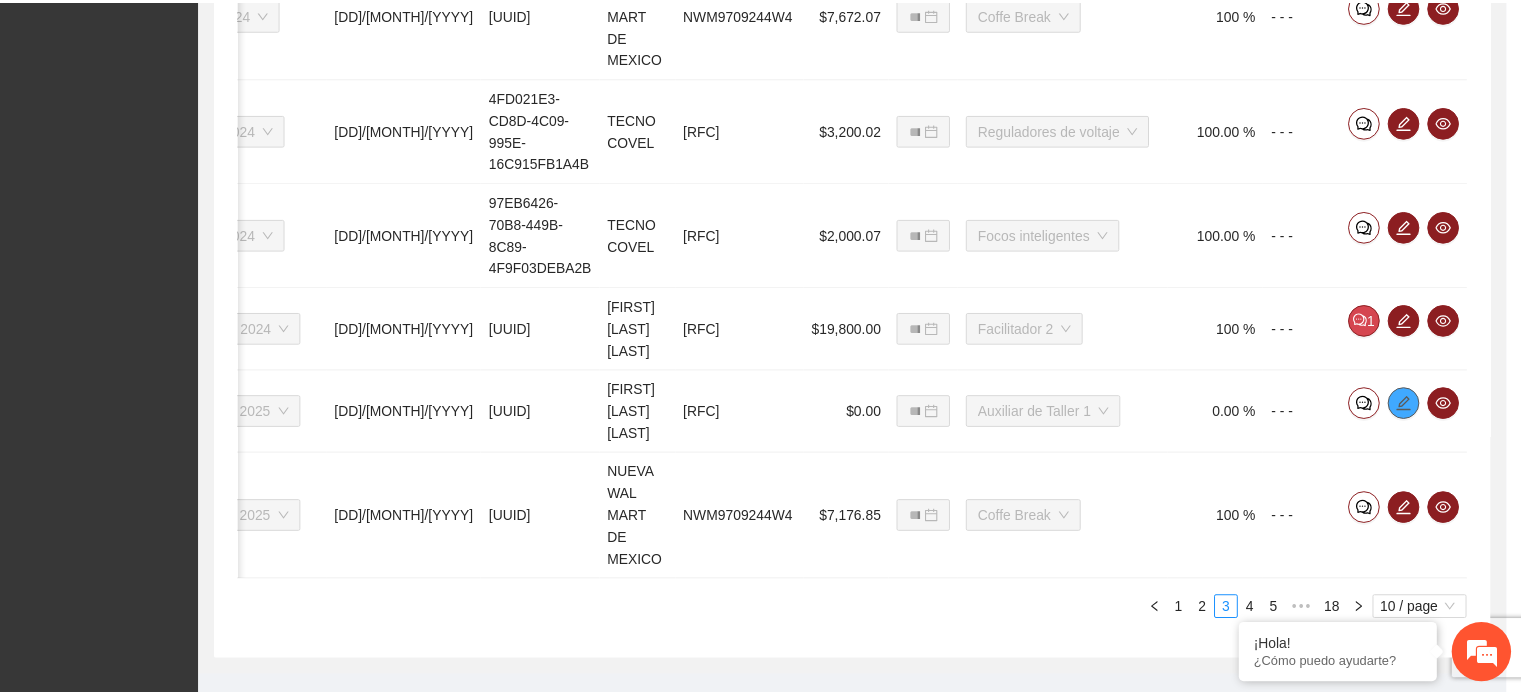 scroll, scrollTop: 0, scrollLeft: 0, axis: both 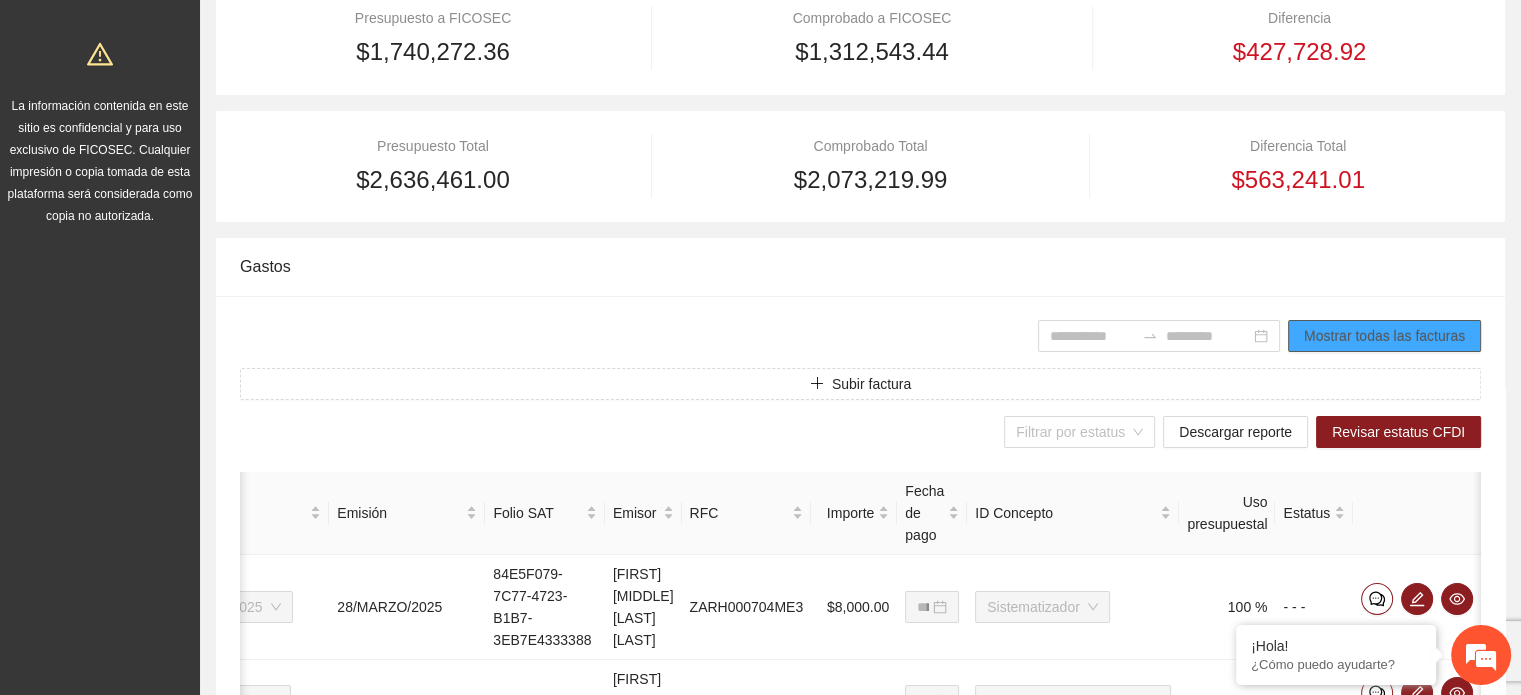 click on "Mostrar todas las facturas" at bounding box center (1384, 336) 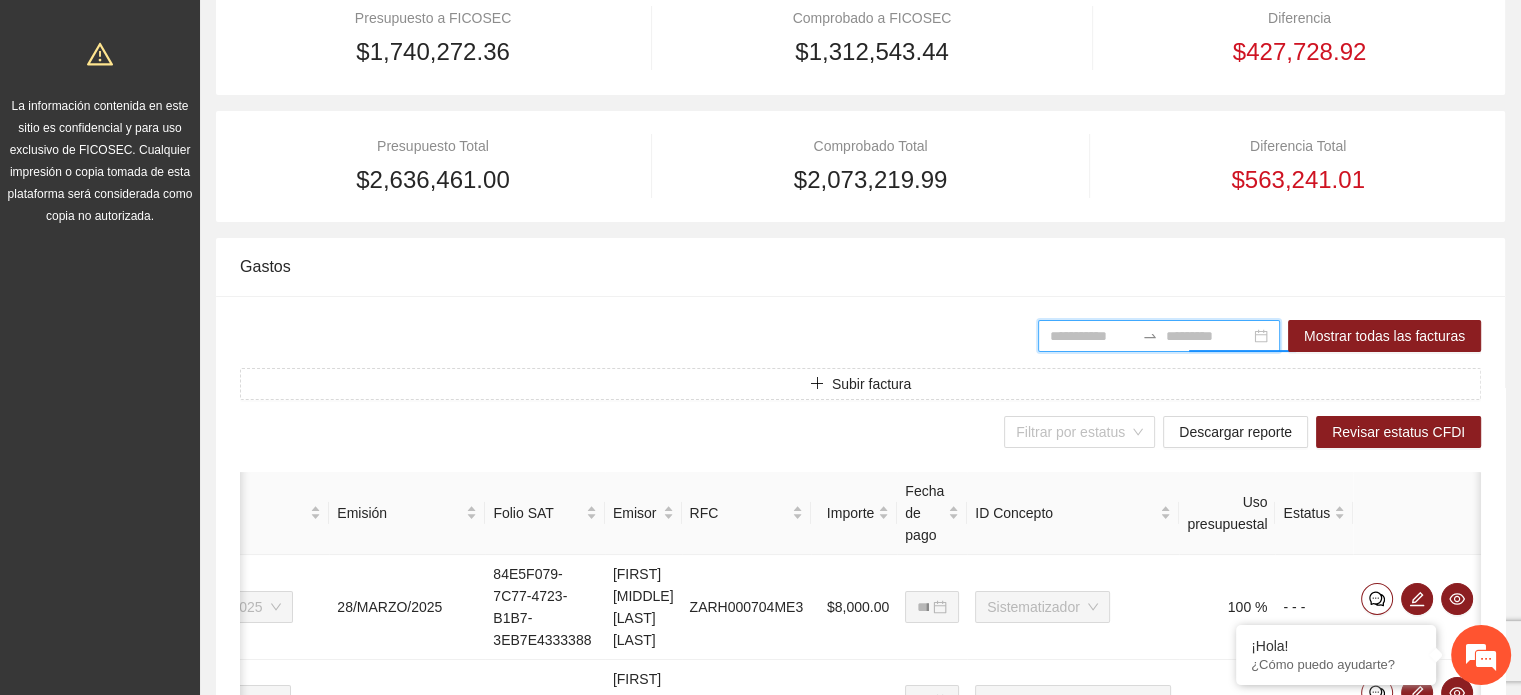 click at bounding box center (1208, 336) 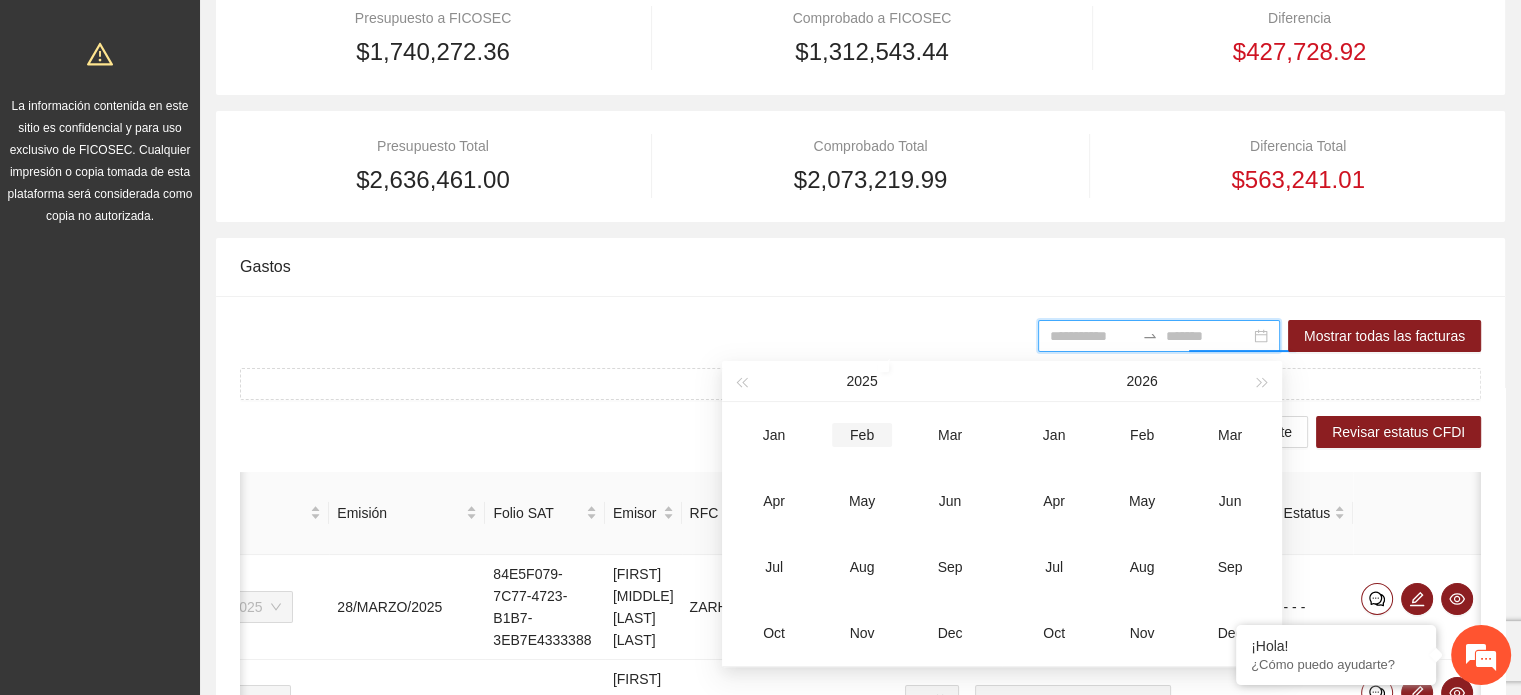 type on "*******" 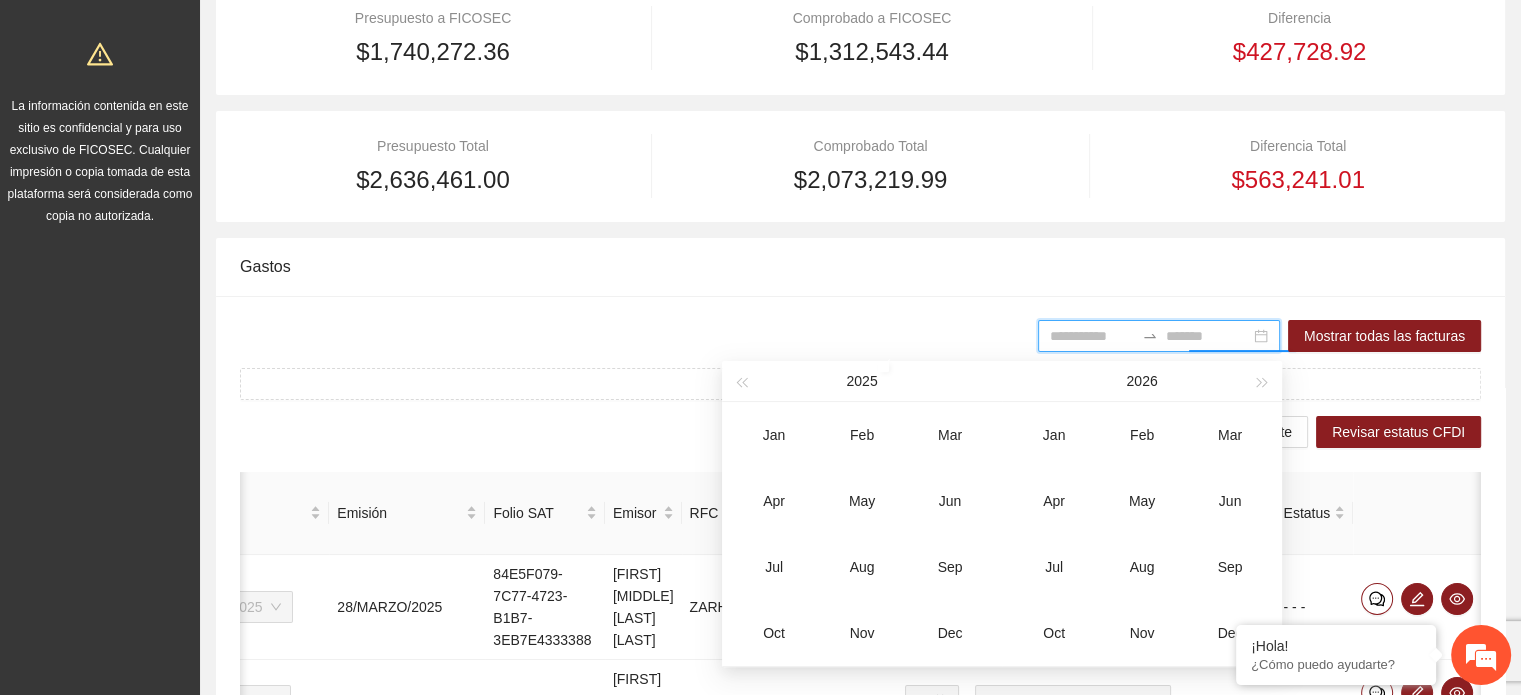 type 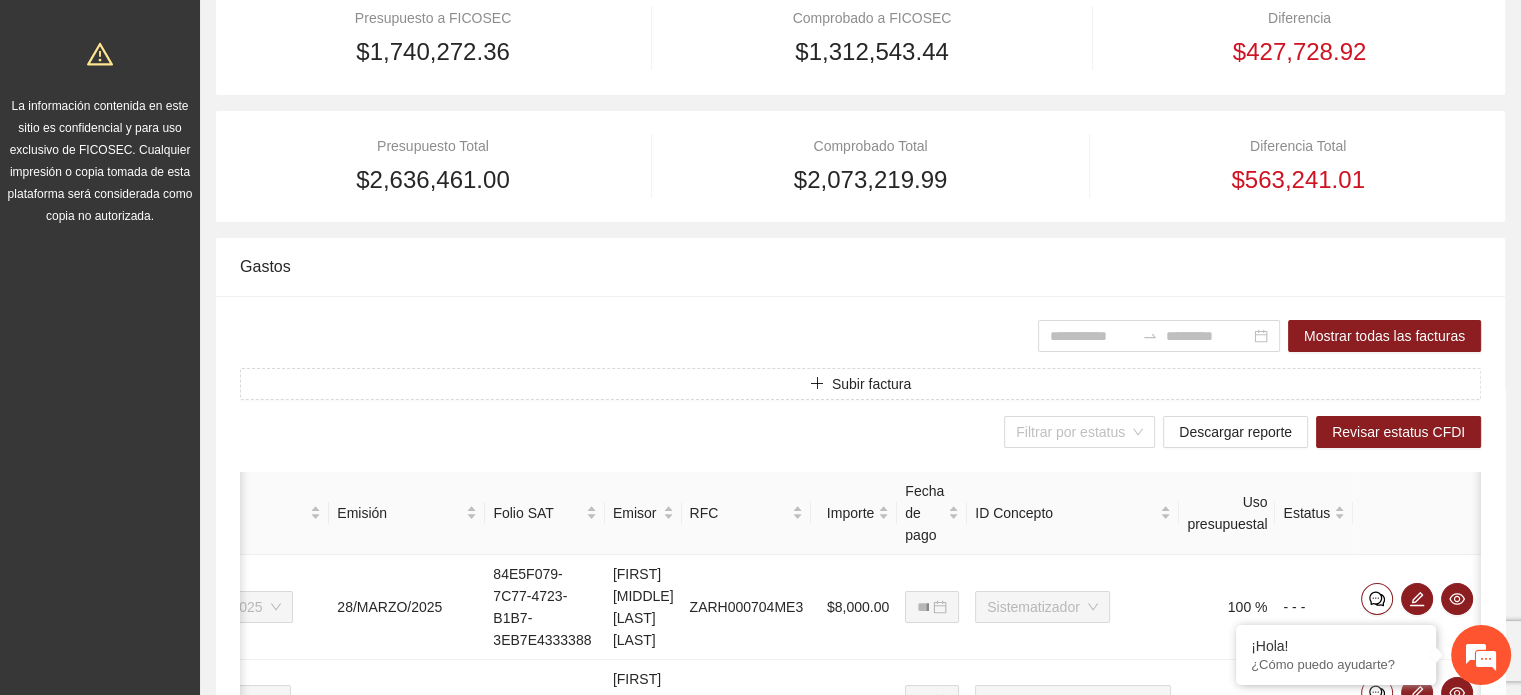 click on "**********" at bounding box center [860, 968] 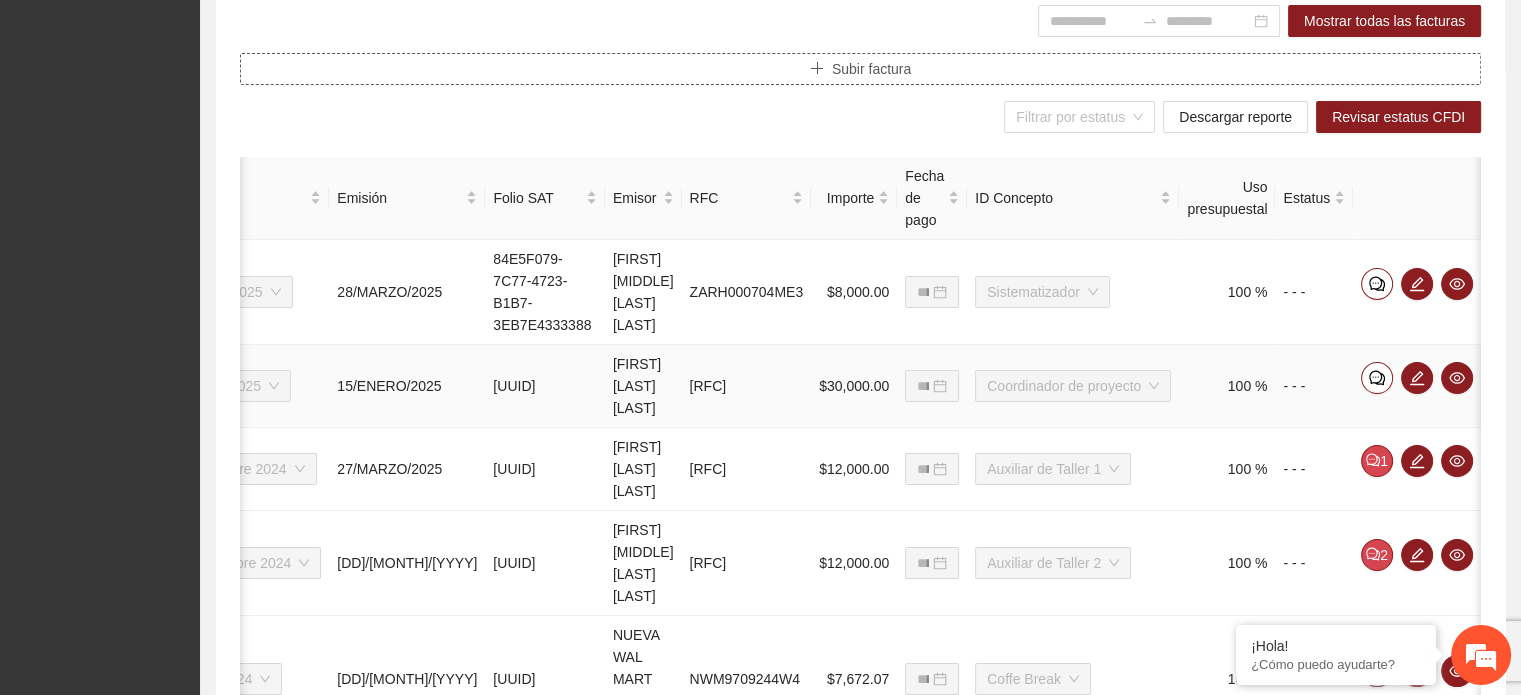 scroll, scrollTop: 732, scrollLeft: 0, axis: vertical 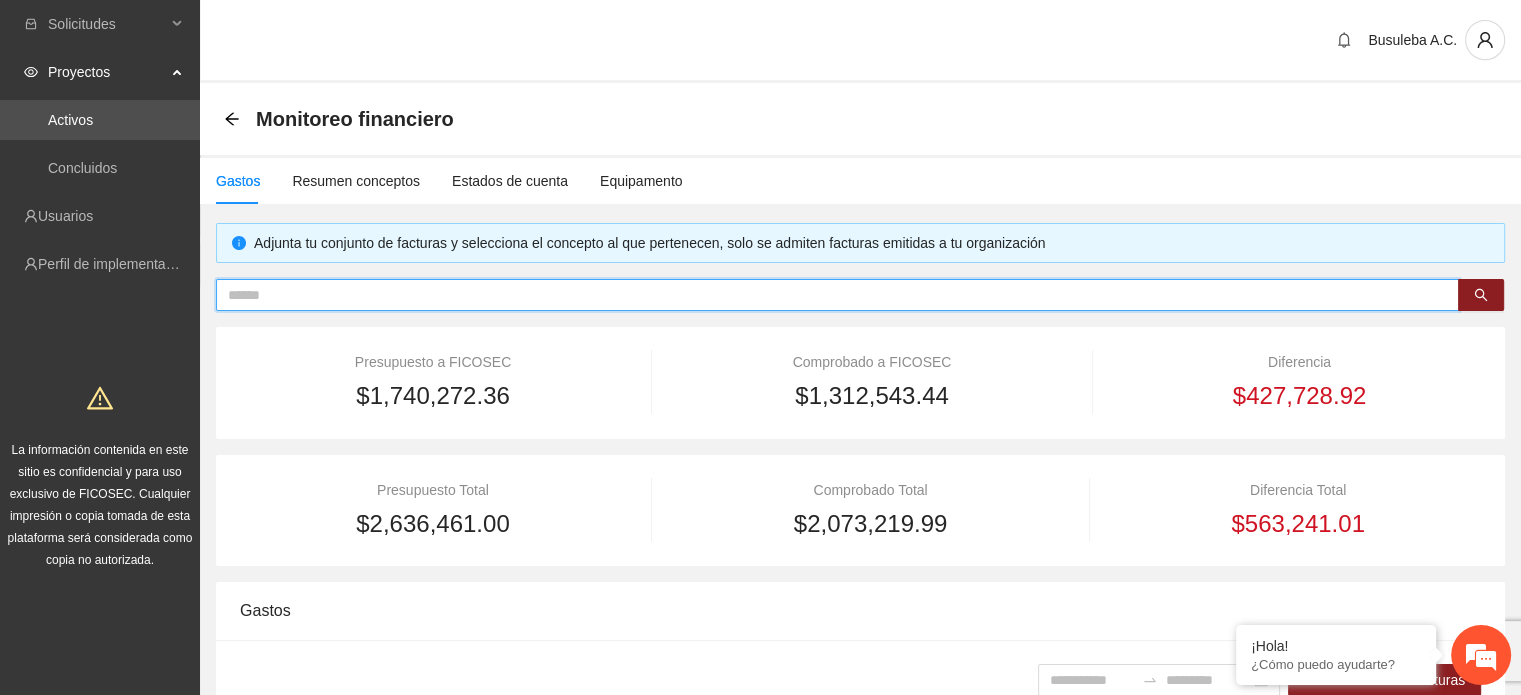 click at bounding box center [829, 295] 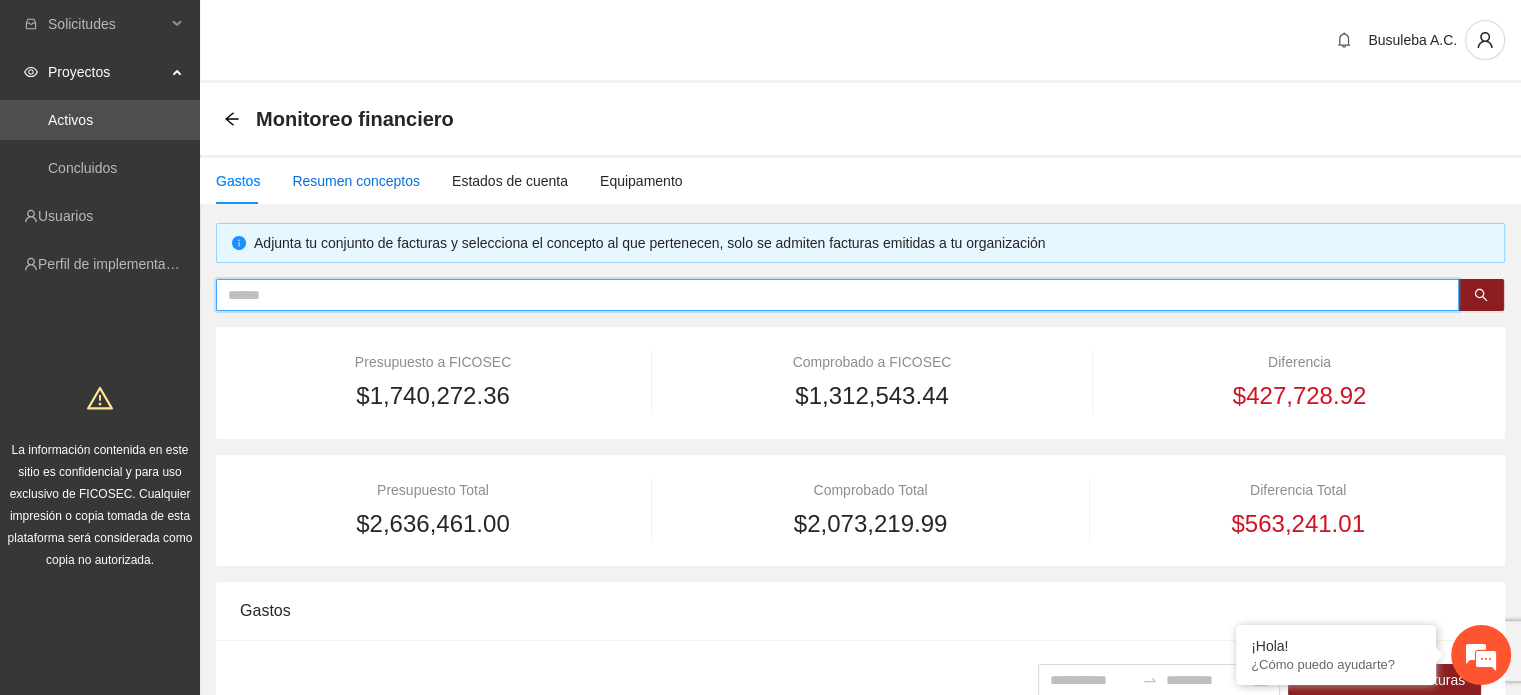 click on "Resumen conceptos" at bounding box center [356, 181] 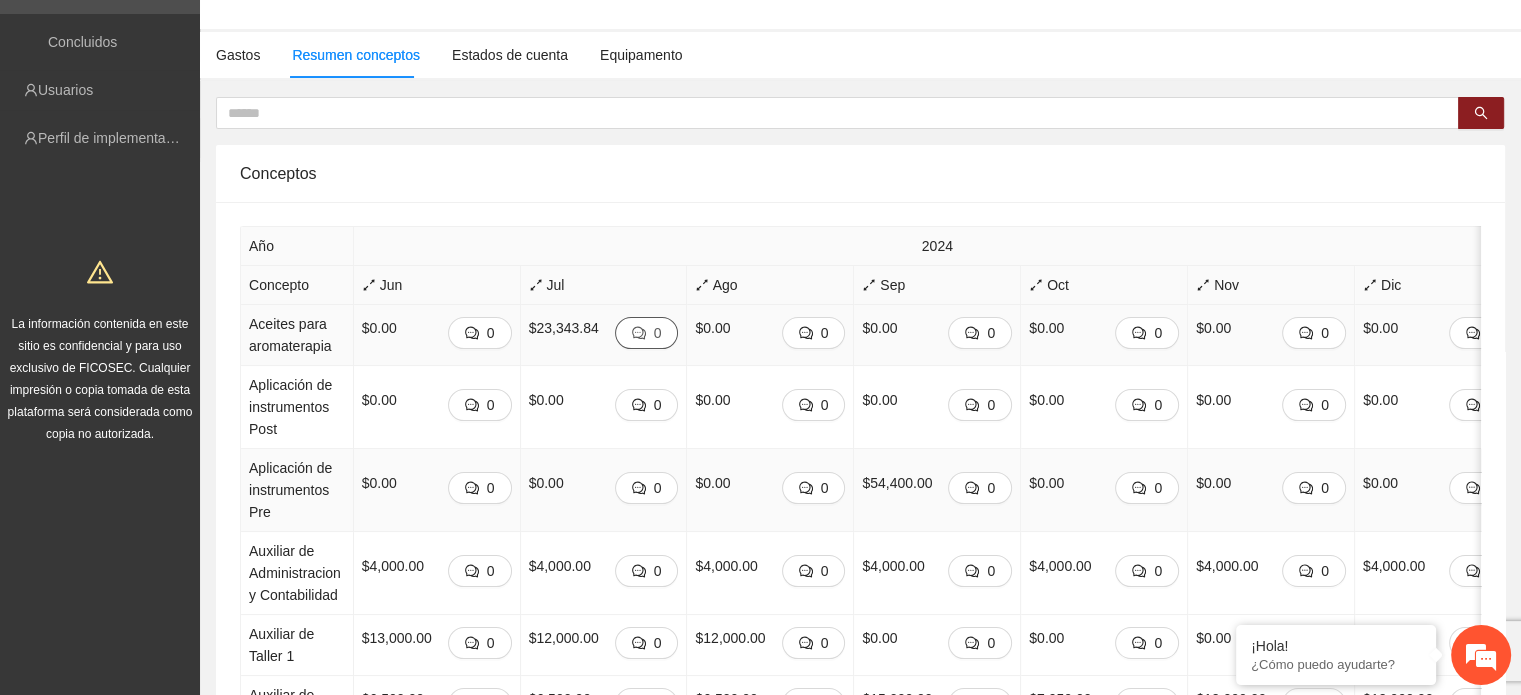 click on "$0.00 0" at bounding box center [604, 490] 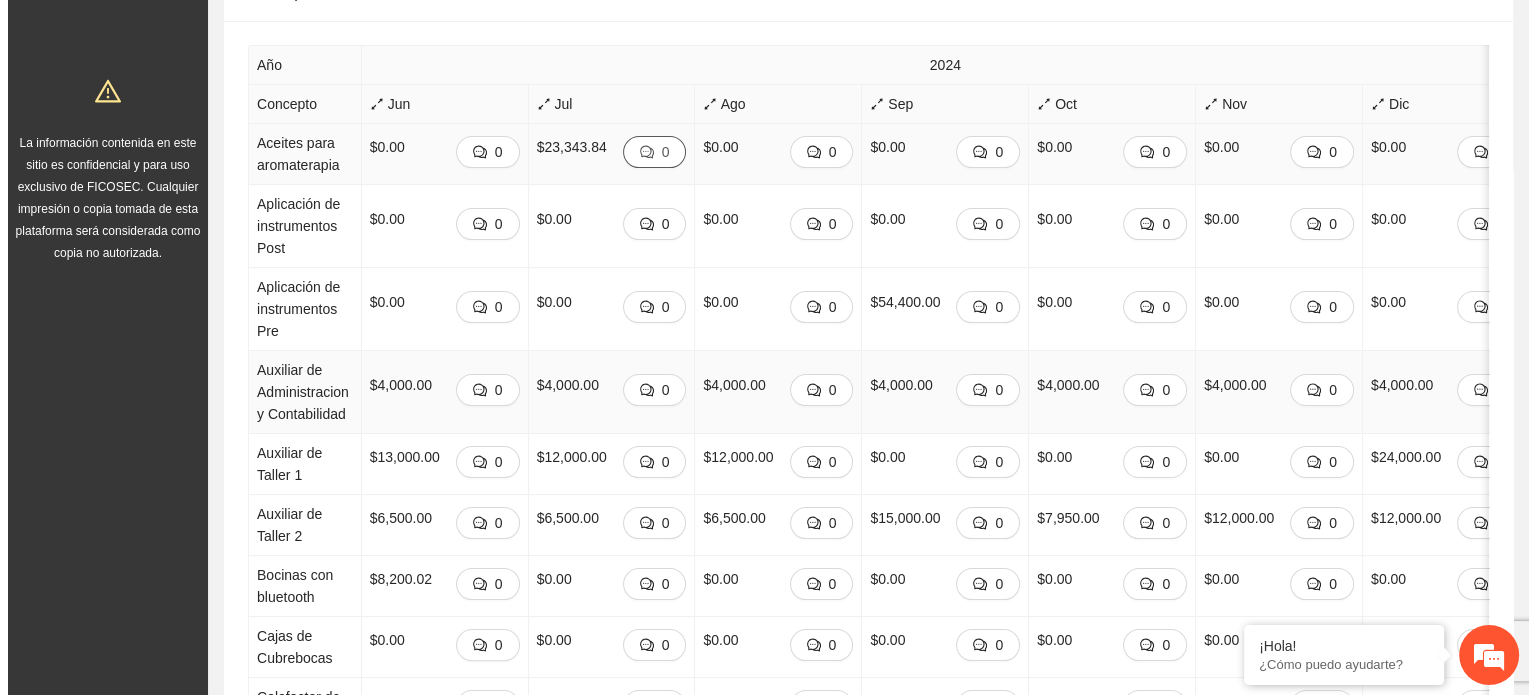 scroll, scrollTop: 308, scrollLeft: 0, axis: vertical 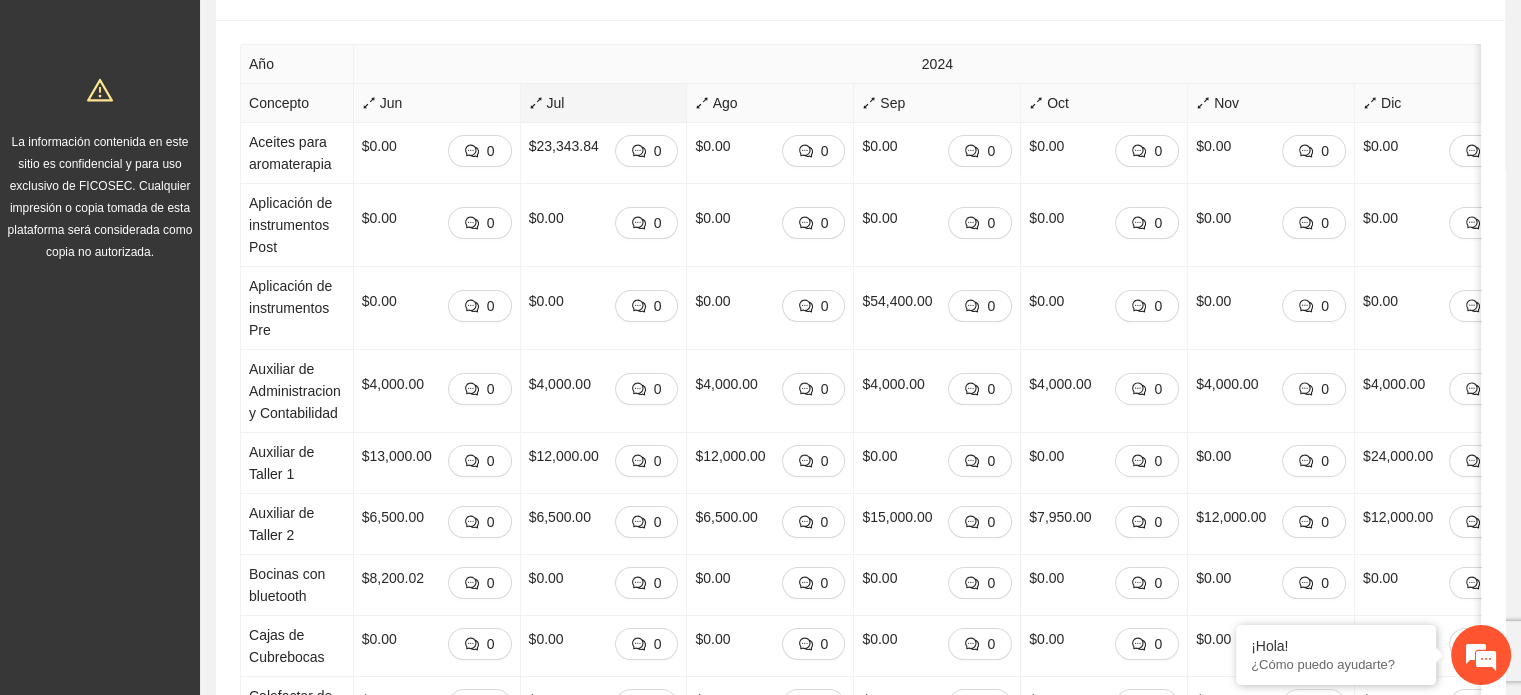 click on "Jul" at bounding box center [604, 103] 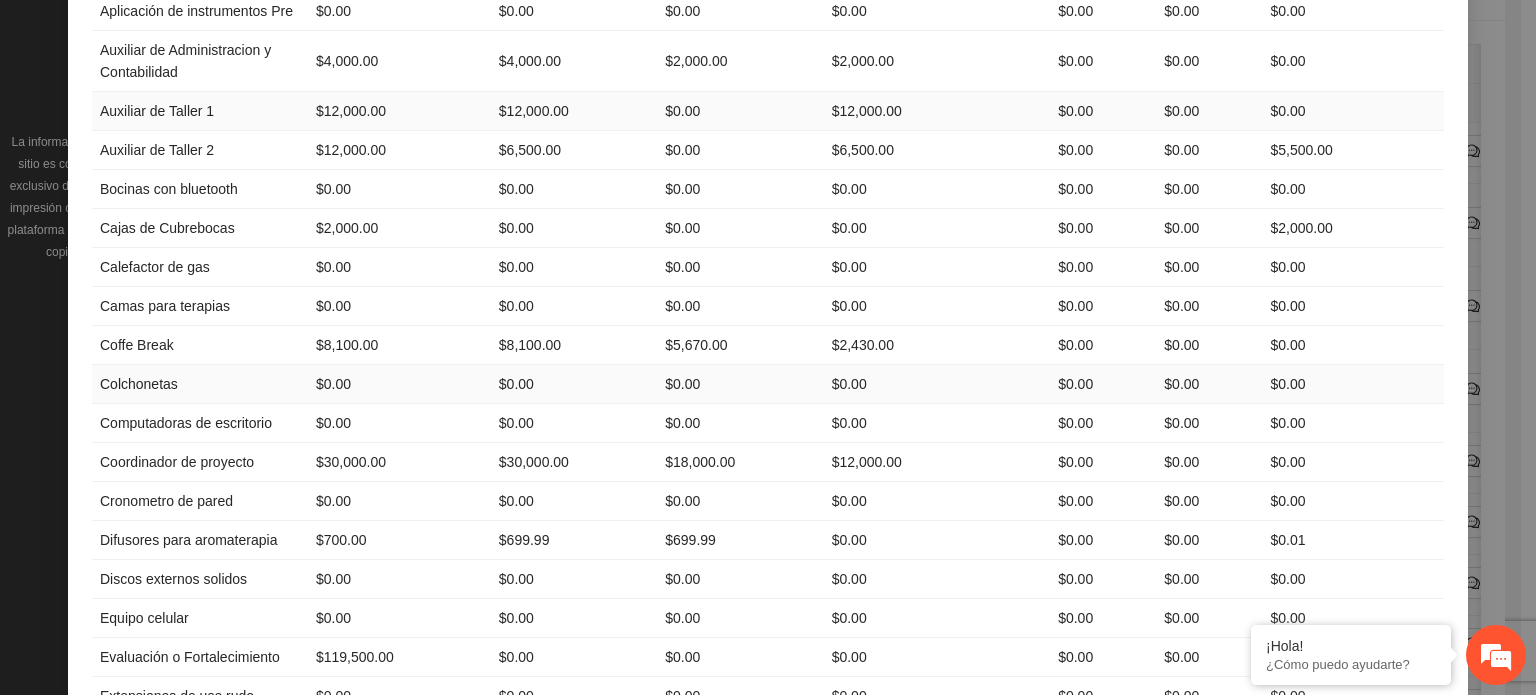 scroll, scrollTop: 303, scrollLeft: 0, axis: vertical 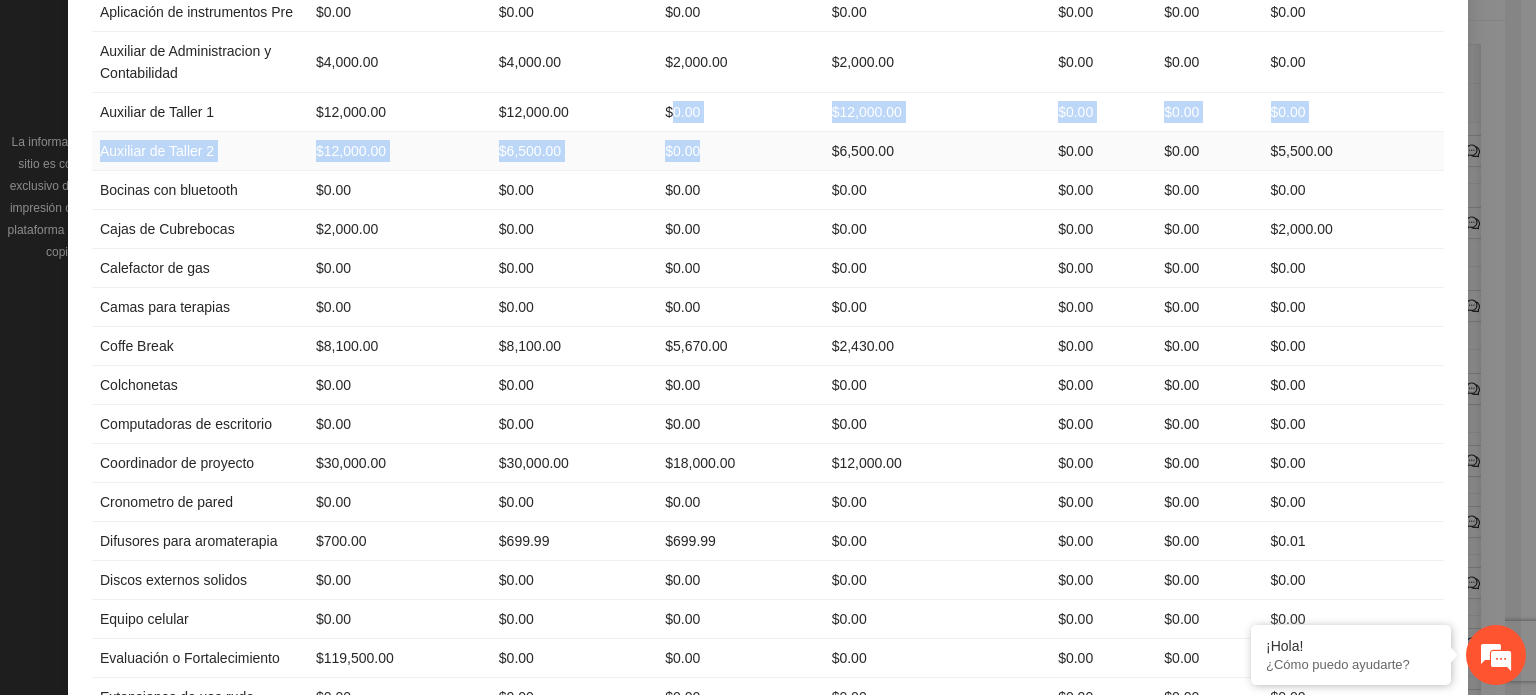 drag, startPoint x: 658, startPoint y: 112, endPoint x: 683, endPoint y: 152, distance: 47.169907 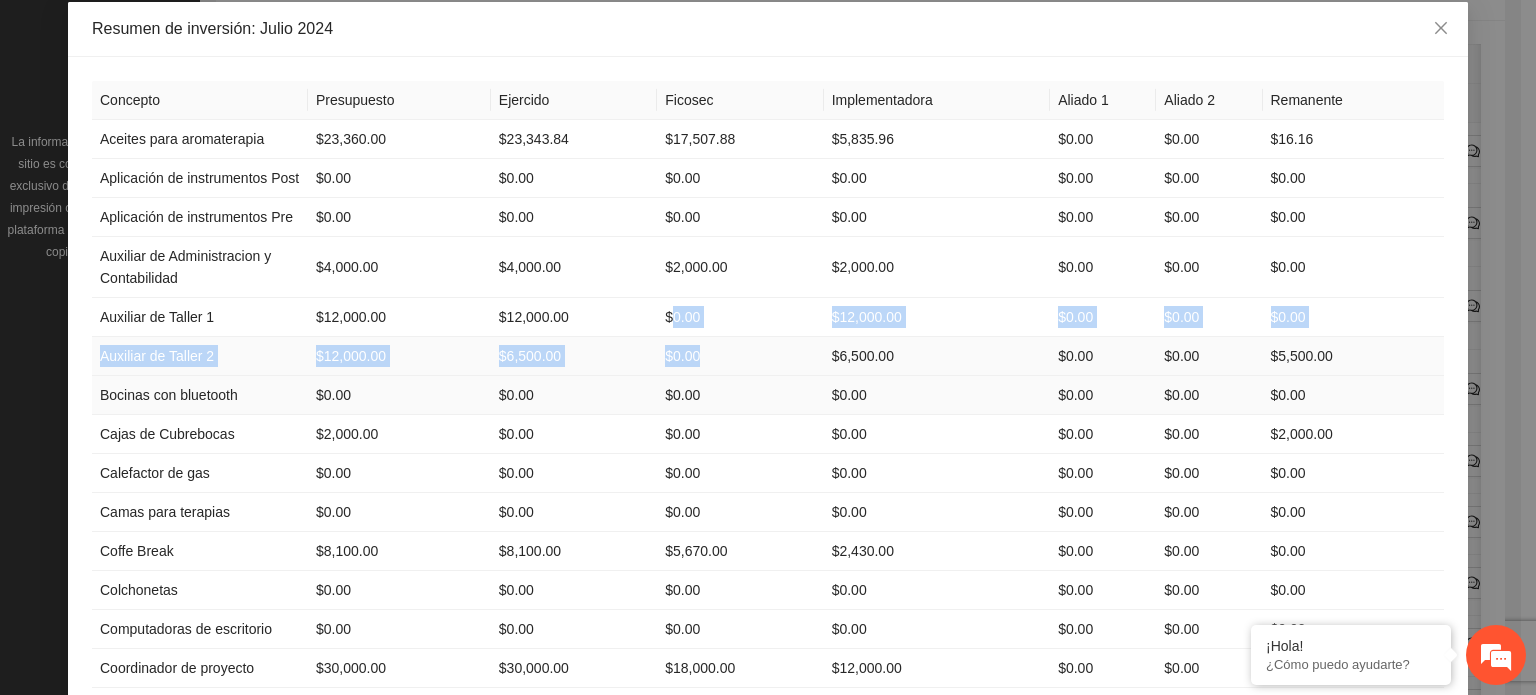 scroll, scrollTop: 99, scrollLeft: 0, axis: vertical 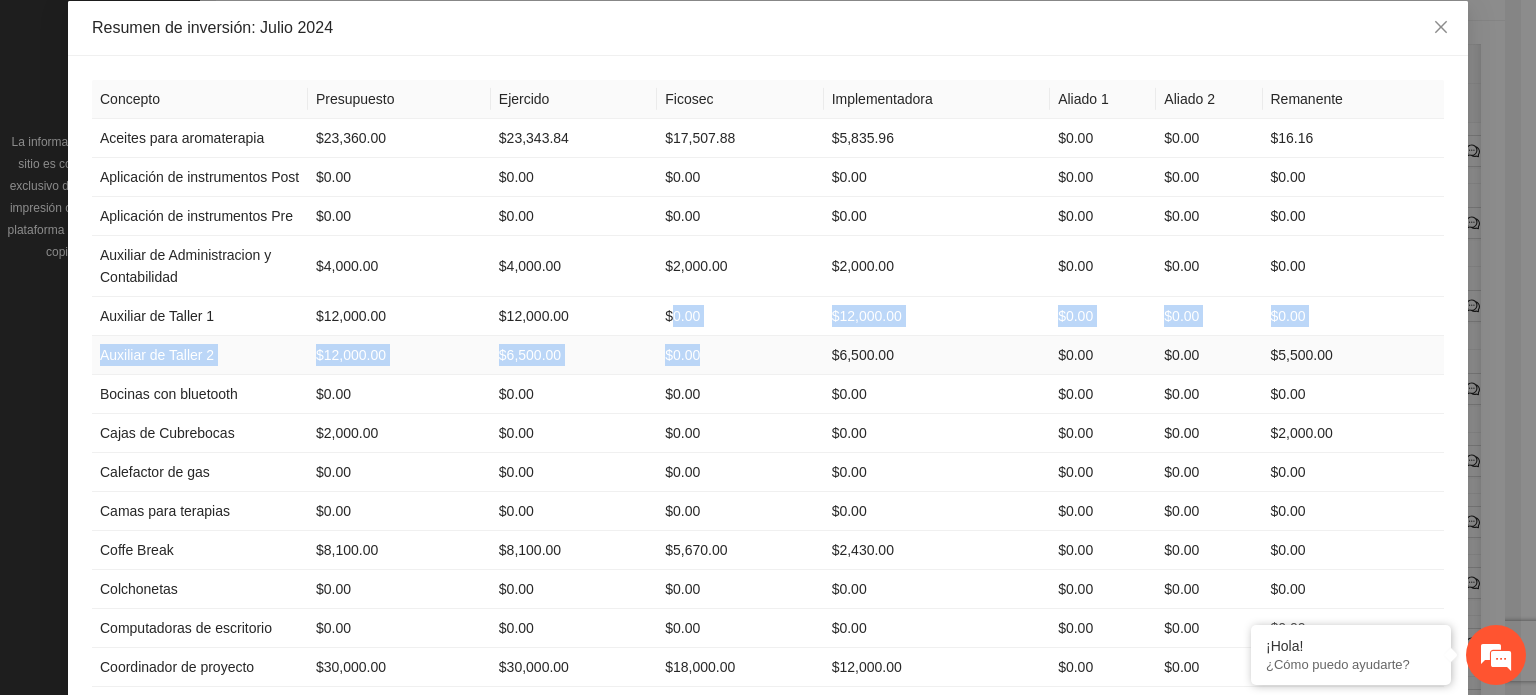 click on "$6,500.00" at bounding box center (574, 355) 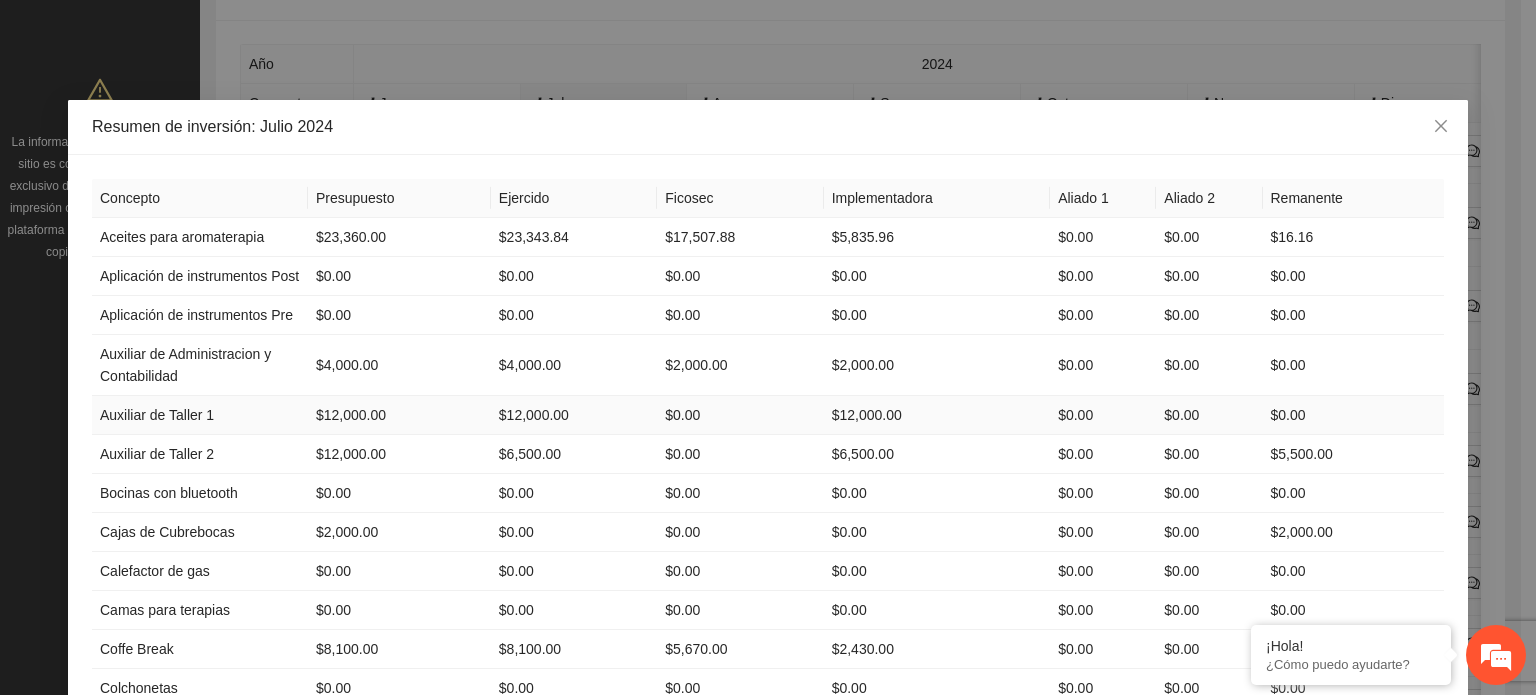 scroll, scrollTop: 0, scrollLeft: 0, axis: both 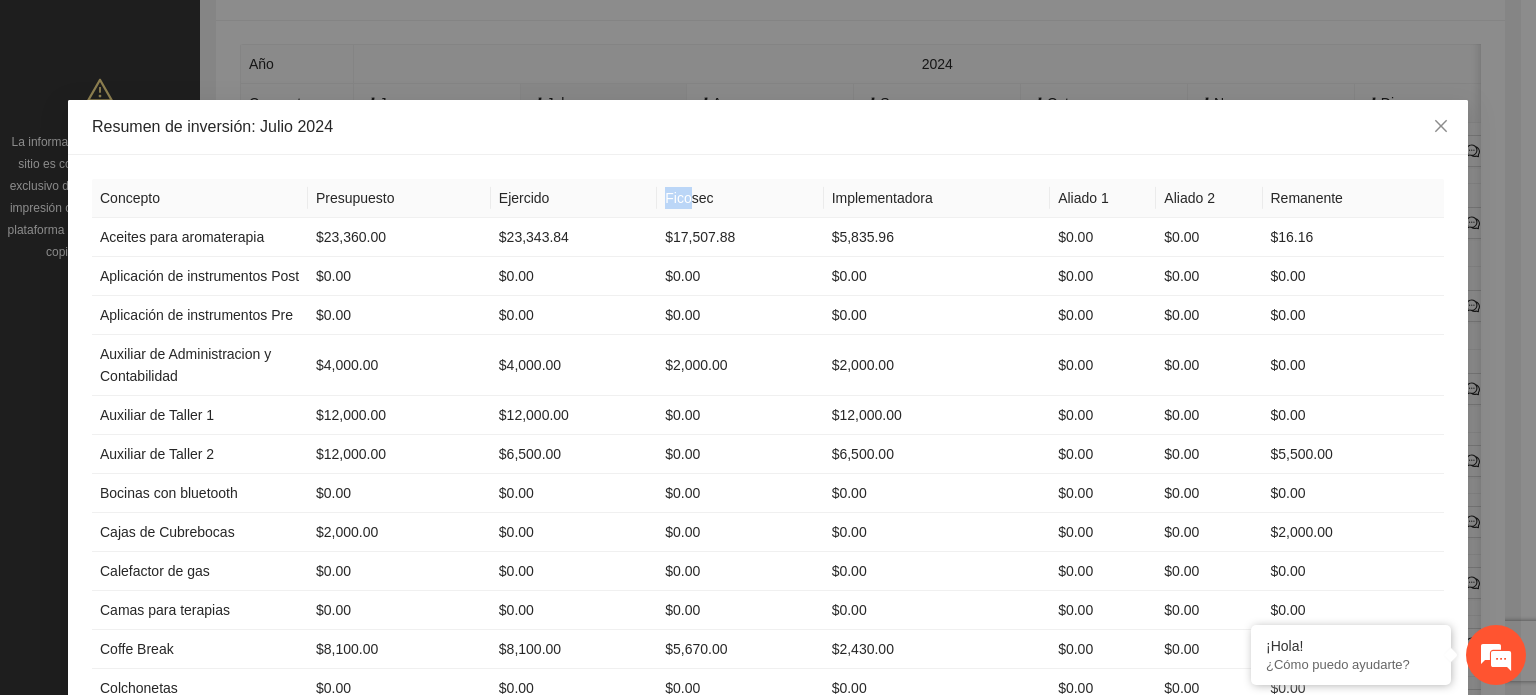 drag, startPoint x: 656, startPoint y: 199, endPoint x: 676, endPoint y: 199, distance: 20 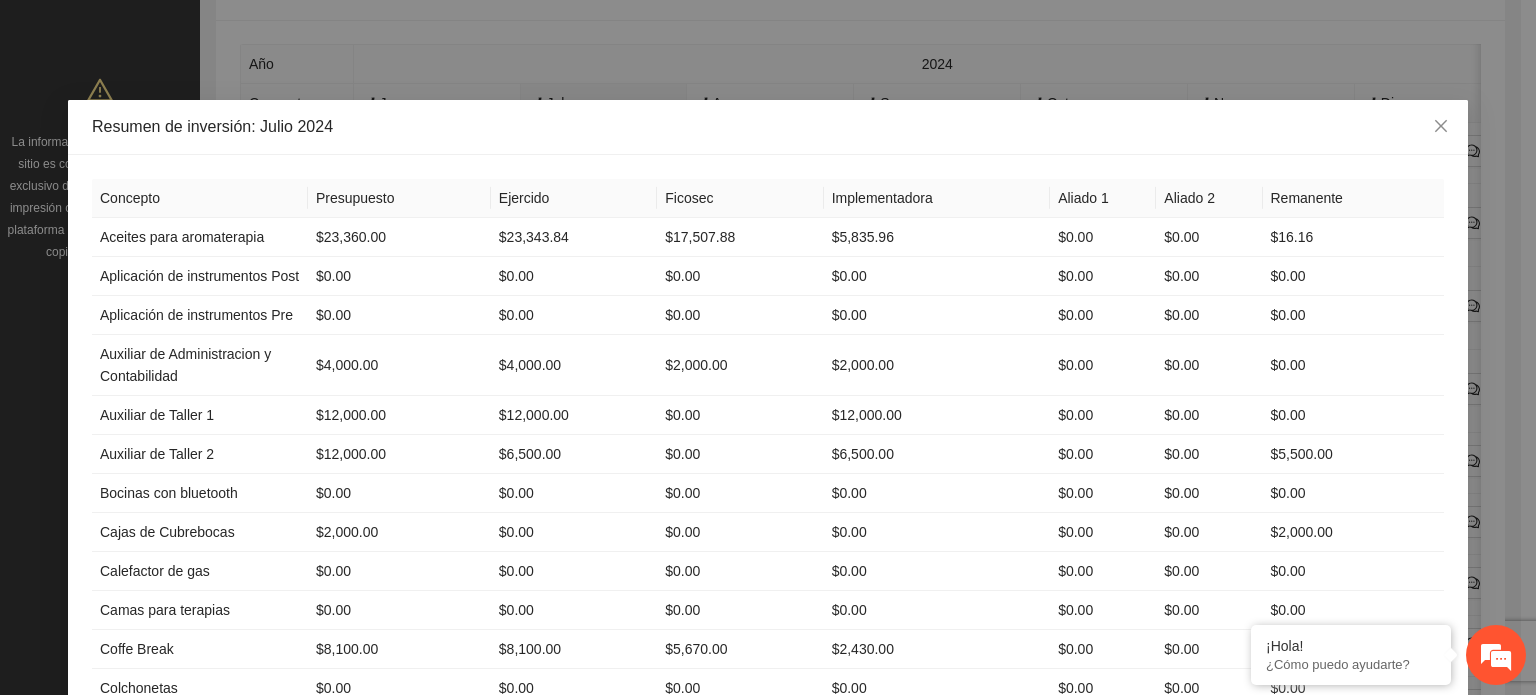 click on "Presupuesto" at bounding box center (399, 198) 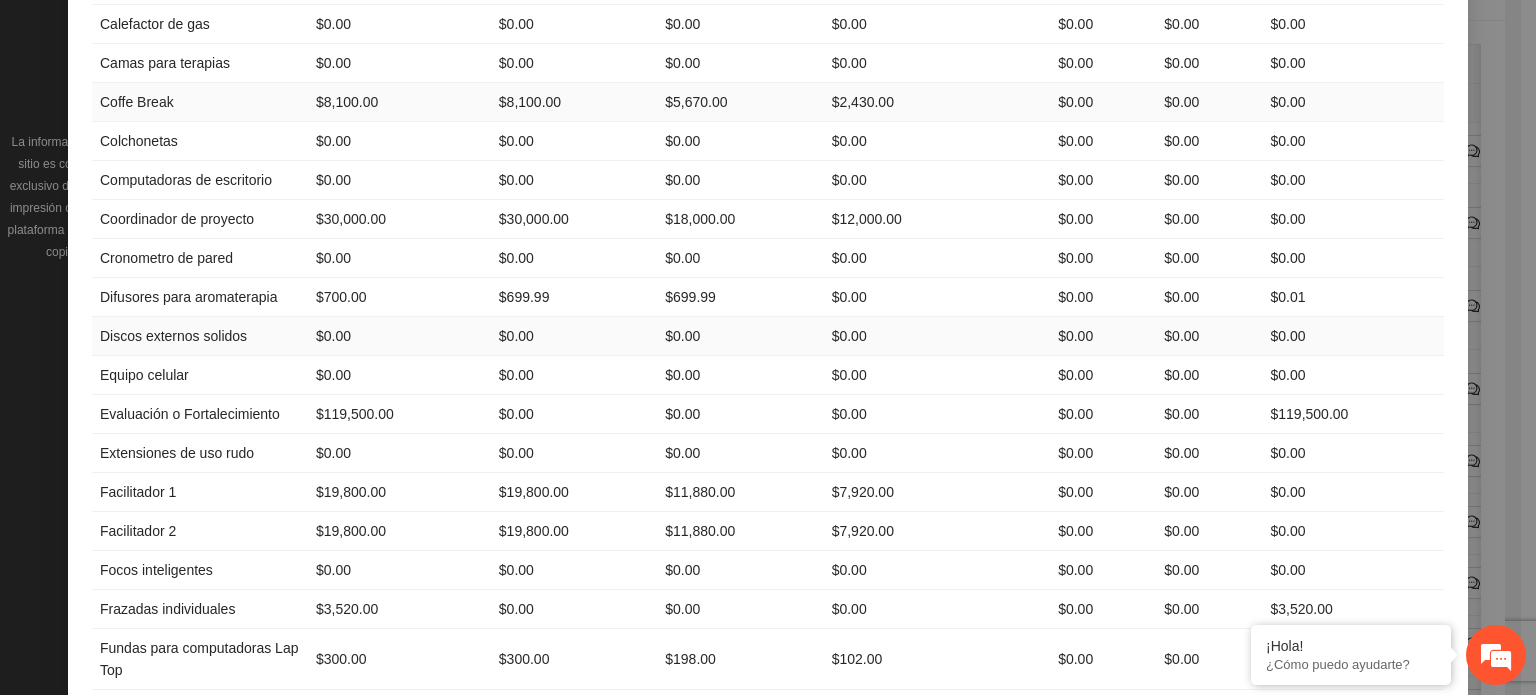 scroll, scrollTop: 664, scrollLeft: 0, axis: vertical 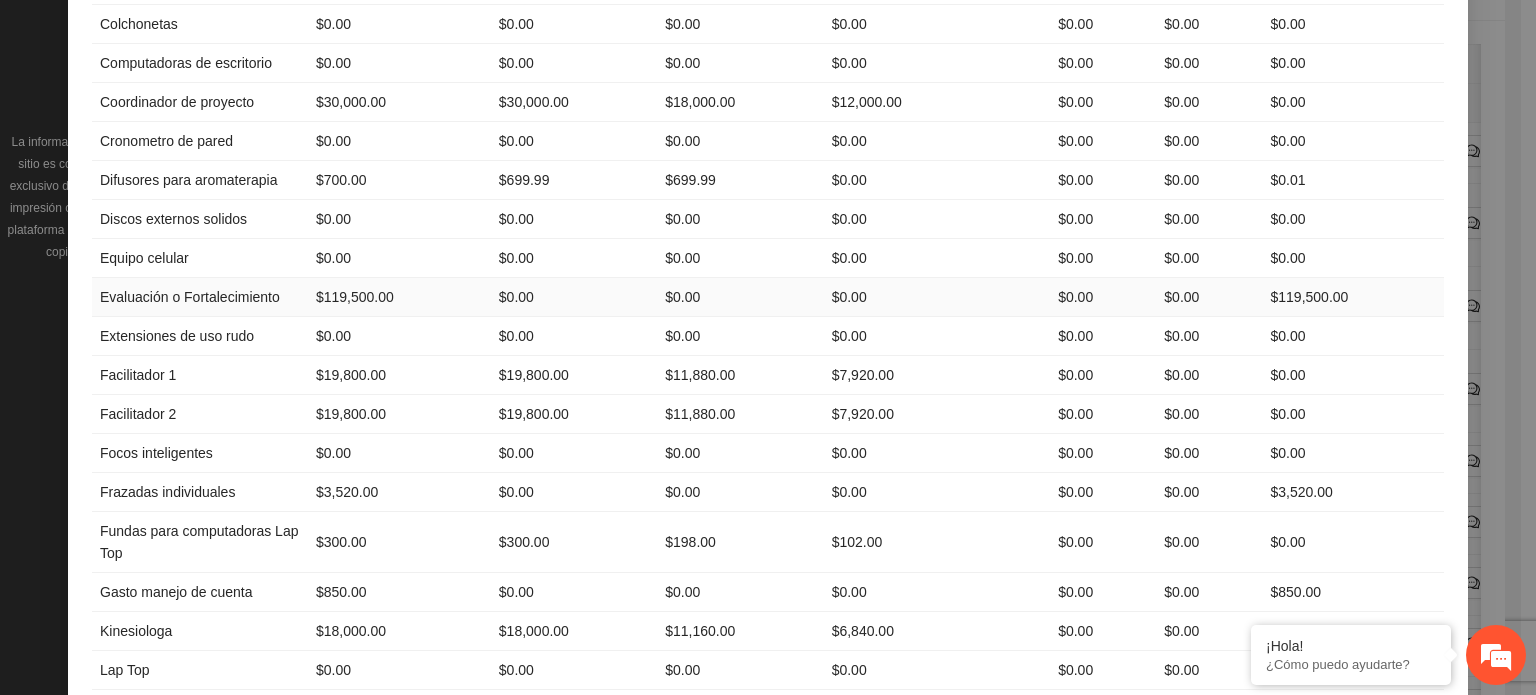 click on "$0.00" at bounding box center [574, 297] 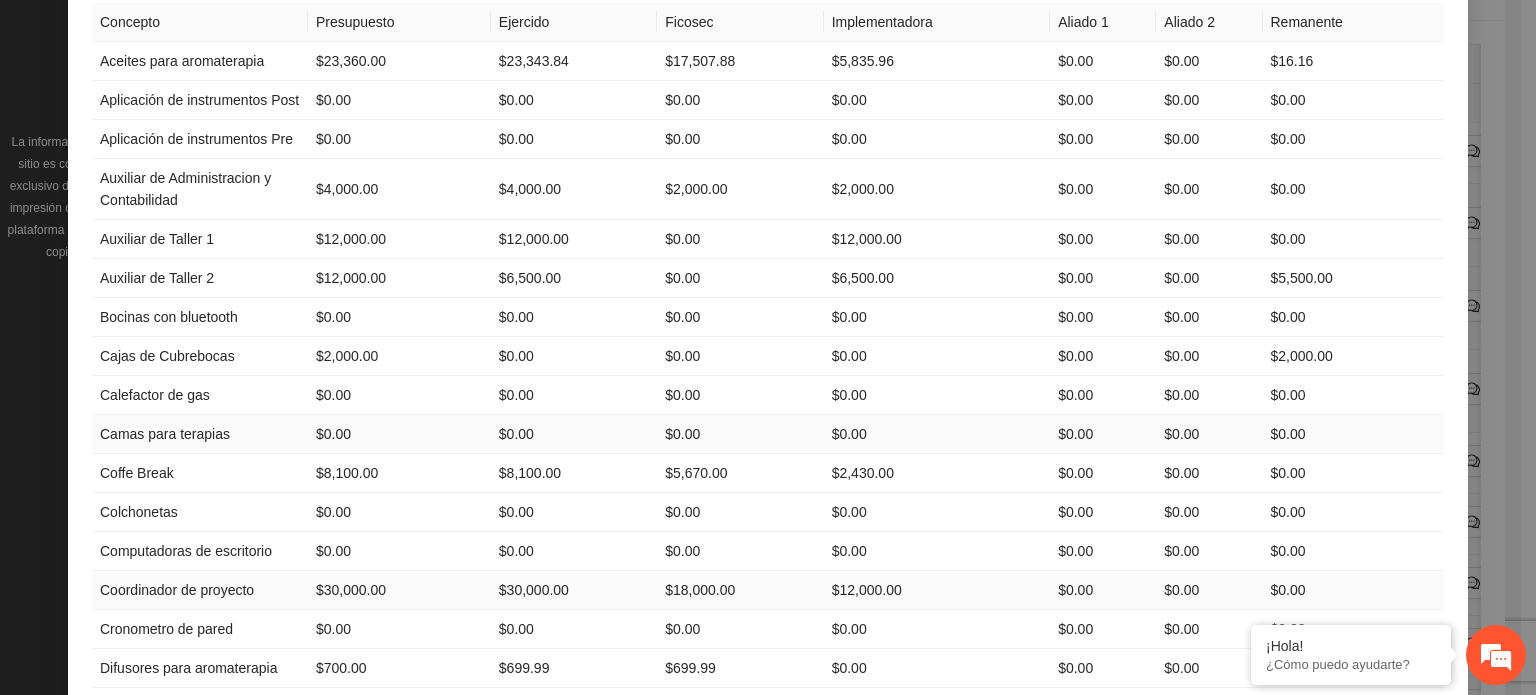 scroll, scrollTop: 175, scrollLeft: 0, axis: vertical 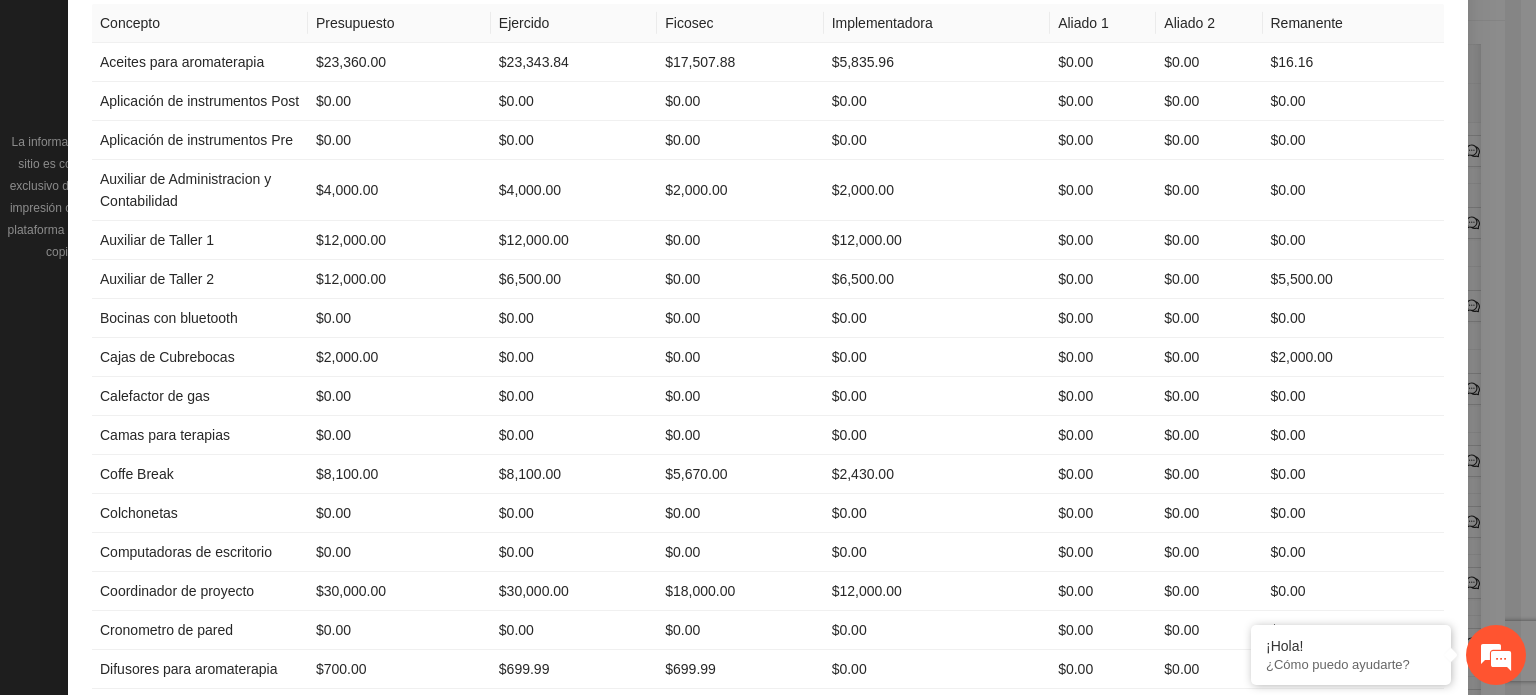 click on "Resumen de inversión: Julio 2024 Concepto Presupuesto Ejercido Ficosec Implementadora Aliado 1 Aliado 2 Remanente Aceites para aromaterapia $[PRICE] $[PRICE] $[PRICE] $[PRICE] $[PRICE] $[PRICE] $[PRICE] Aplicación de instrumentos Post $[PRICE] $[PRICE] $[PRICE] $[PRICE] $[PRICE] $[PRICE] $[PRICE] Aplicación de instrumentos Pre $[PRICE] $[PRICE] $[PRICE] $[PRICE] $[PRICE] $[PRICE] $[PRICE] Auxiliar de Administracion y Contabilidad $[PRICE] $[PRICE] $[PRICE] $[PRICE] $[PRICE] $[PRICE] $[PRICE] Auxiliar de Taller 1 $[PRICE] $[PRICE] $[PRICE] $[PRICE] $[PRICE] $[PRICE] $[PRICE] Auxiliar de Taller 2 $[PRICE] $[PRICE] $[PRICE] $[PRICE] $[PRICE] $[PRICE] $[PRICE] Bocinas con bluetooth $[PRICE] $[PRICE] $[PRICE] $[PRICE] $[PRICE] $[PRICE] $[PRICE] Cajas de Cubrebocas $[PRICE] $[PRICE] $[PRICE] $[PRICE] $[PRICE] $[PRICE] $[PRICE] Calefactor de gas $[PRICE] $[PRICE] $[PRICE] $[PRICE] $[PRICE] $[PRICE] $[PRICE] Camas para terapias $[PRICE] $[PRICE] $[PRICE] $[PRICE] $[PRICE] $[PRICE] $[PRICE] Coffe Break $[PRICE] $[PRICE] $[PRICE] $[PRICE] $[PRICE] $[PRICE] $[PRICE] Colchonetas $[PRICE] $[PRICE] $[PRICE] $[PRICE] $[PRICE] $[PRICE] $[PRICE] Computadoras de escritorio $[PRICE]" at bounding box center (768, 347) 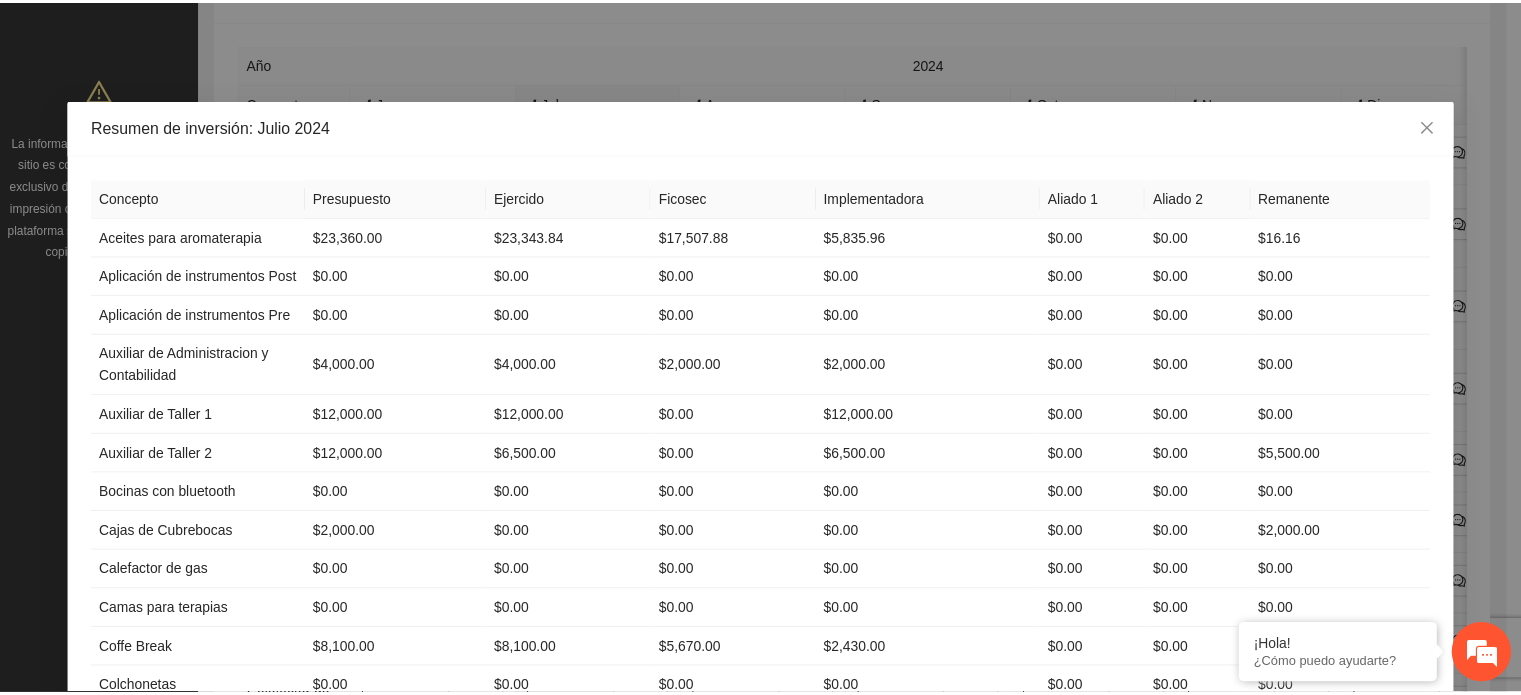 scroll, scrollTop: 0, scrollLeft: 0, axis: both 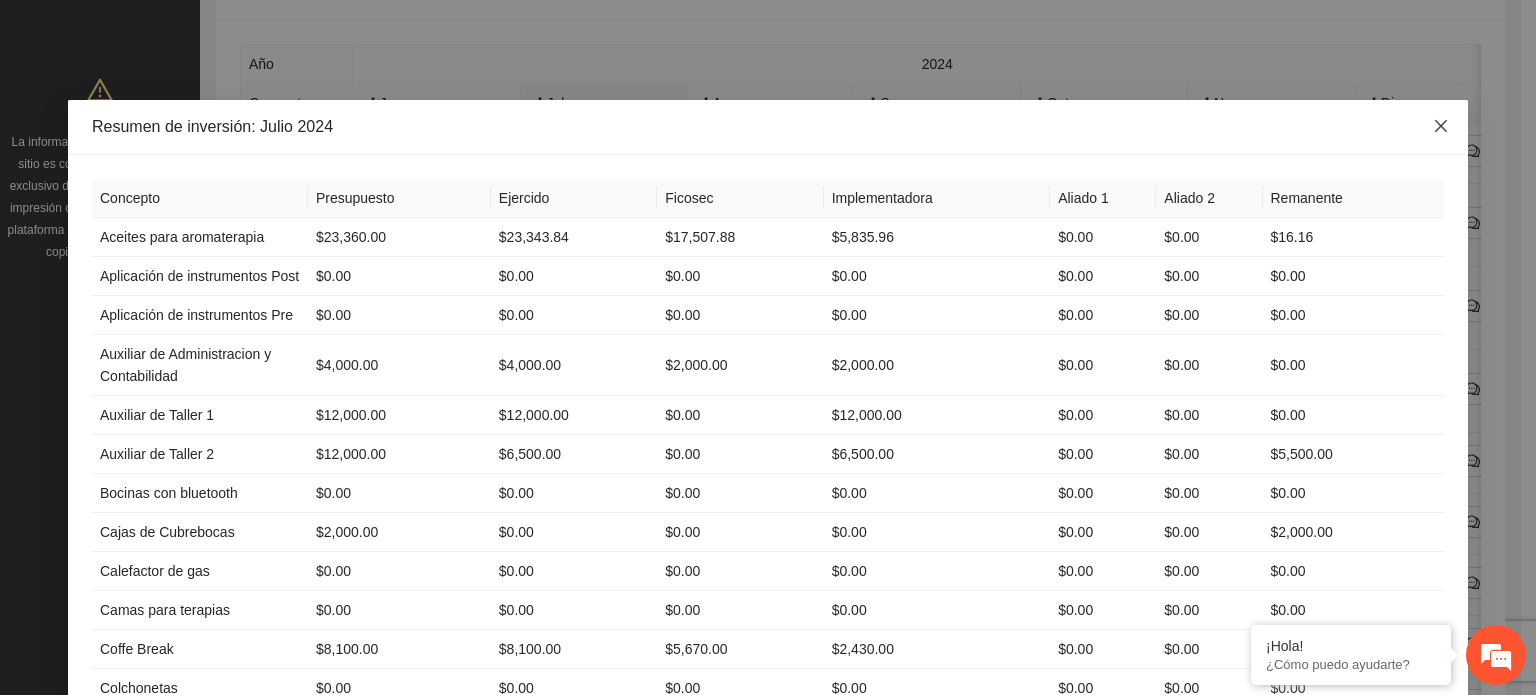 click 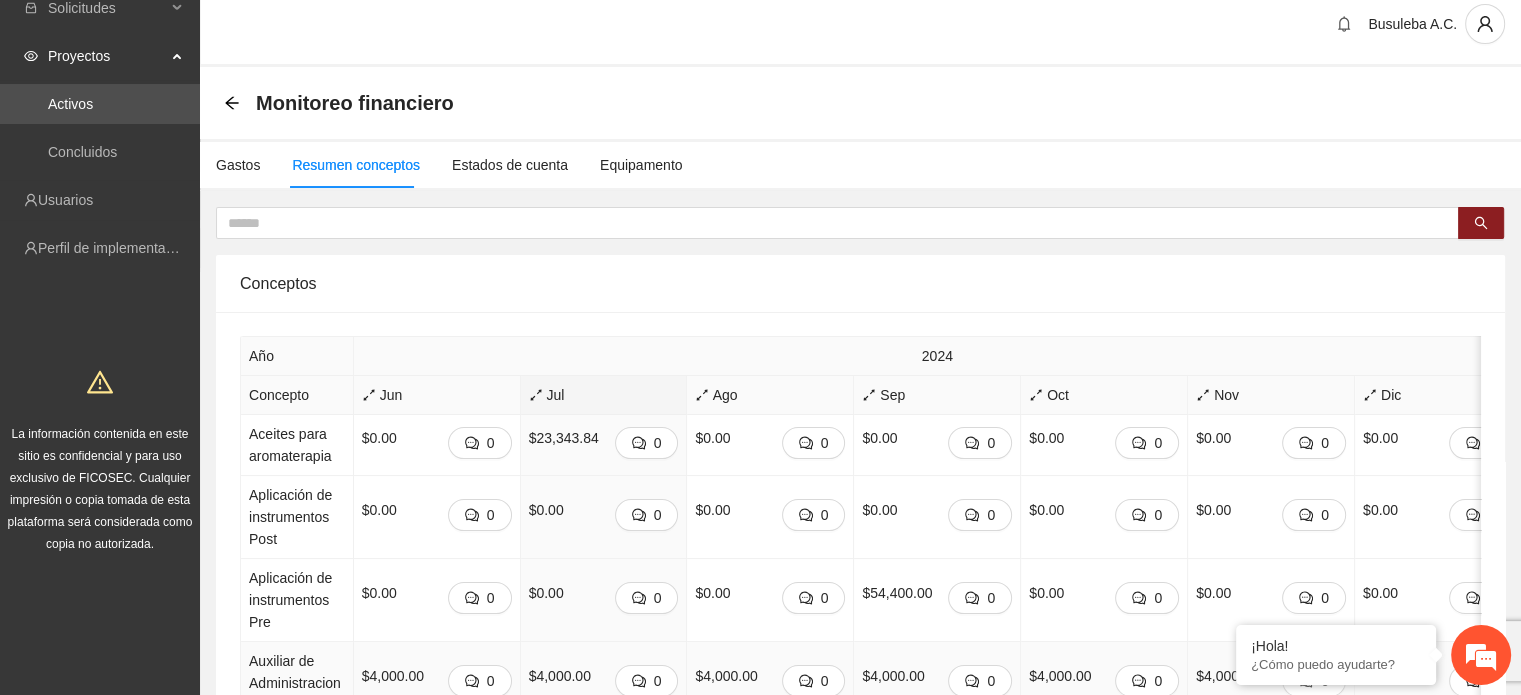 scroll, scrollTop: 0, scrollLeft: 0, axis: both 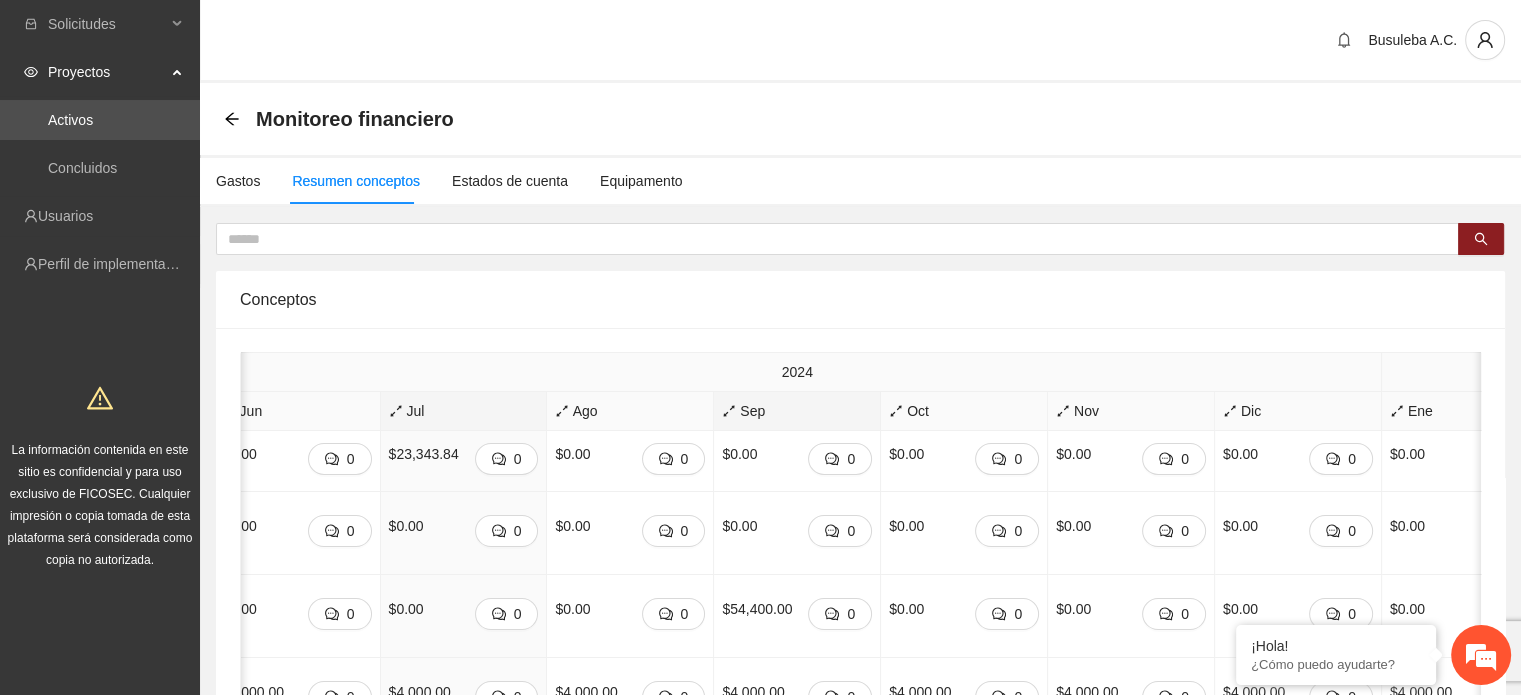 click on "Sep" at bounding box center (797, 411) 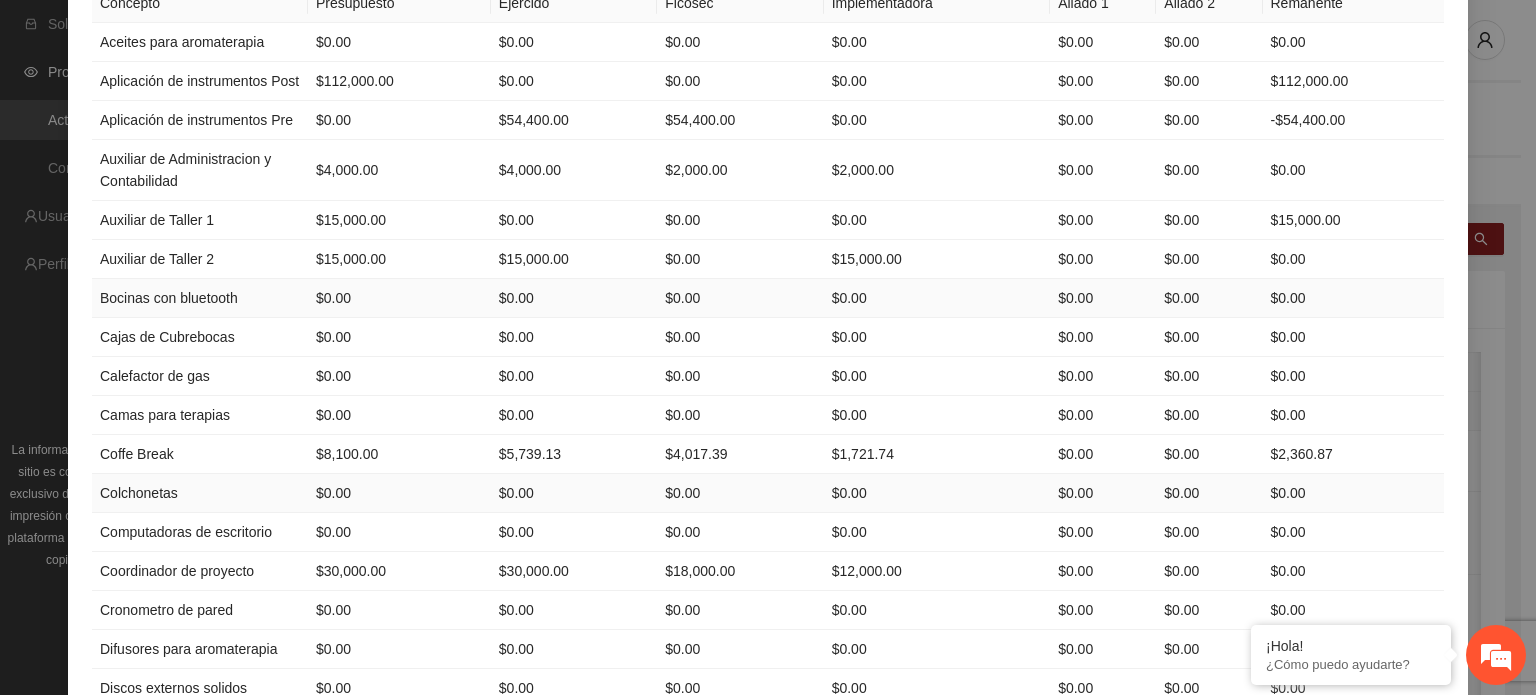 scroll, scrollTop: 136, scrollLeft: 0, axis: vertical 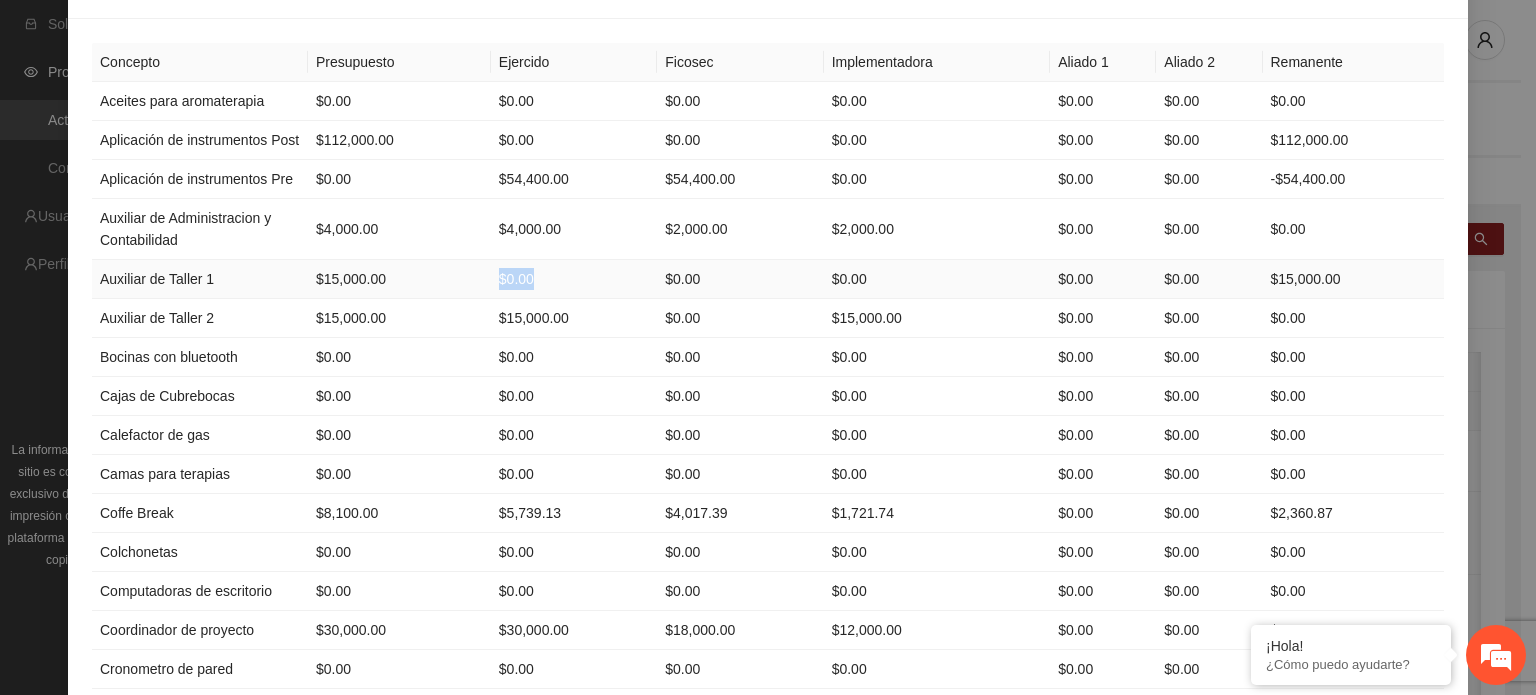 drag, startPoint x: 487, startPoint y: 272, endPoint x: 576, endPoint y: 278, distance: 89.20202 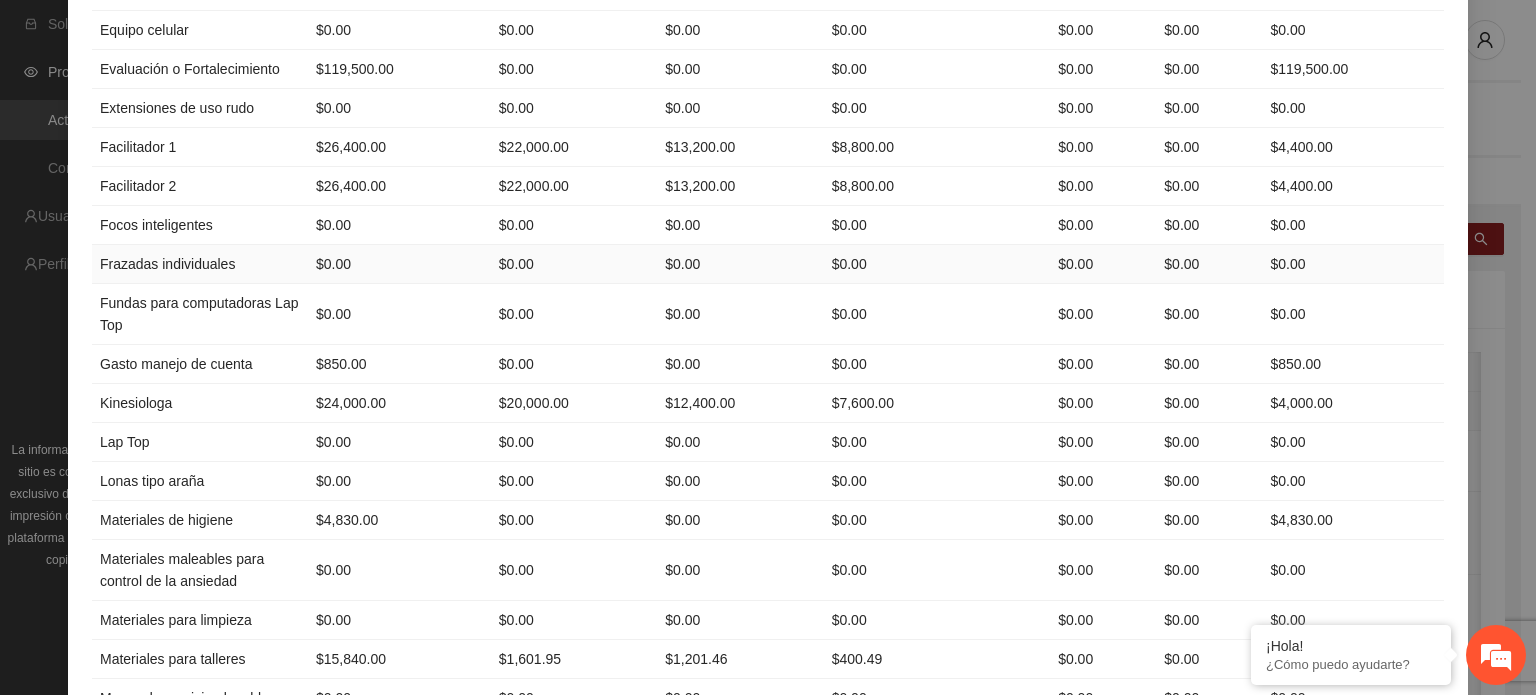 scroll, scrollTop: 902, scrollLeft: 0, axis: vertical 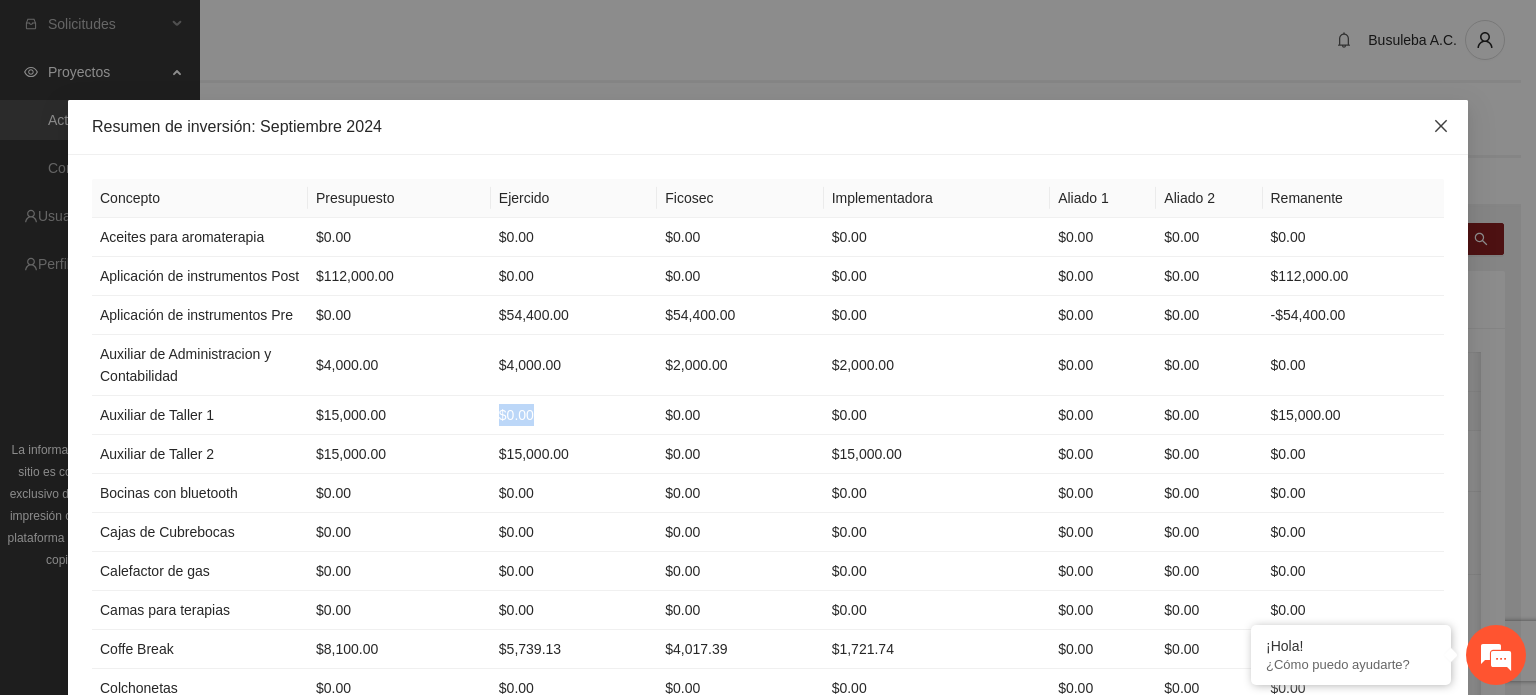 click 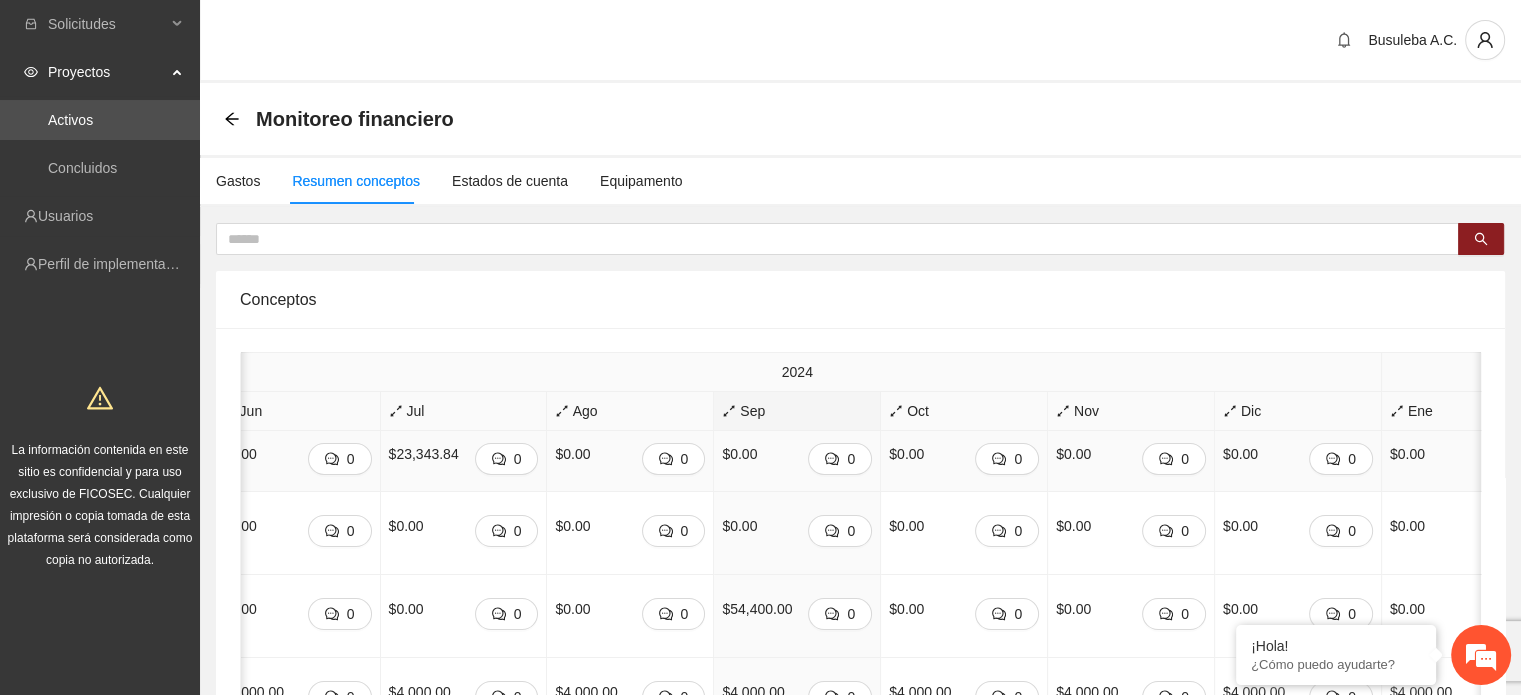 scroll, scrollTop: 0, scrollLeft: 0, axis: both 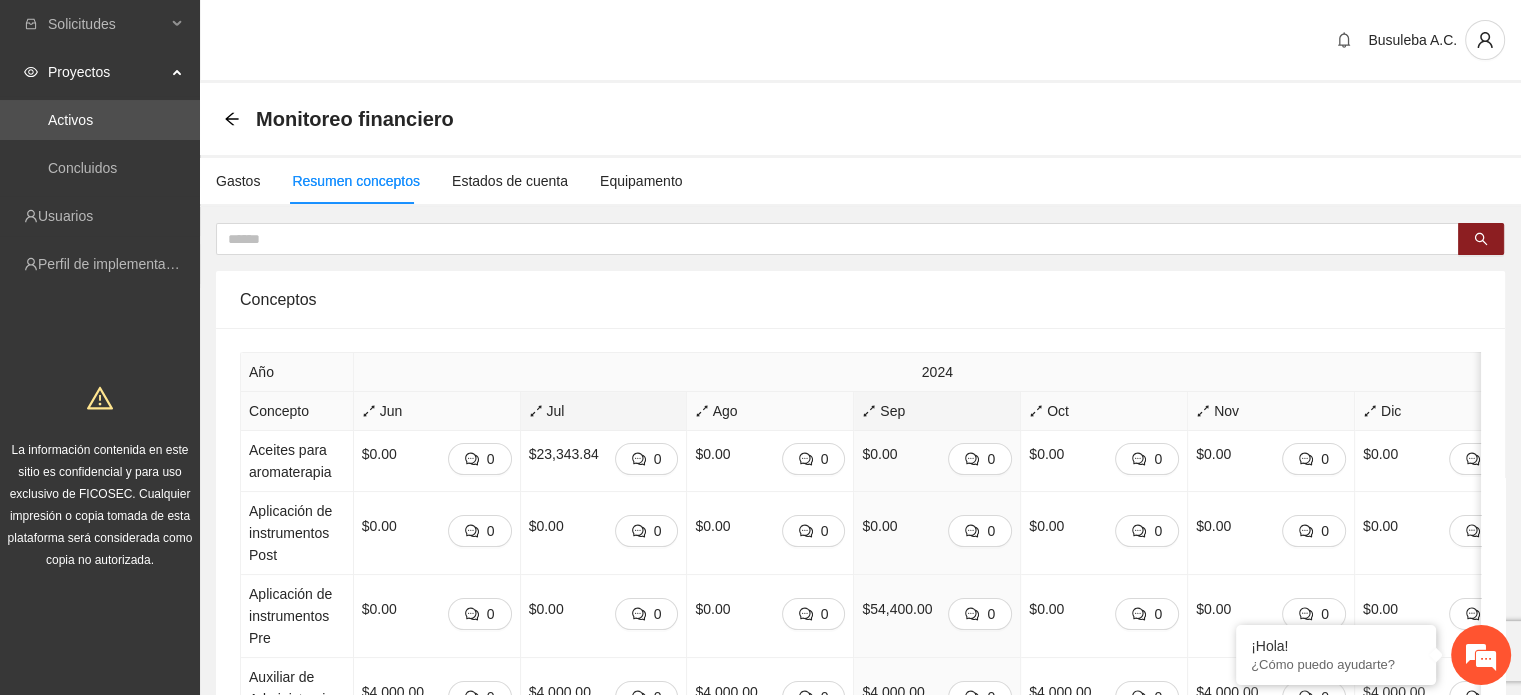 click on "Jul" at bounding box center [604, 411] 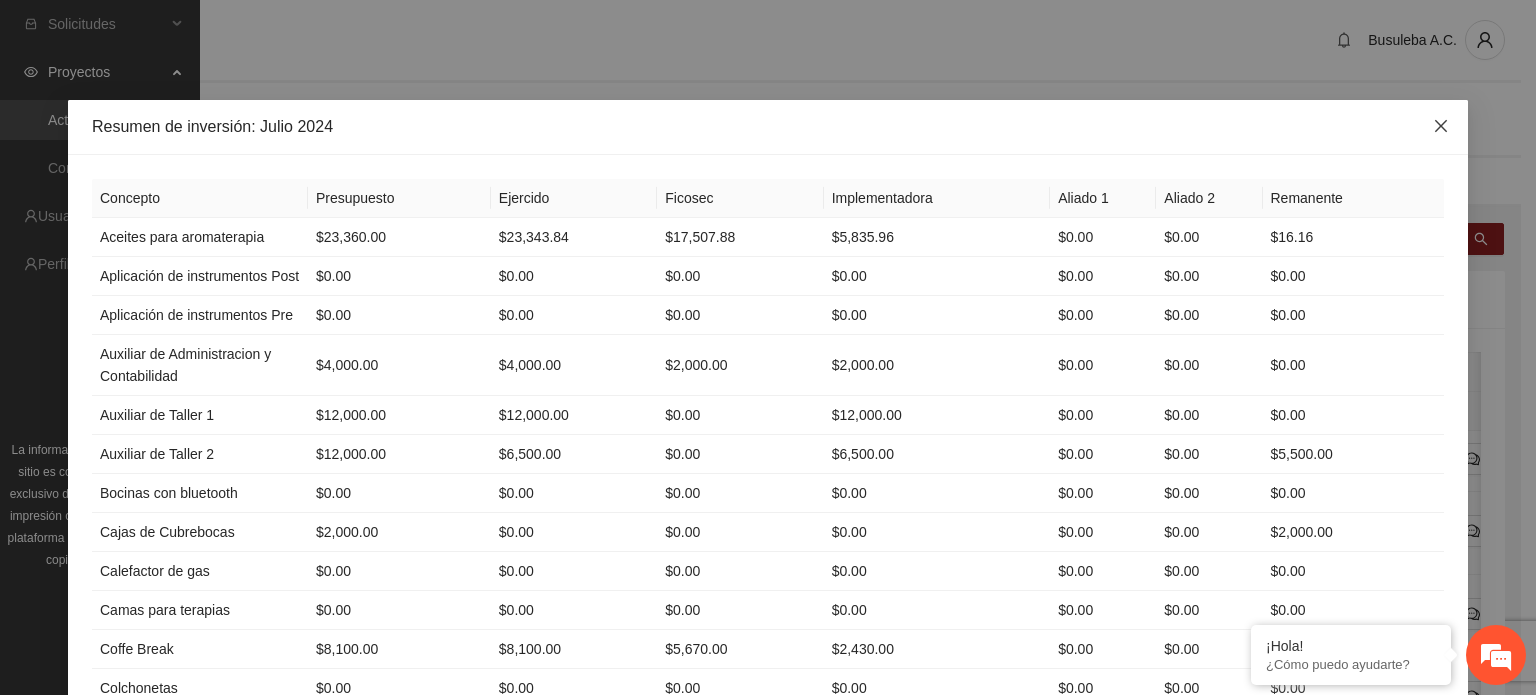 click 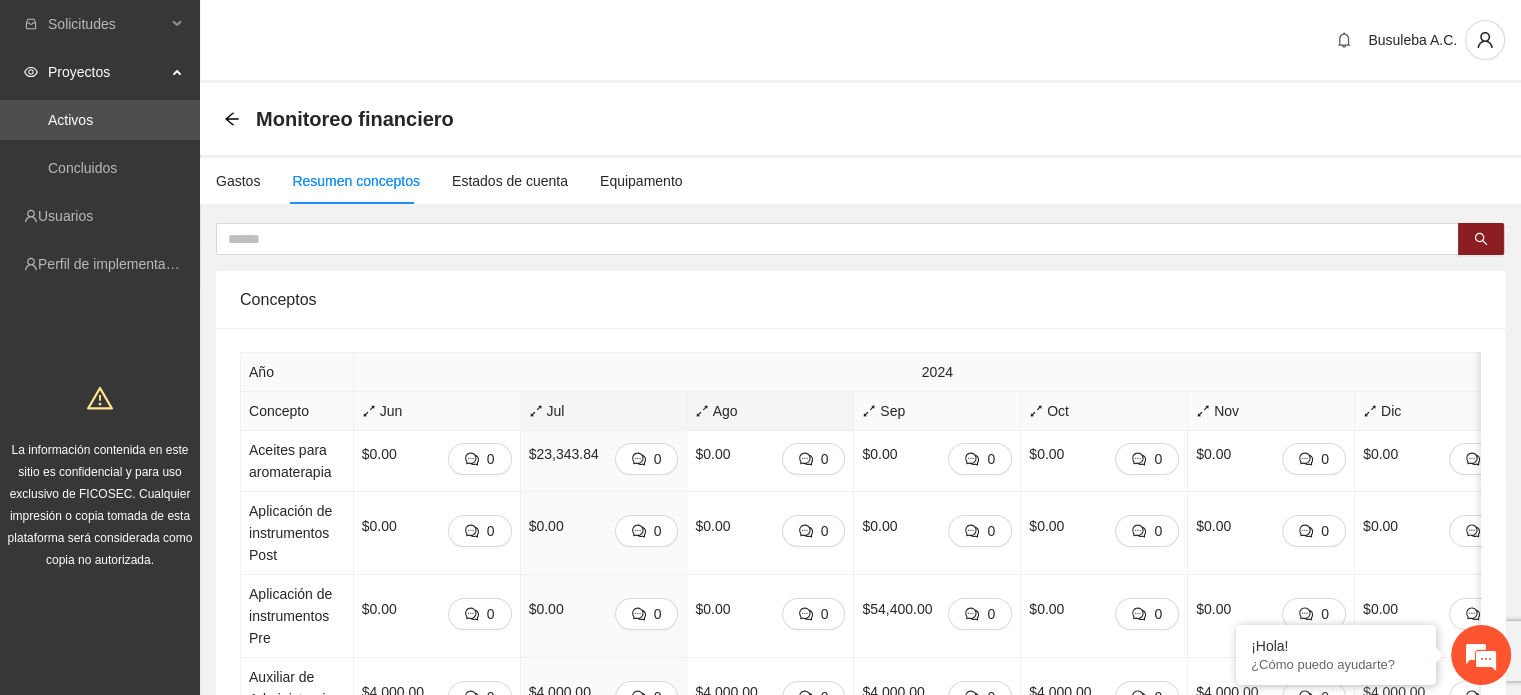 click on "Ago" at bounding box center (770, 411) 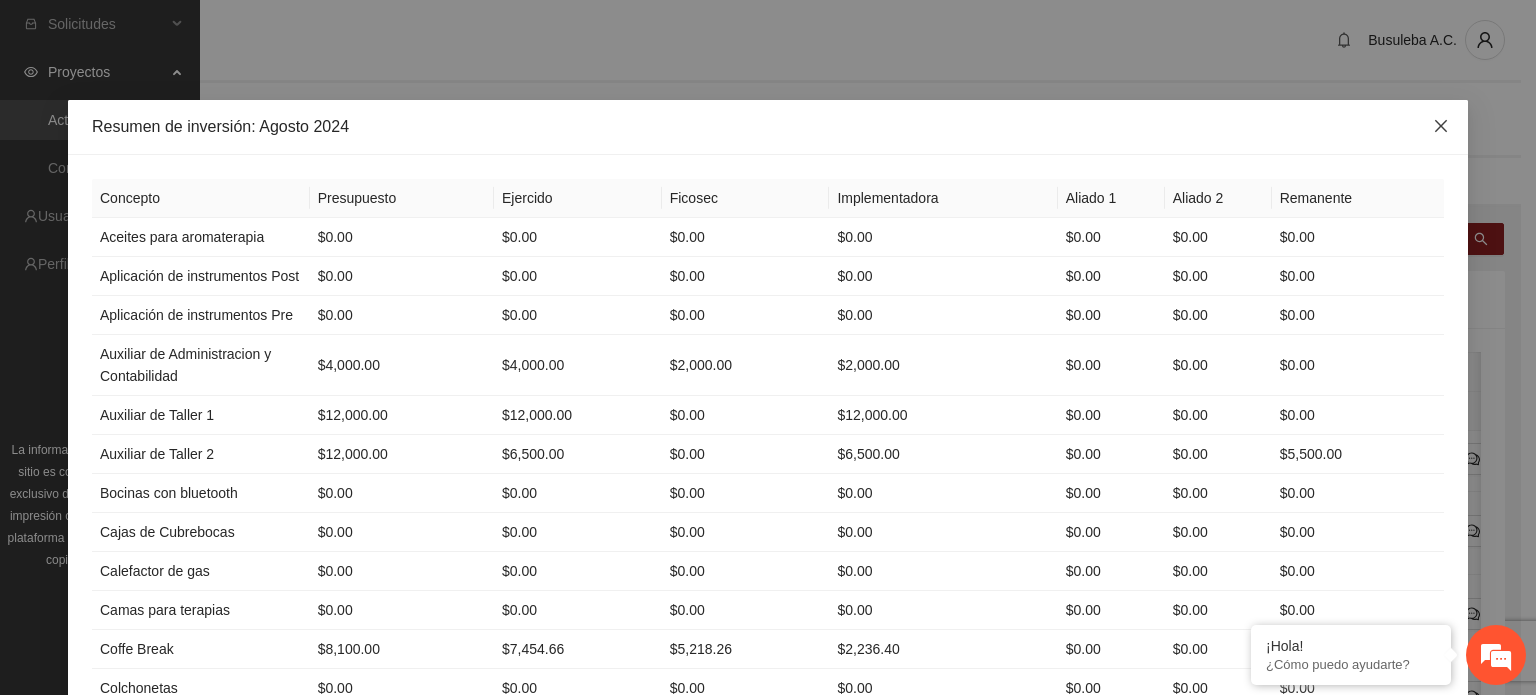 click at bounding box center (1441, 127) 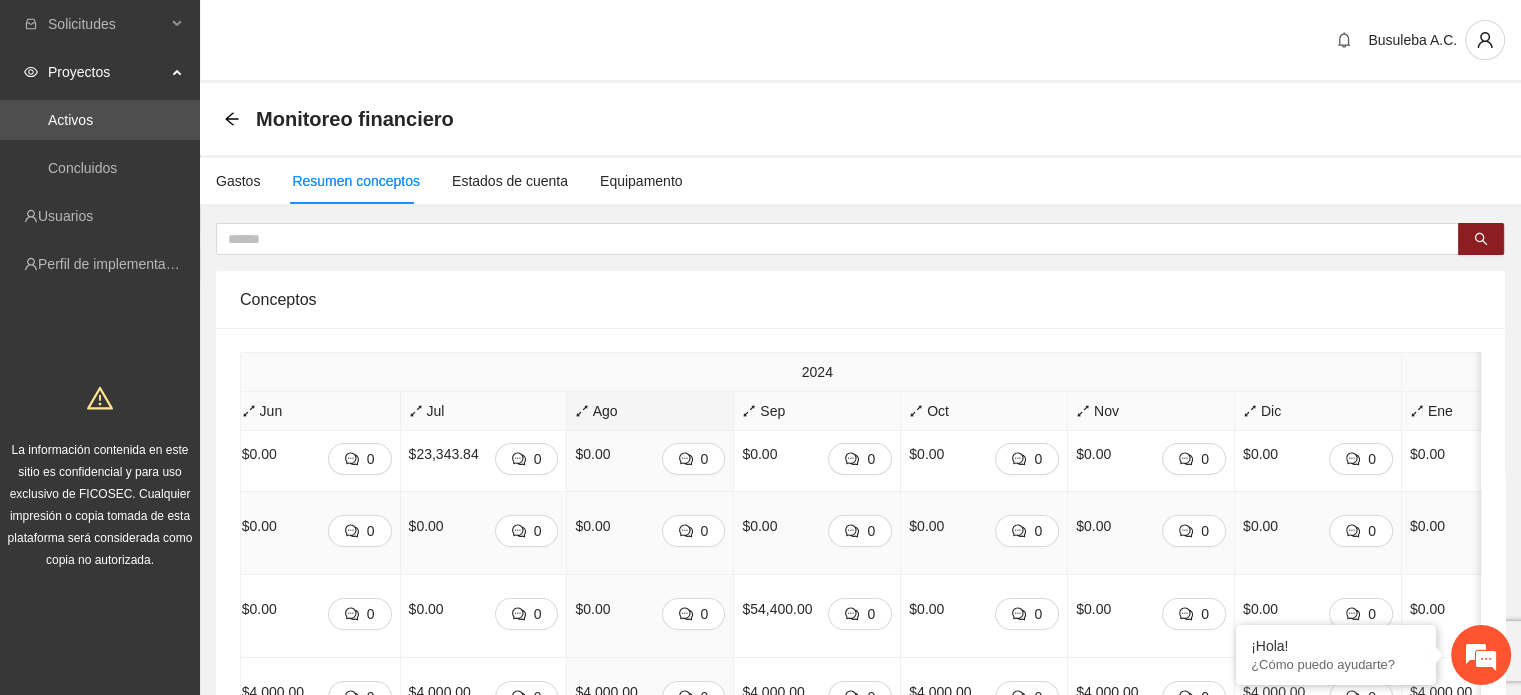 scroll, scrollTop: 0, scrollLeft: 0, axis: both 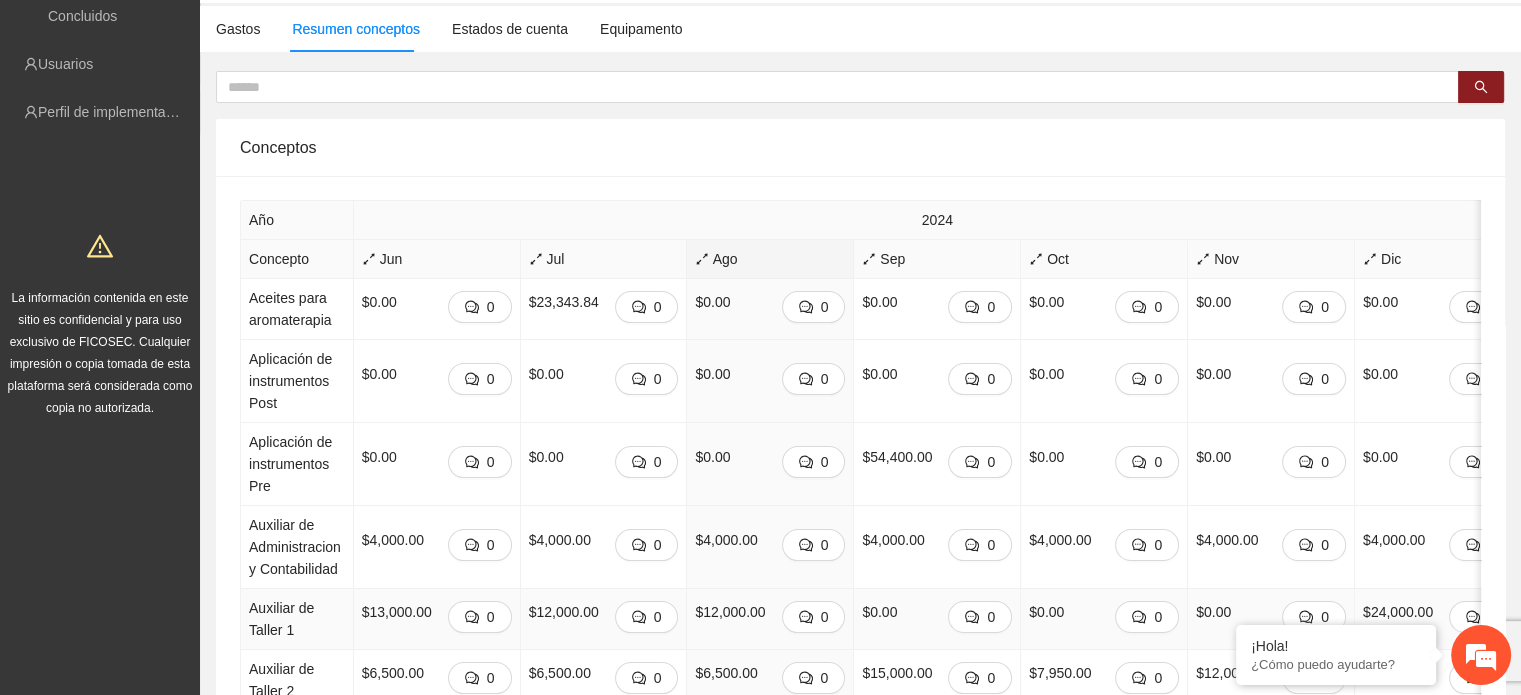 click on "$0.00" at bounding box center (879, 612) 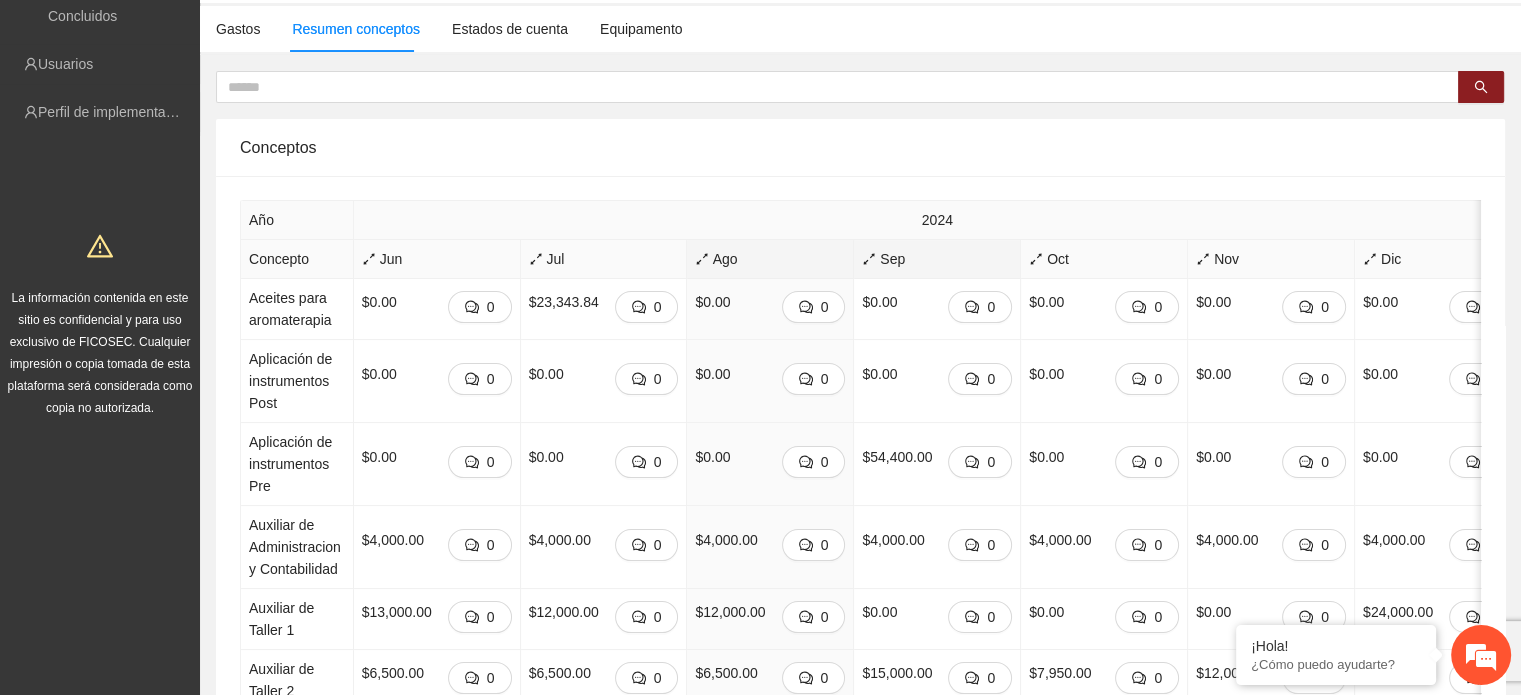 click on "Sep" at bounding box center (937, 259) 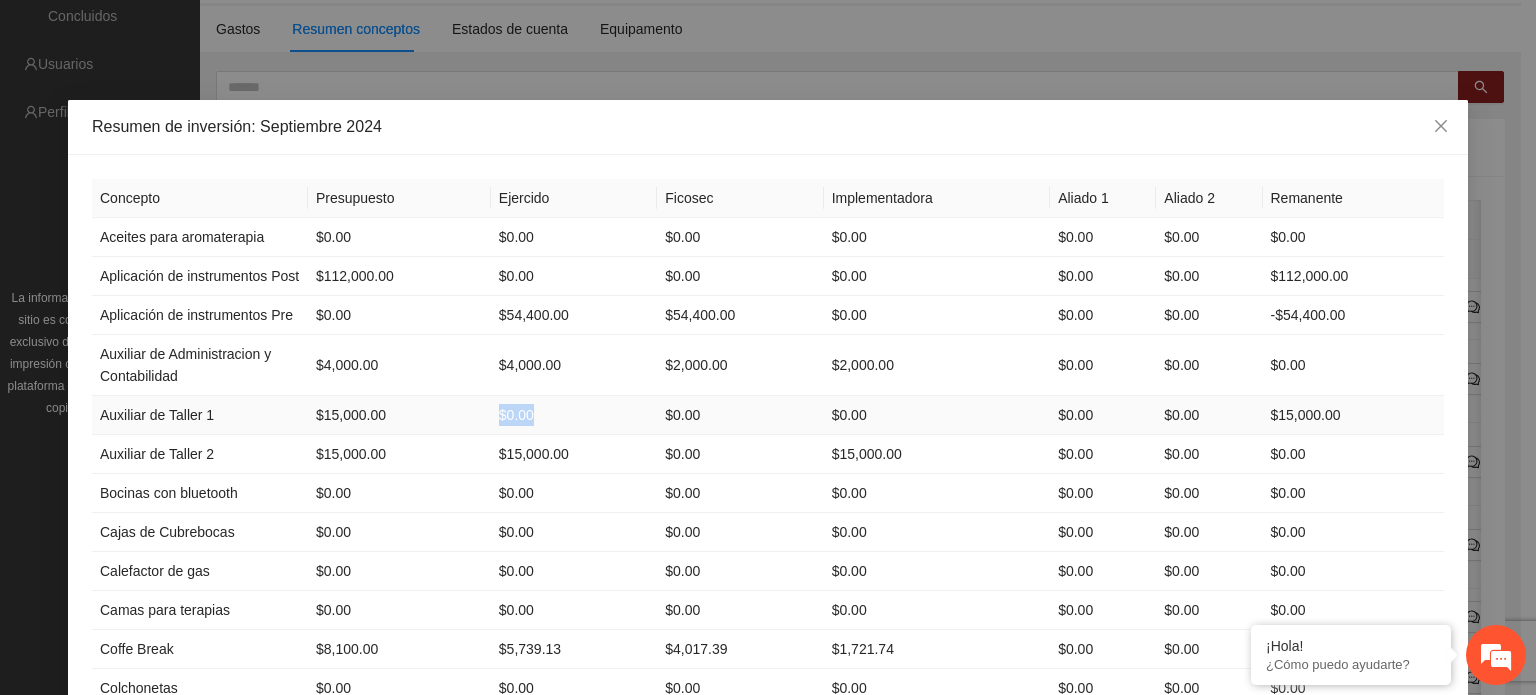 drag, startPoint x: 496, startPoint y: 413, endPoint x: 546, endPoint y: 419, distance: 50.358715 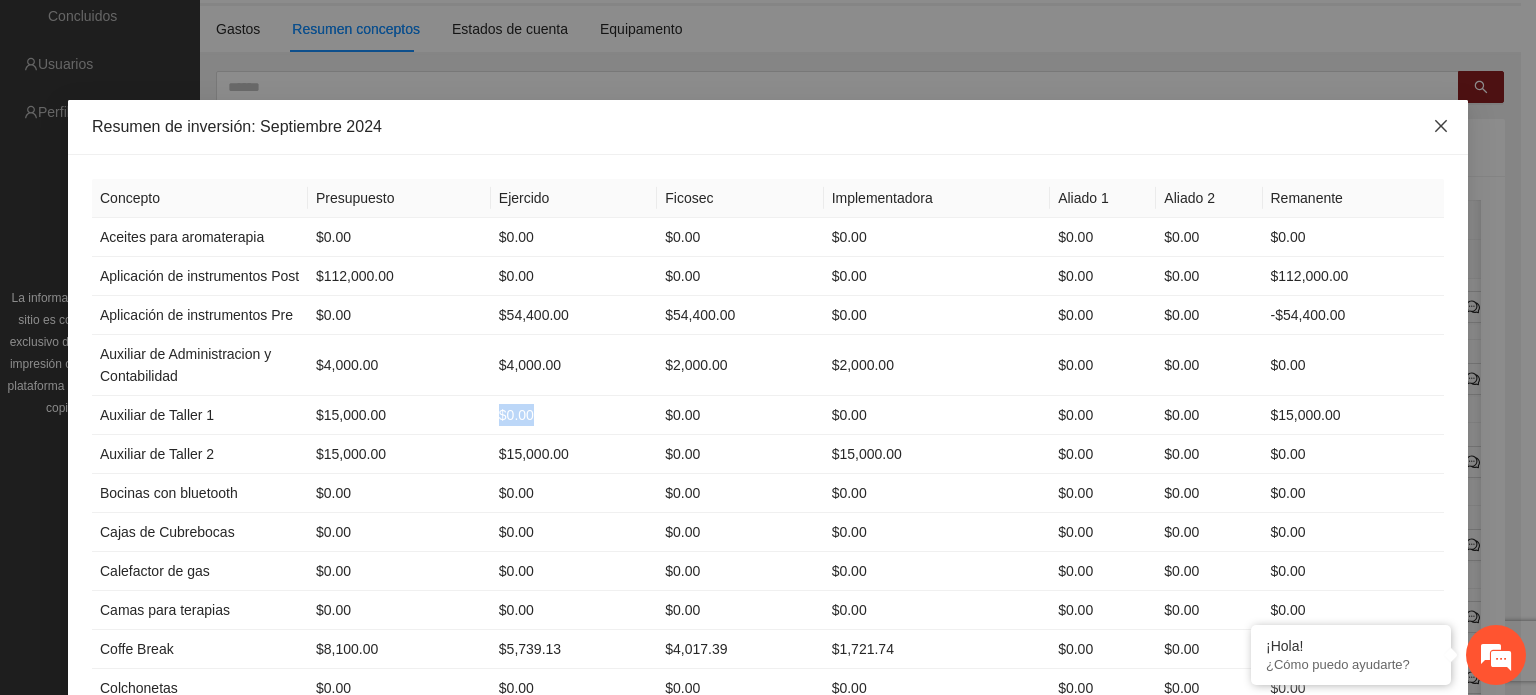 click 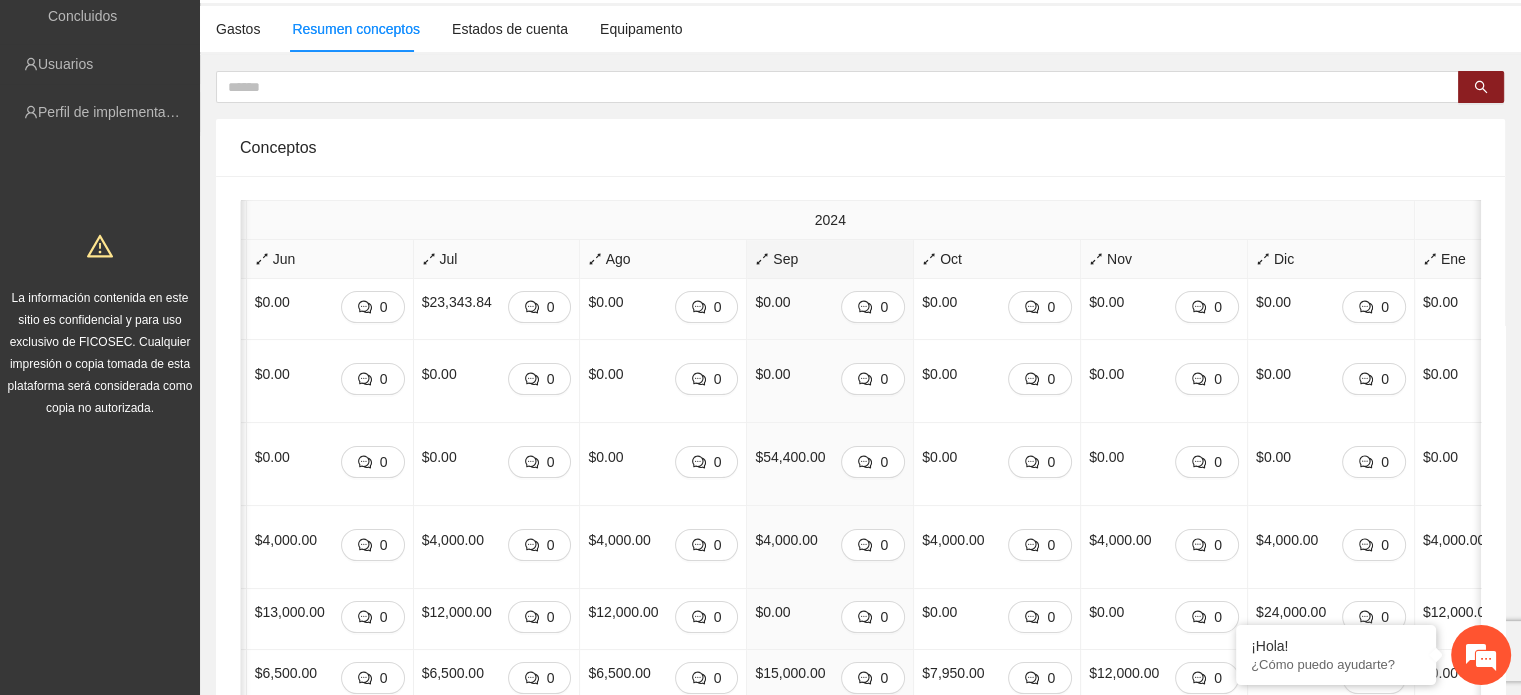 scroll, scrollTop: 0, scrollLeft: 108, axis: horizontal 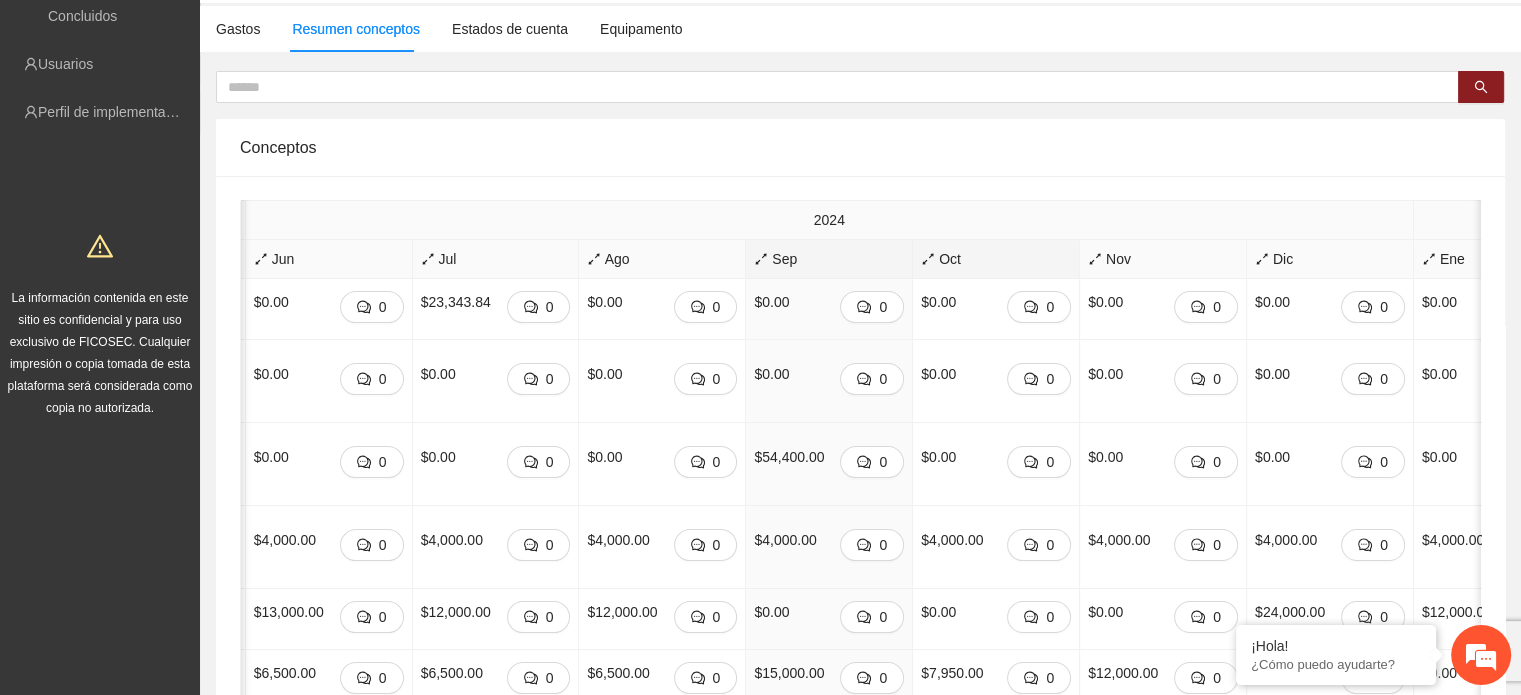 click on "Oct" at bounding box center [996, 259] 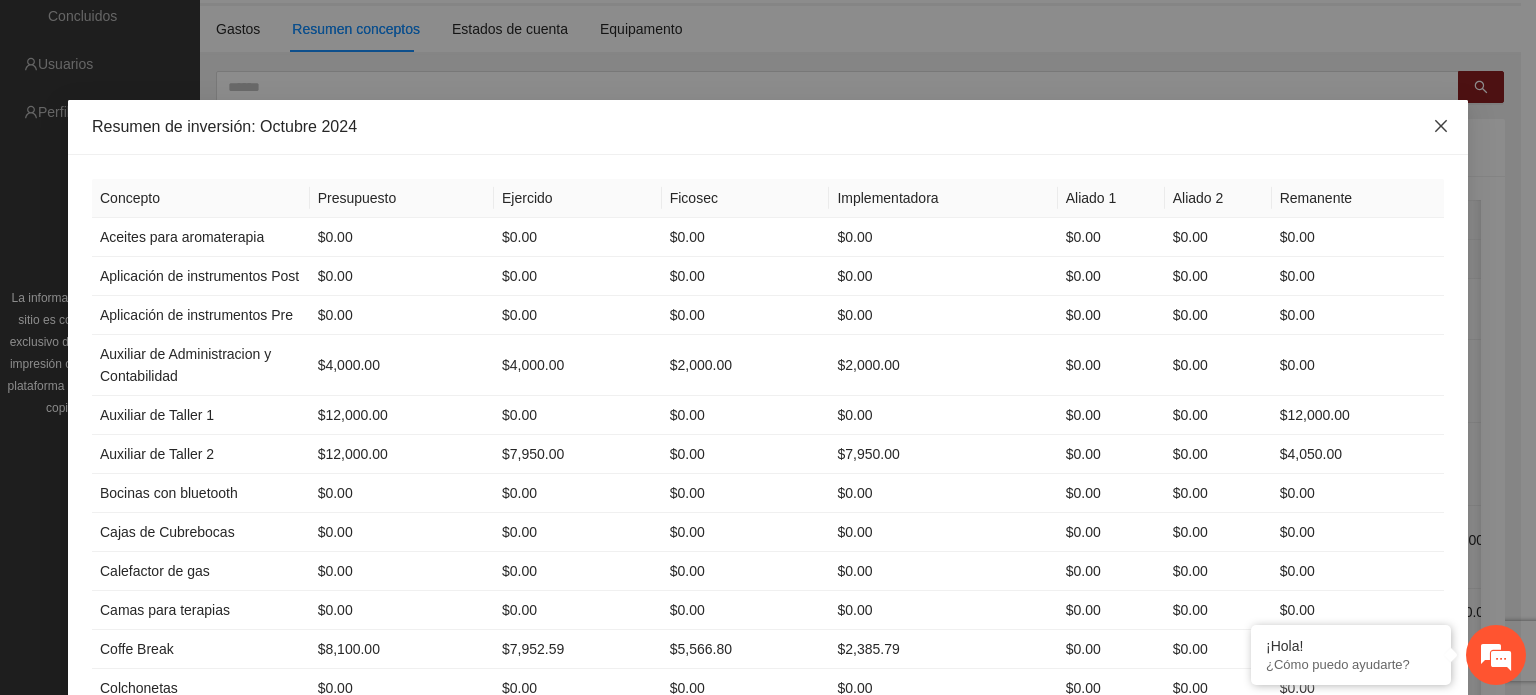 click at bounding box center (1441, 127) 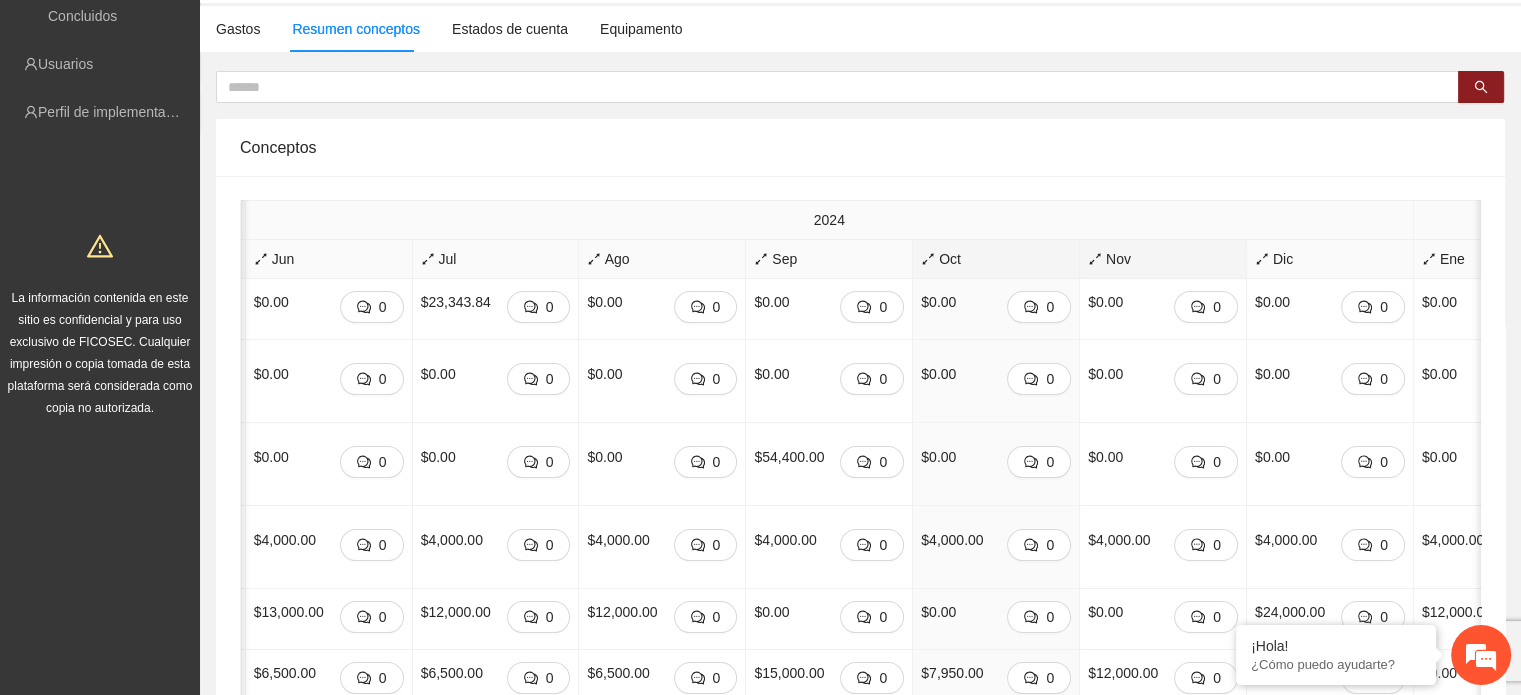 click on "Nov" at bounding box center [1163, 259] 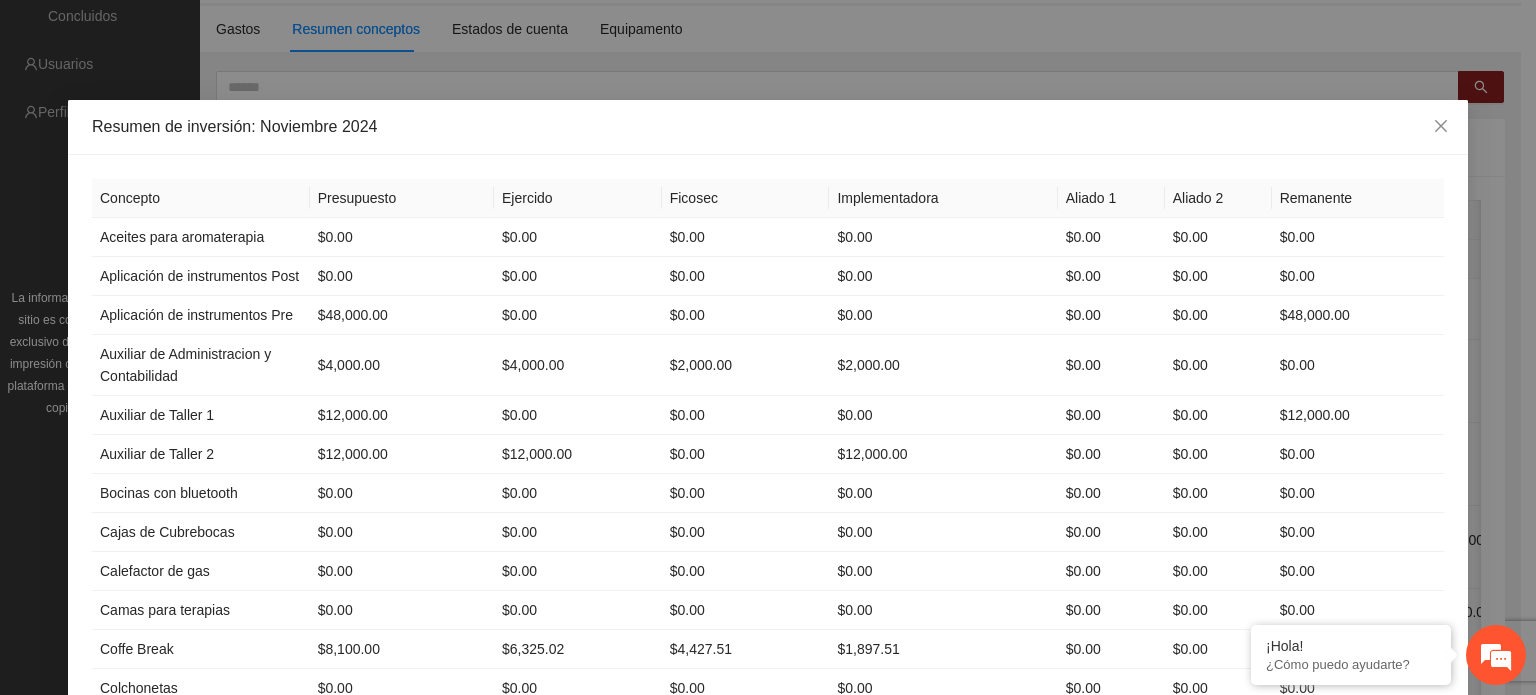click on "Resumen de inversión: Noviembre 2024 Concepto Presupuesto Ejercido Ficosec Implementadora Aliado 1 Aliado 2 Remanente Aceites para aromaterapia $0.00 $0.00 $0.00 $0.00 $0.00 $0.00 $0.00 Aplicación de instrumentos Post $0.00 $0.00 $0.00 $0.00 $0.00 $0.00 $0.00 Aplicación de instrumentos Pre $48,000.00 $0.00 $0.00 $0.00 $0.00 $0.00 $48,000.00 Auxiliar de Administracion y Contabilidad $4,000.00 $4,000.00 $2,000.00 $2,000.00 $0.00 $0.00 $0.00 Auxiliar de Taller 1 $12,000.00 $0.00 $0.00 $0.00 $0.00 $0.00 $12,000.00 Auxiliar de Taller 2 $12,000.00 $12,000.00 $0.00 $12,000.00 $0.00 $0.00 $0.00 Bocinas con bluetooth $0.00 $0.00 $0.00 $0.00 $0.00 $0.00 $0.00 Cajas de Cubrebocas $0.00 $0.00 $0.00 $0.00 $0.00 $0.00 $0.00 Calefactor de gas $0.00 $0.00 $0.00 $0.00 $0.00 $0.00 $0.00 Camas para terapias $0.00 $0.00 $0.00 $0.00 $0.00 $0.00 $0.00 Coffe Break $8,100.00 $6,325.02 $4,427.51 $1,897.51 $0.00 $0.00 $1,774.98 Colchonetas $0.00 $0.00 $0.00 $0.00 $0.00 $0.00 $0.00 Computadoras de escritorio $0.00 $0.00 $0.00 $0.00" at bounding box center [768, 347] 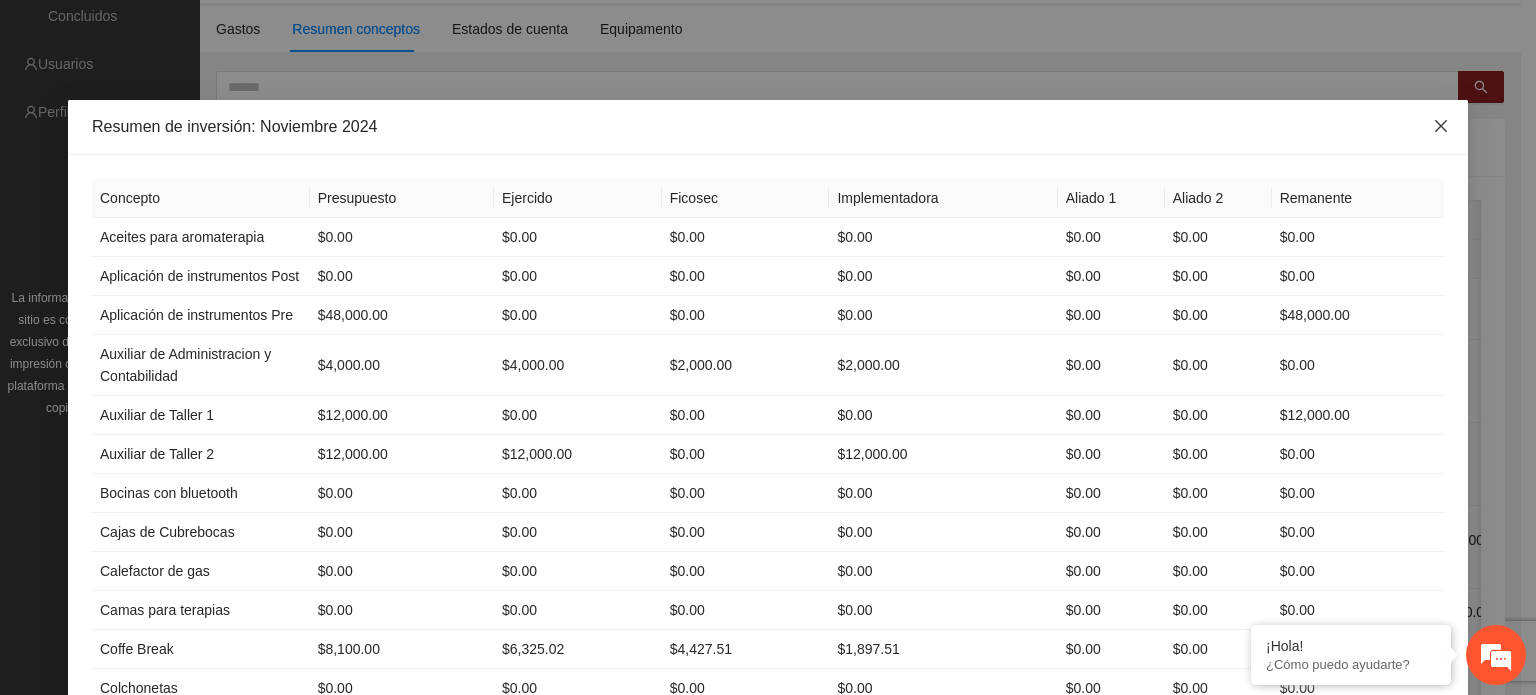click 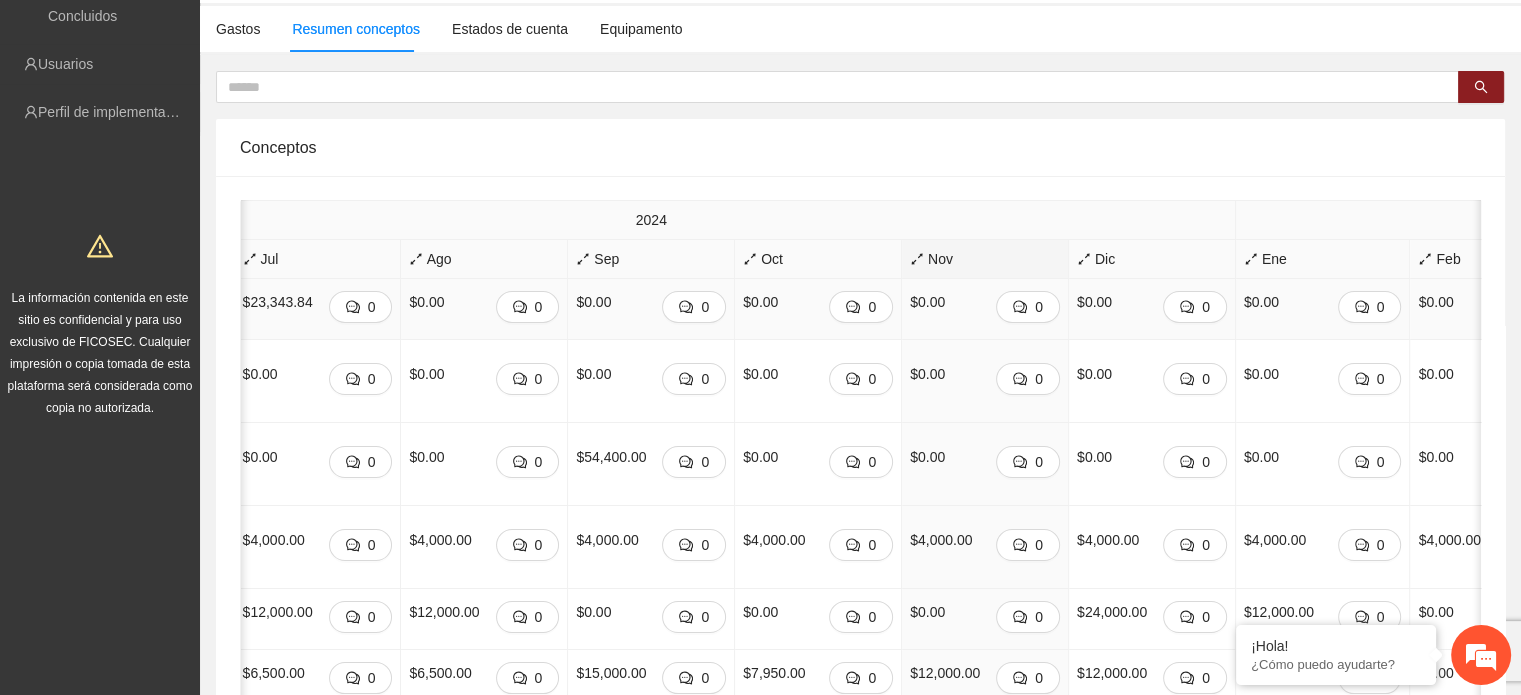 scroll, scrollTop: 0, scrollLeft: 291, axis: horizontal 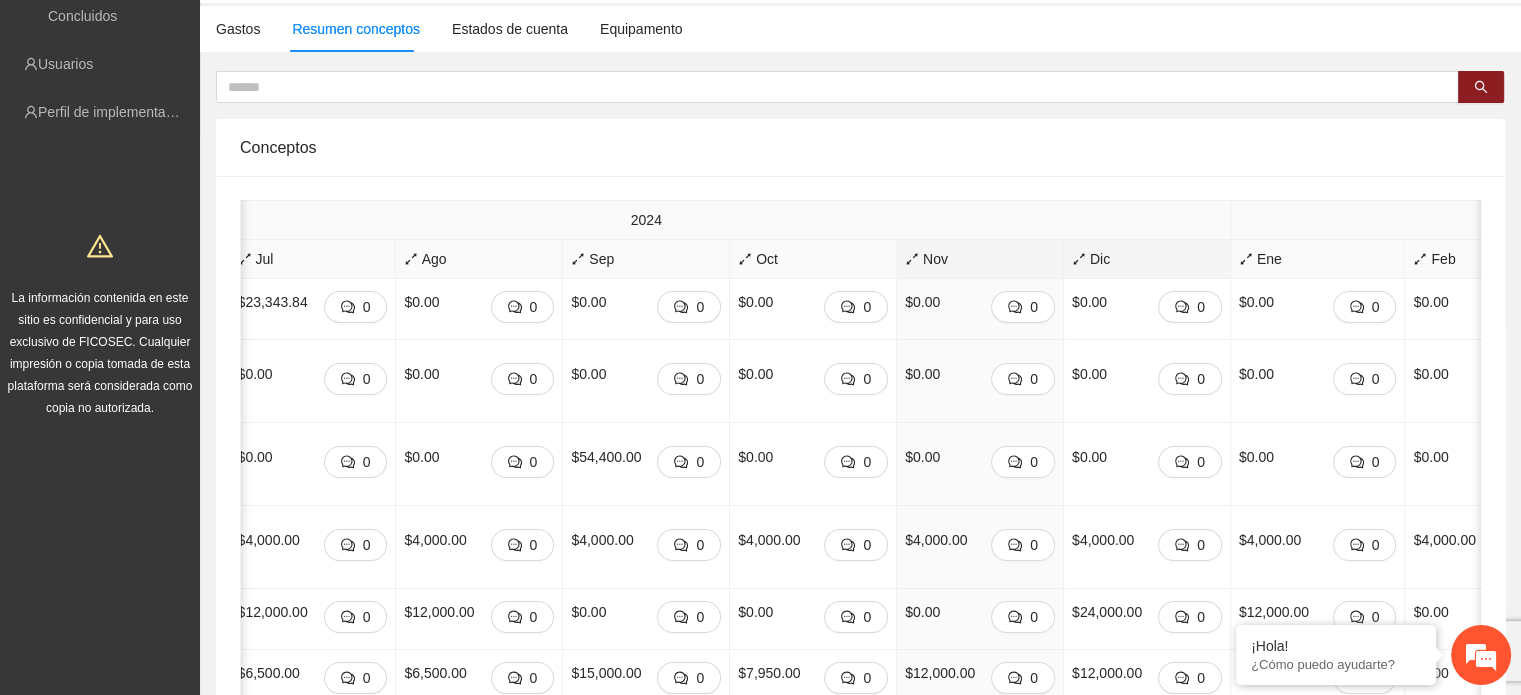 click on "Dic" at bounding box center [1147, 259] 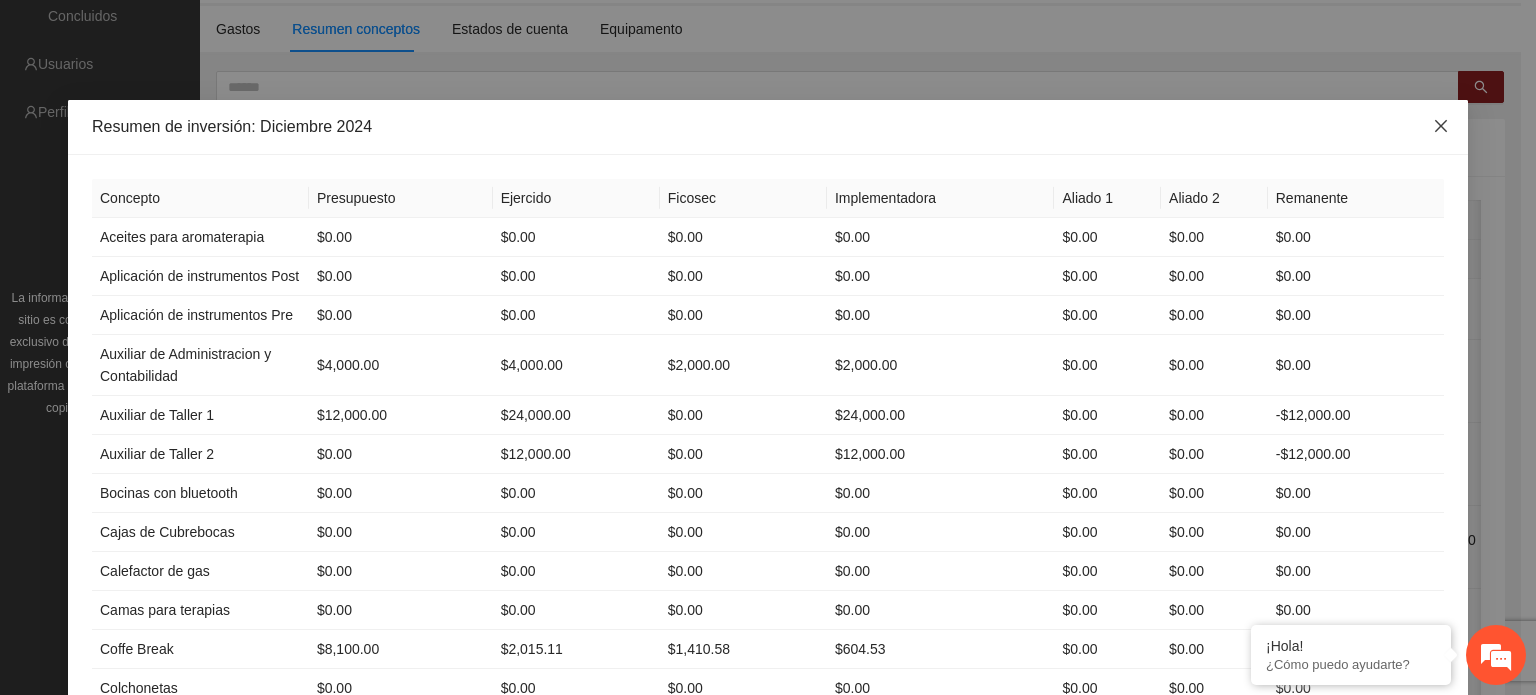 click 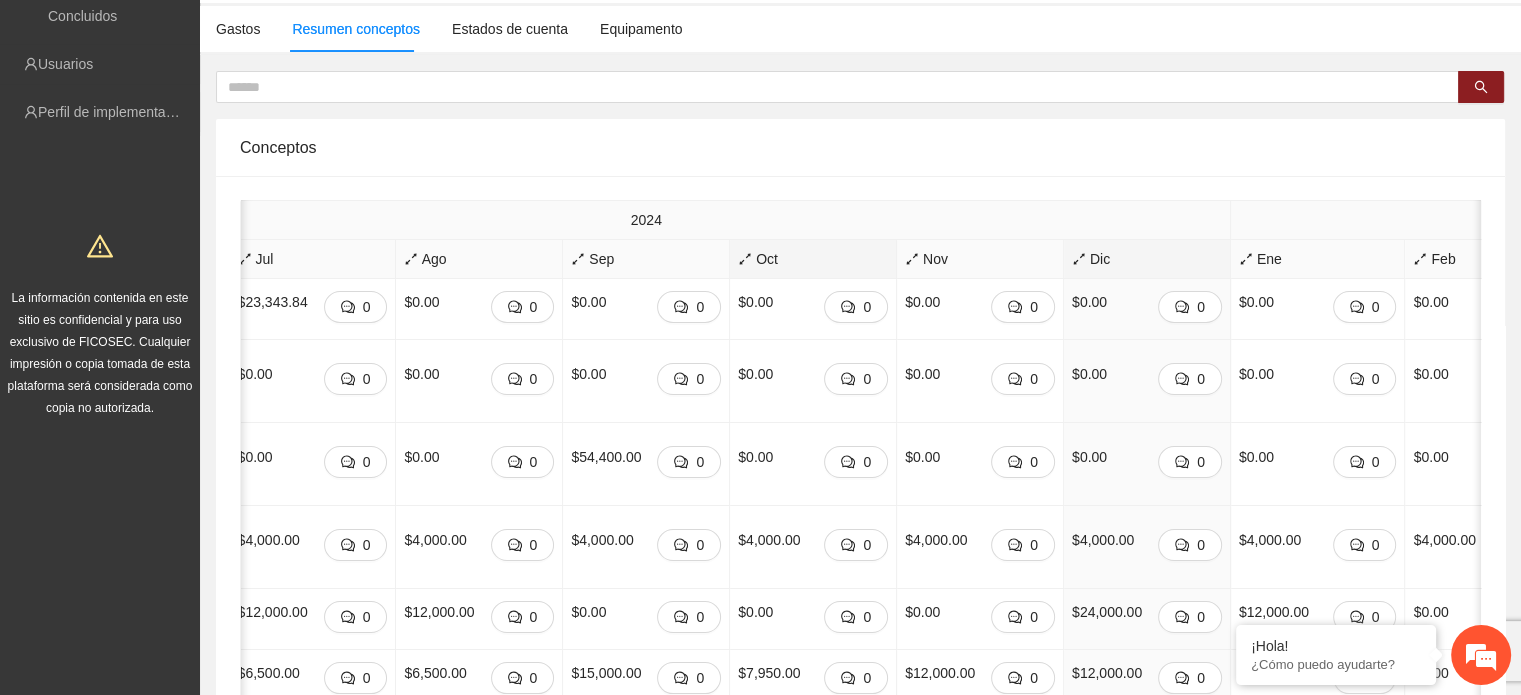 click on "Oct" at bounding box center (813, 259) 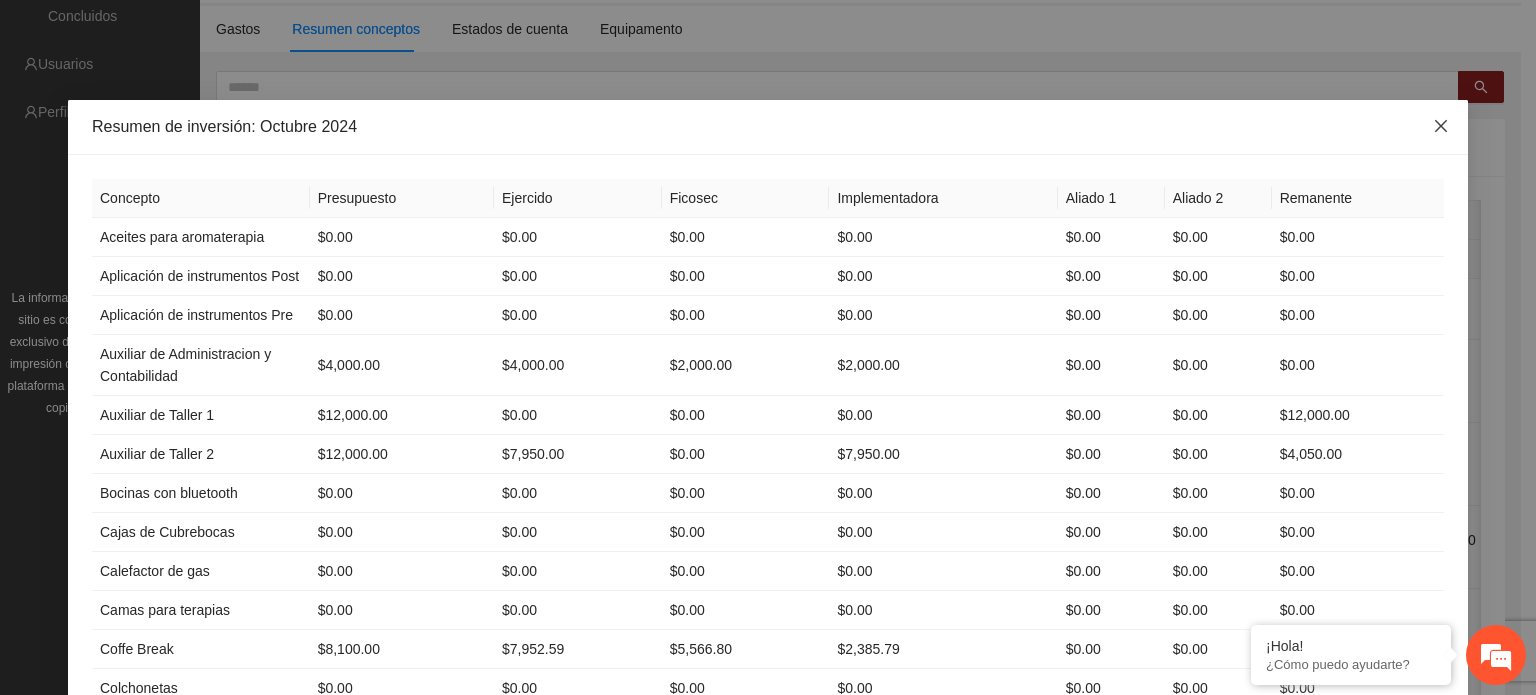 click 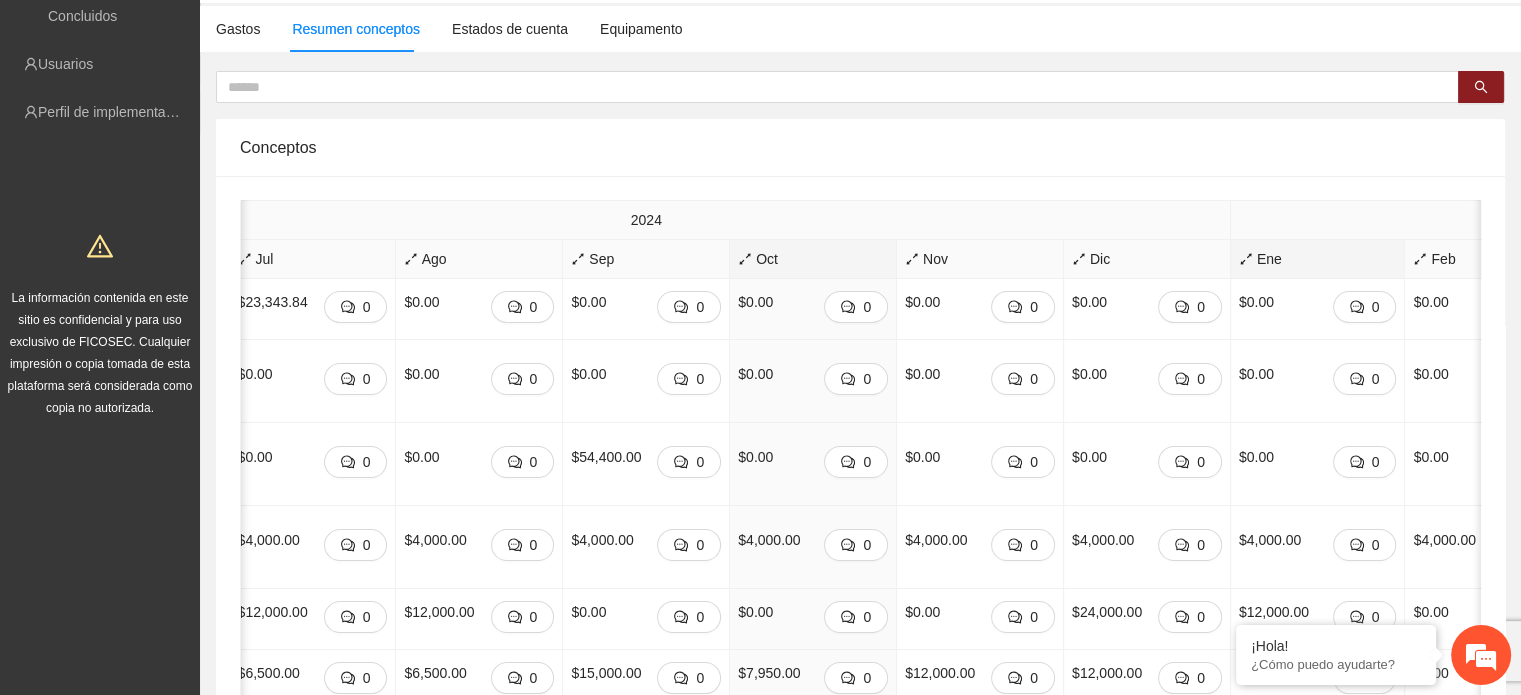click on "Ene" at bounding box center (1318, 259) 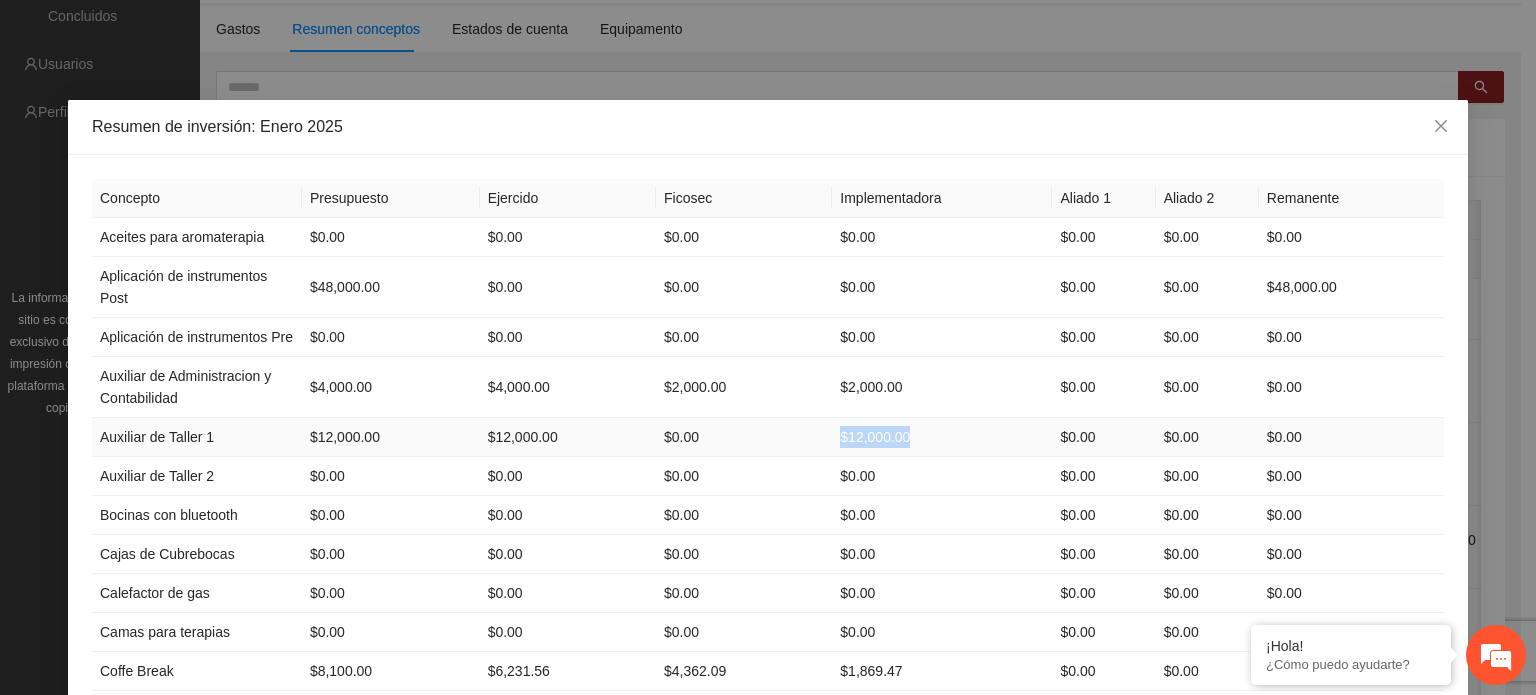 drag, startPoint x: 824, startPoint y: 431, endPoint x: 883, endPoint y: 432, distance: 59.008472 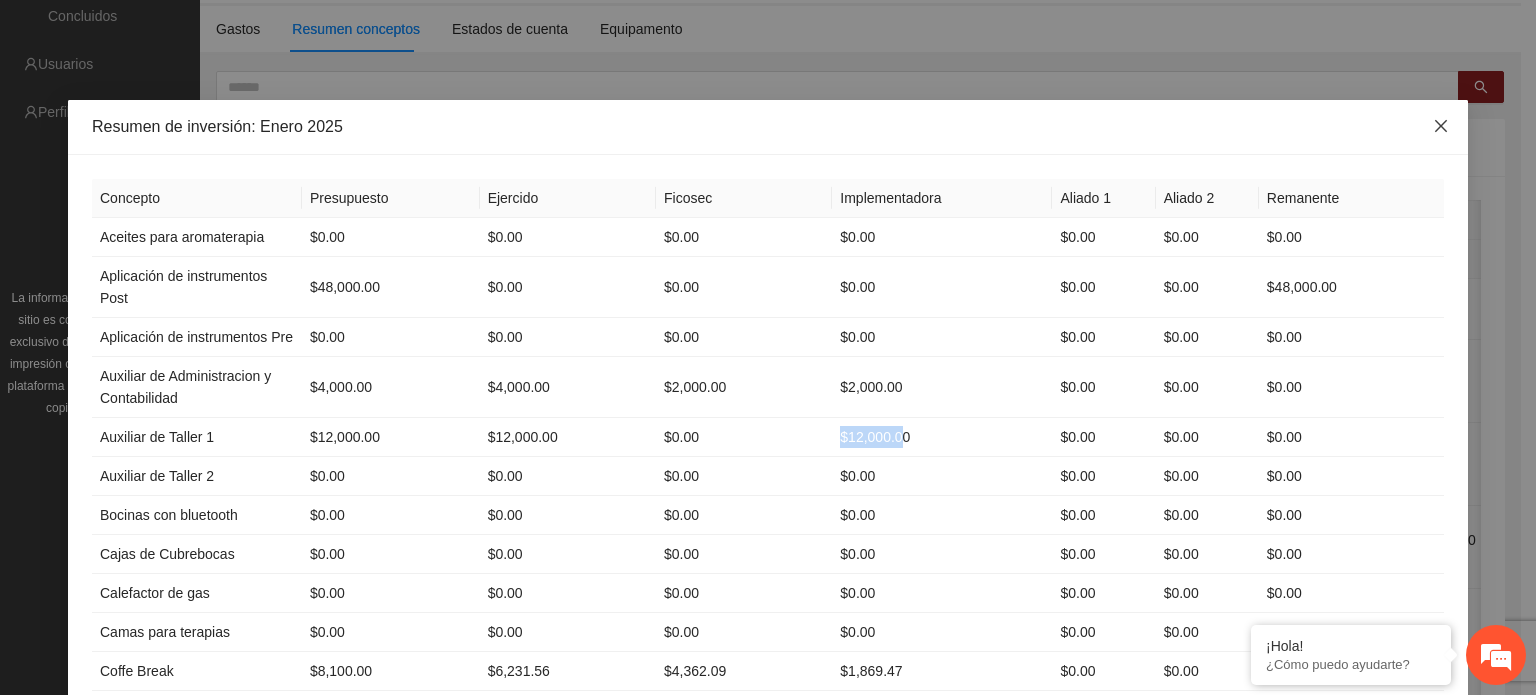 click at bounding box center (1441, 127) 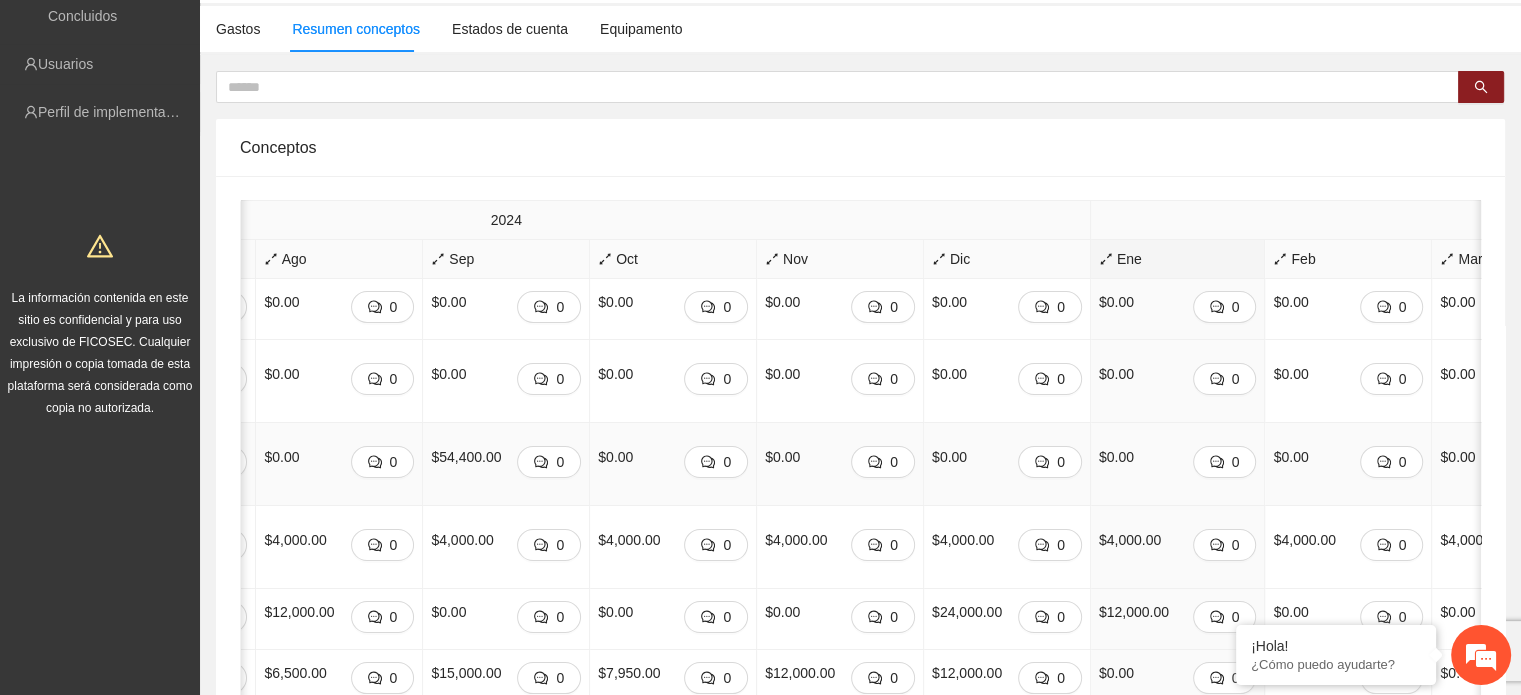 scroll, scrollTop: 0, scrollLeft: 448, axis: horizontal 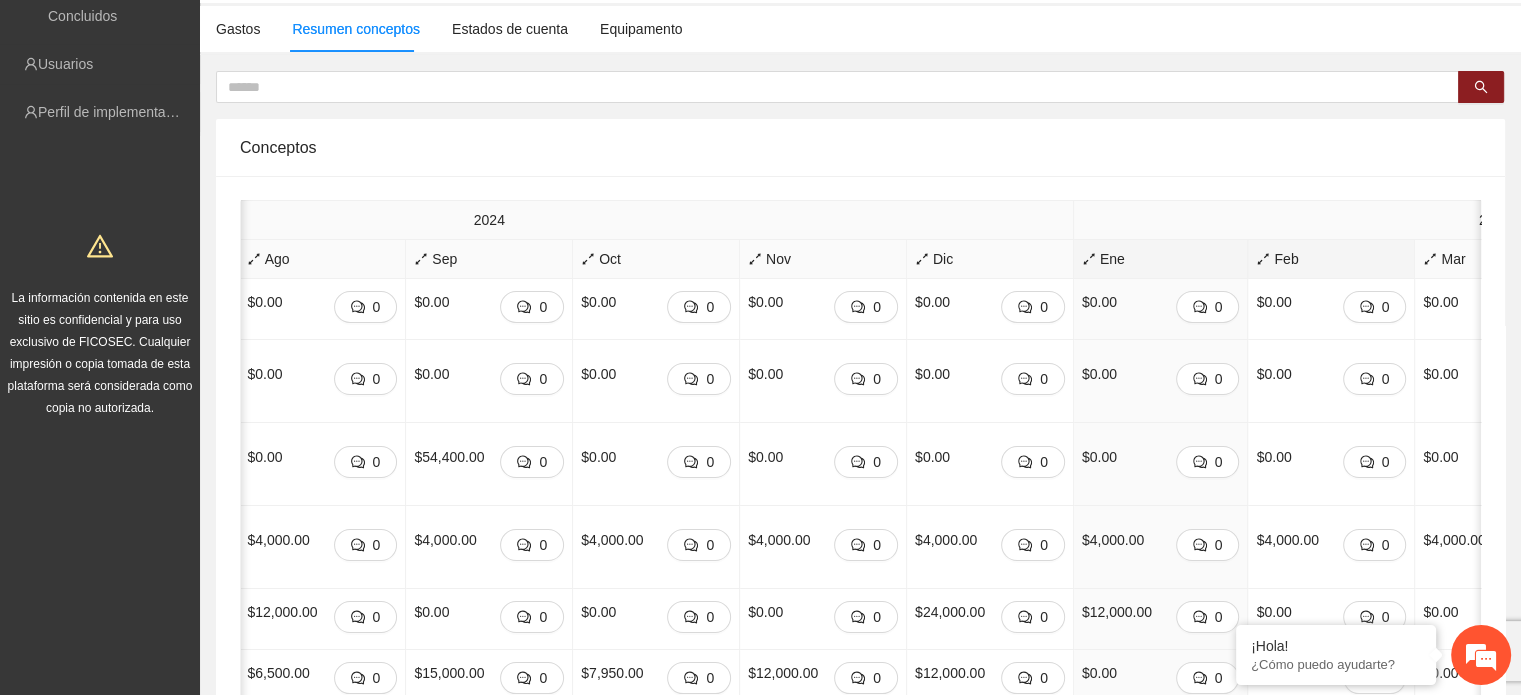click on "Feb" at bounding box center (1331, 259) 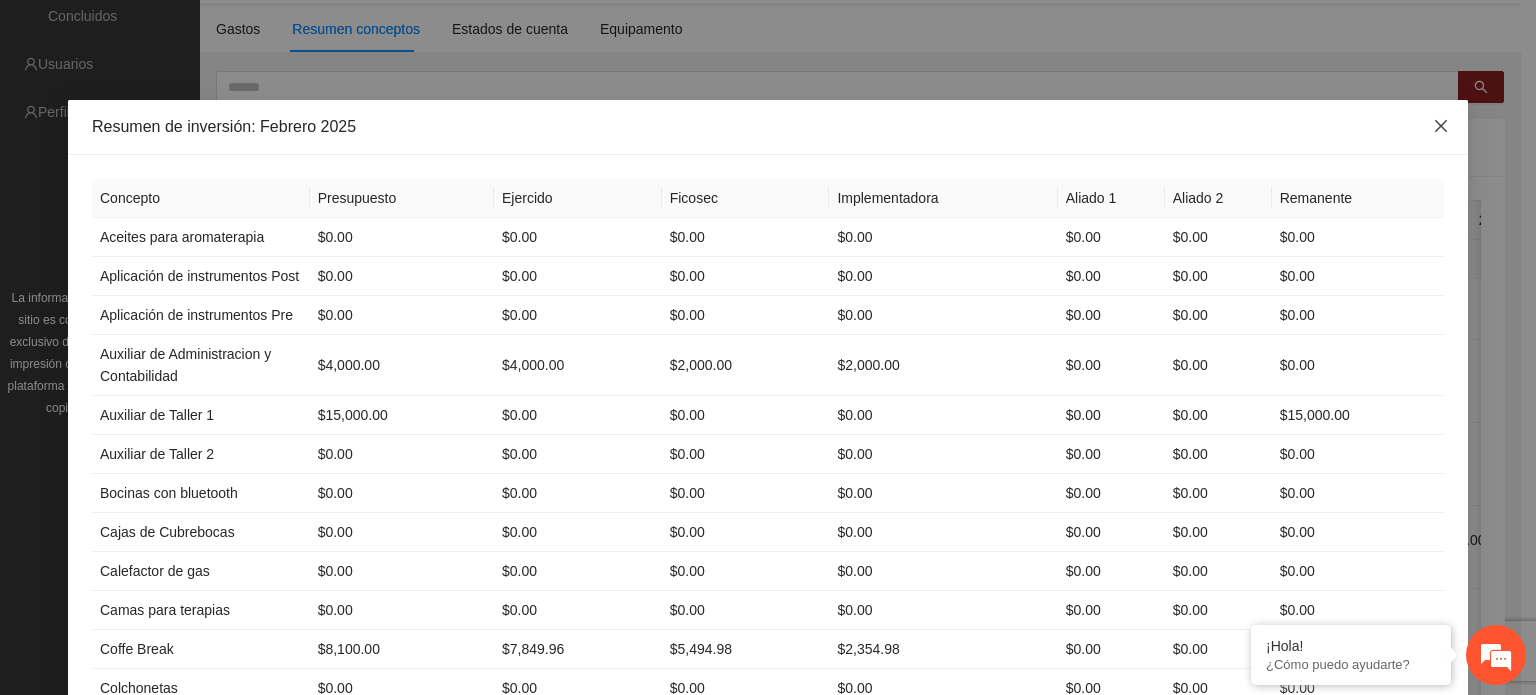 click 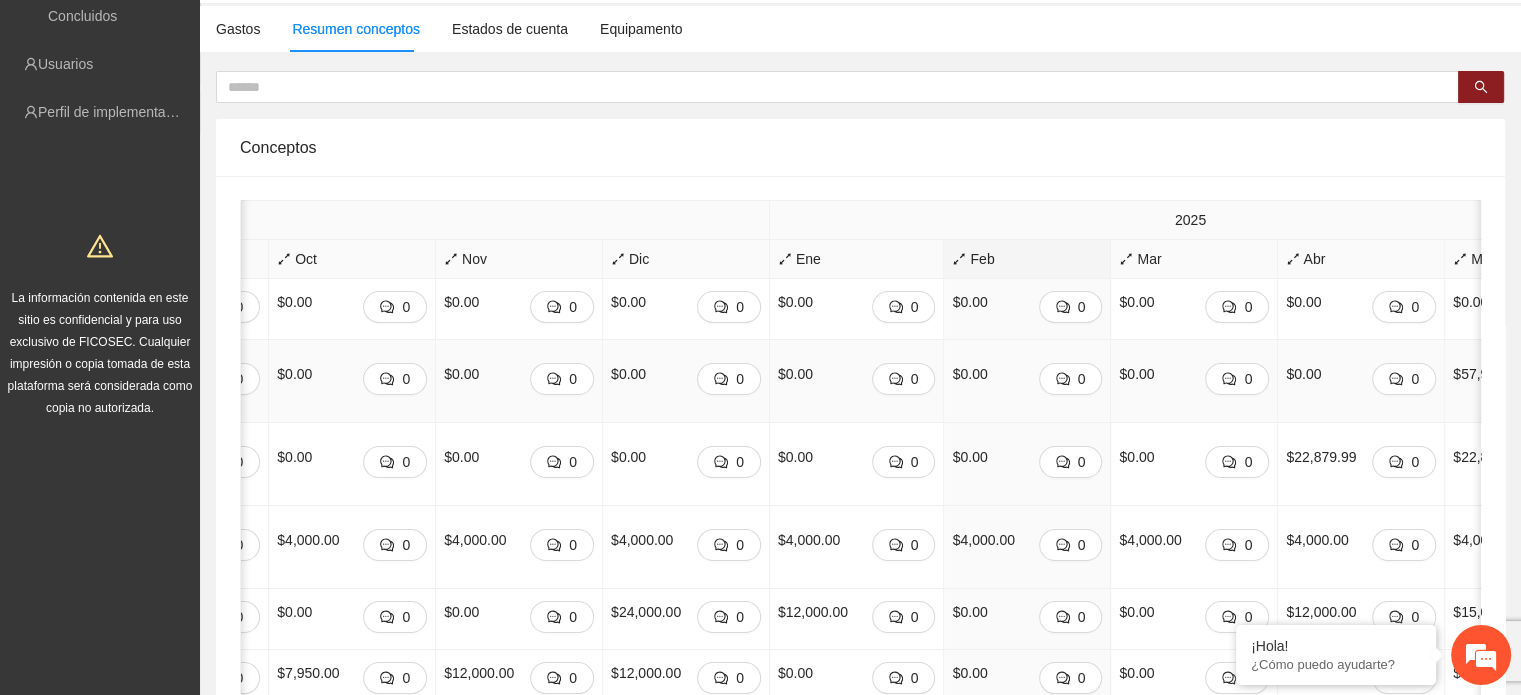 scroll, scrollTop: 0, scrollLeft: 754, axis: horizontal 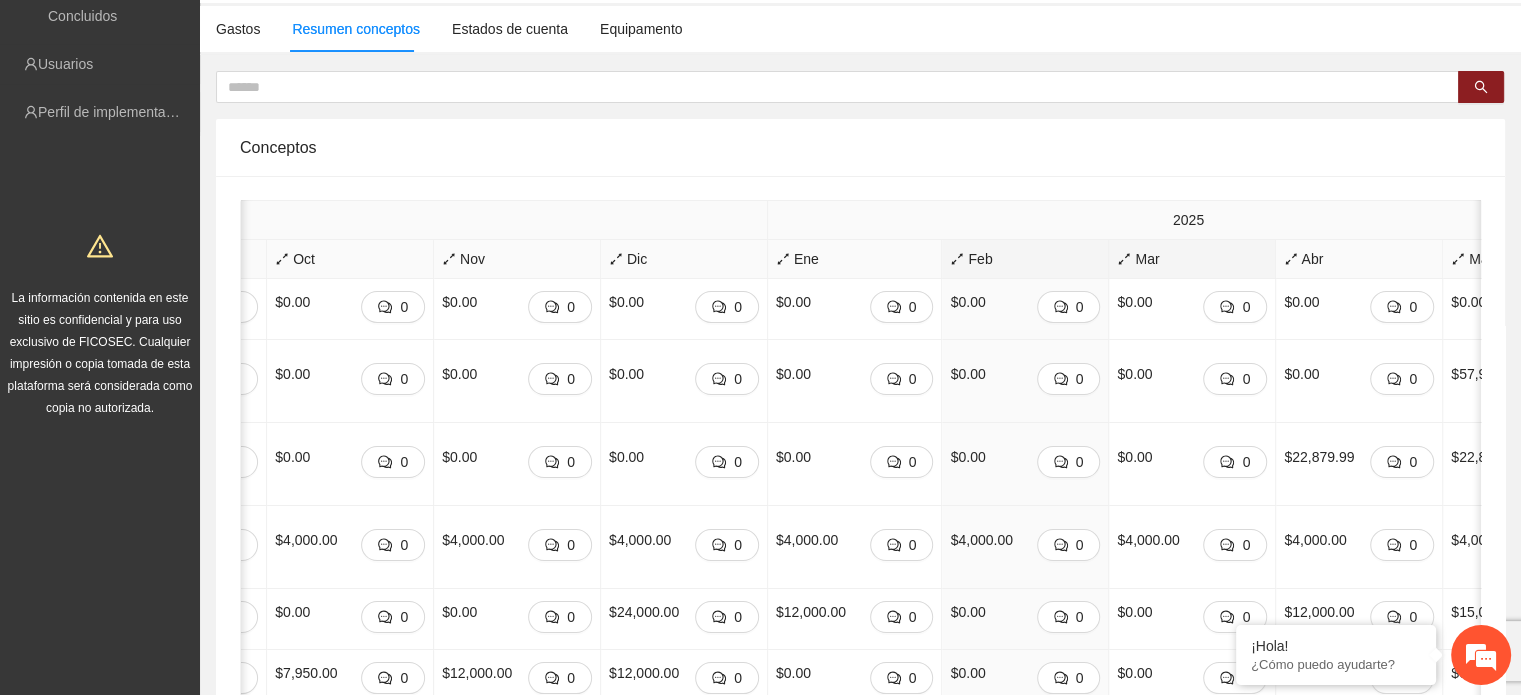 click on "Mar" at bounding box center (1192, 259) 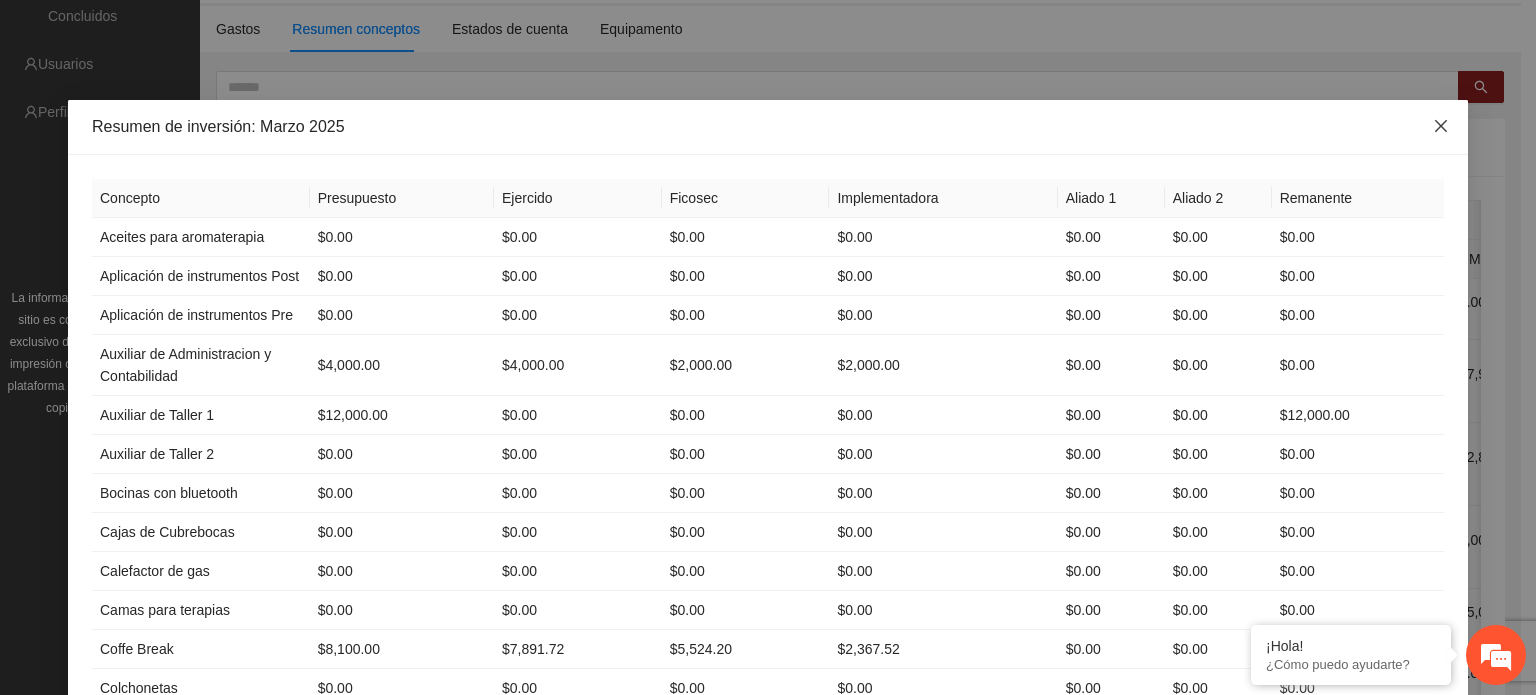 click at bounding box center [1441, 127] 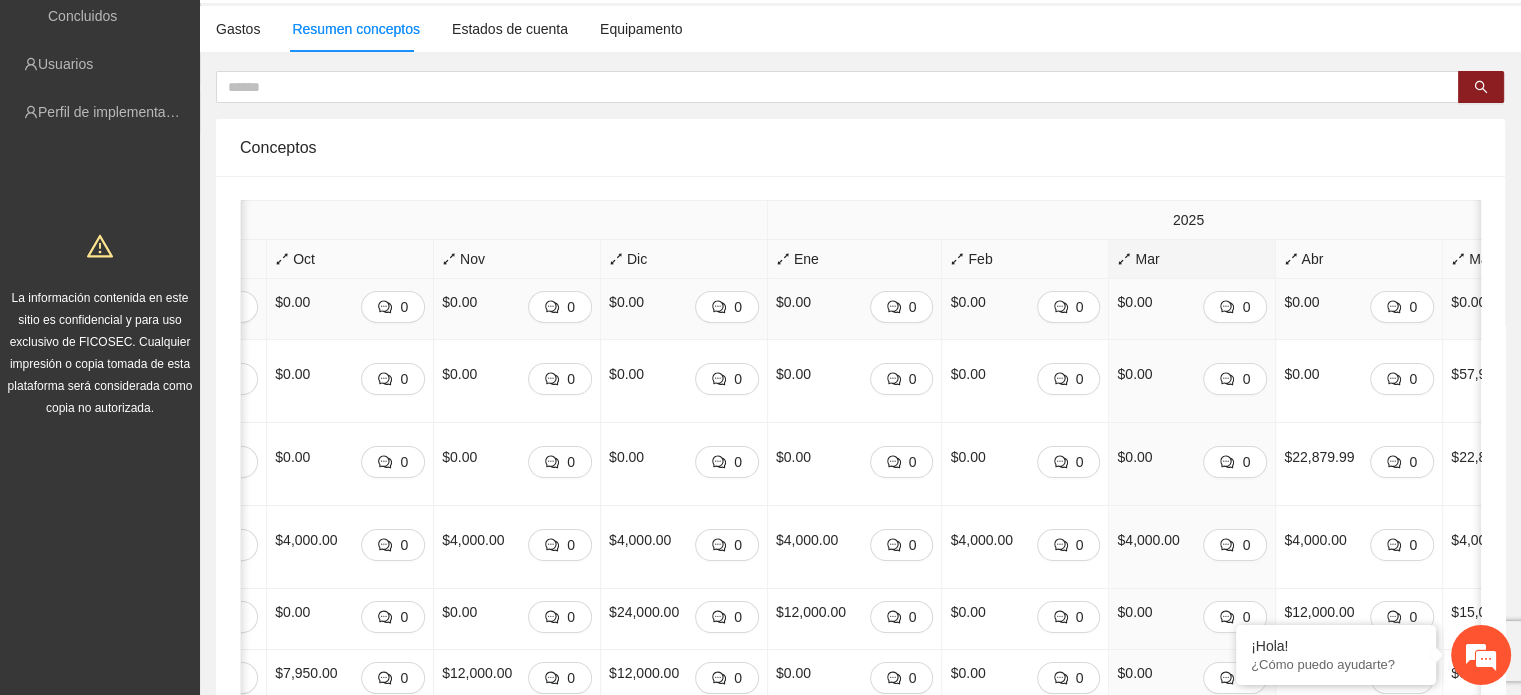 scroll, scrollTop: 0, scrollLeft: 920, axis: horizontal 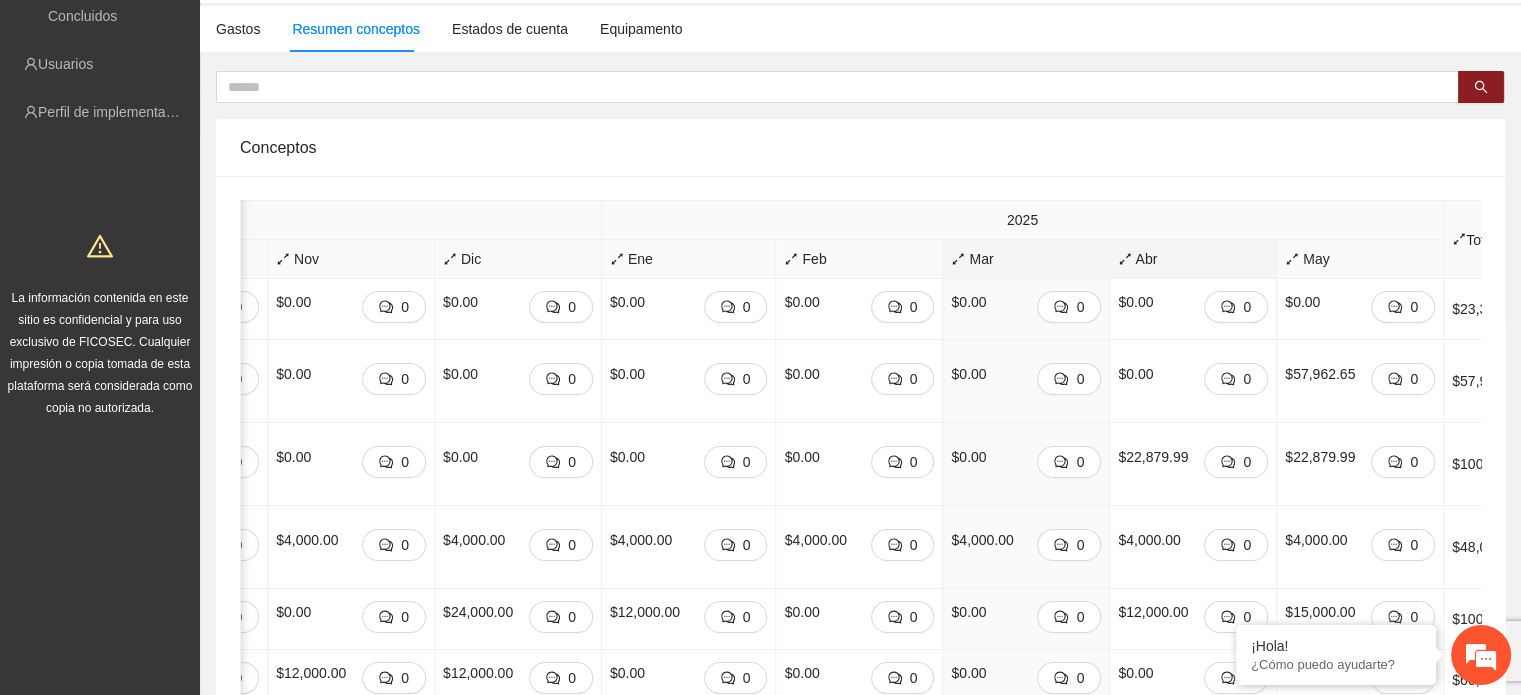 click on "Abr" at bounding box center [1193, 259] 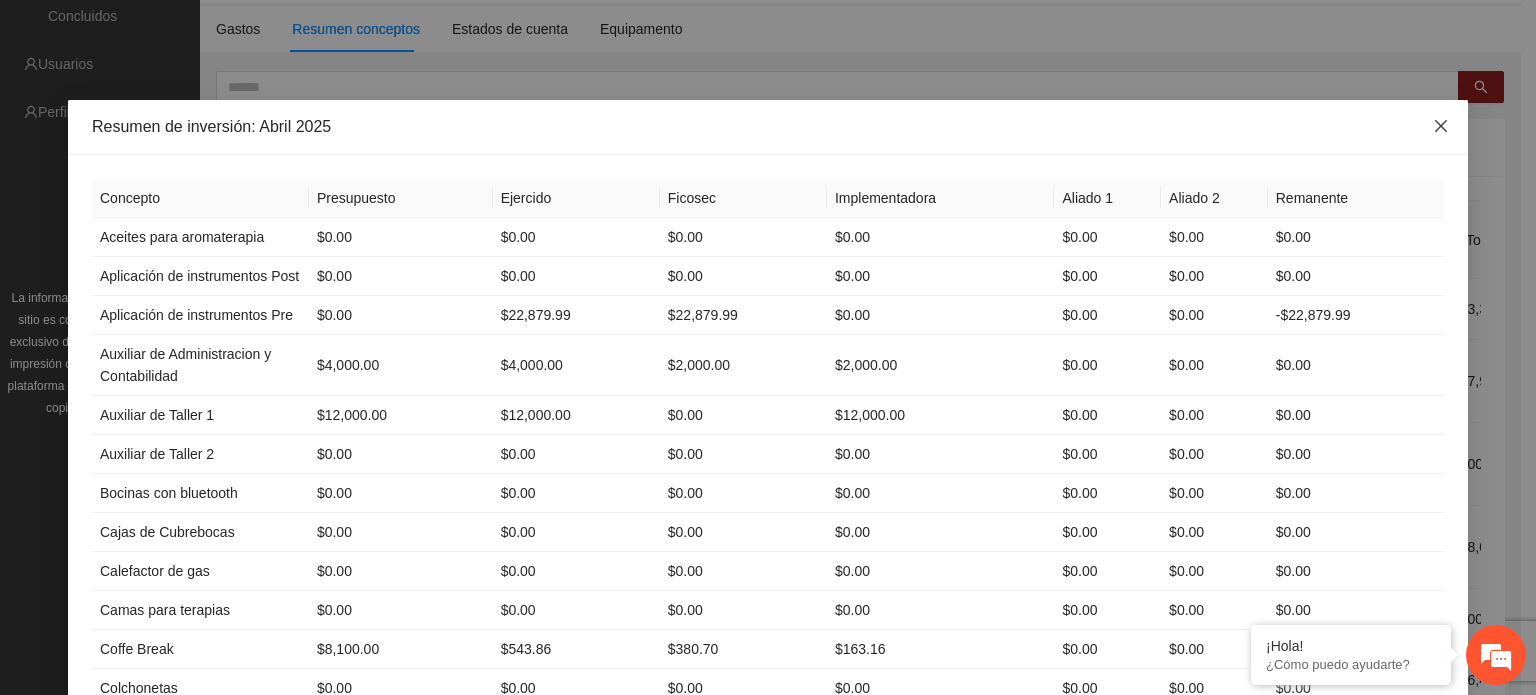 click at bounding box center [1441, 127] 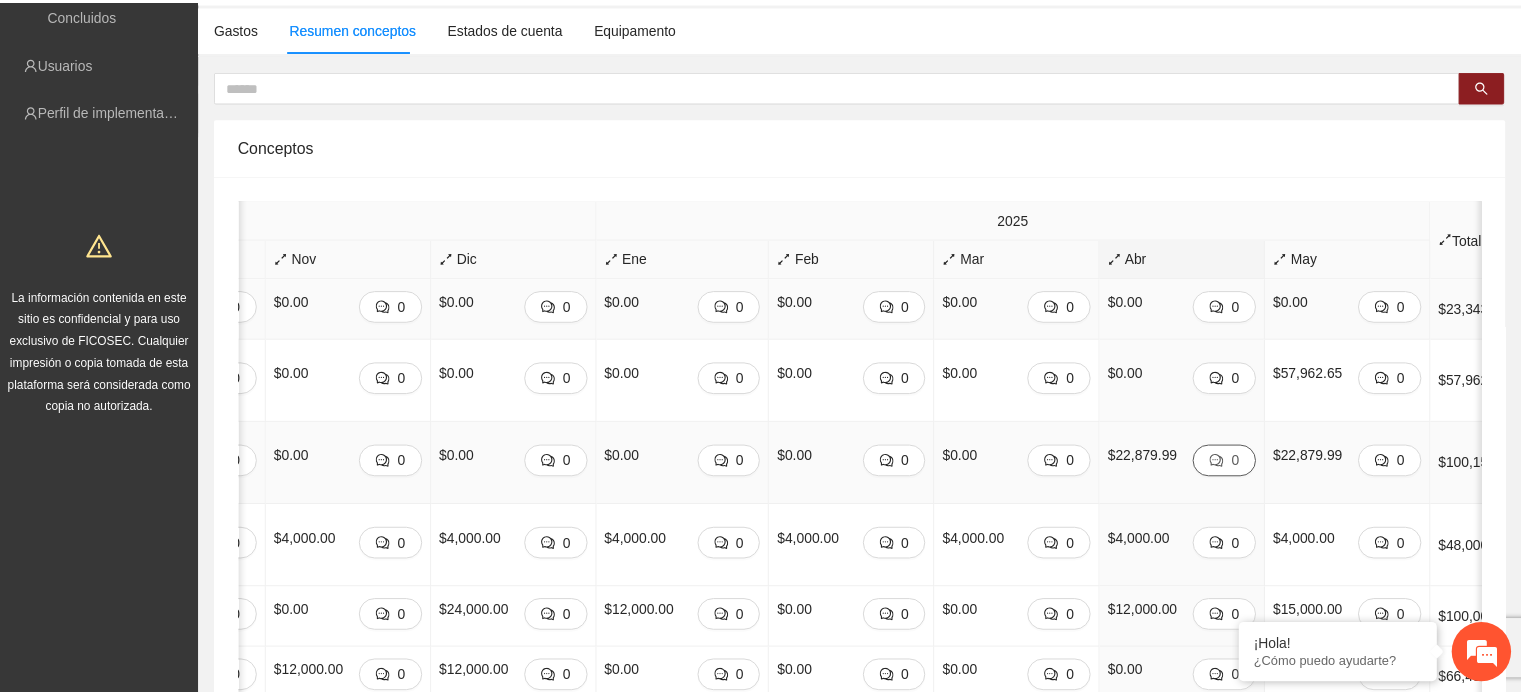 scroll, scrollTop: 0, scrollLeft: 904, axis: horizontal 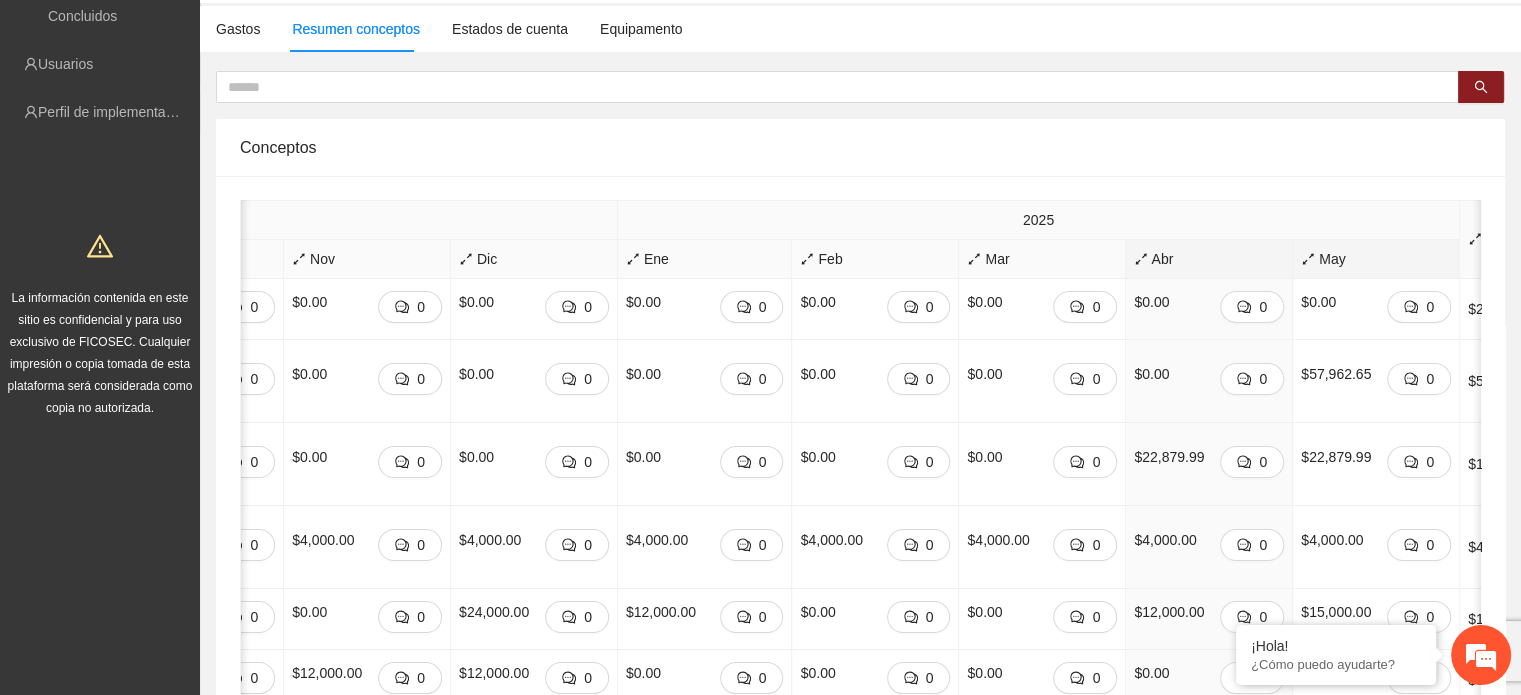 click on "May" at bounding box center [1376, 259] 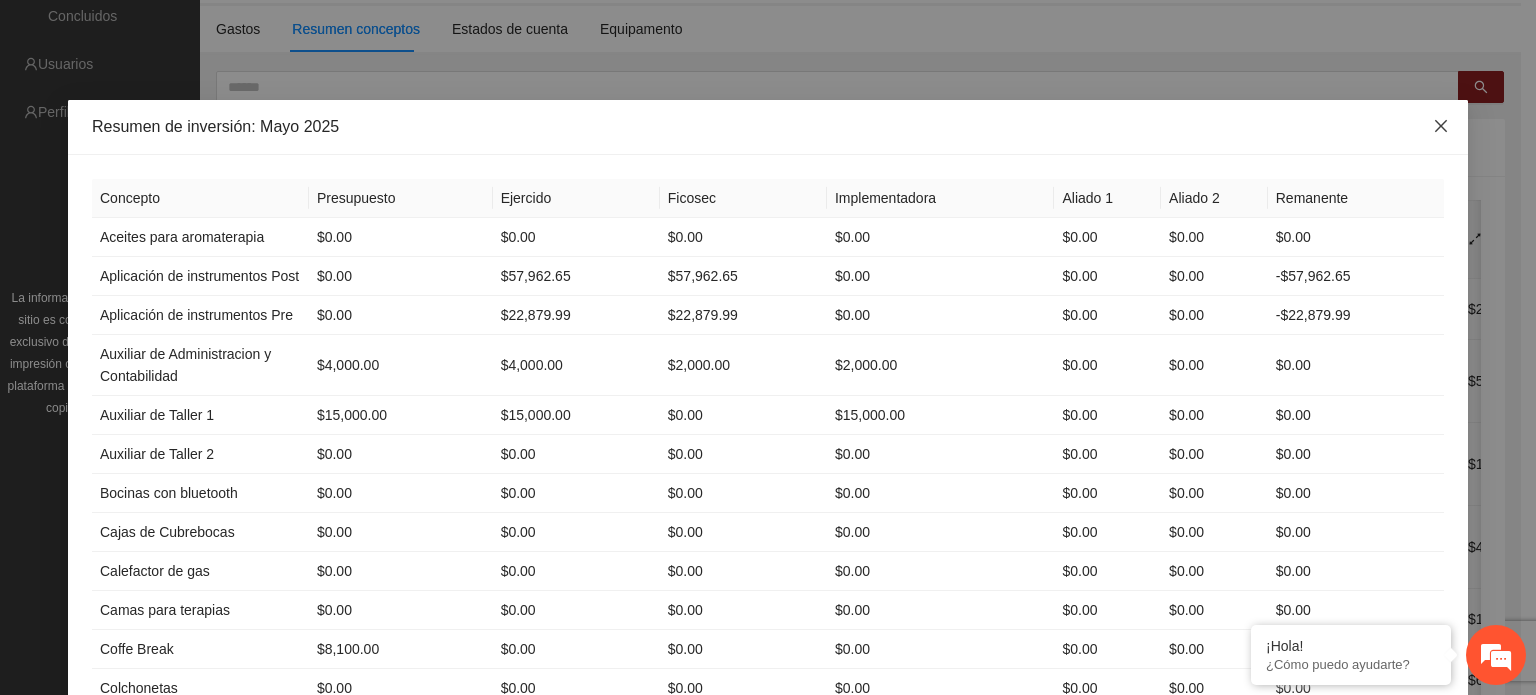 click 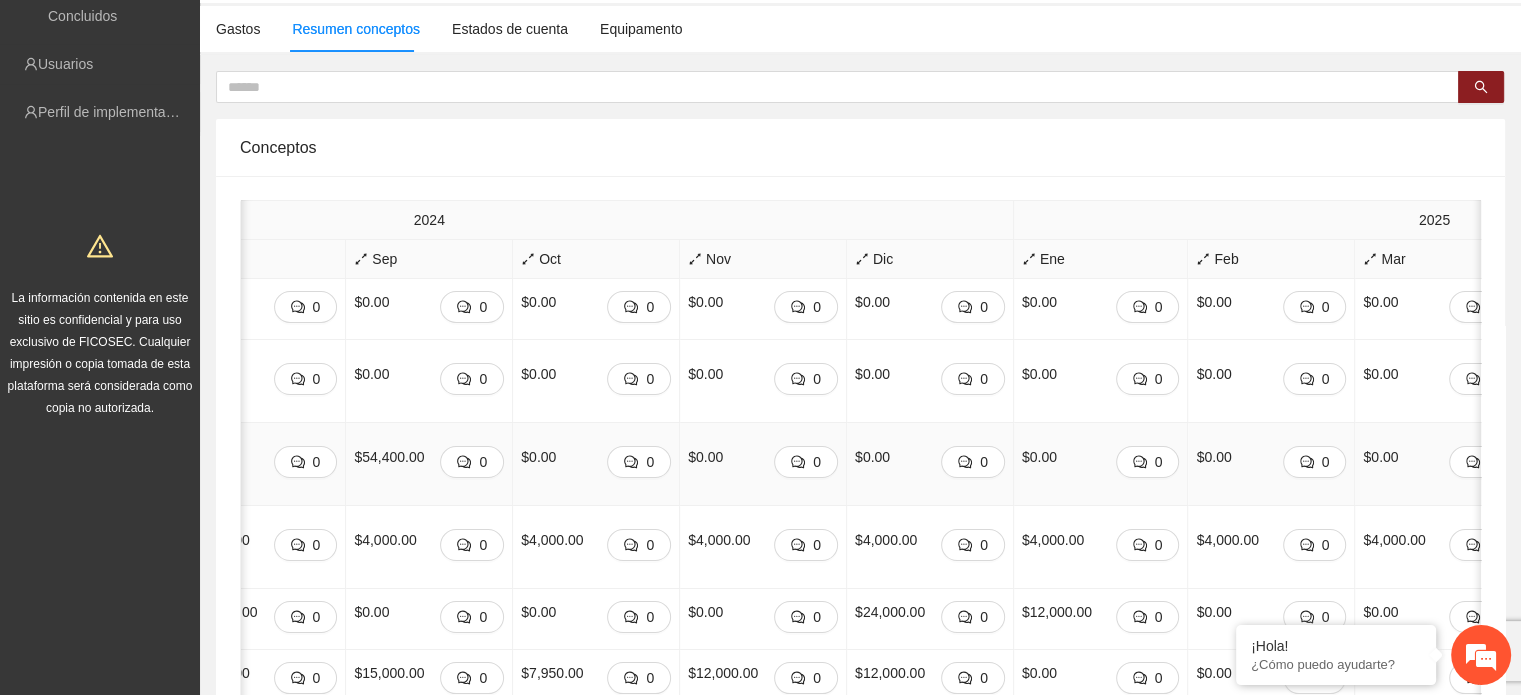scroll, scrollTop: 0, scrollLeft: 0, axis: both 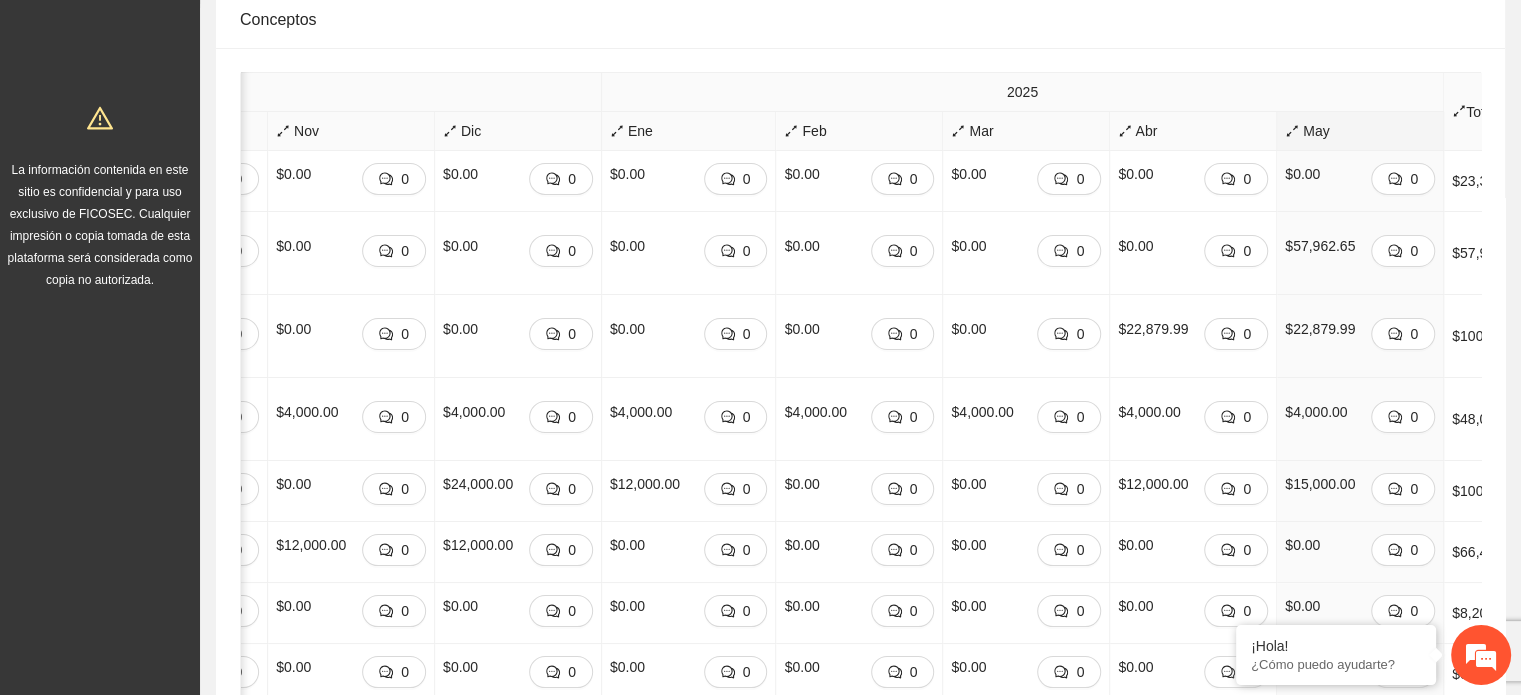click on "May" at bounding box center (1360, 131) 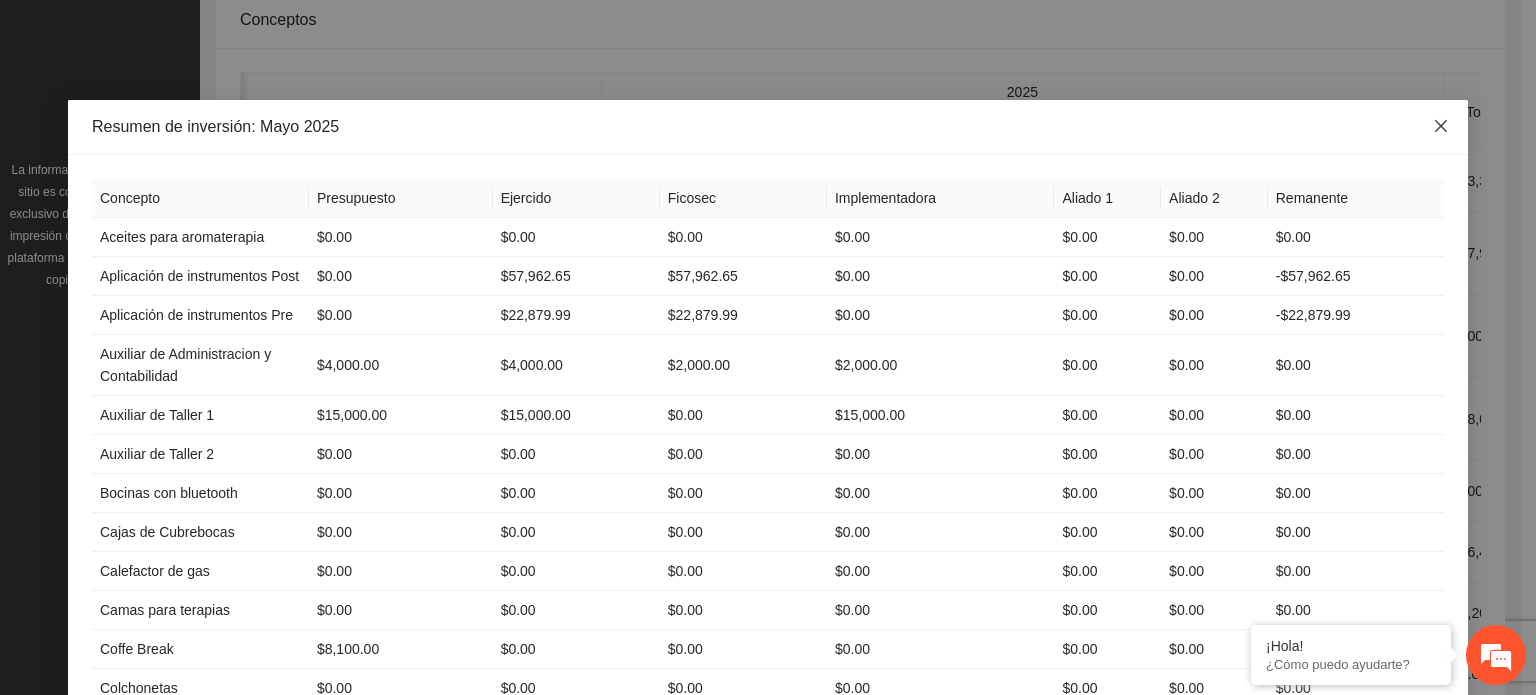 click 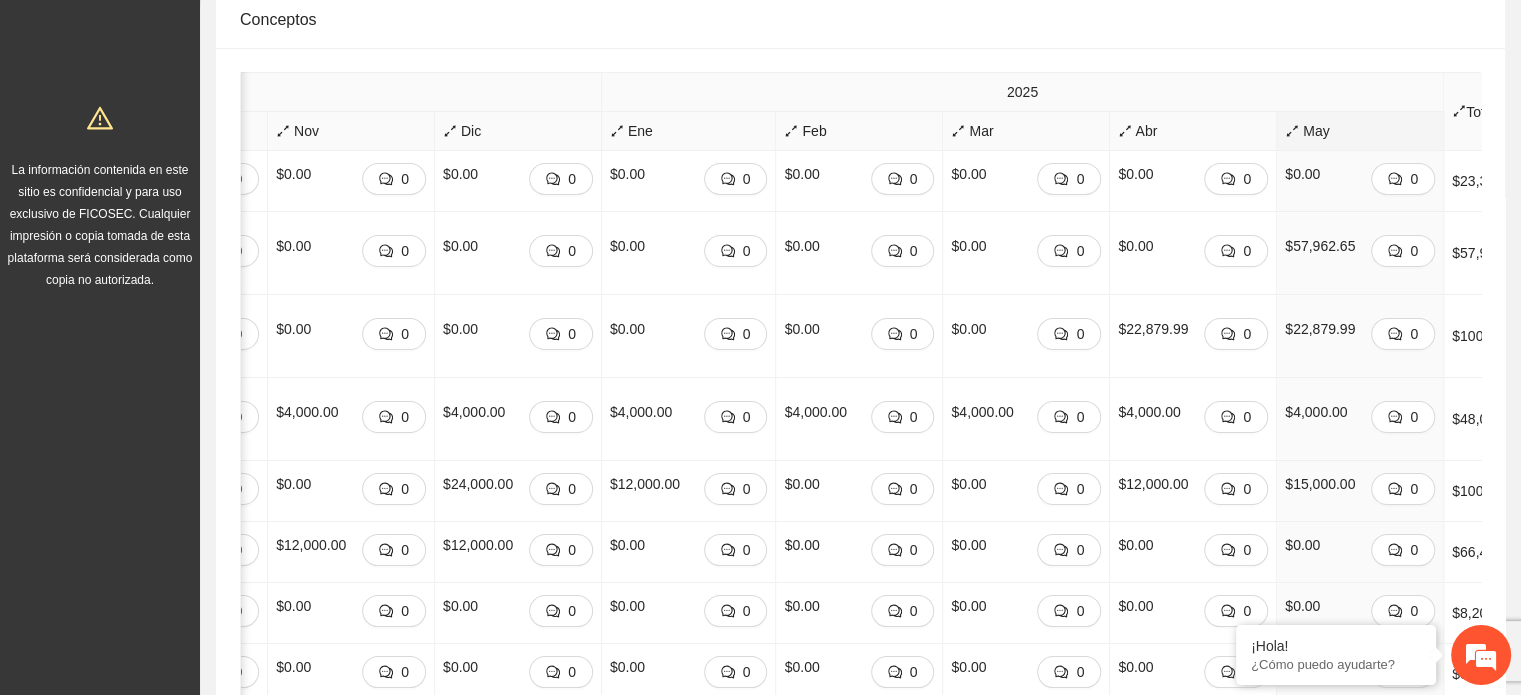 scroll, scrollTop: 0, scrollLeft: 904, axis: horizontal 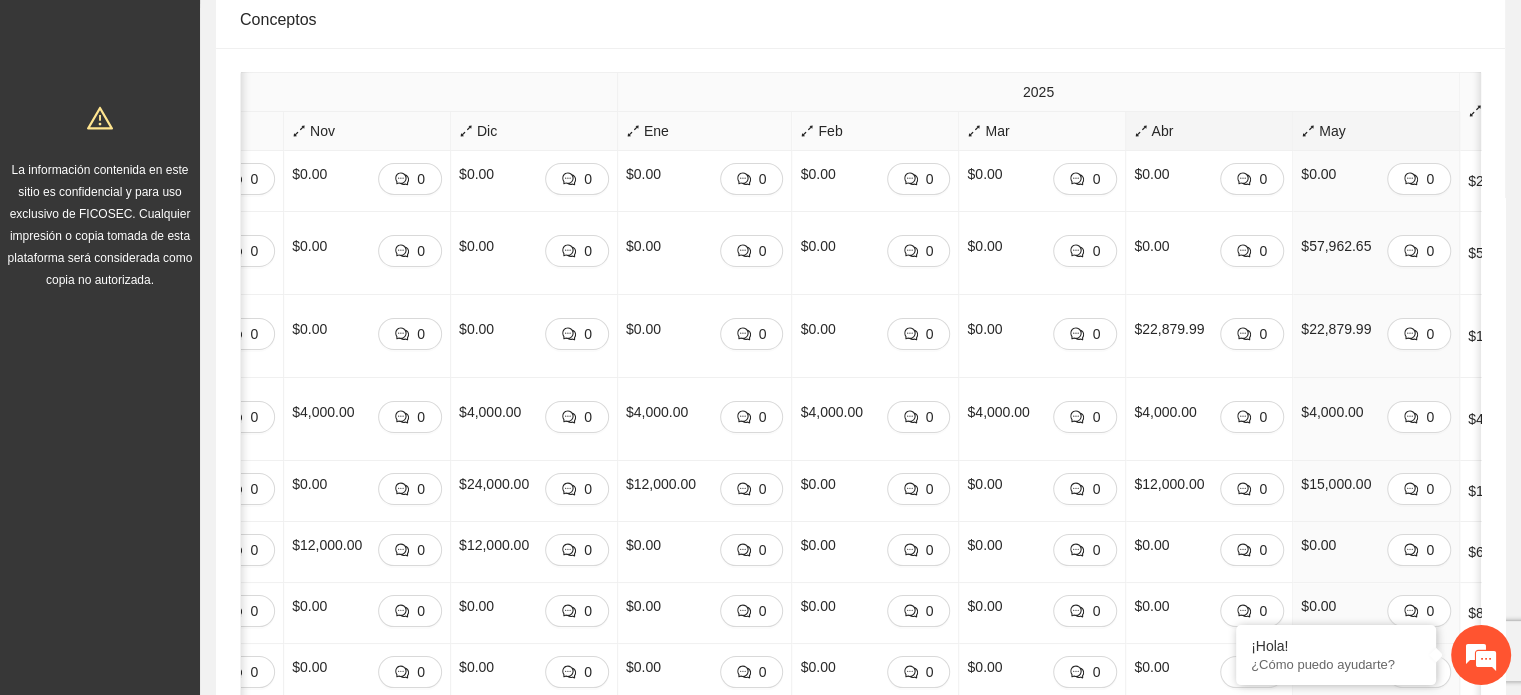 click on "Abr" at bounding box center [1209, 131] 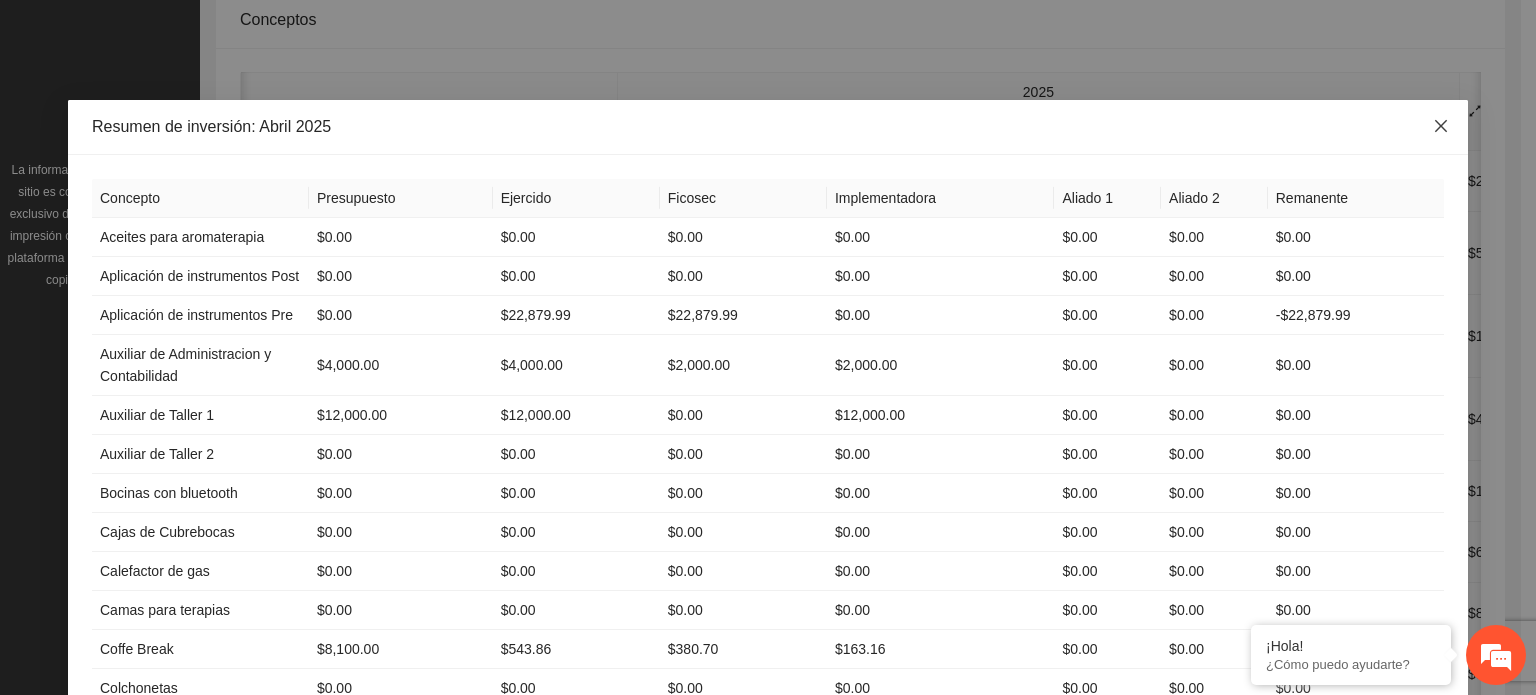click 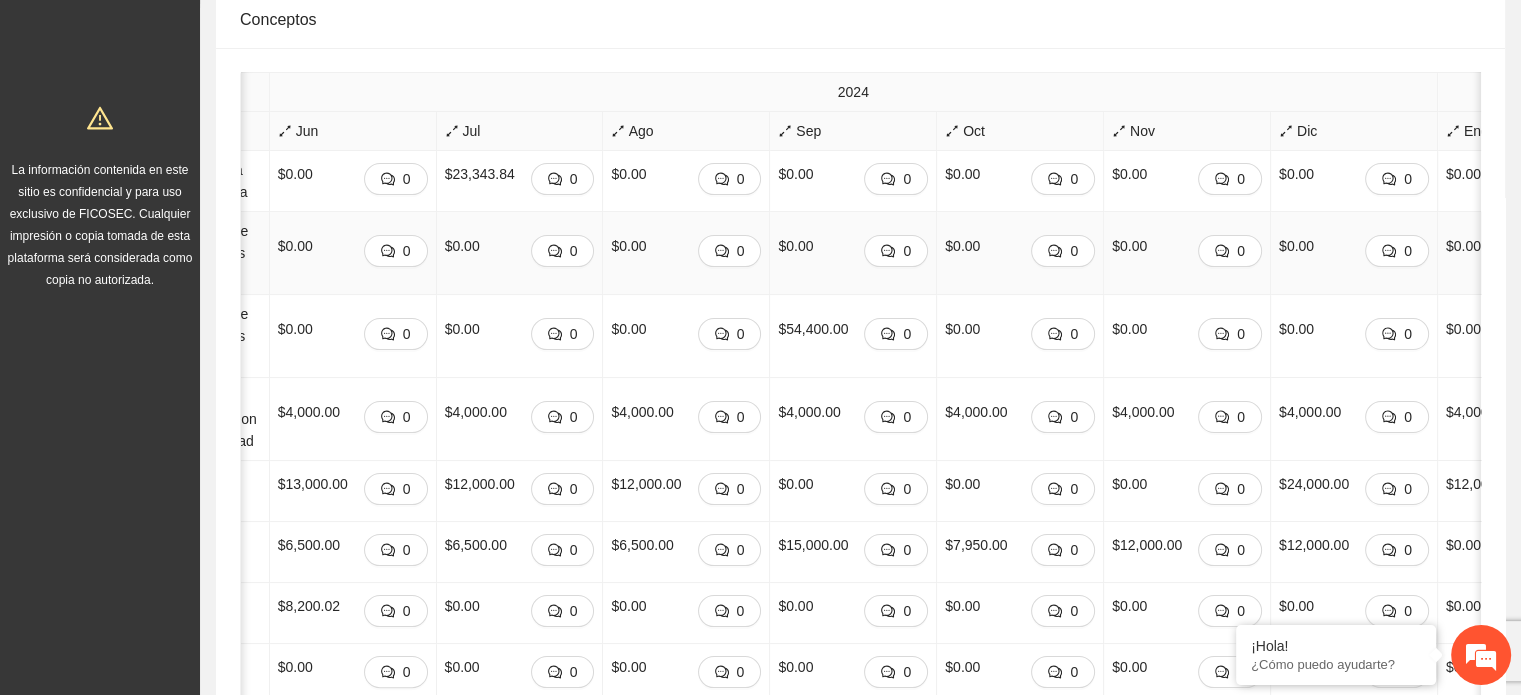 scroll, scrollTop: 0, scrollLeft: 0, axis: both 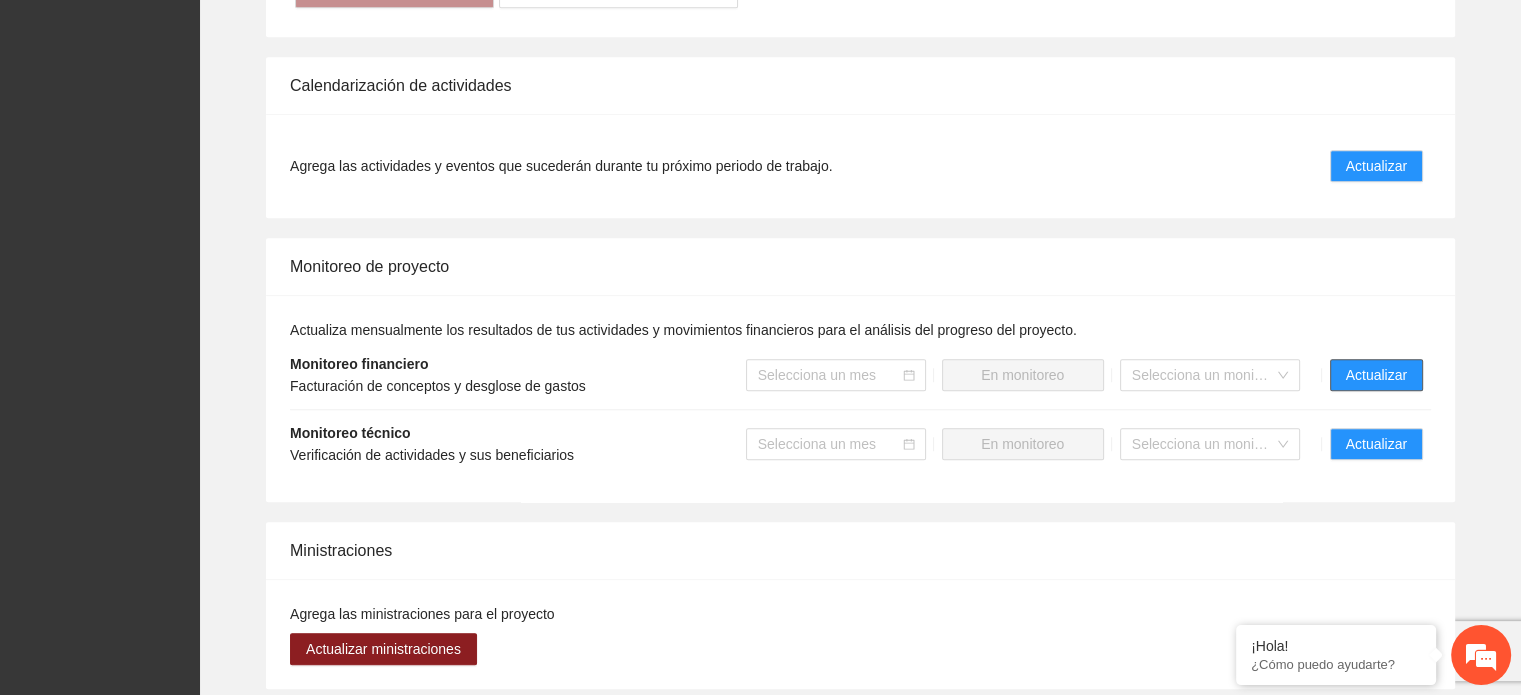 click on "Actualizar" at bounding box center (1376, 375) 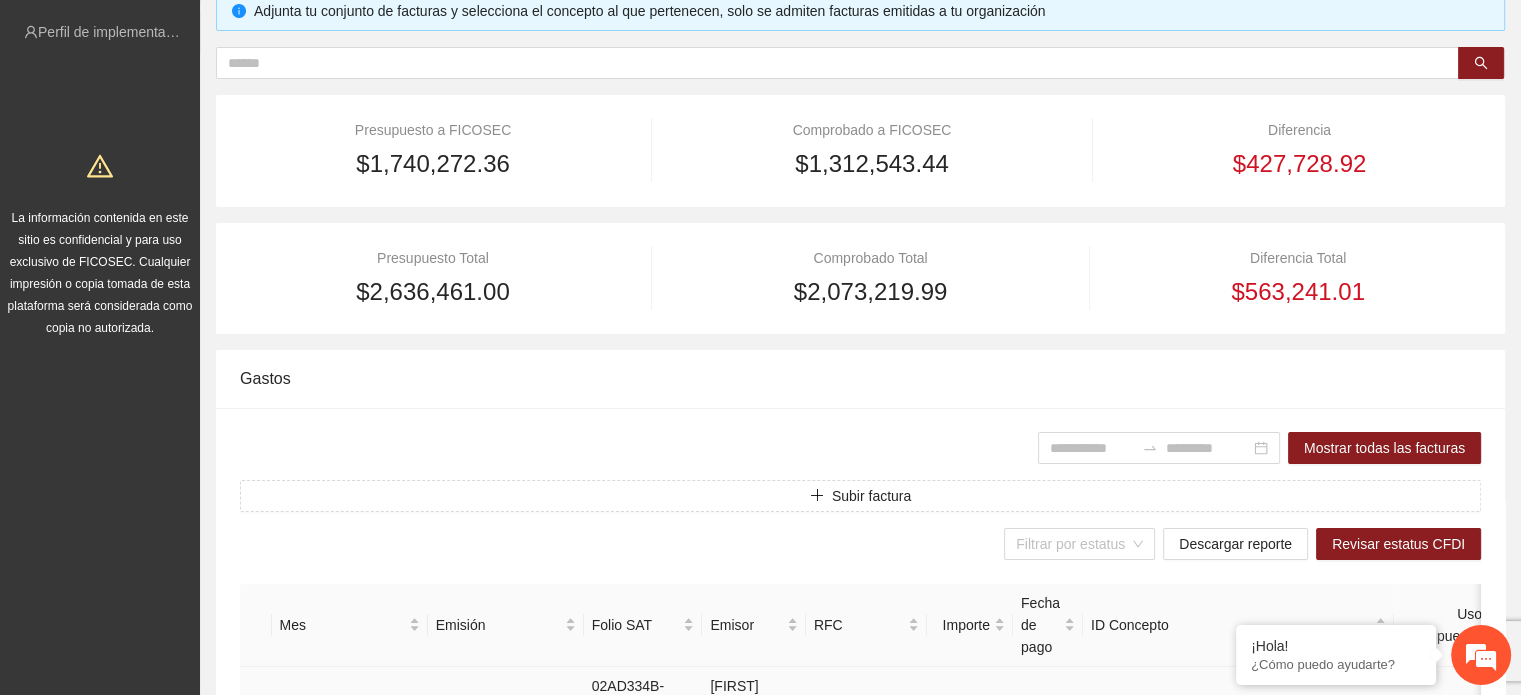 scroll, scrollTop: 0, scrollLeft: 0, axis: both 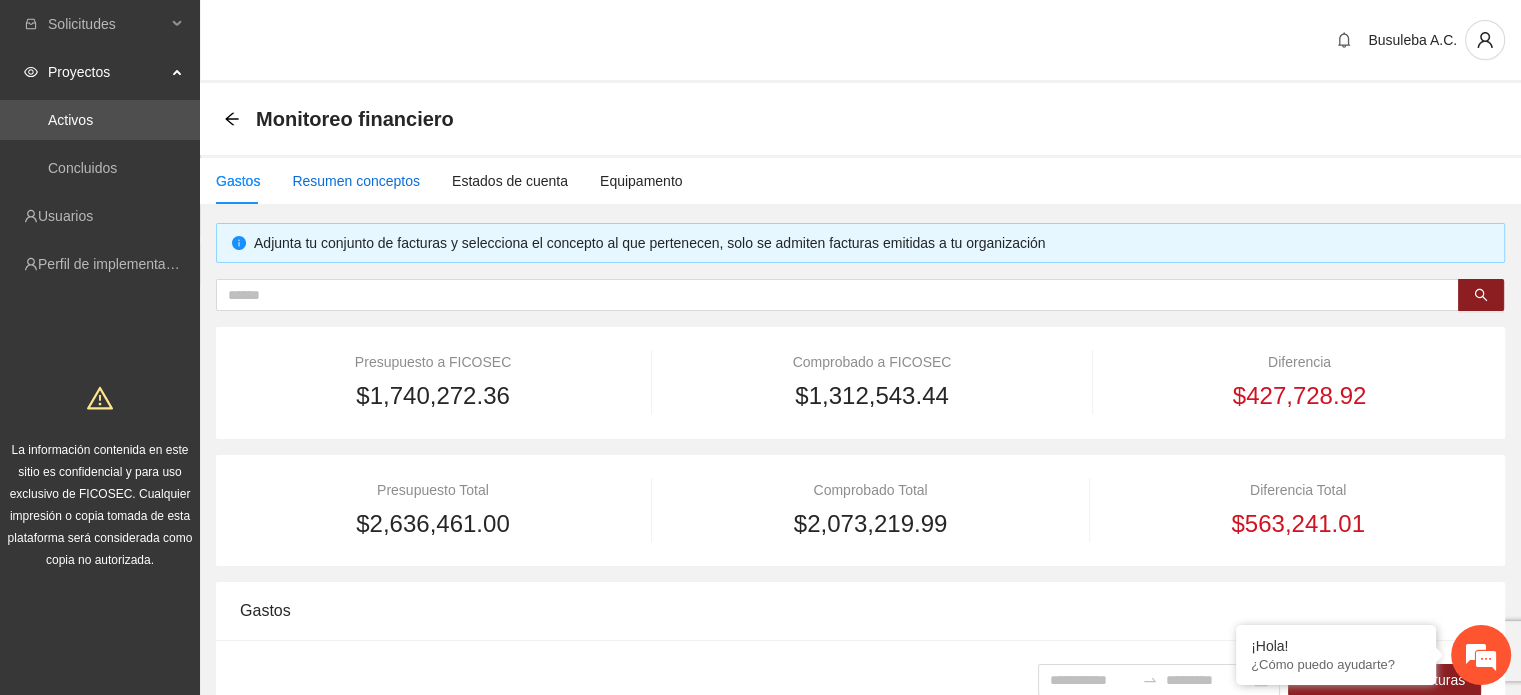 click on "Resumen conceptos" at bounding box center (356, 181) 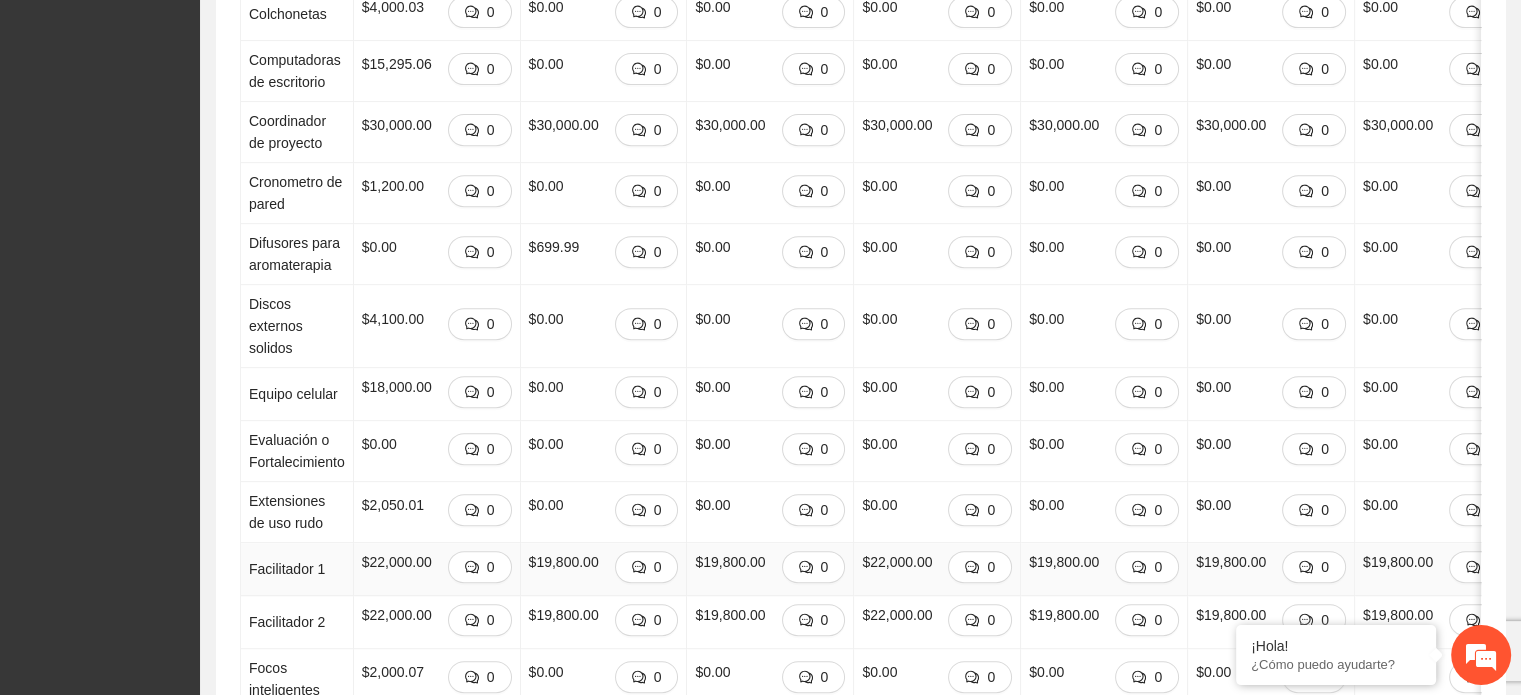 scroll, scrollTop: 1315, scrollLeft: 0, axis: vertical 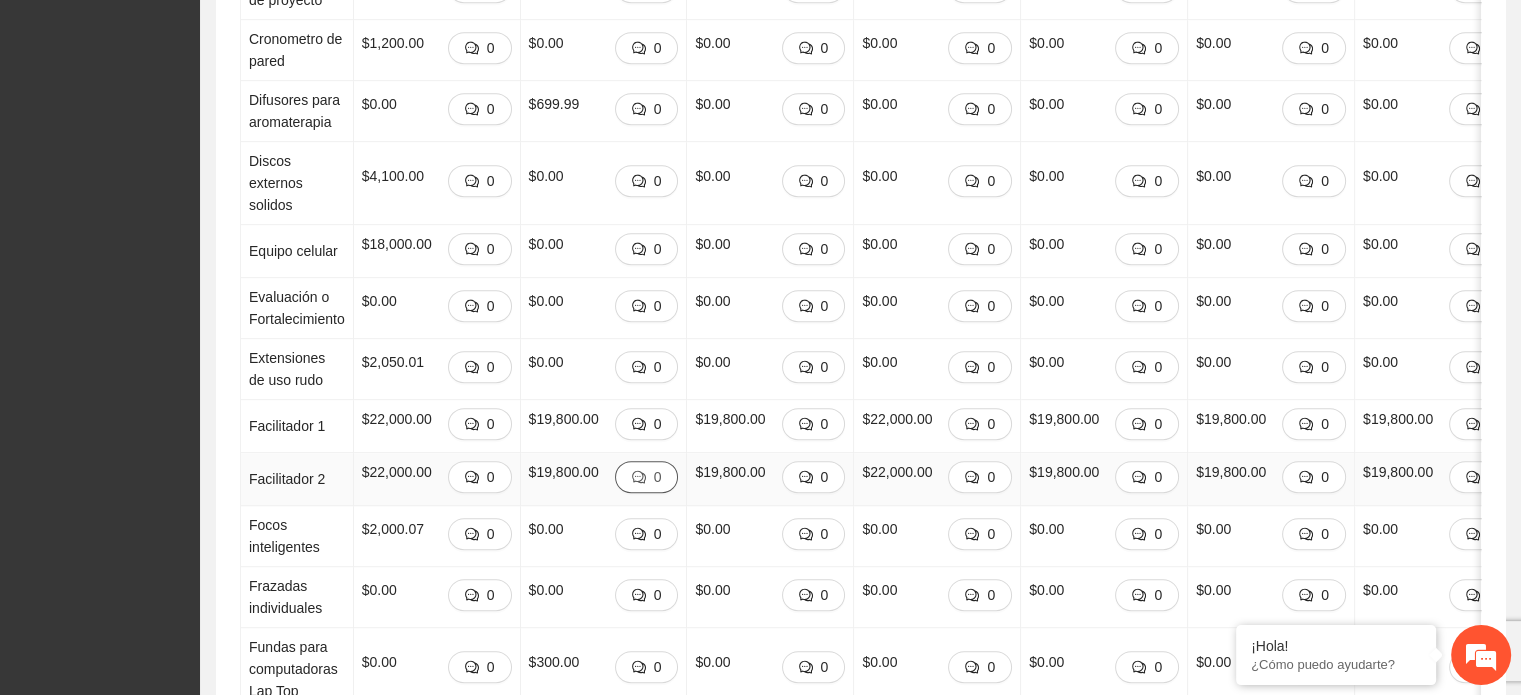click 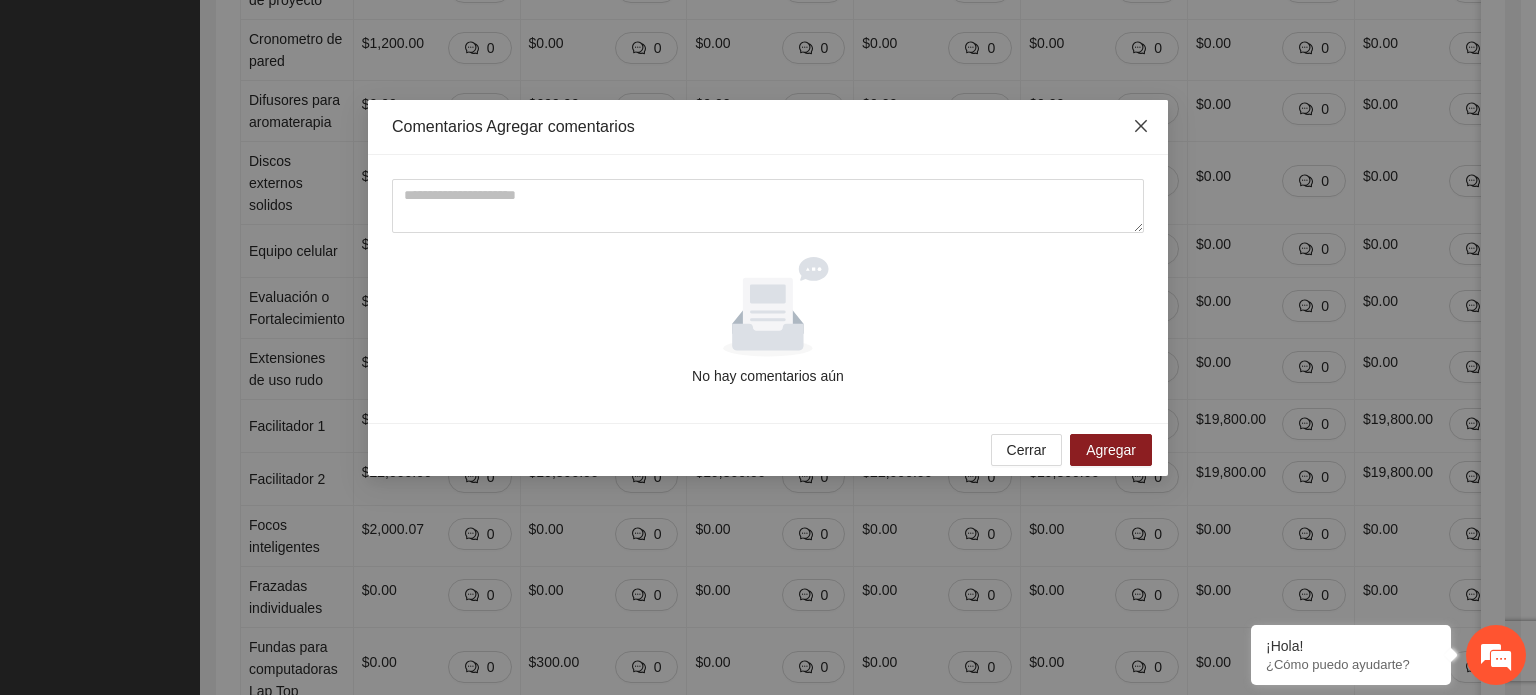 click 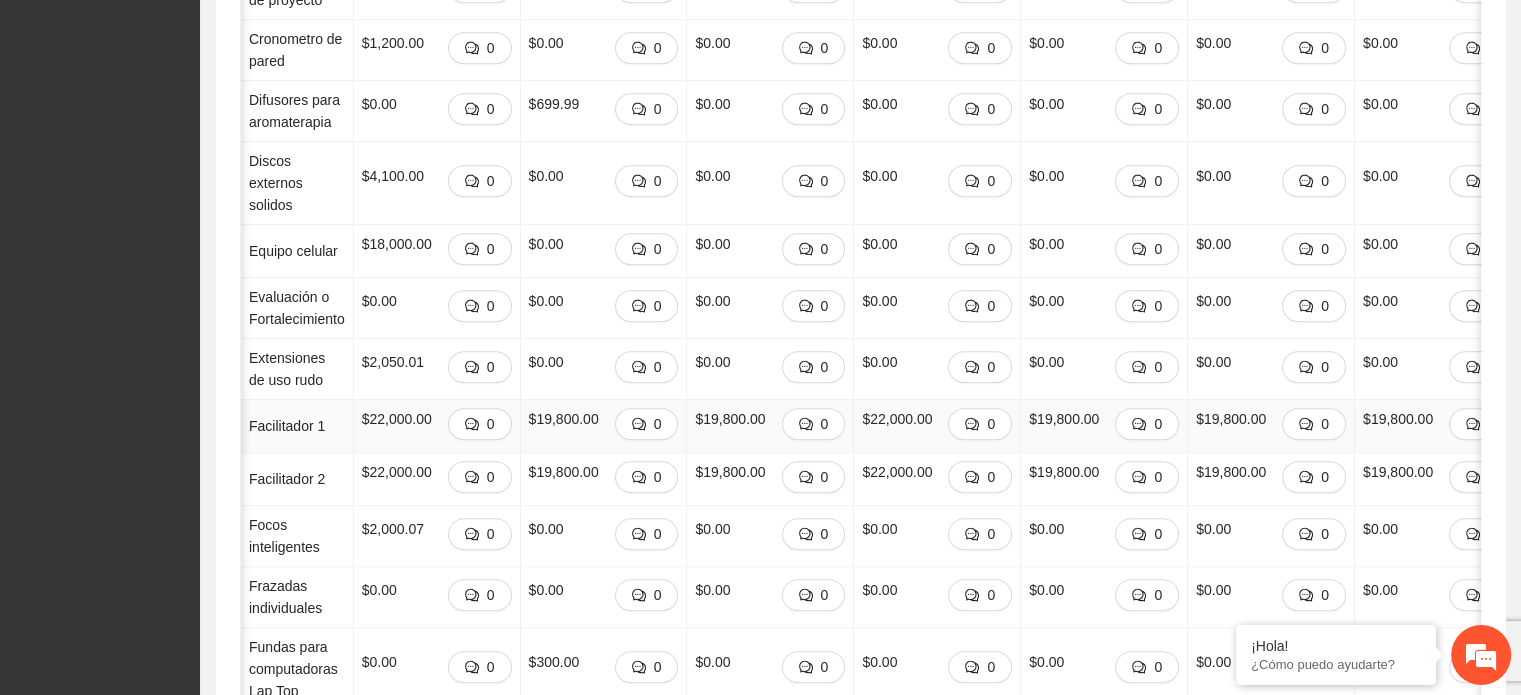 scroll, scrollTop: 0, scrollLeft: 94, axis: horizontal 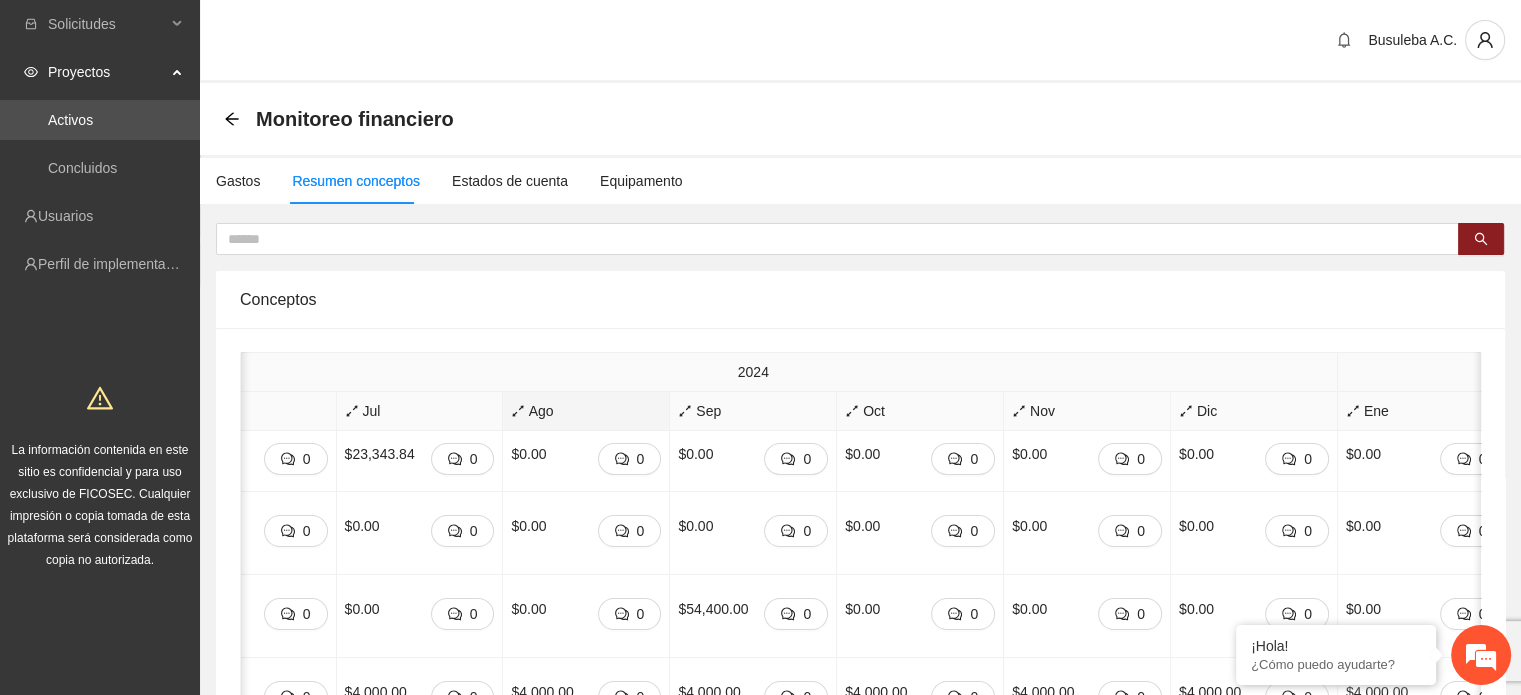 click on "Ago" at bounding box center [586, 411] 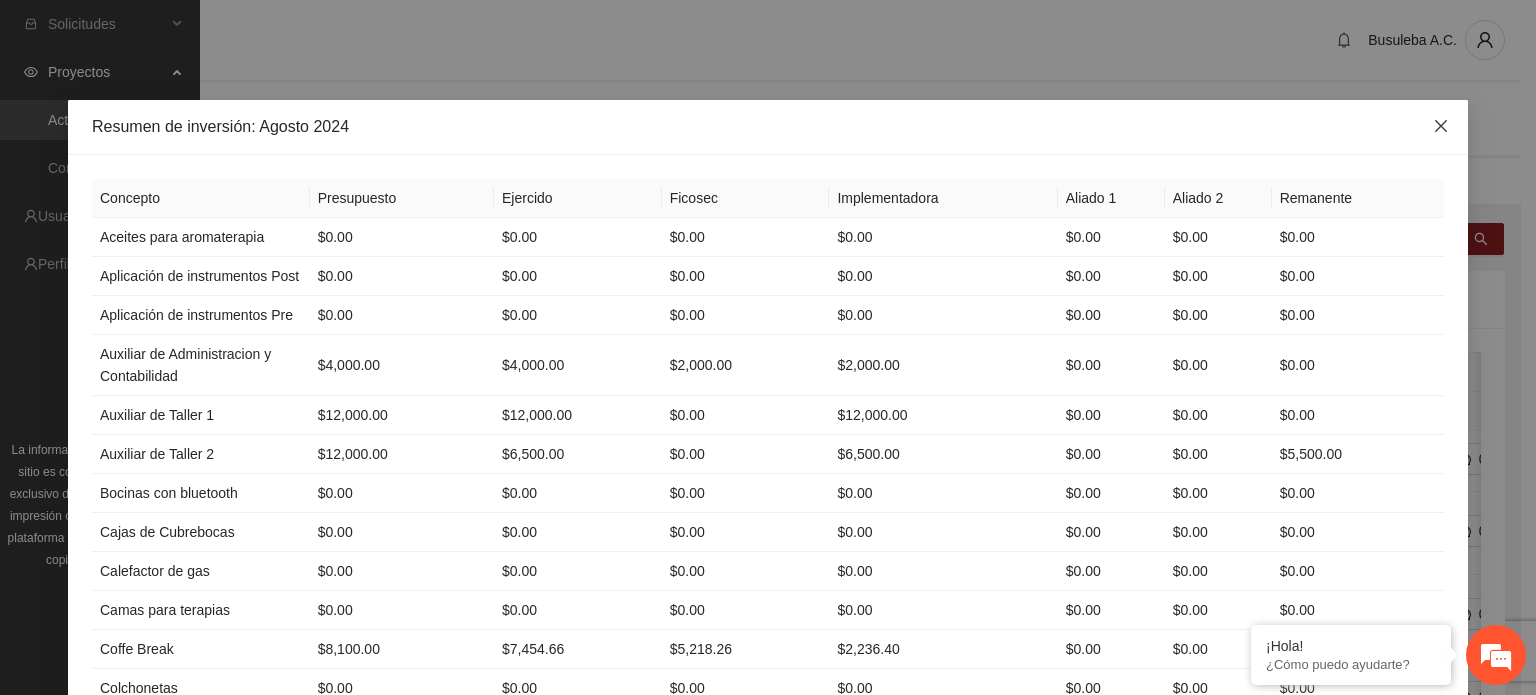 click 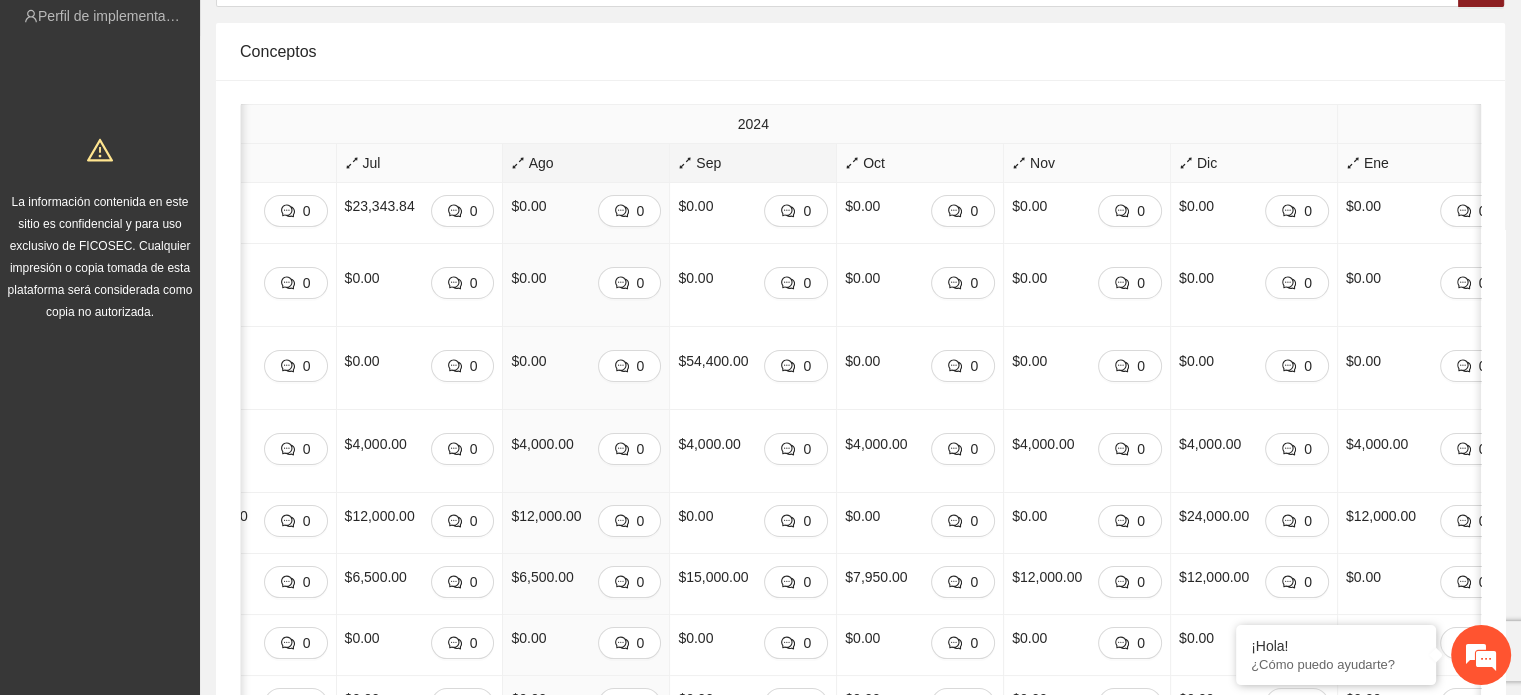 scroll, scrollTop: 264, scrollLeft: 0, axis: vertical 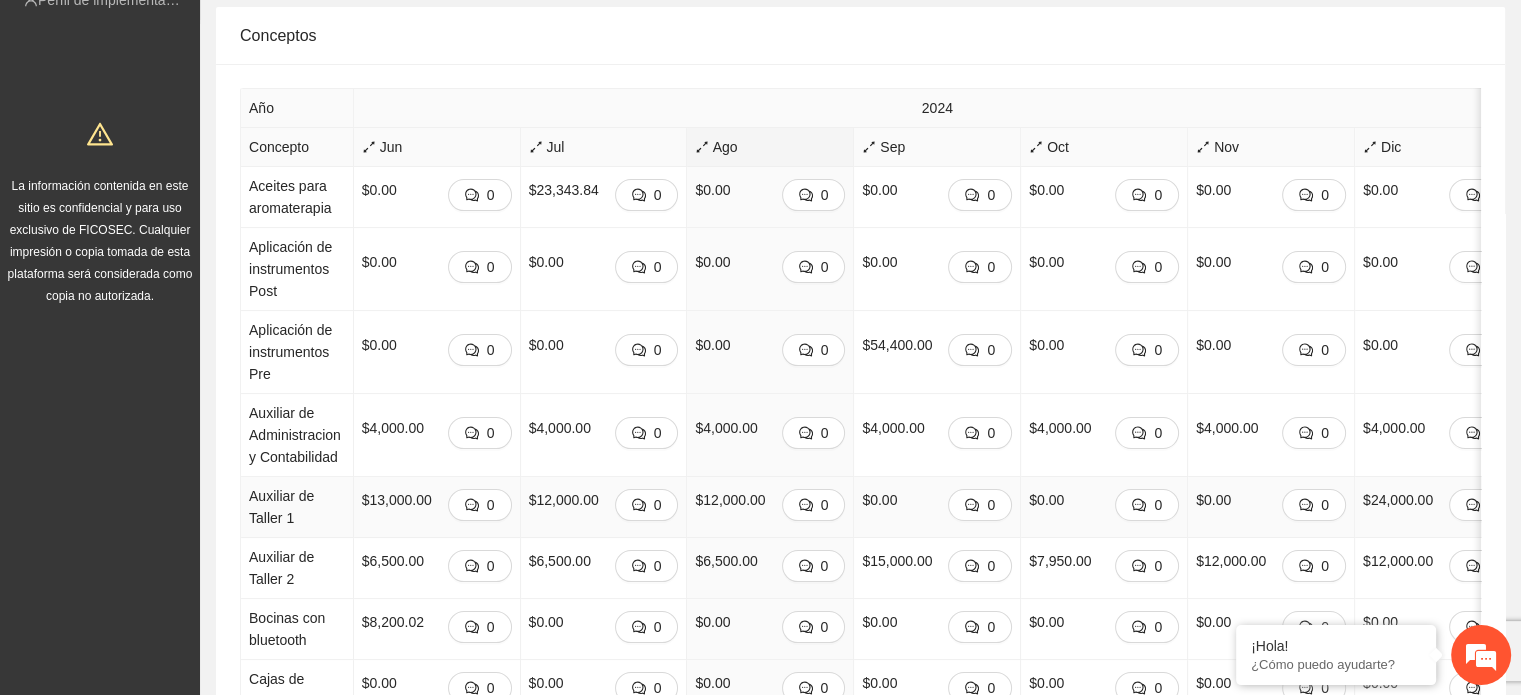 click on "$0.00" at bounding box center (879, 500) 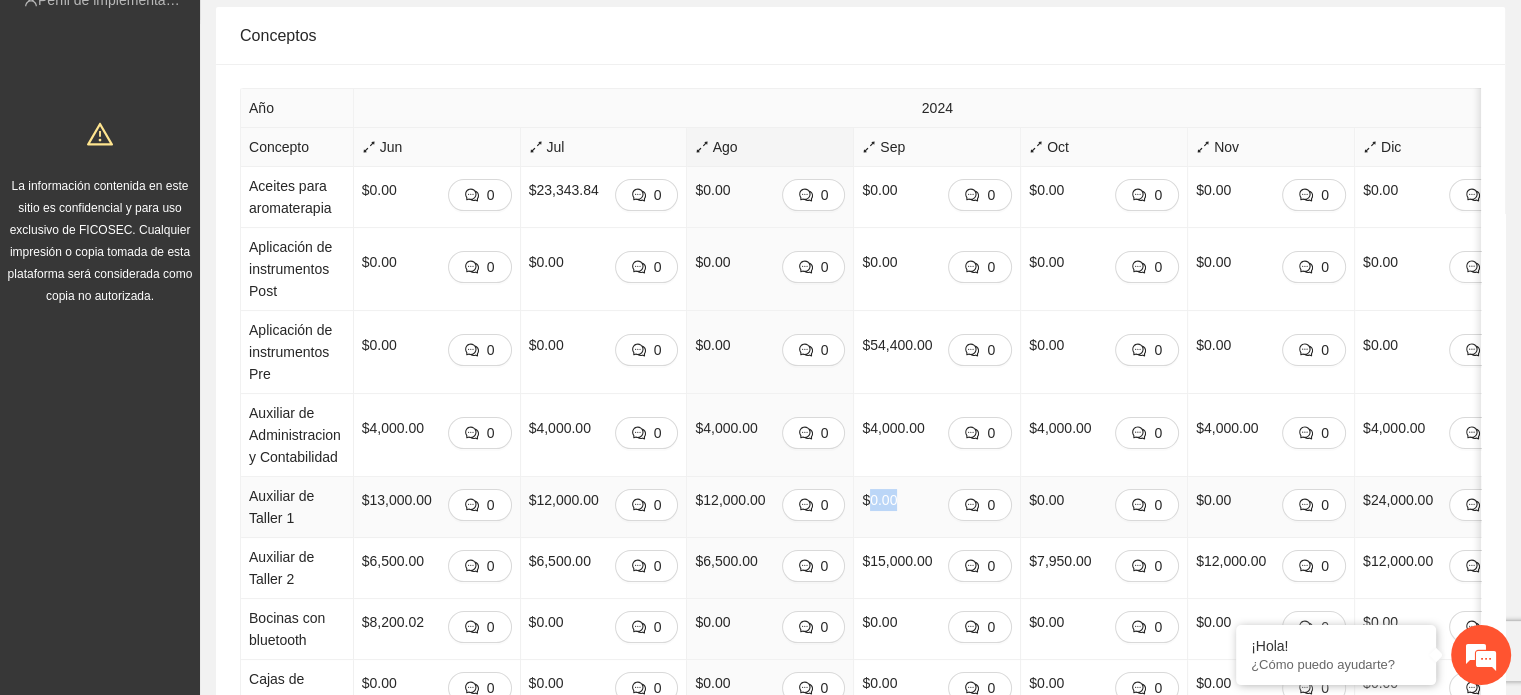 click on "$0.00" at bounding box center [879, 500] 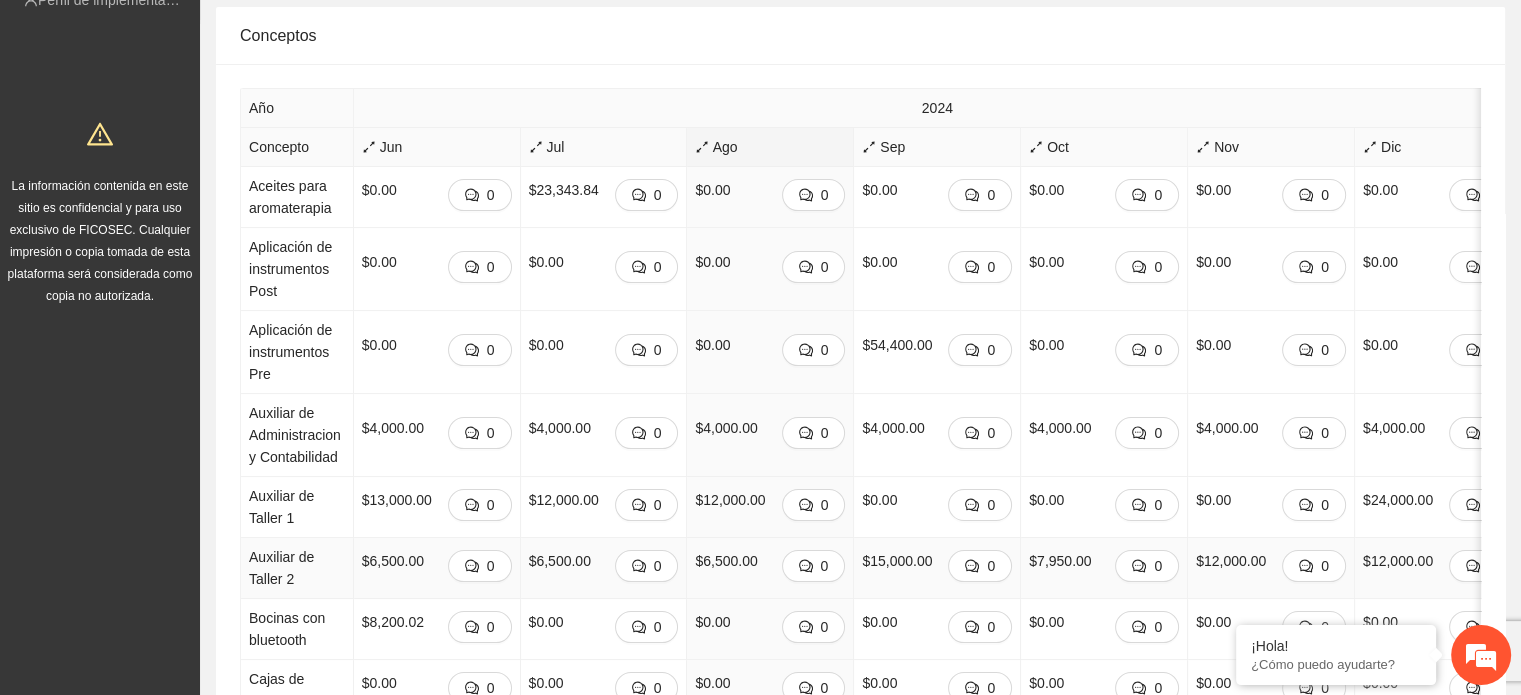 click on "$15,000.00" at bounding box center [897, 561] 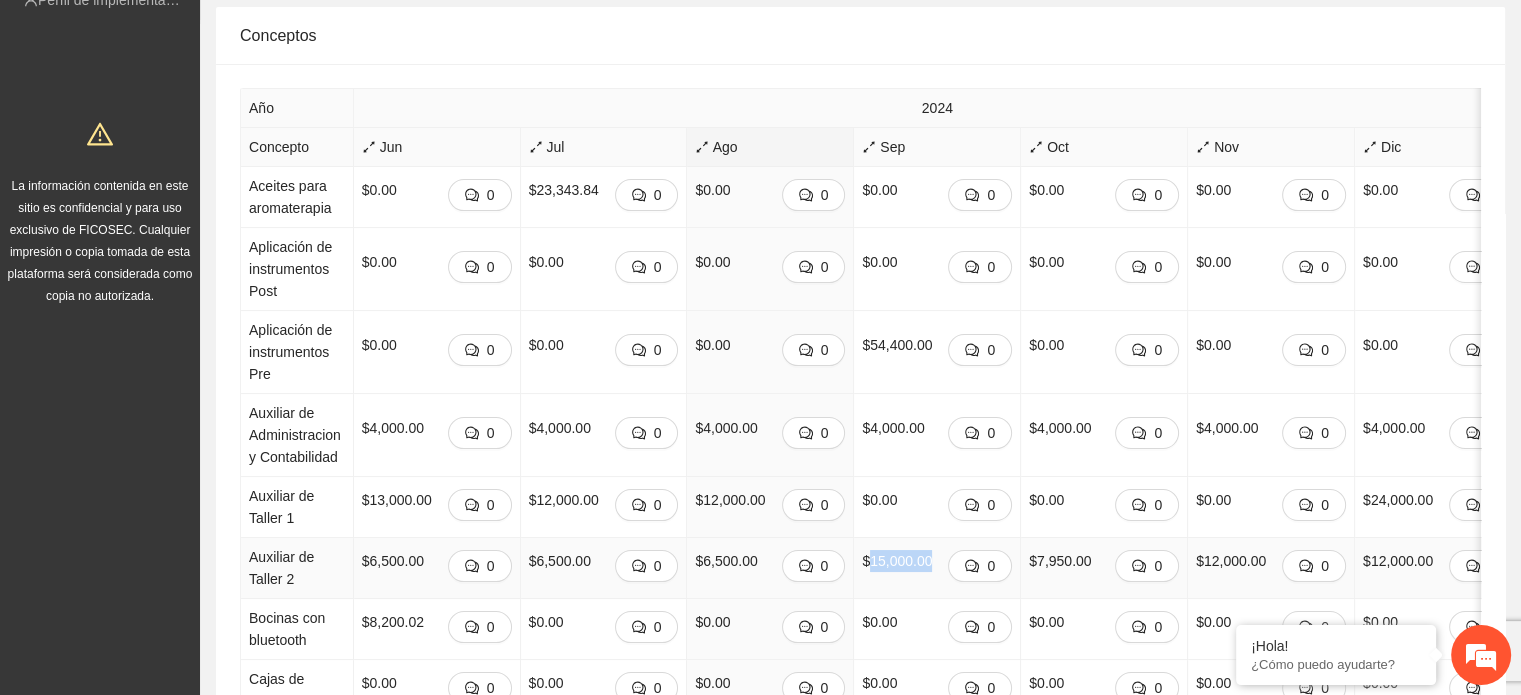 click on "$15,000.00" at bounding box center [897, 561] 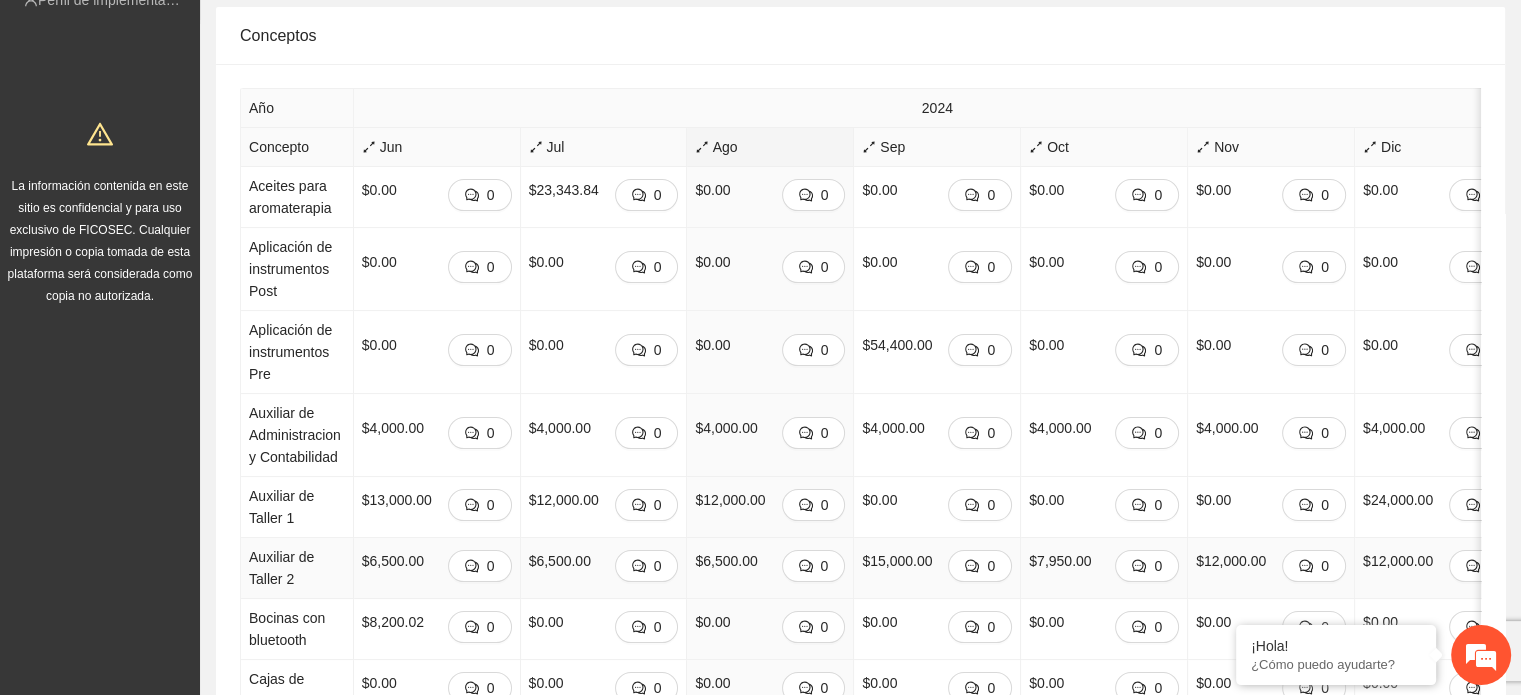 click on "$7,950.00 0" at bounding box center (1104, 568) 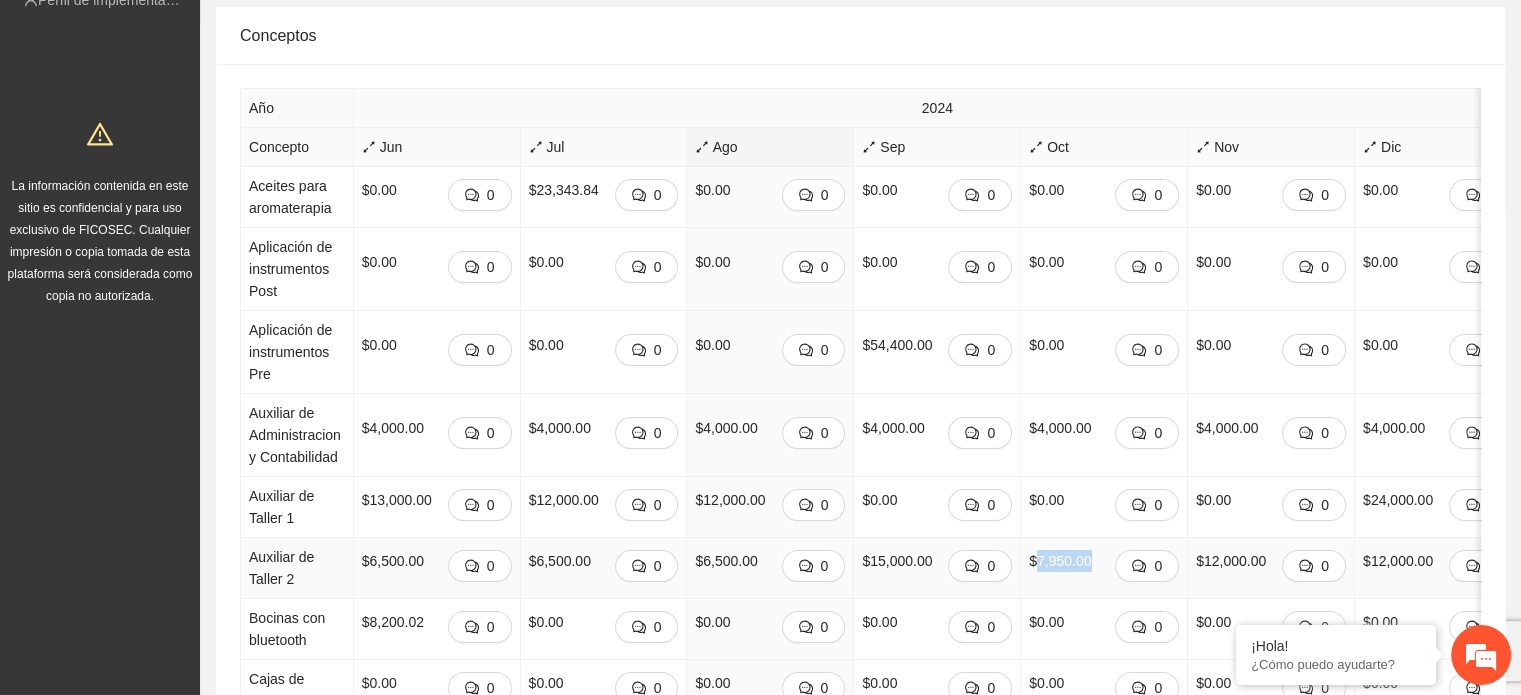 click on "$7,950.00 0" at bounding box center [1104, 568] 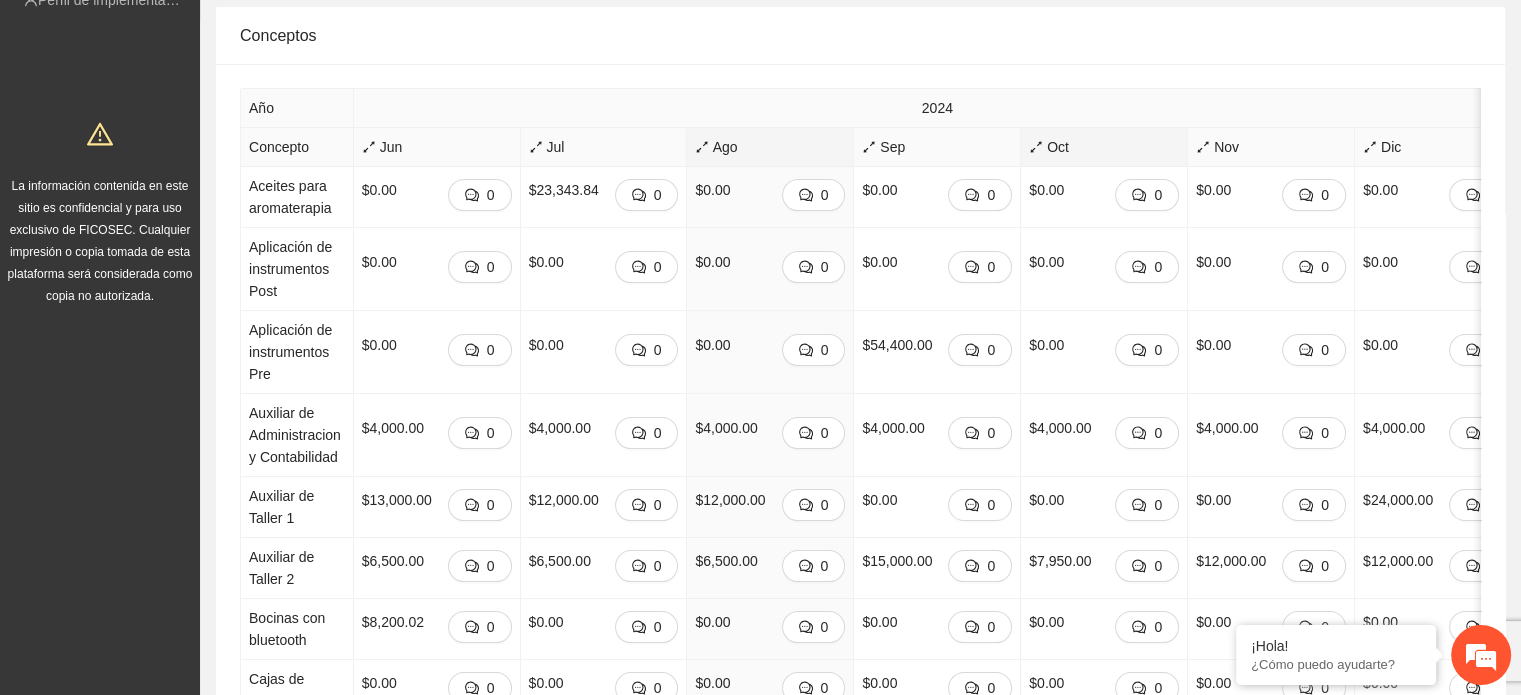 click on "Oct" at bounding box center [1104, 147] 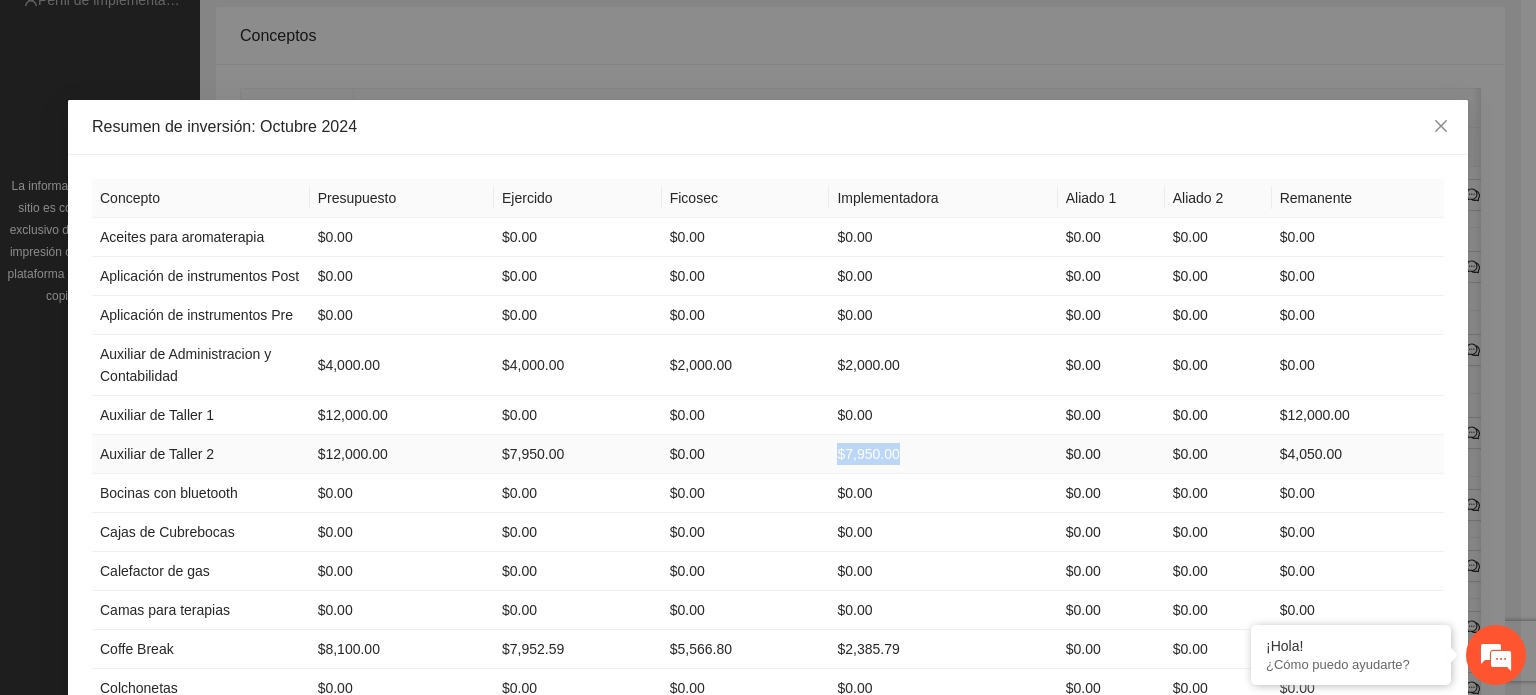 drag, startPoint x: 810, startPoint y: 454, endPoint x: 895, endPoint y: 458, distance: 85.09406 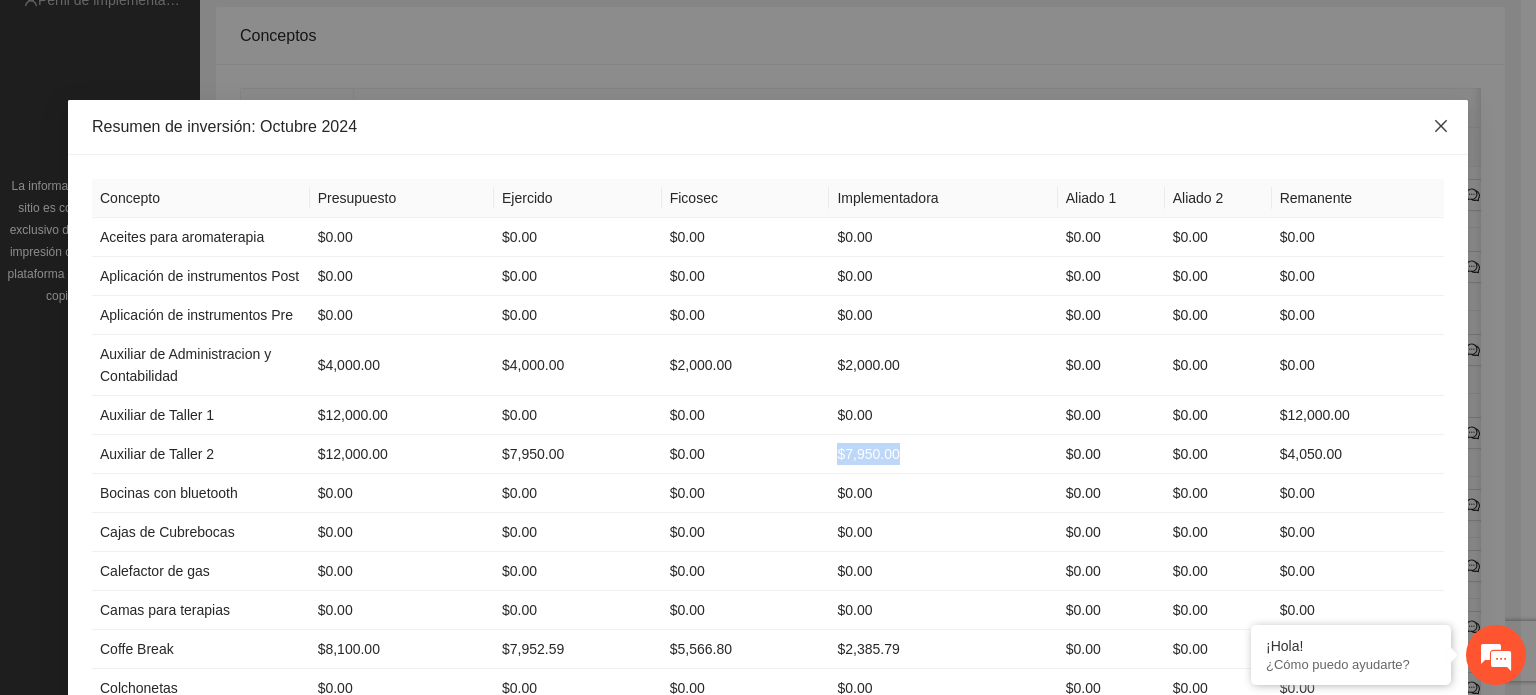 click 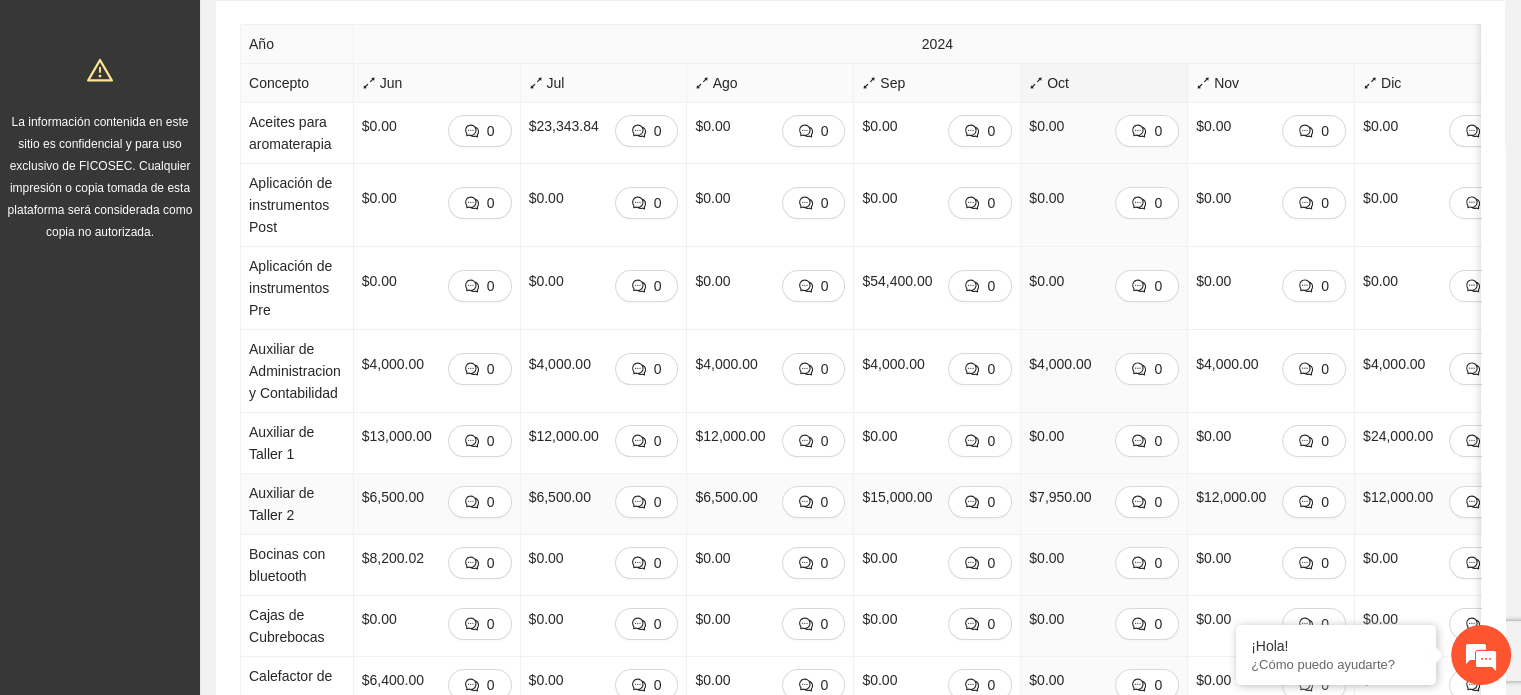 scroll, scrollTop: 336, scrollLeft: 0, axis: vertical 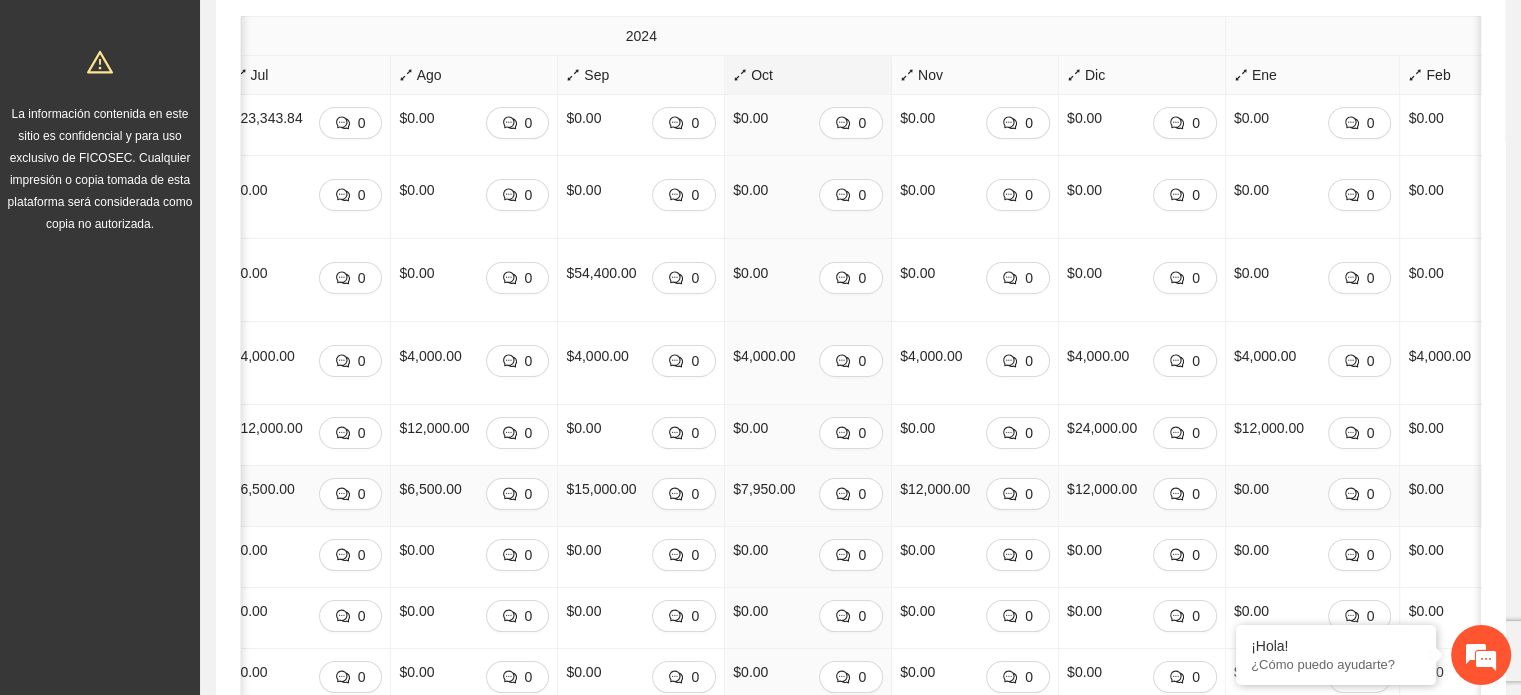 click on "$0.00" at bounding box center [1251, 489] 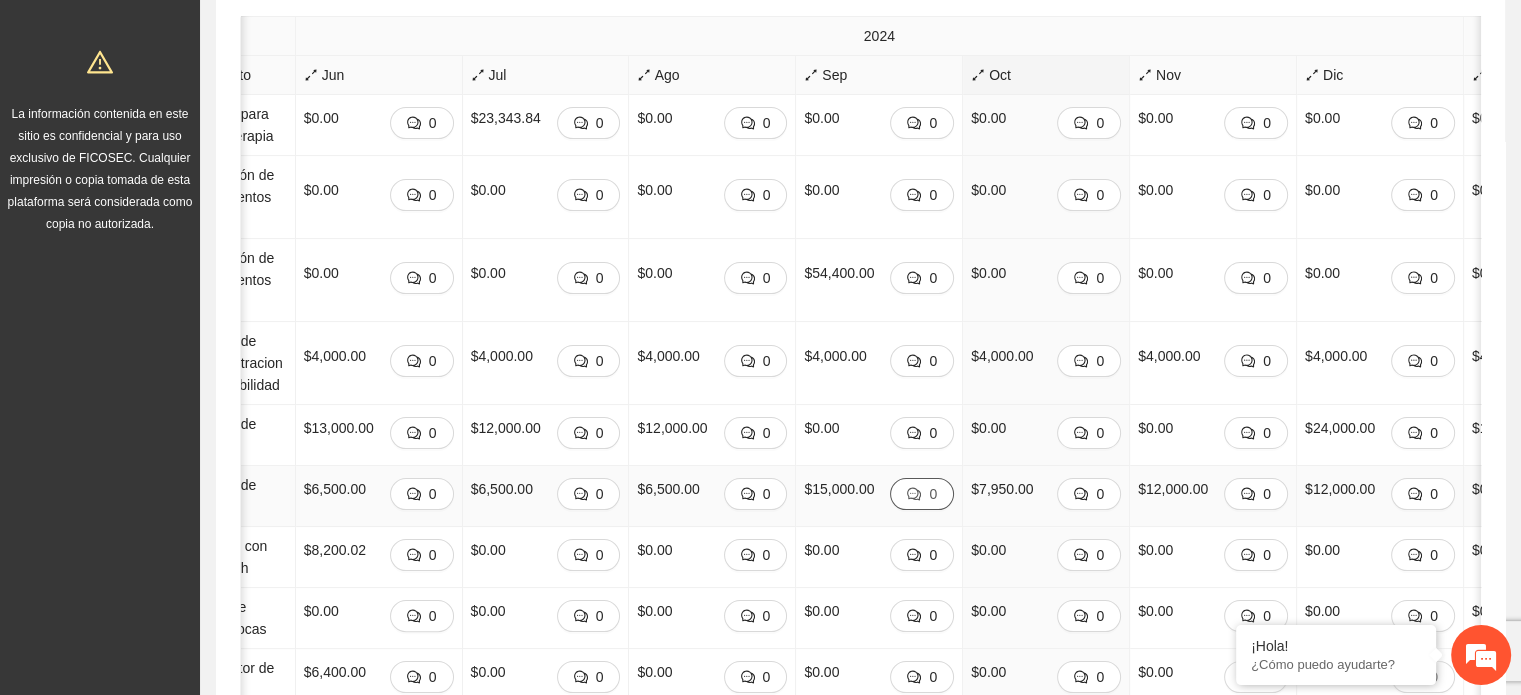 scroll, scrollTop: 0, scrollLeft: 38, axis: horizontal 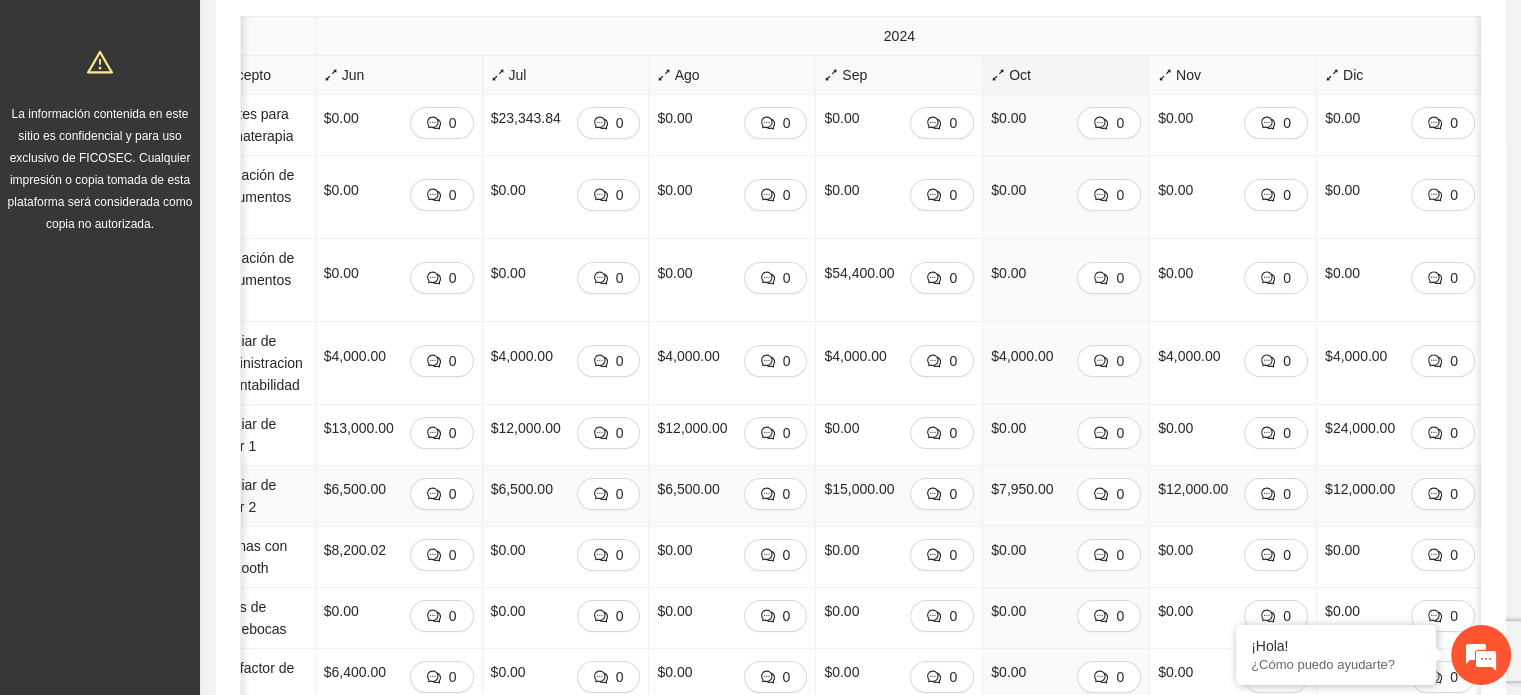 click on "$15,000.00 0" at bounding box center [899, 496] 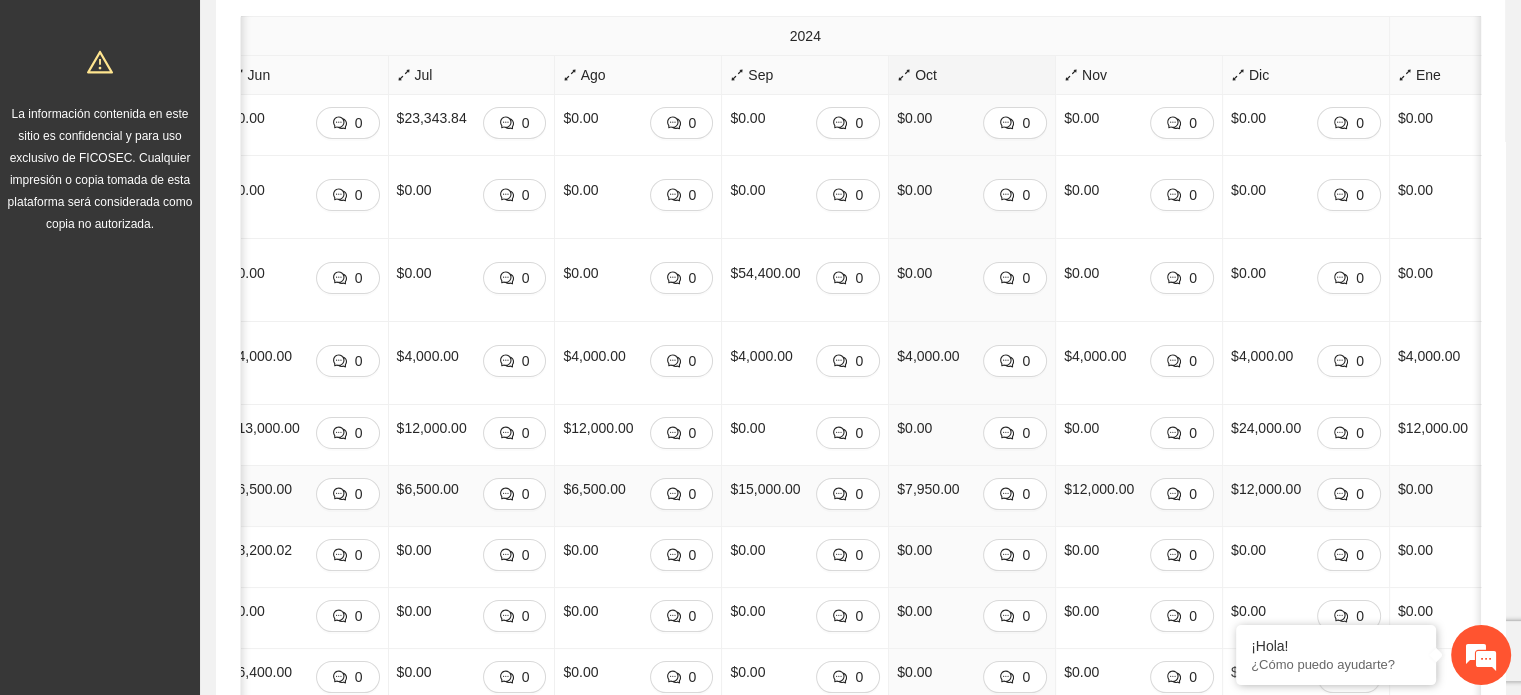 scroll, scrollTop: 0, scrollLeft: 132, axis: horizontal 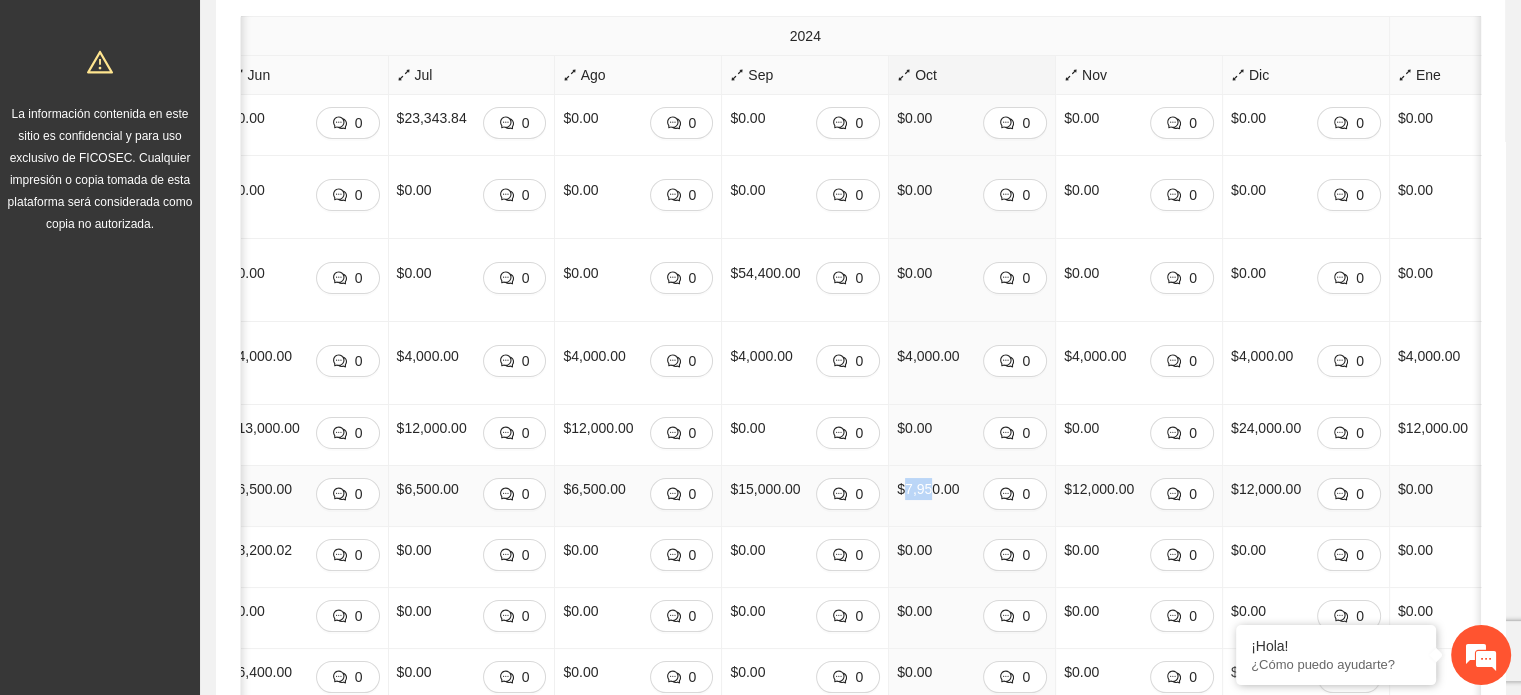 drag, startPoint x: 885, startPoint y: 487, endPoint x: 914, endPoint y: 483, distance: 29.274563 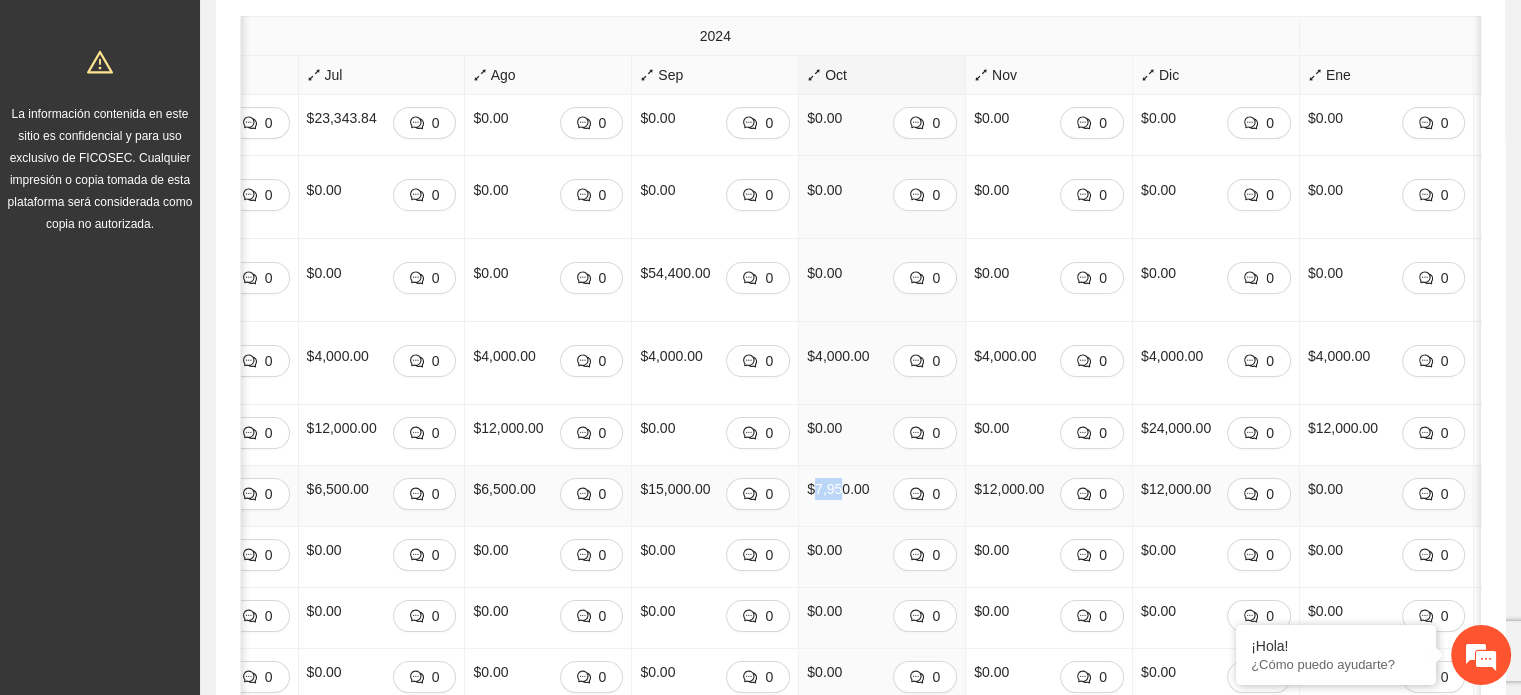scroll, scrollTop: 0, scrollLeft: 224, axis: horizontal 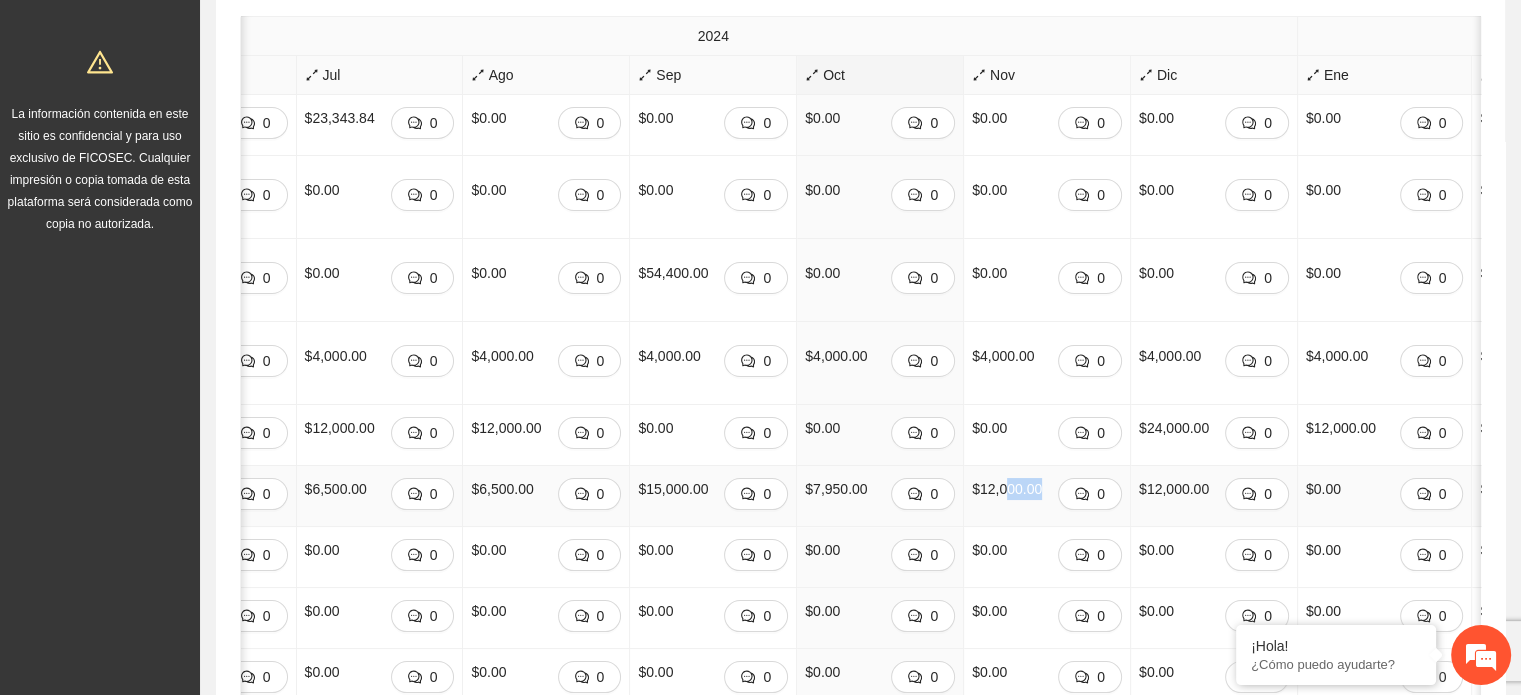 drag, startPoint x: 986, startPoint y: 493, endPoint x: 1017, endPoint y: 493, distance: 31 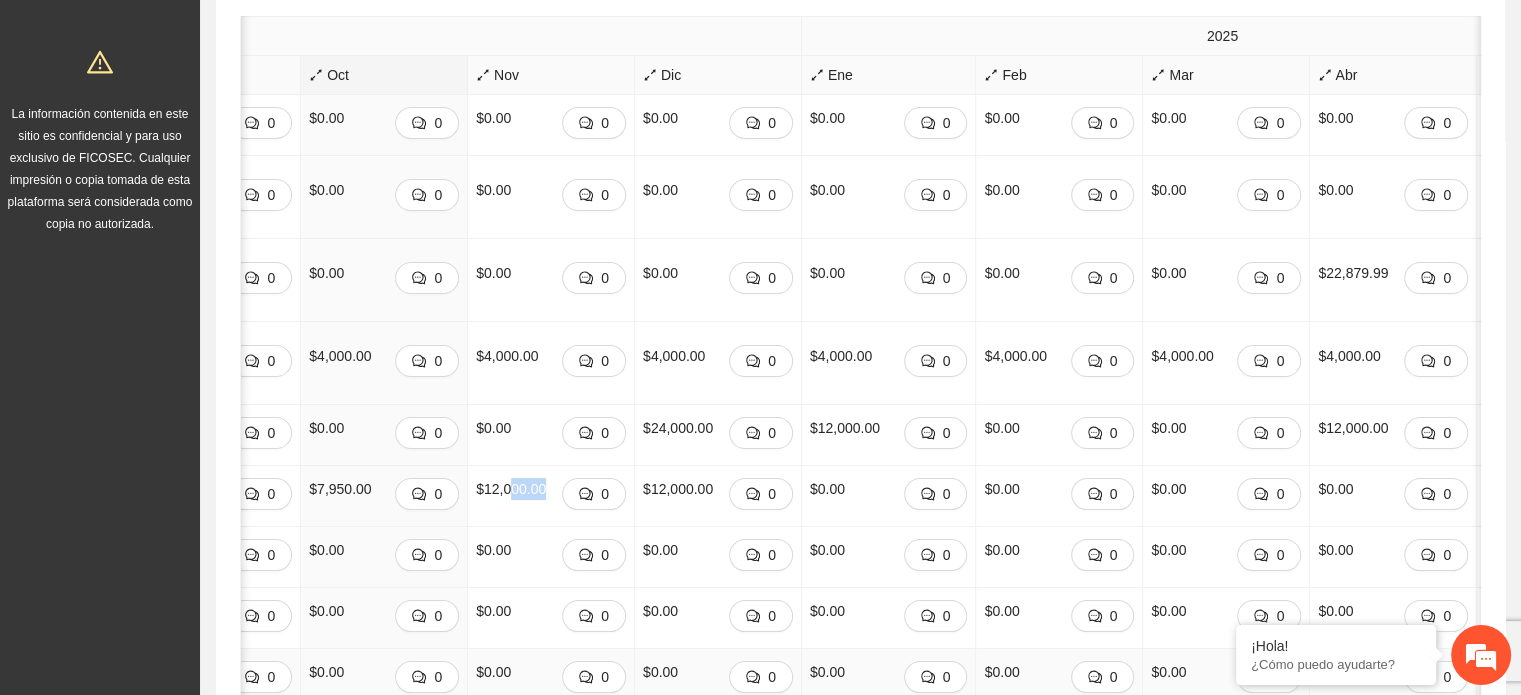 scroll, scrollTop: 0, scrollLeft: 720, axis: horizontal 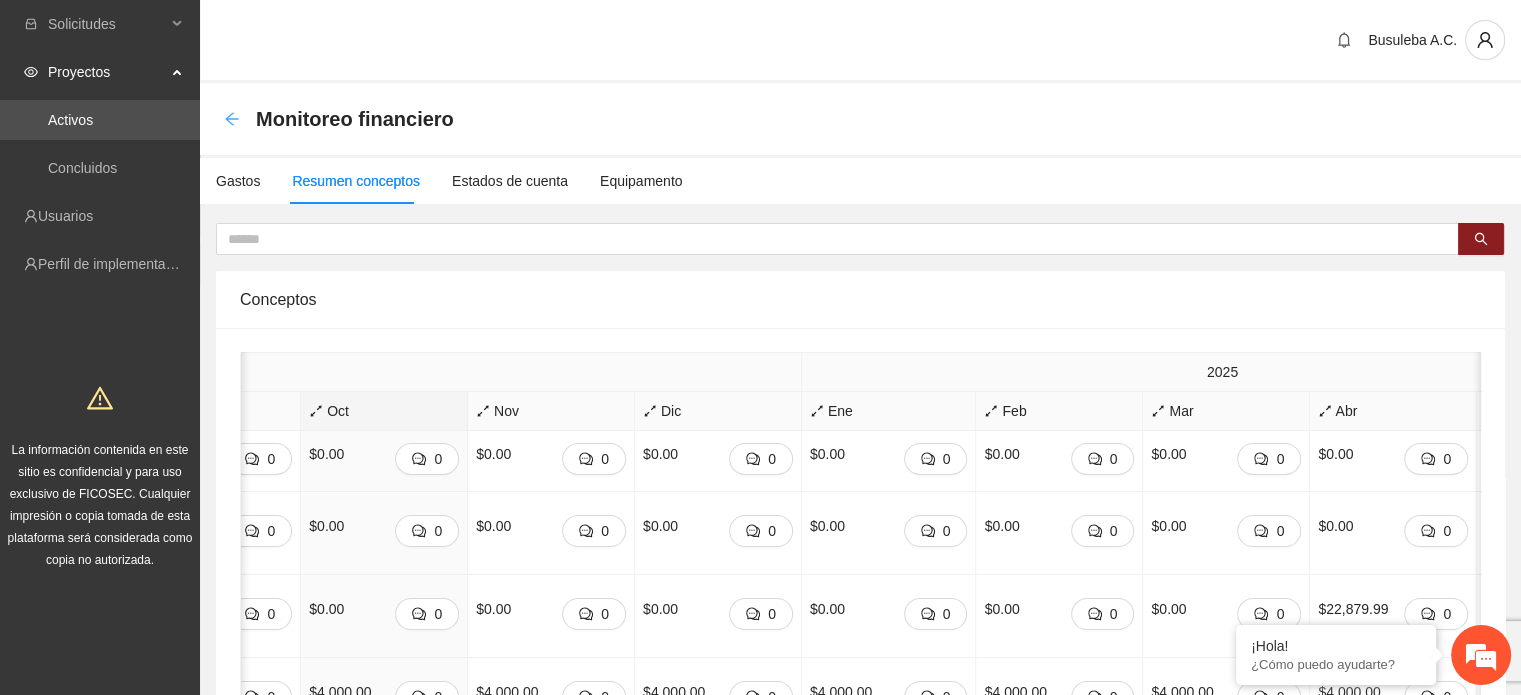 click 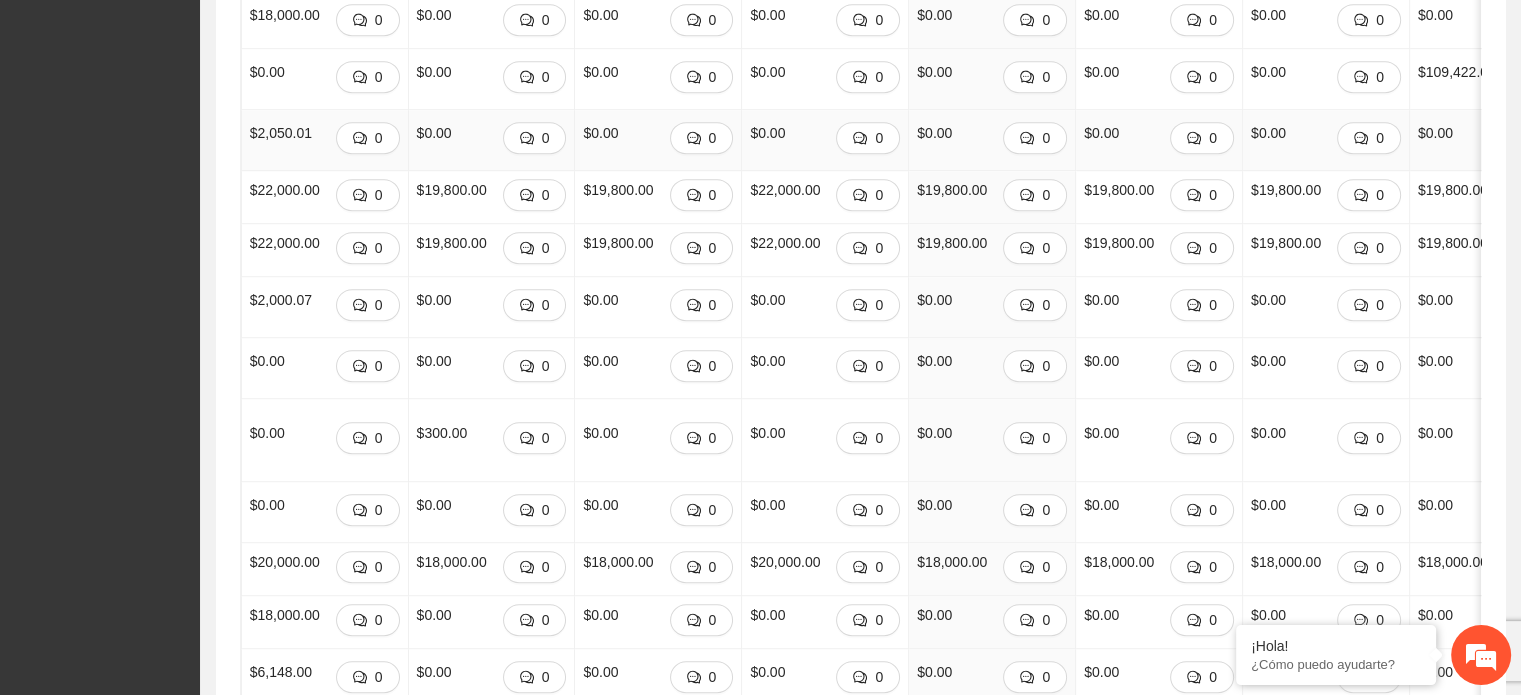 scroll, scrollTop: 0, scrollLeft: 0, axis: both 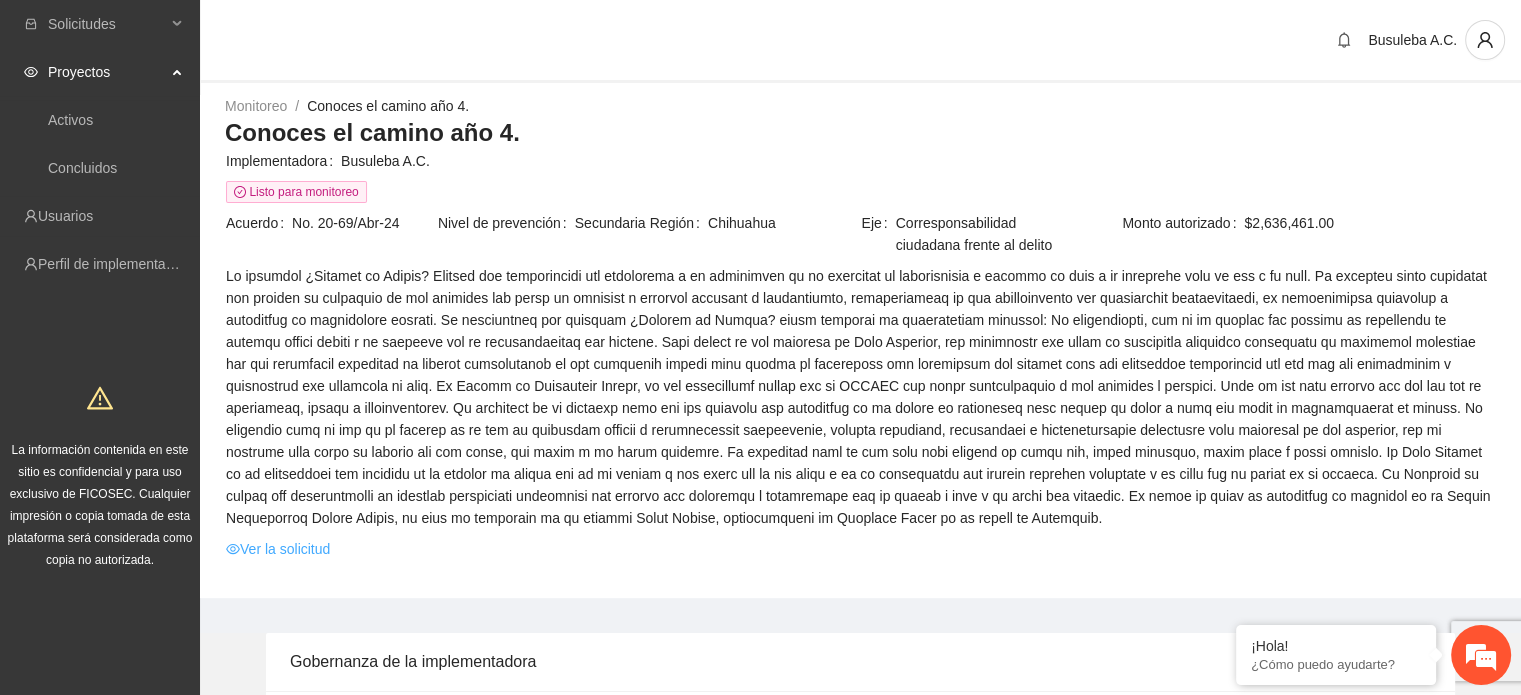 click on "Ver la solicitud" at bounding box center [278, 549] 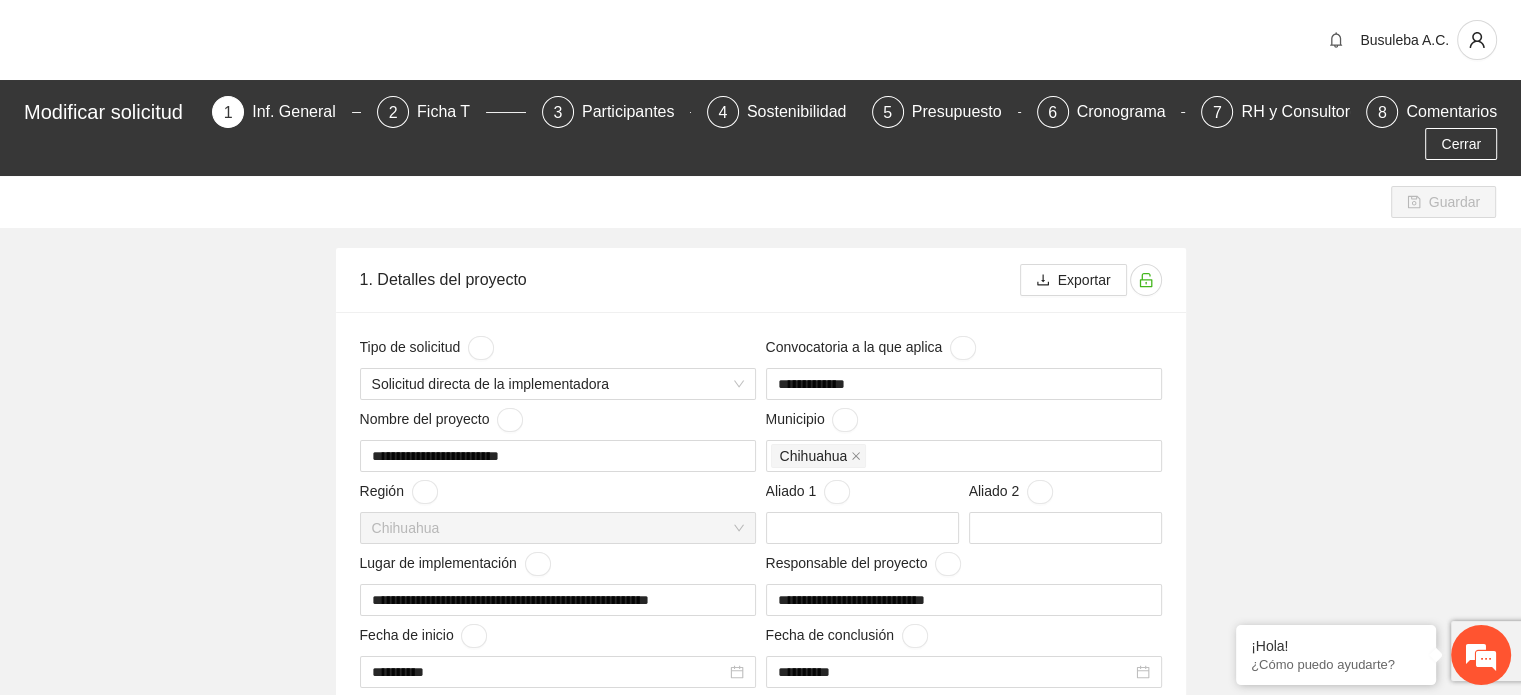 type 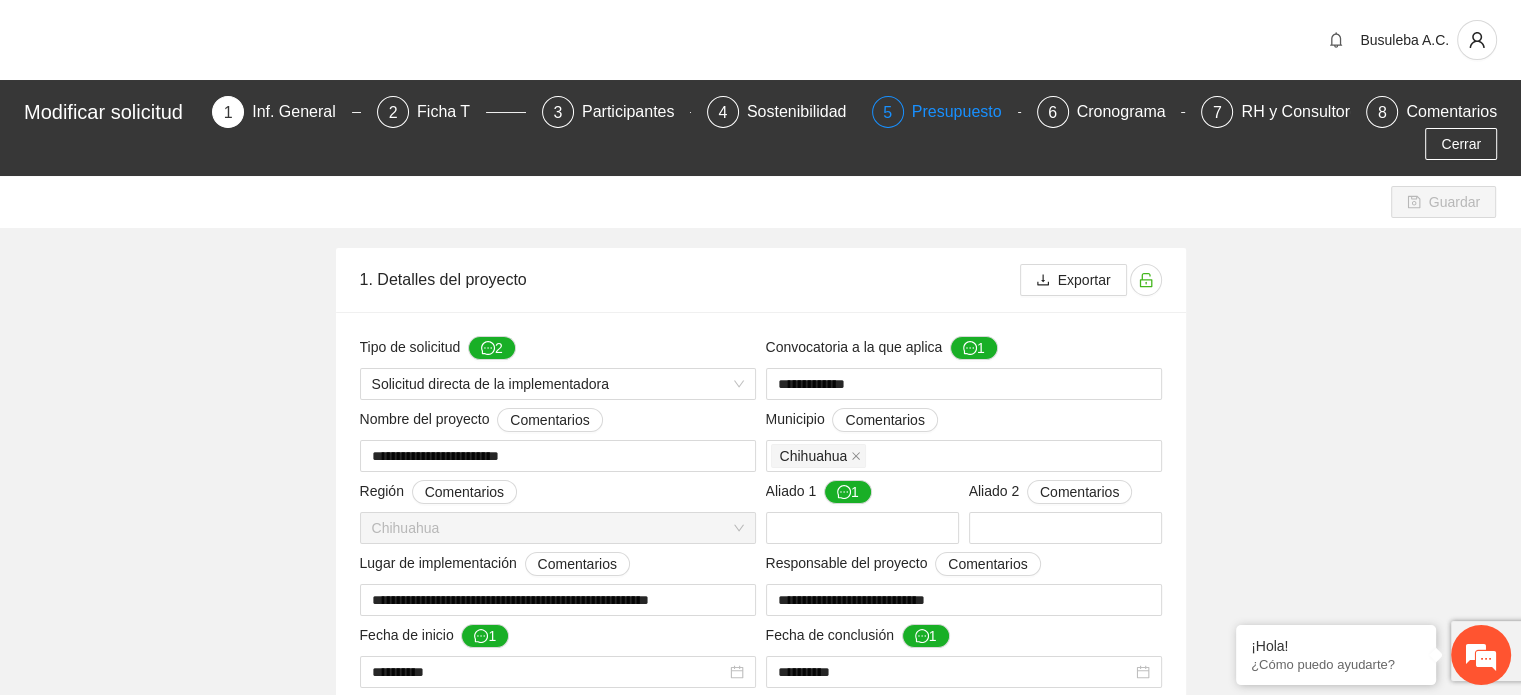 click on "Presupuesto" at bounding box center (965, 112) 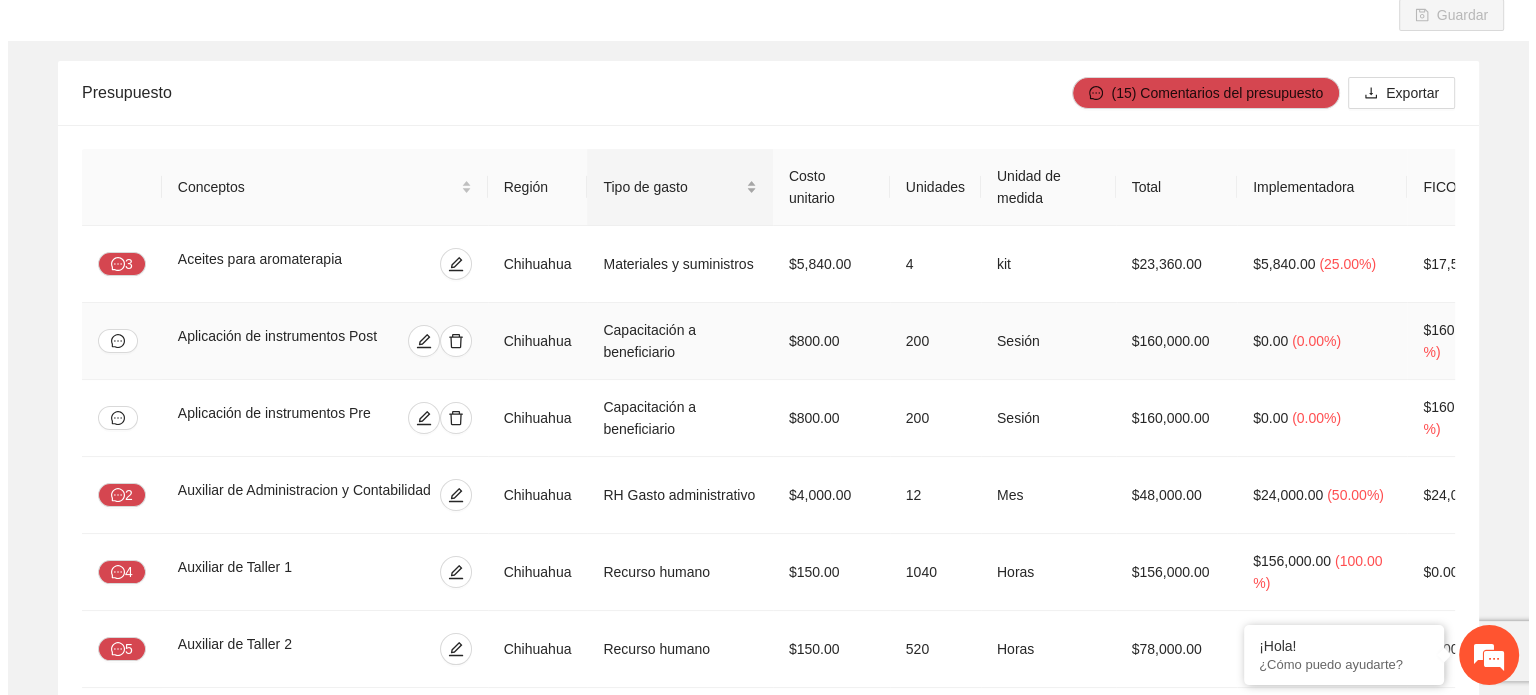 scroll, scrollTop: 316, scrollLeft: 0, axis: vertical 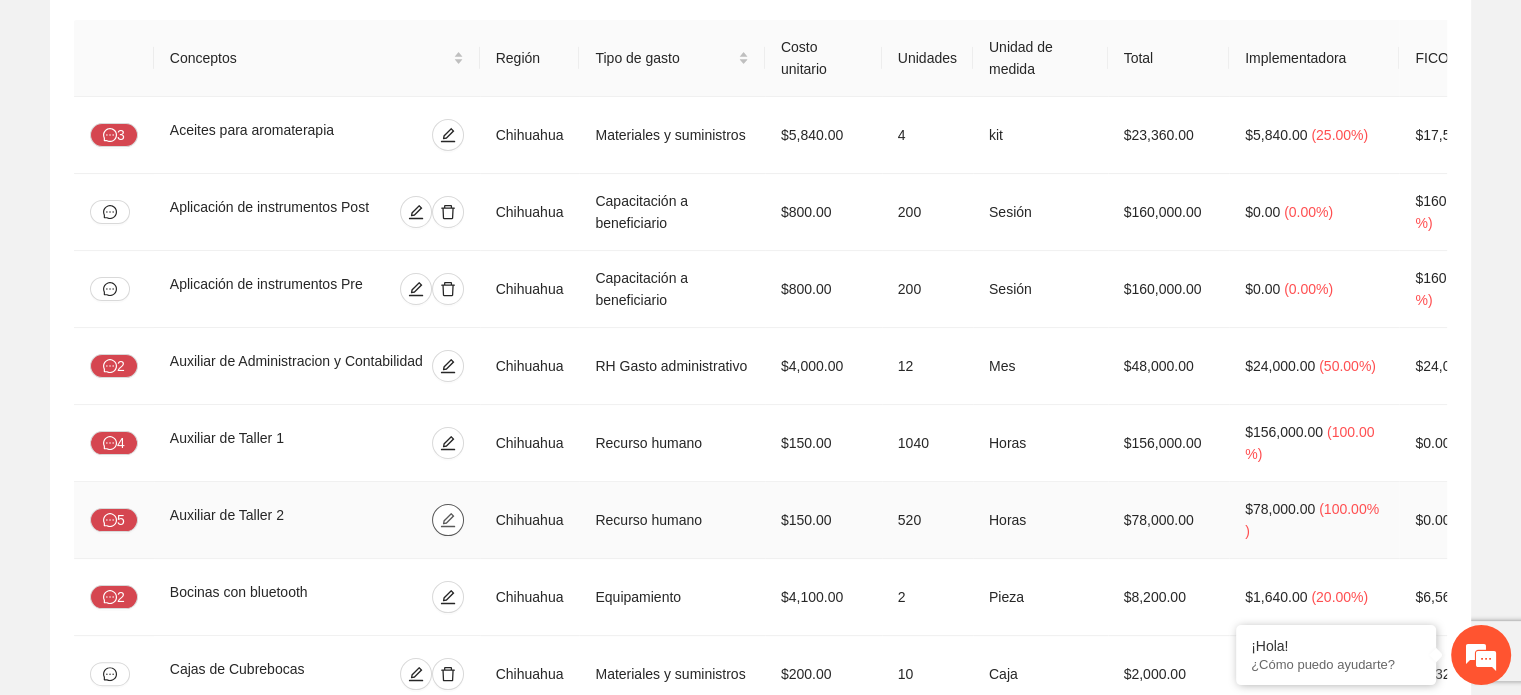 click 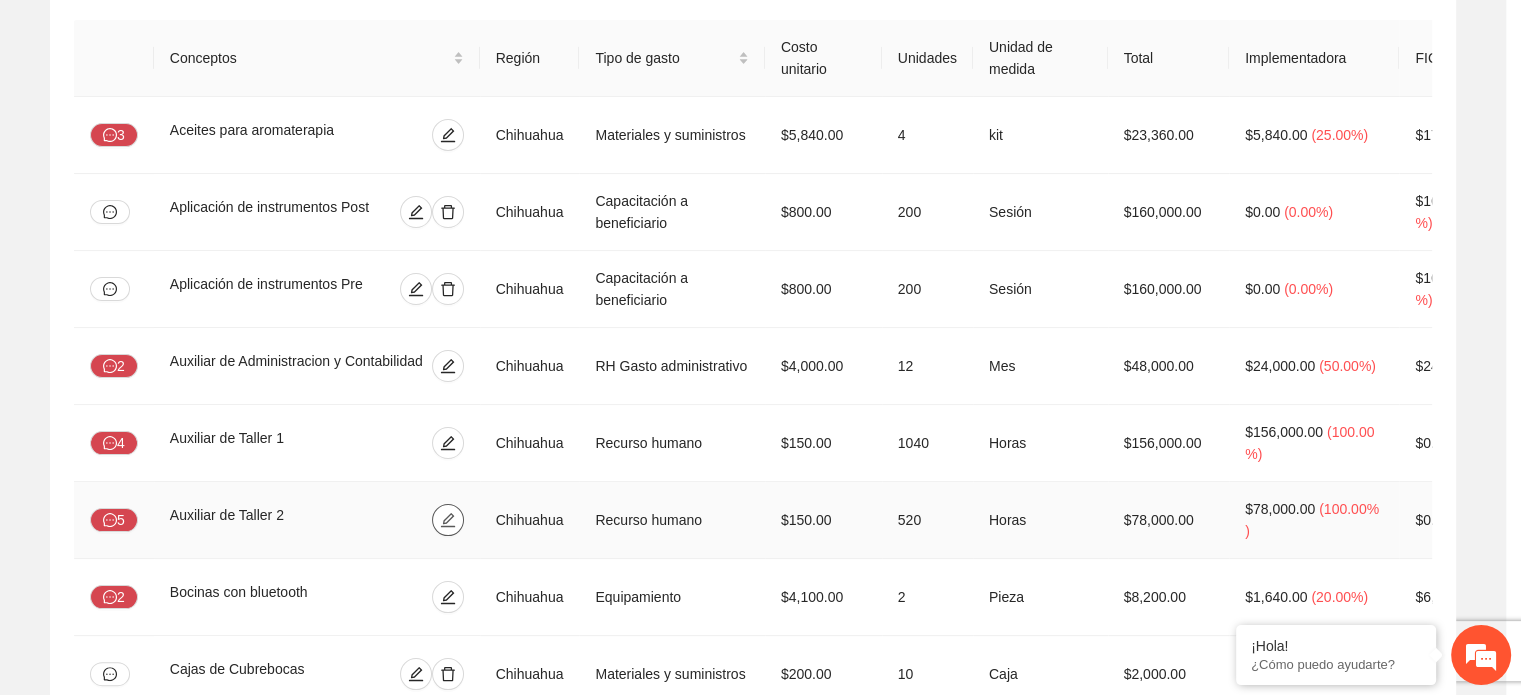 type on "***" 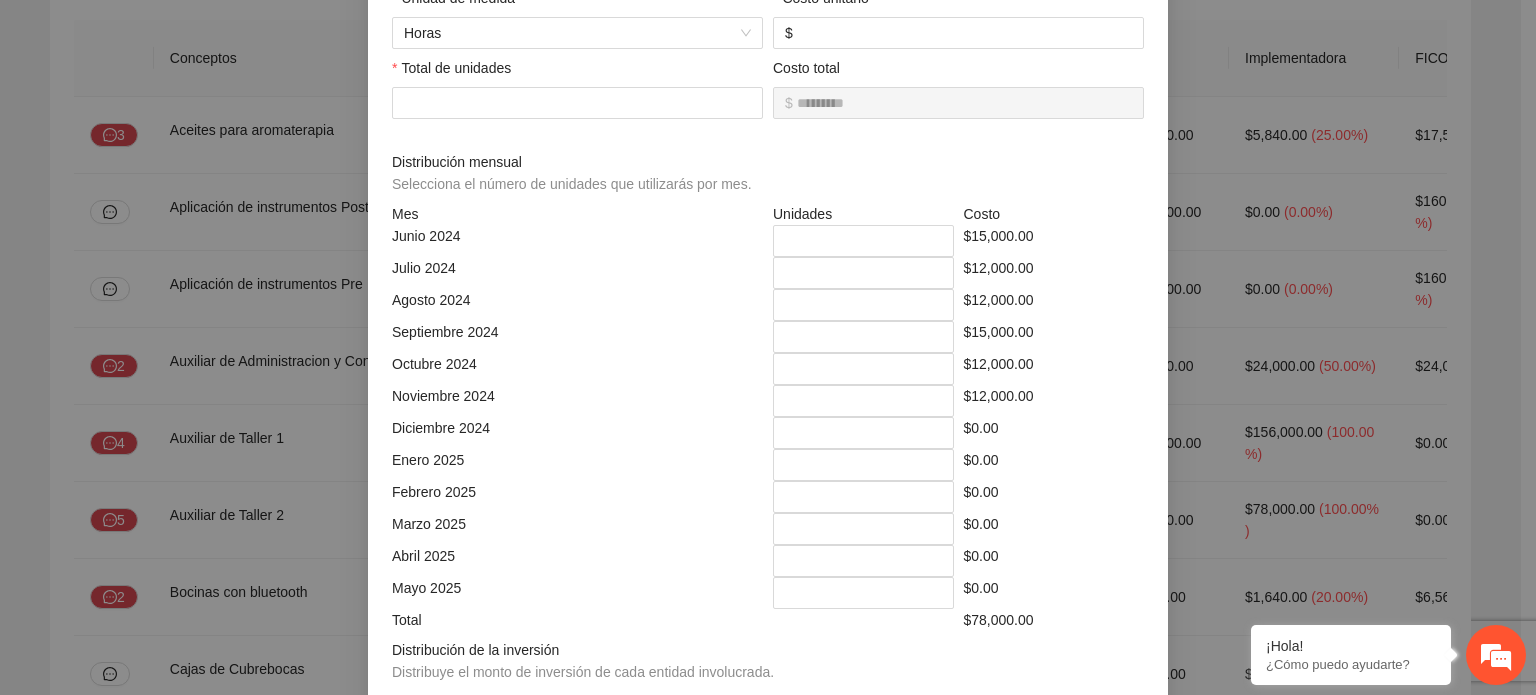 scroll, scrollTop: 336, scrollLeft: 0, axis: vertical 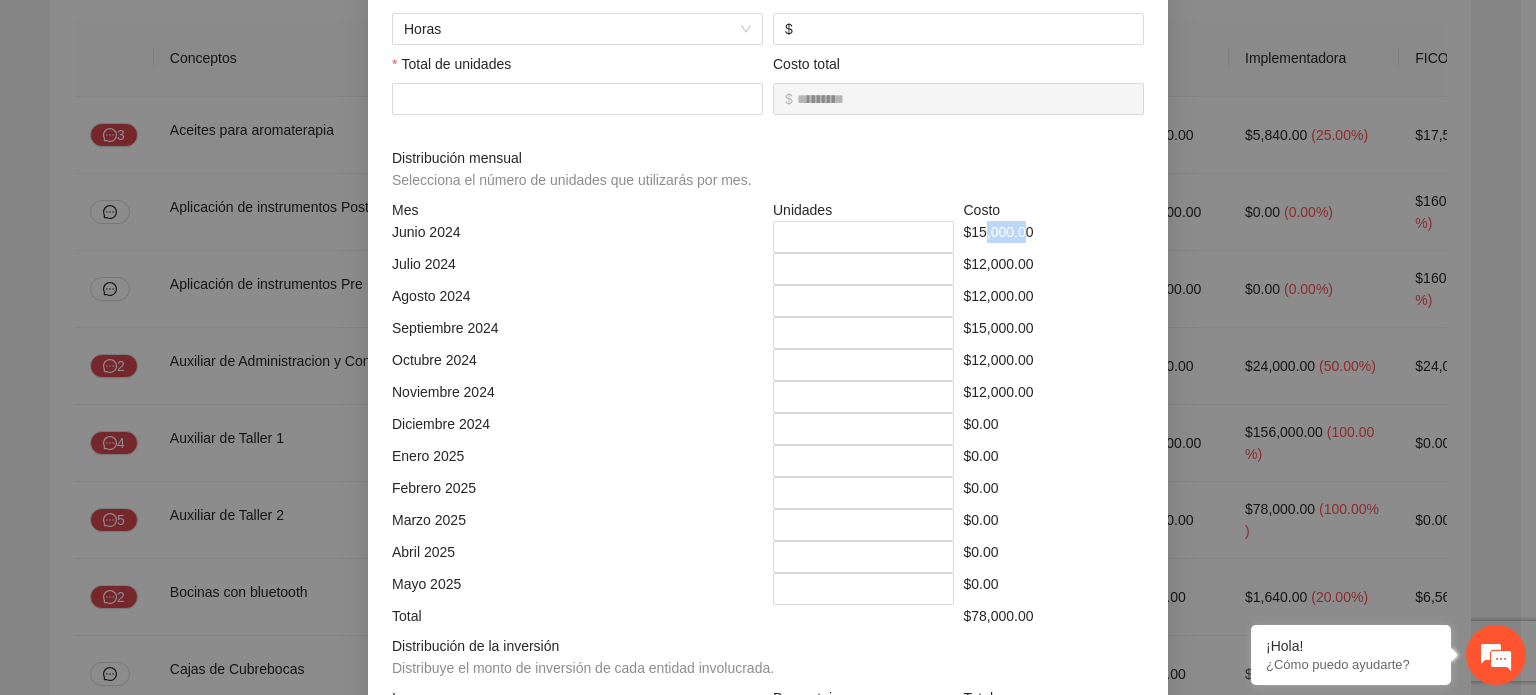 drag, startPoint x: 977, startPoint y: 238, endPoint x: 1014, endPoint y: 235, distance: 37.12142 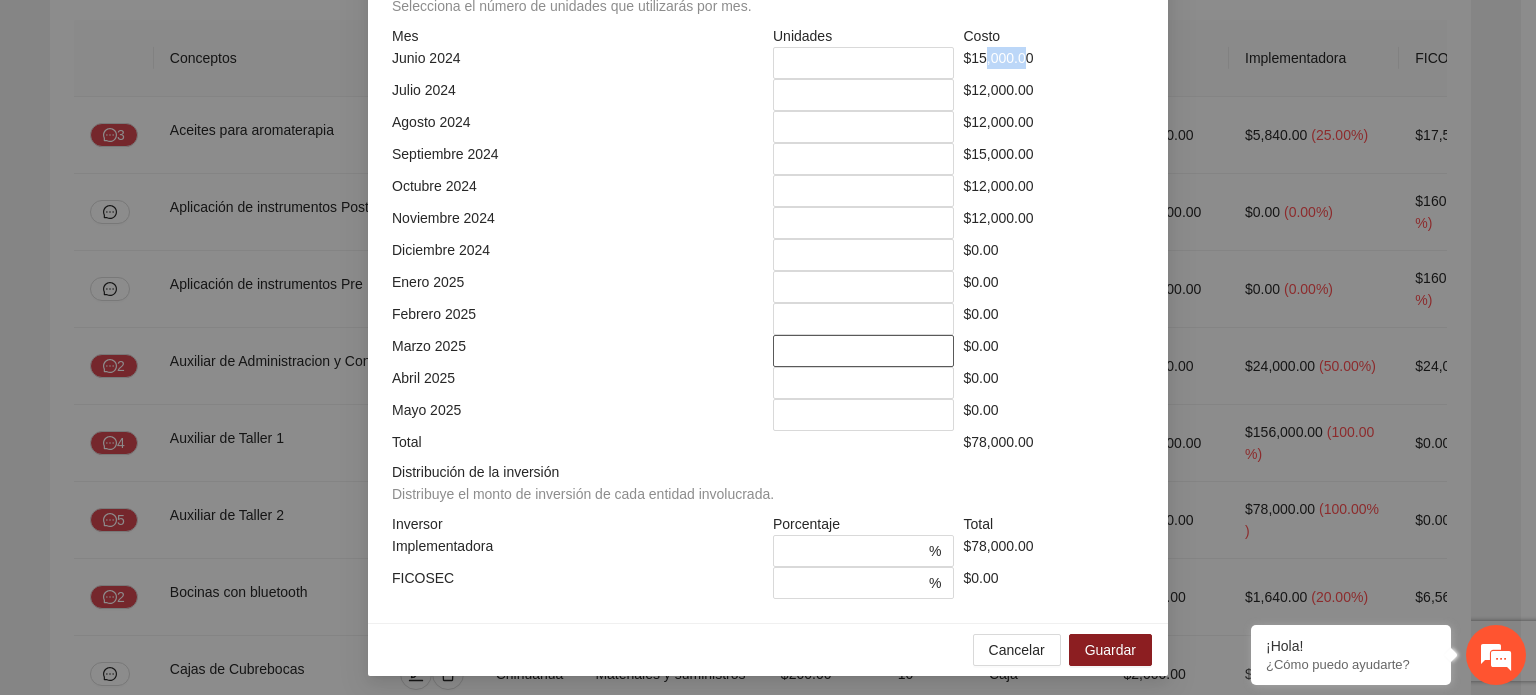 scroll, scrollTop: 510, scrollLeft: 0, axis: vertical 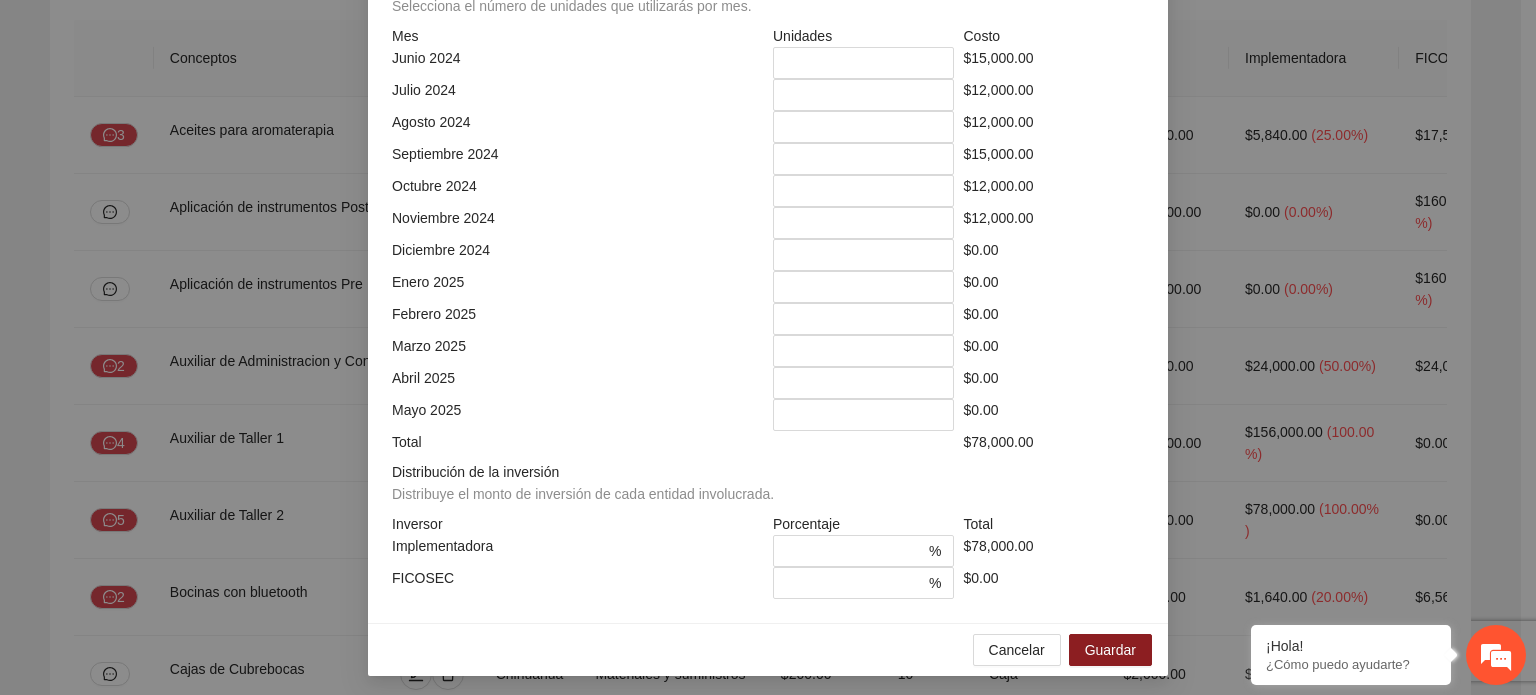 click on "**********" at bounding box center (768, 347) 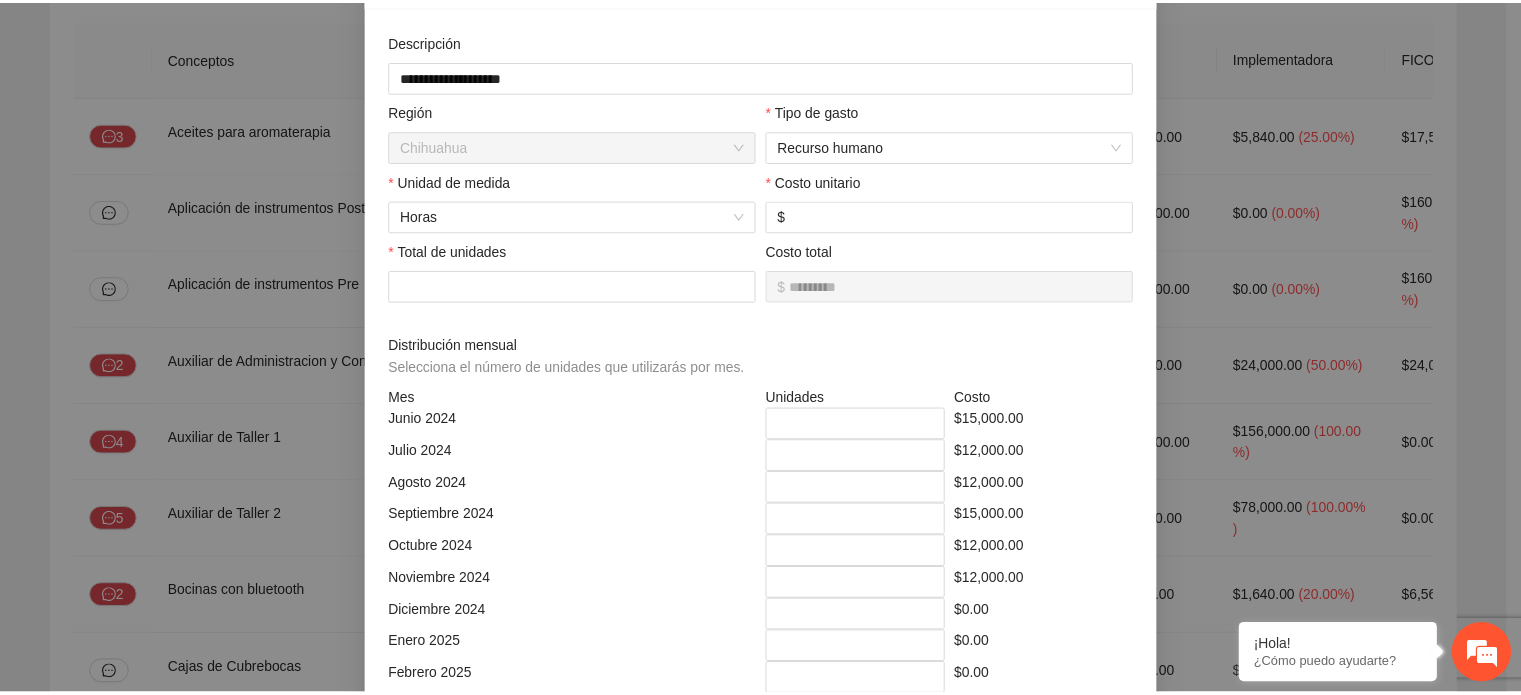 scroll, scrollTop: 0, scrollLeft: 0, axis: both 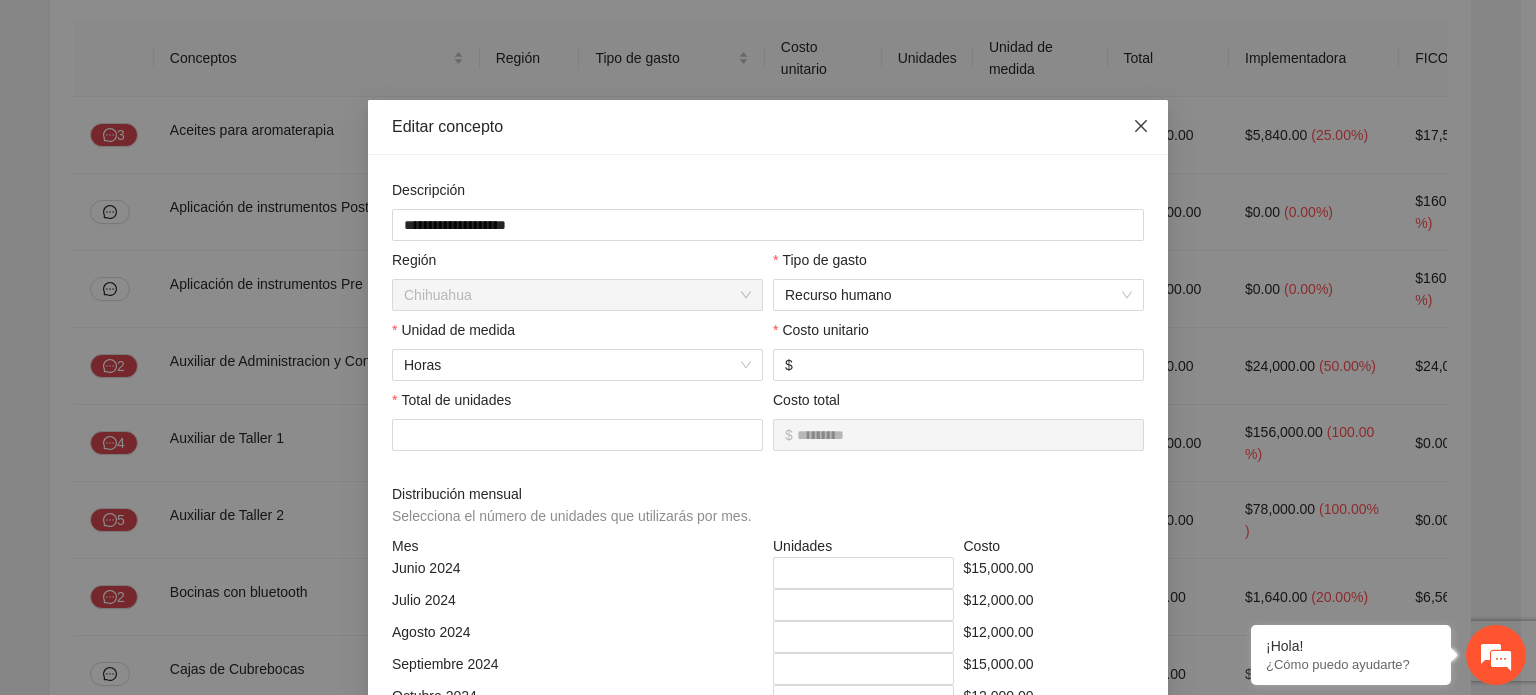 click 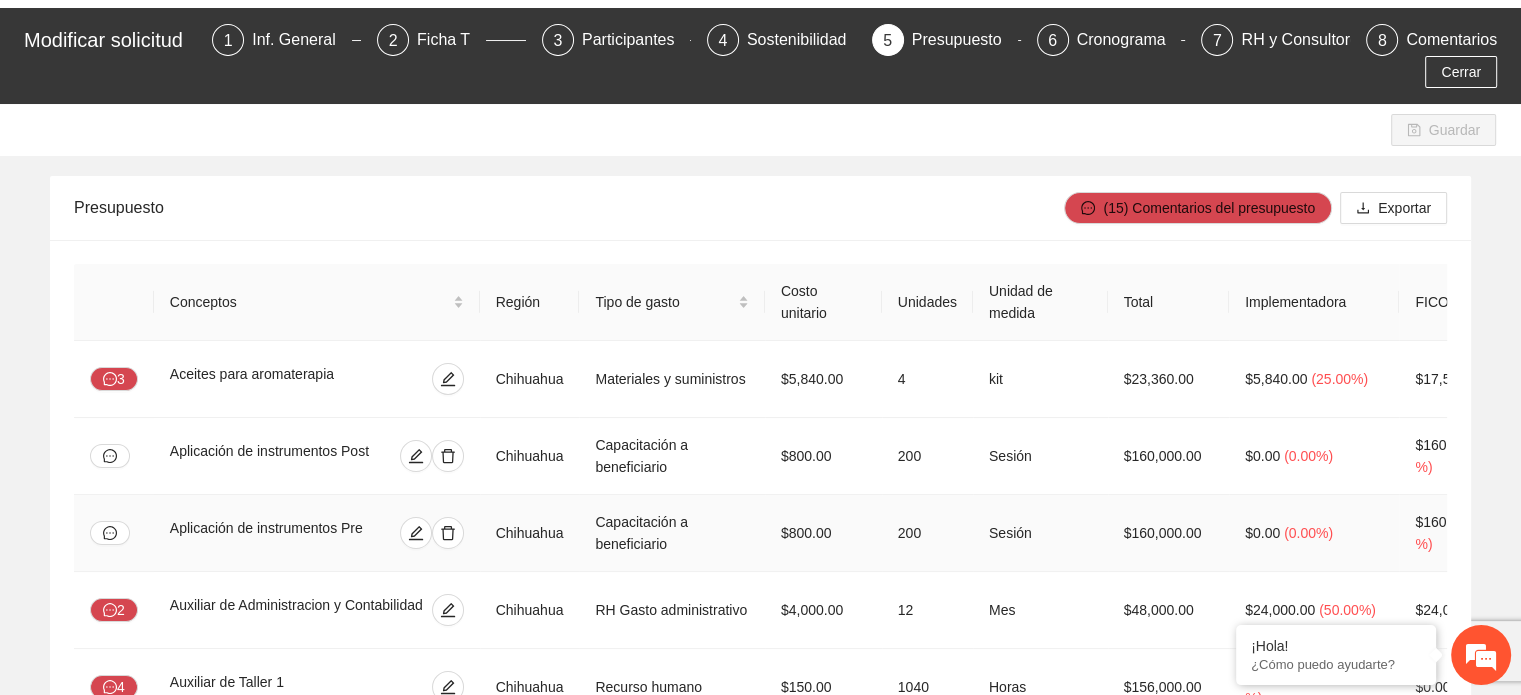 scroll, scrollTop: 0, scrollLeft: 0, axis: both 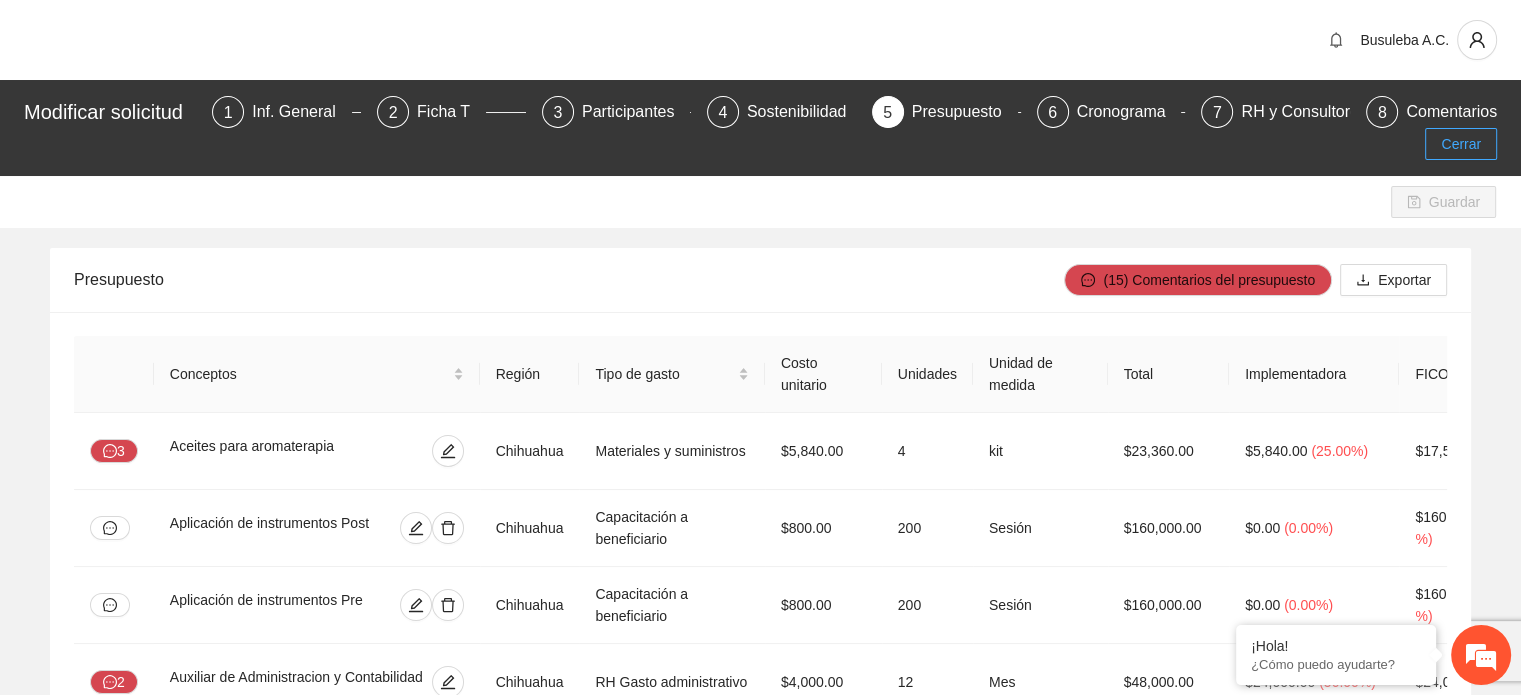 click on "Cerrar" at bounding box center [1461, 144] 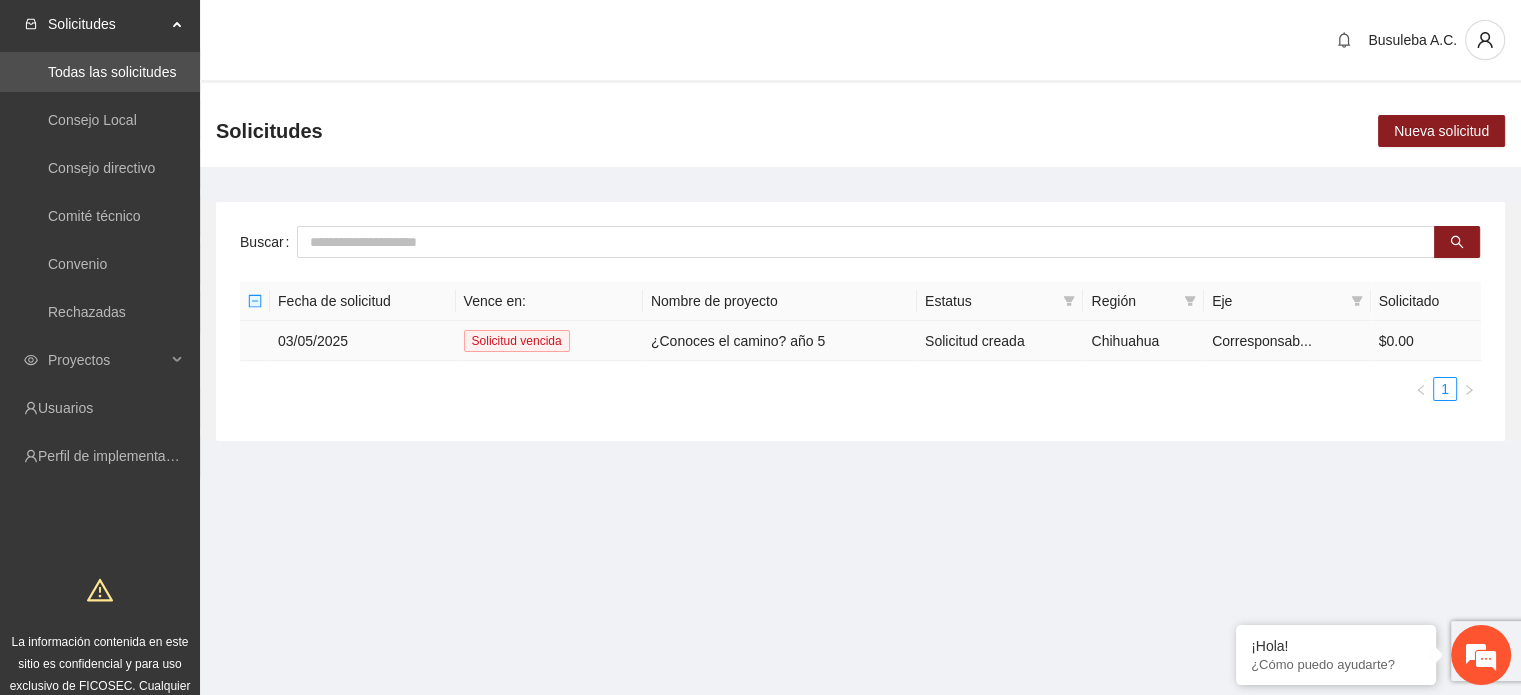 scroll, scrollTop: 14, scrollLeft: 0, axis: vertical 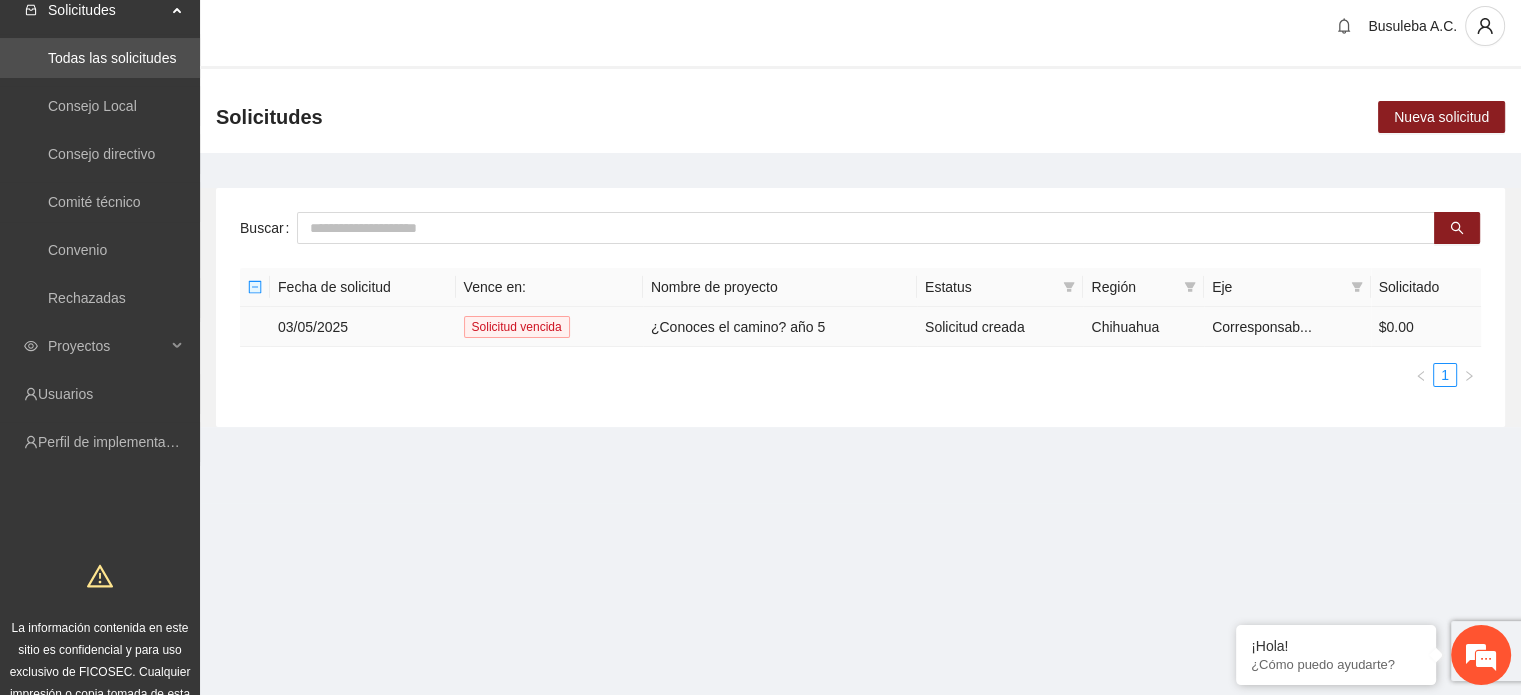 click on "03/05/2025" at bounding box center (363, 327) 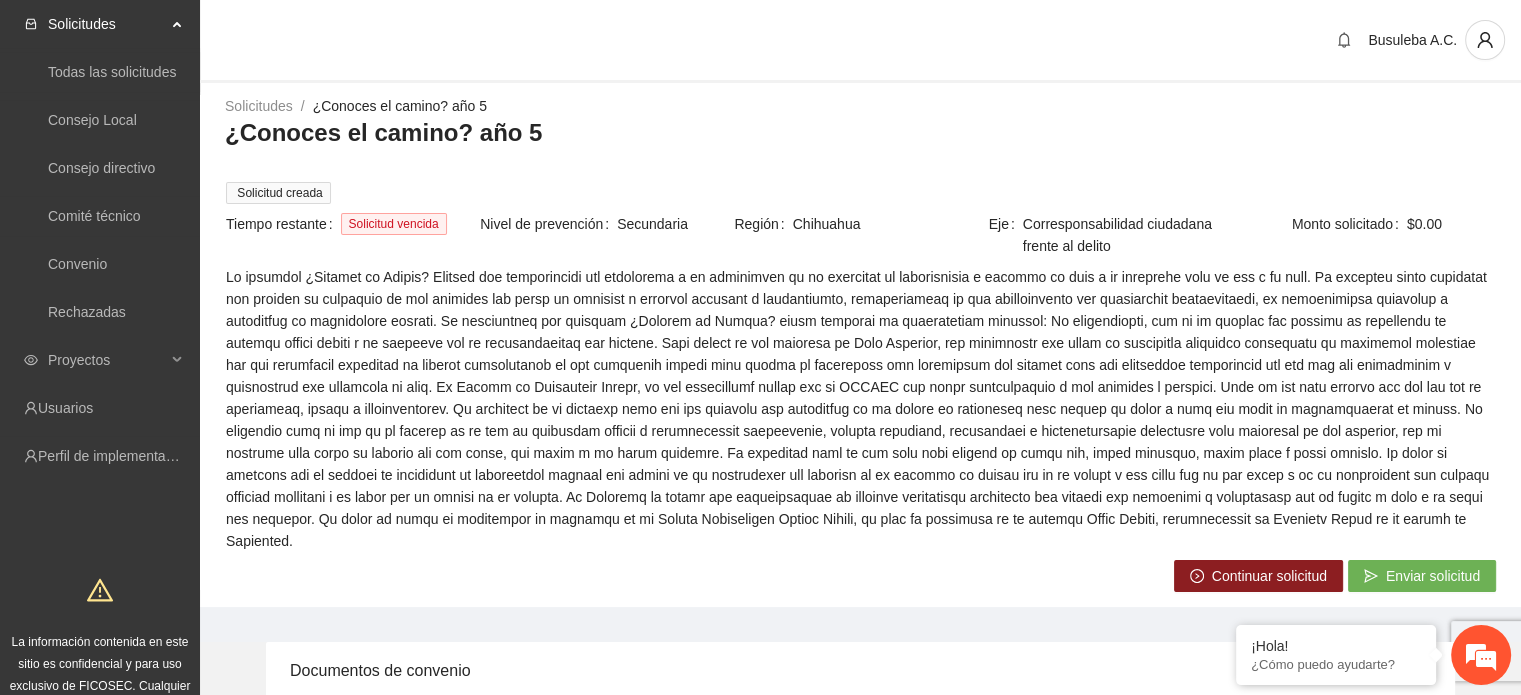 scroll, scrollTop: 144, scrollLeft: 0, axis: vertical 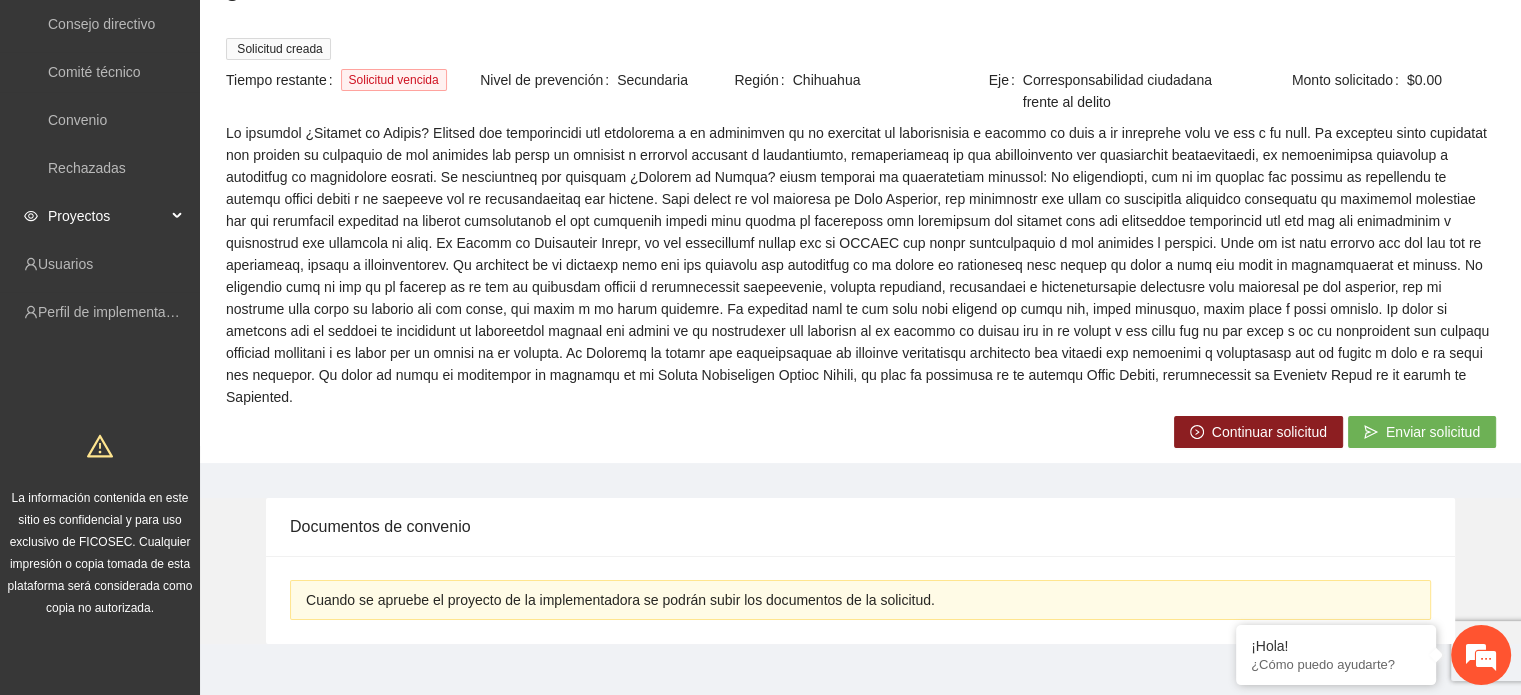 click on "Proyectos" at bounding box center [107, 216] 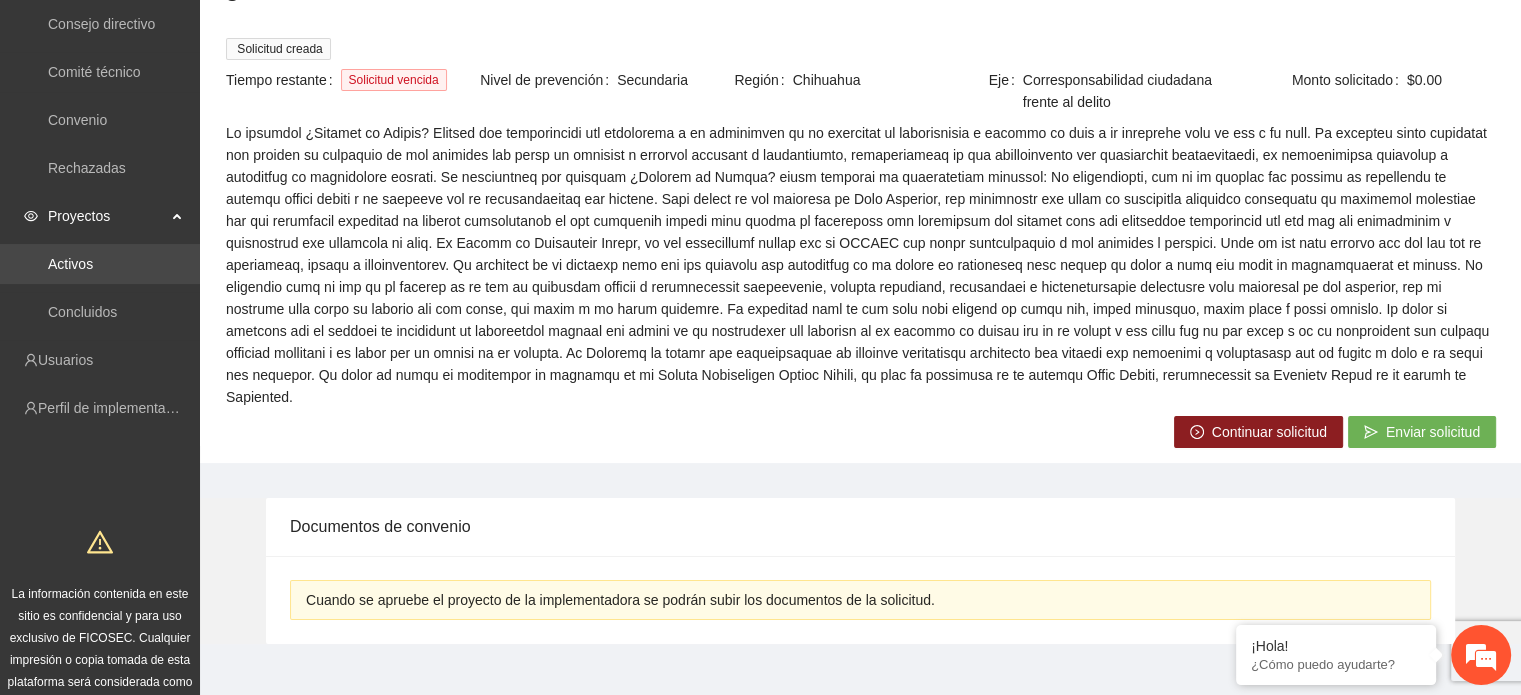 click on "Activos" at bounding box center [70, 264] 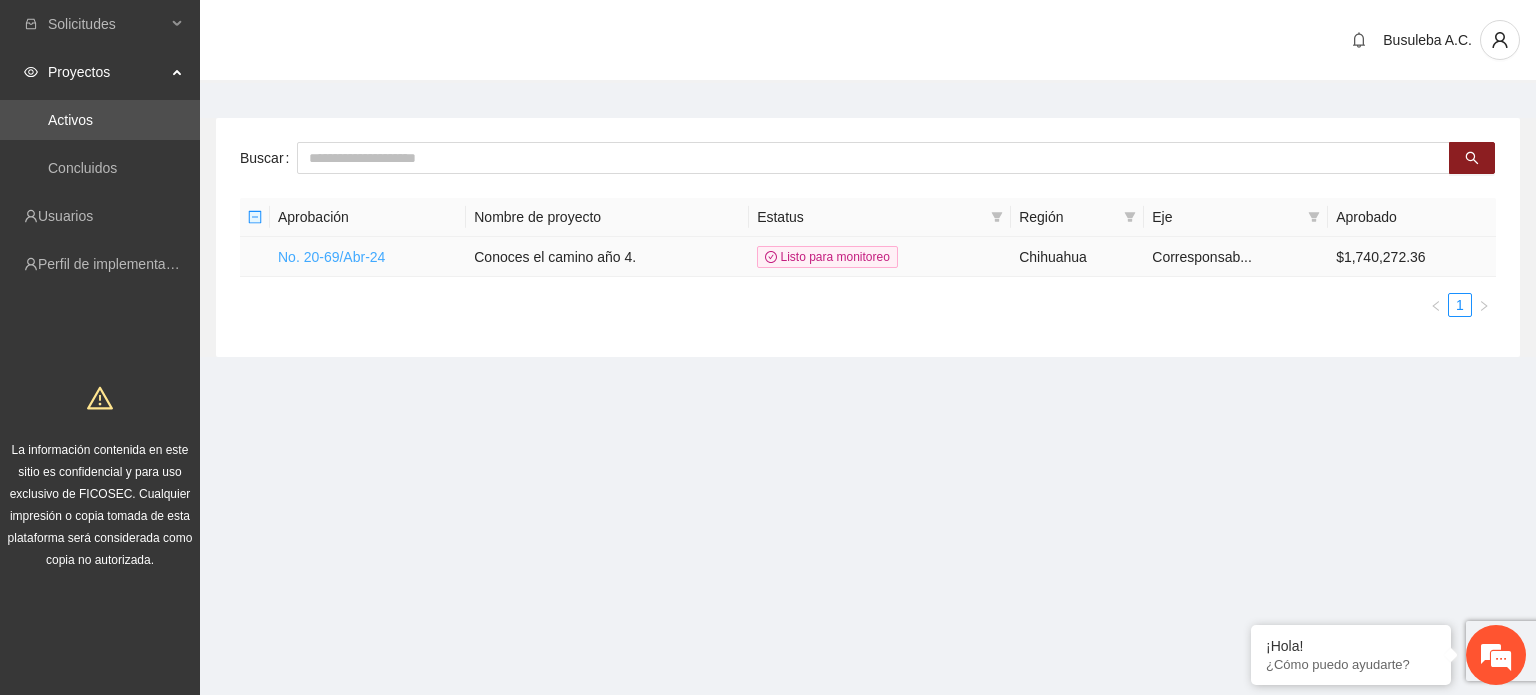 click on "No. 20-69/Abr-24" at bounding box center [331, 257] 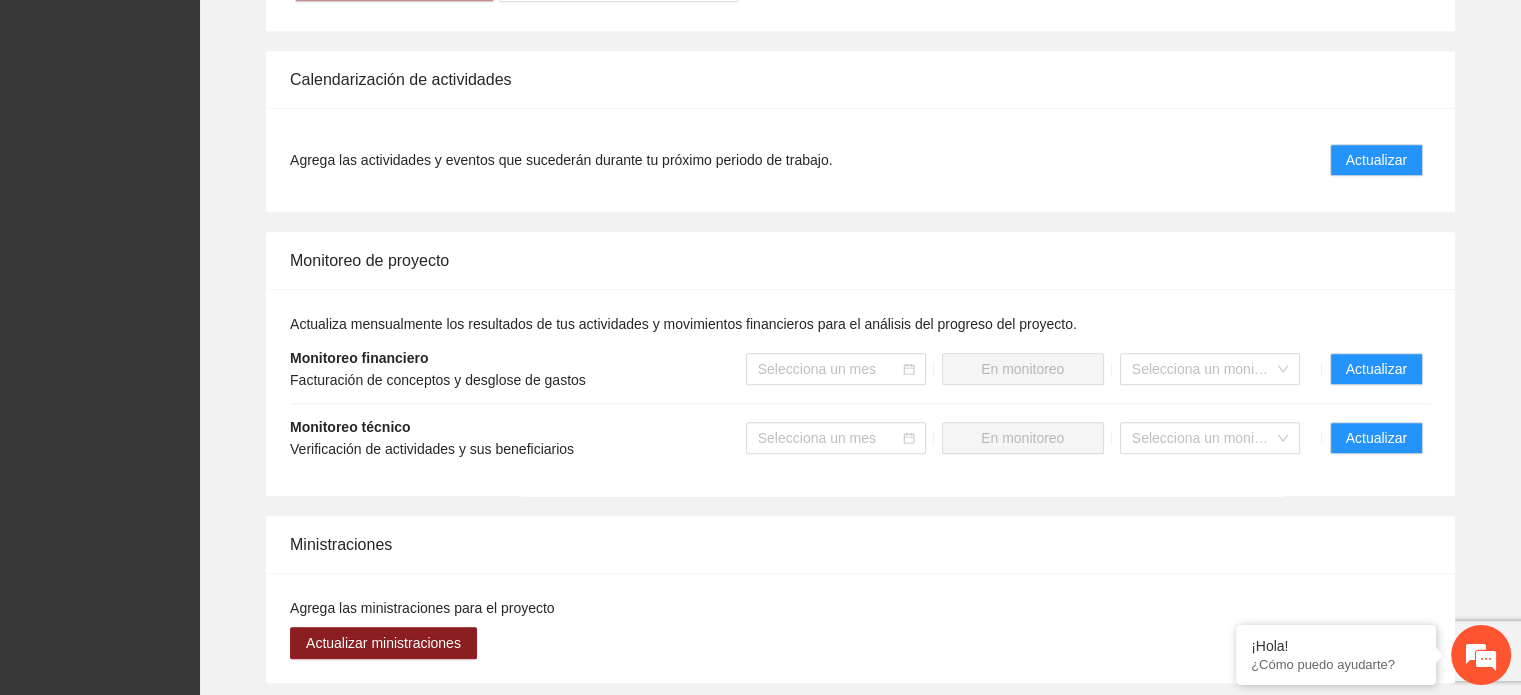 scroll, scrollTop: 1543, scrollLeft: 0, axis: vertical 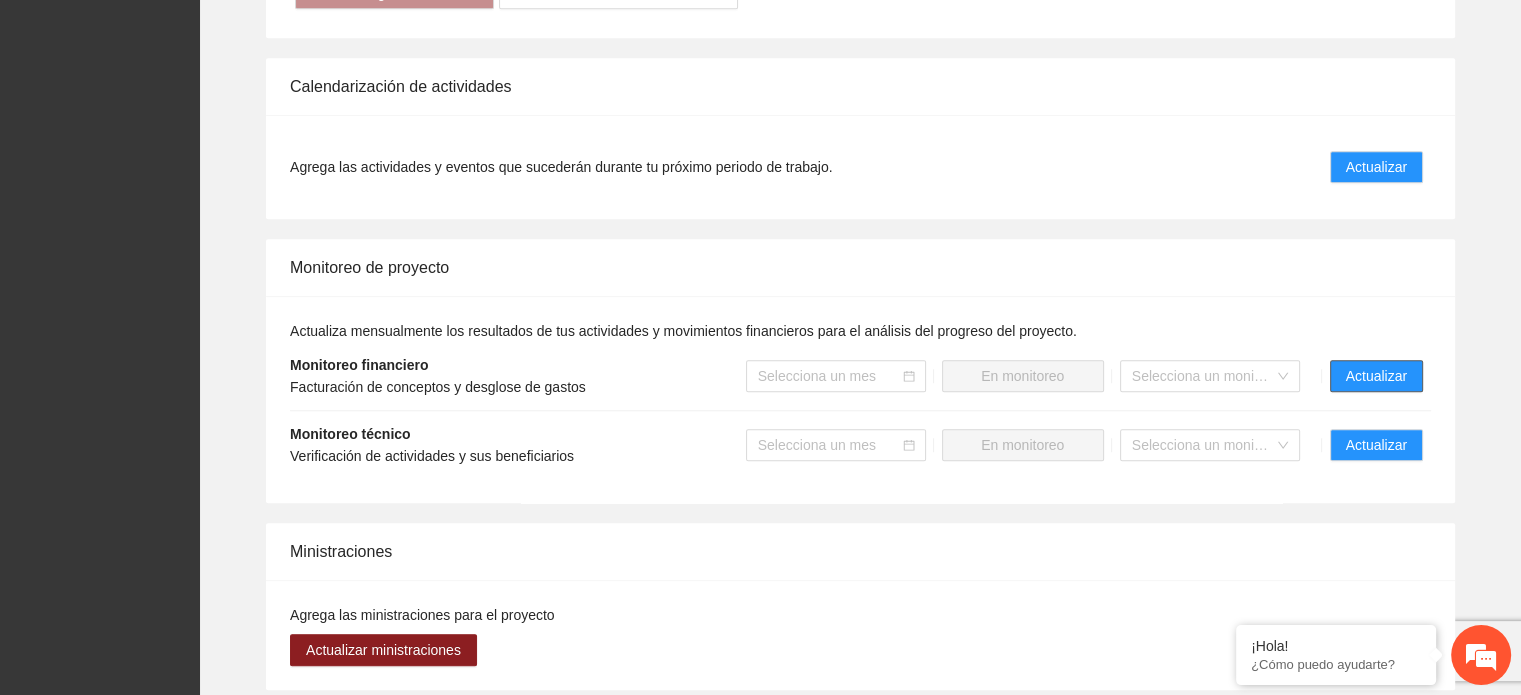 click on "Actualizar" at bounding box center (1376, 376) 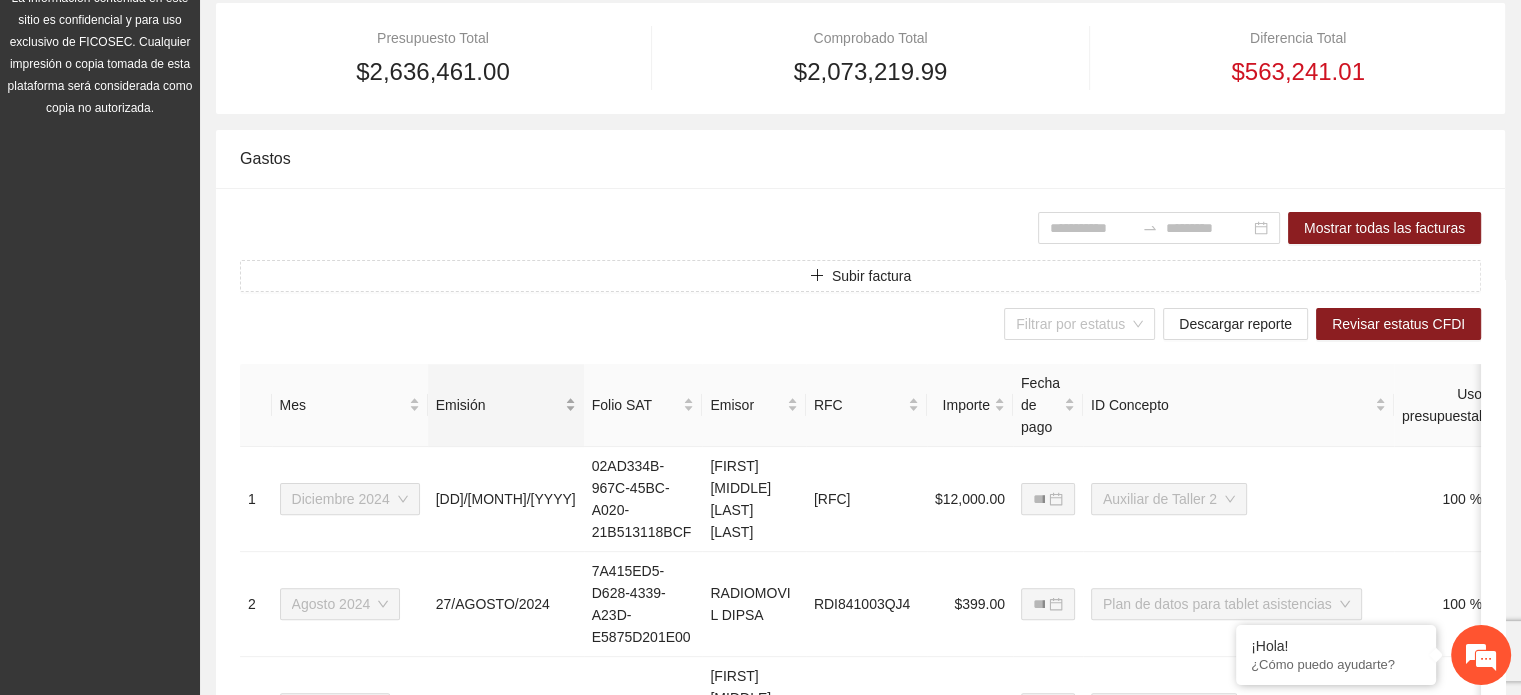 scroll, scrollTop: 0, scrollLeft: 0, axis: both 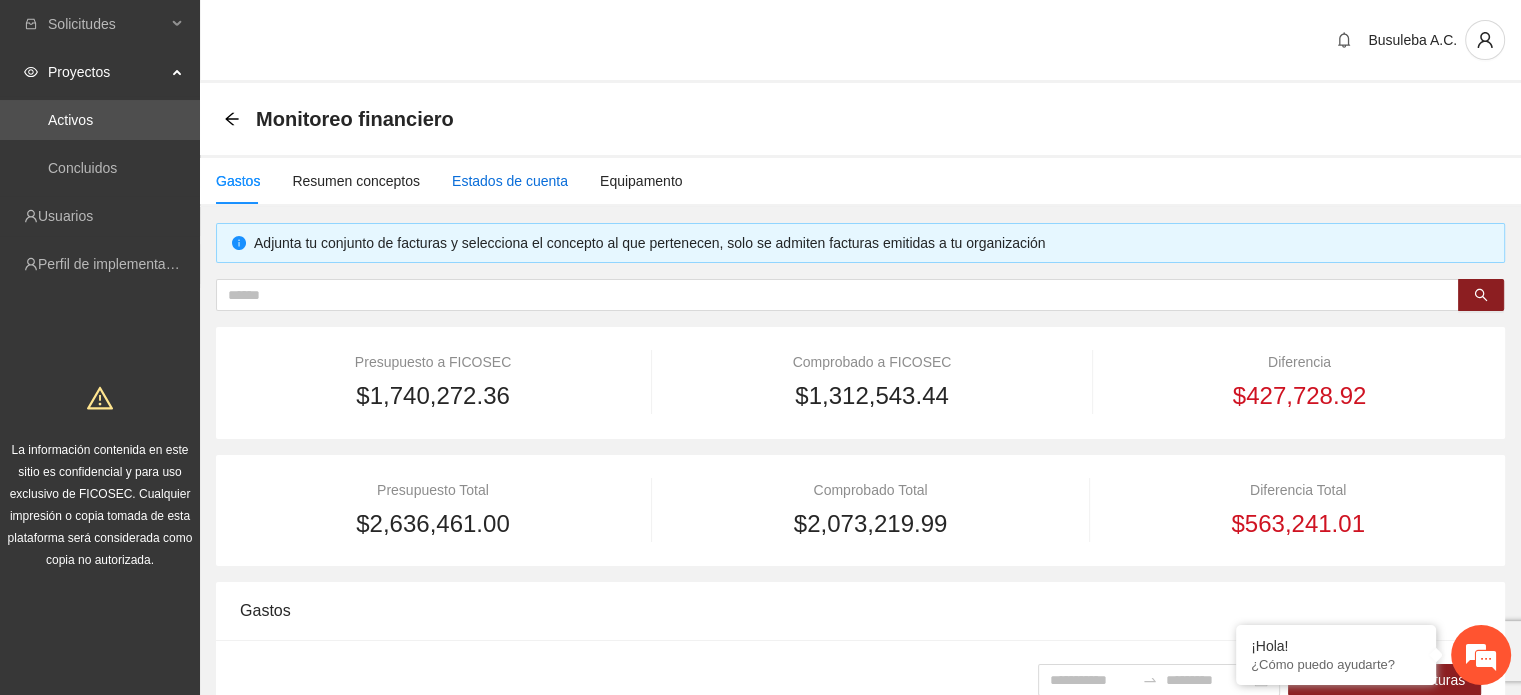 click on "Estados de cuenta" at bounding box center [510, 181] 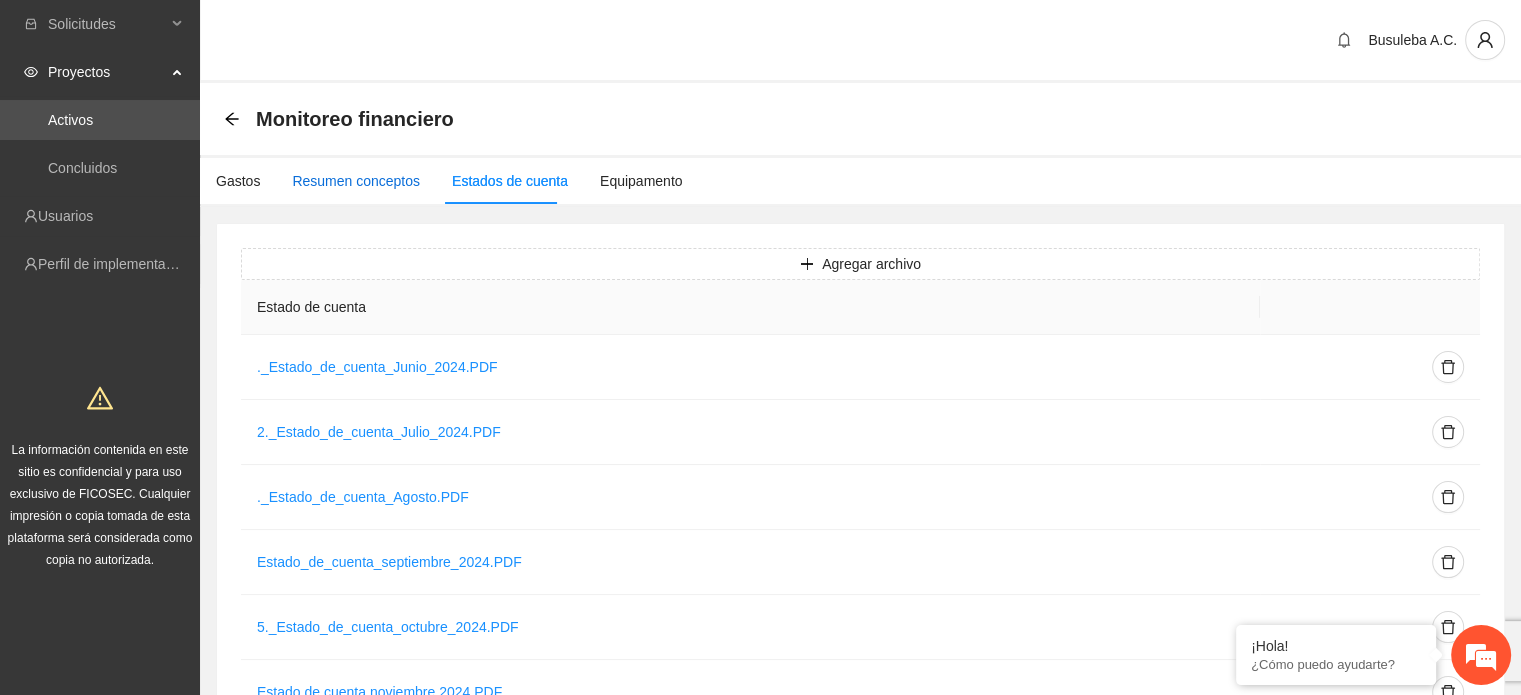 click on "Resumen conceptos" at bounding box center [356, 181] 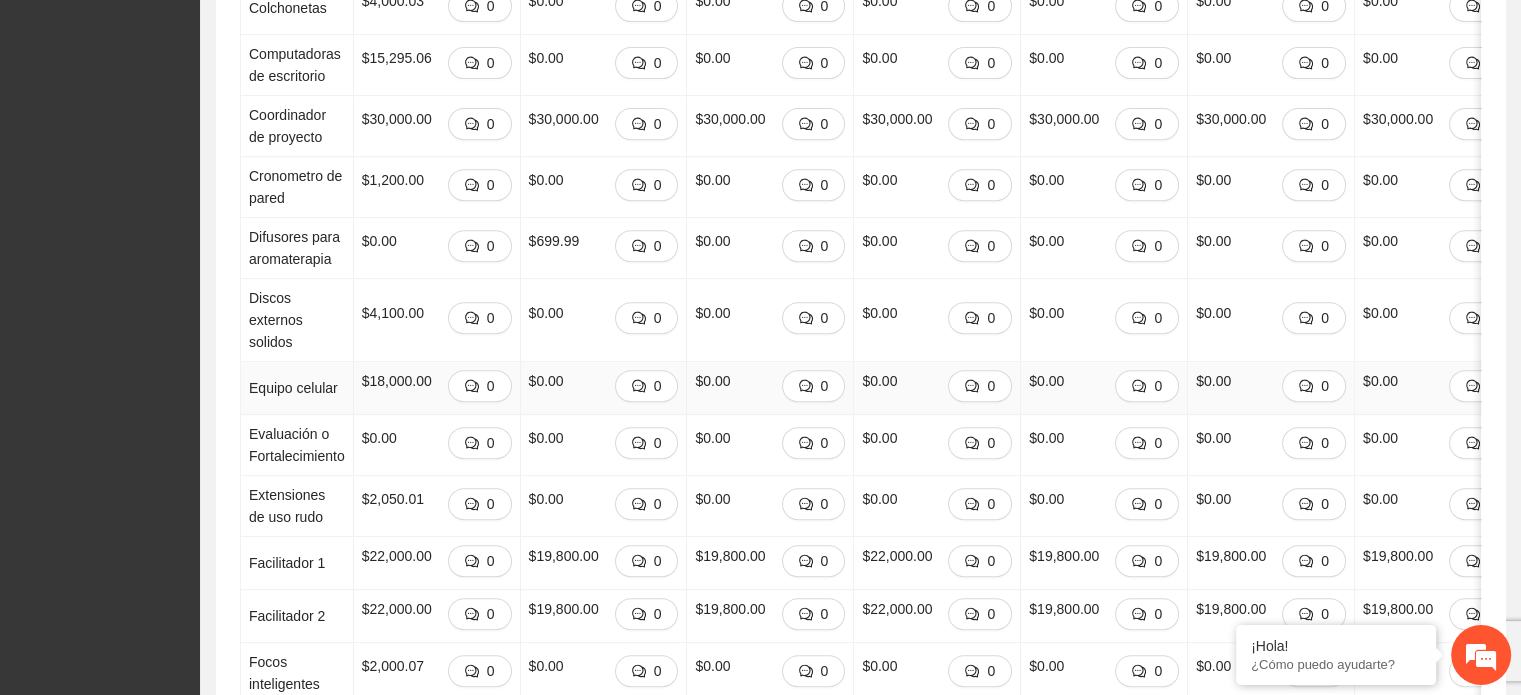 scroll, scrollTop: 1384, scrollLeft: 0, axis: vertical 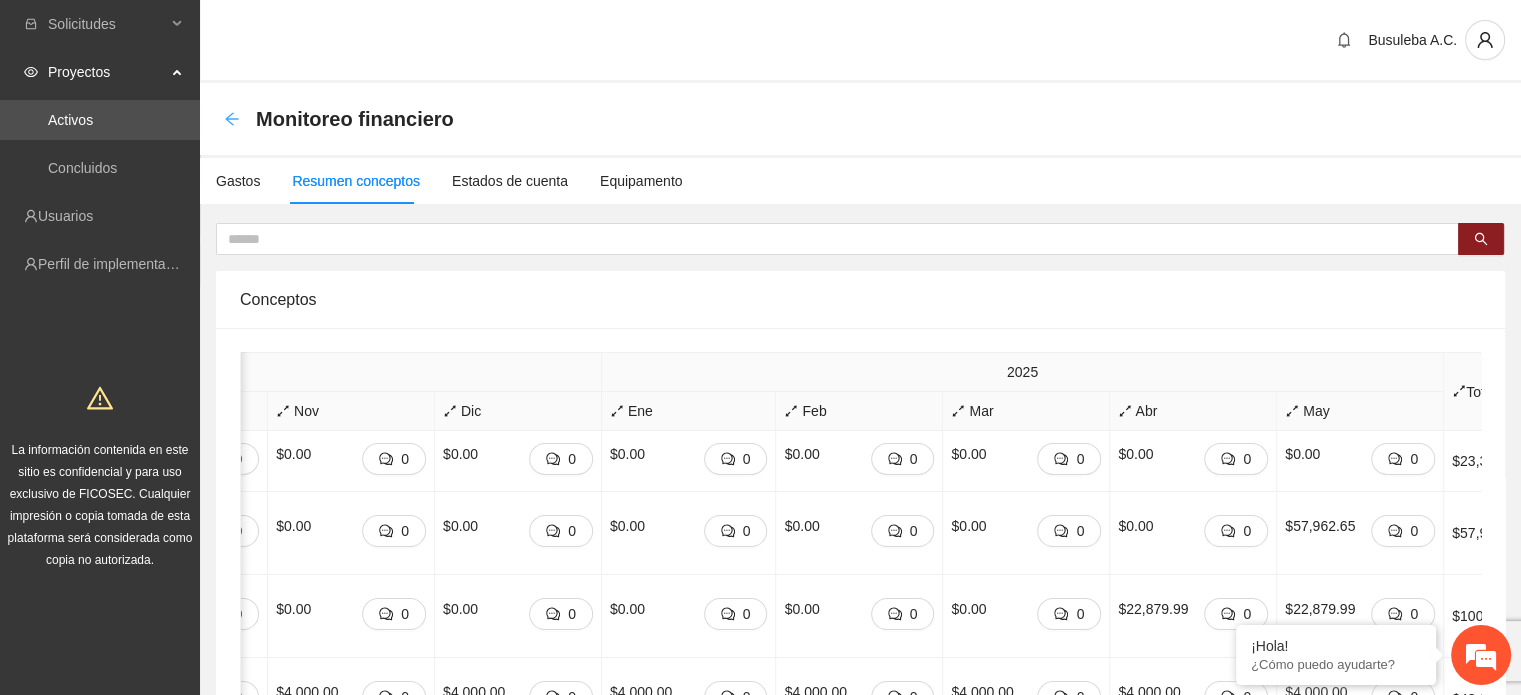 click 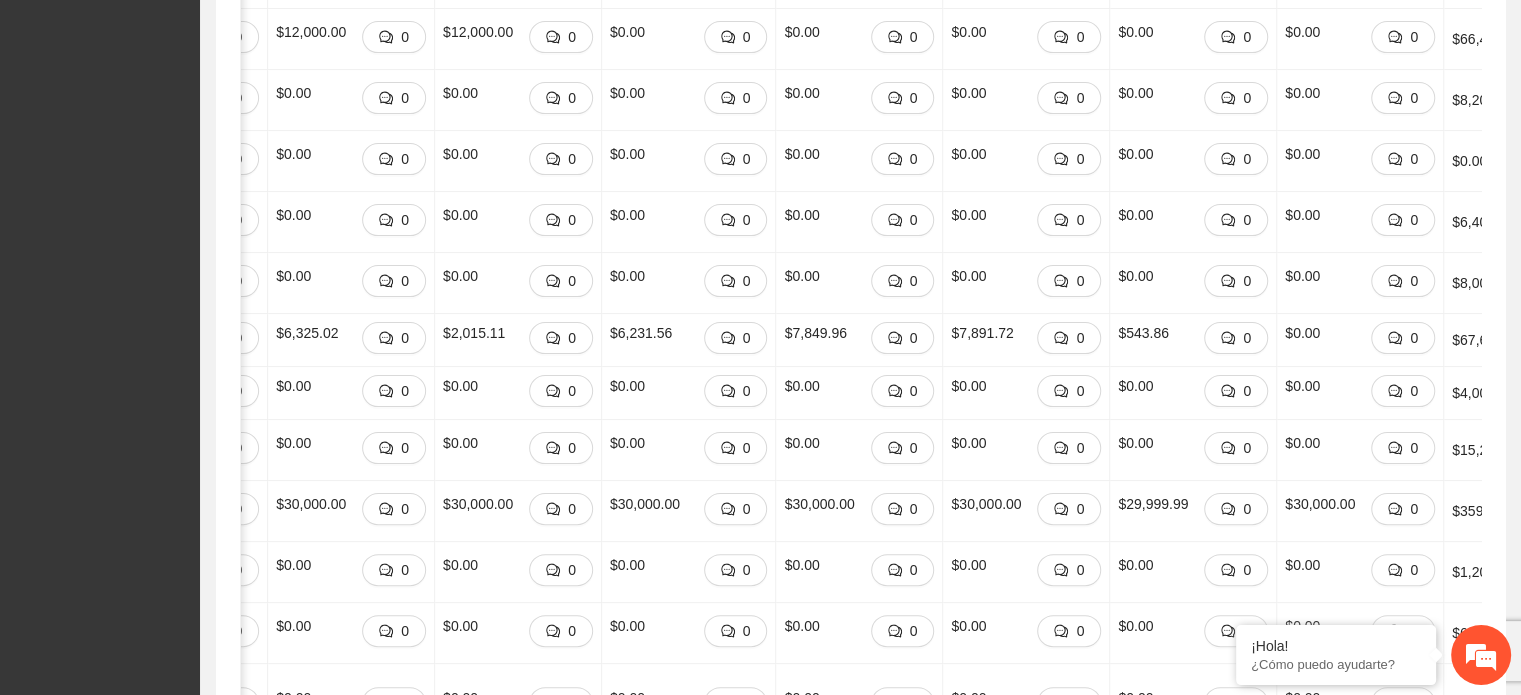 scroll, scrollTop: 0, scrollLeft: 0, axis: both 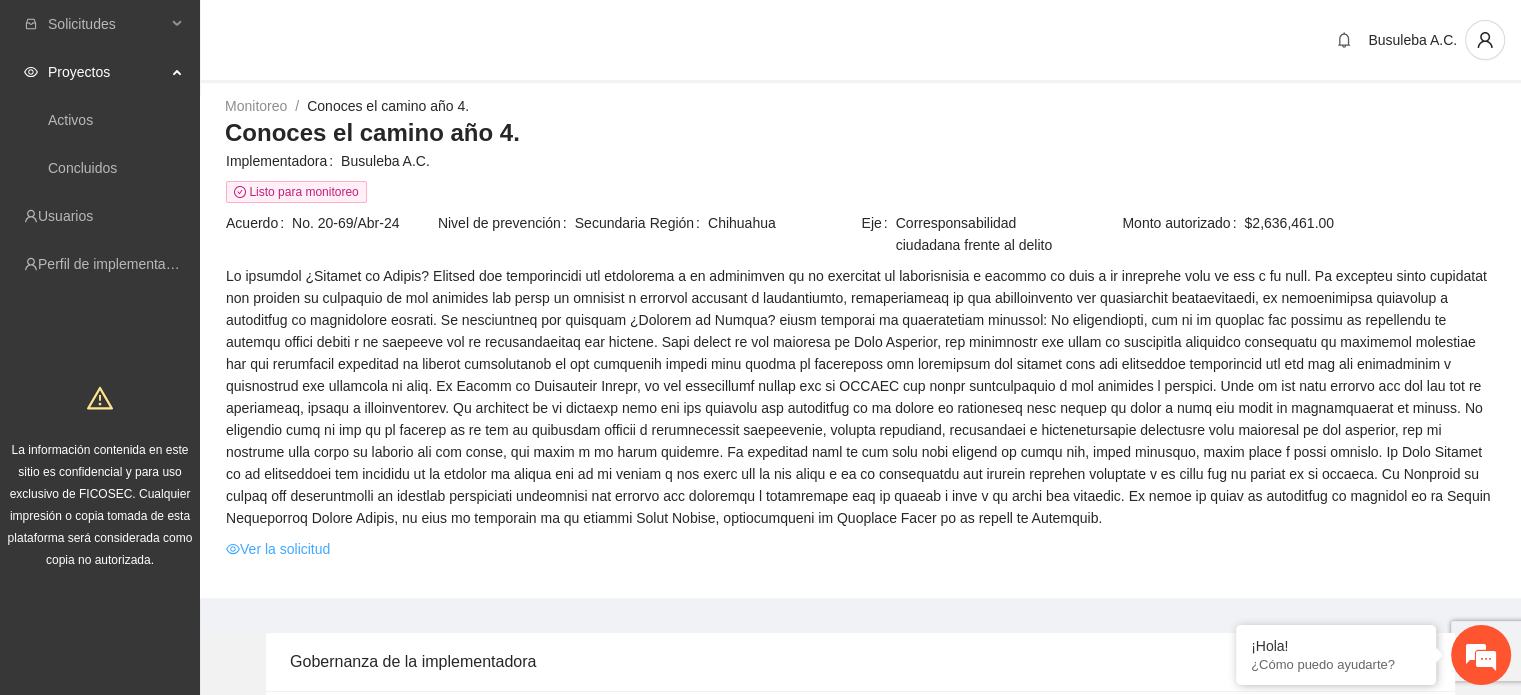 click on "Ver la solicitud" at bounding box center [278, 549] 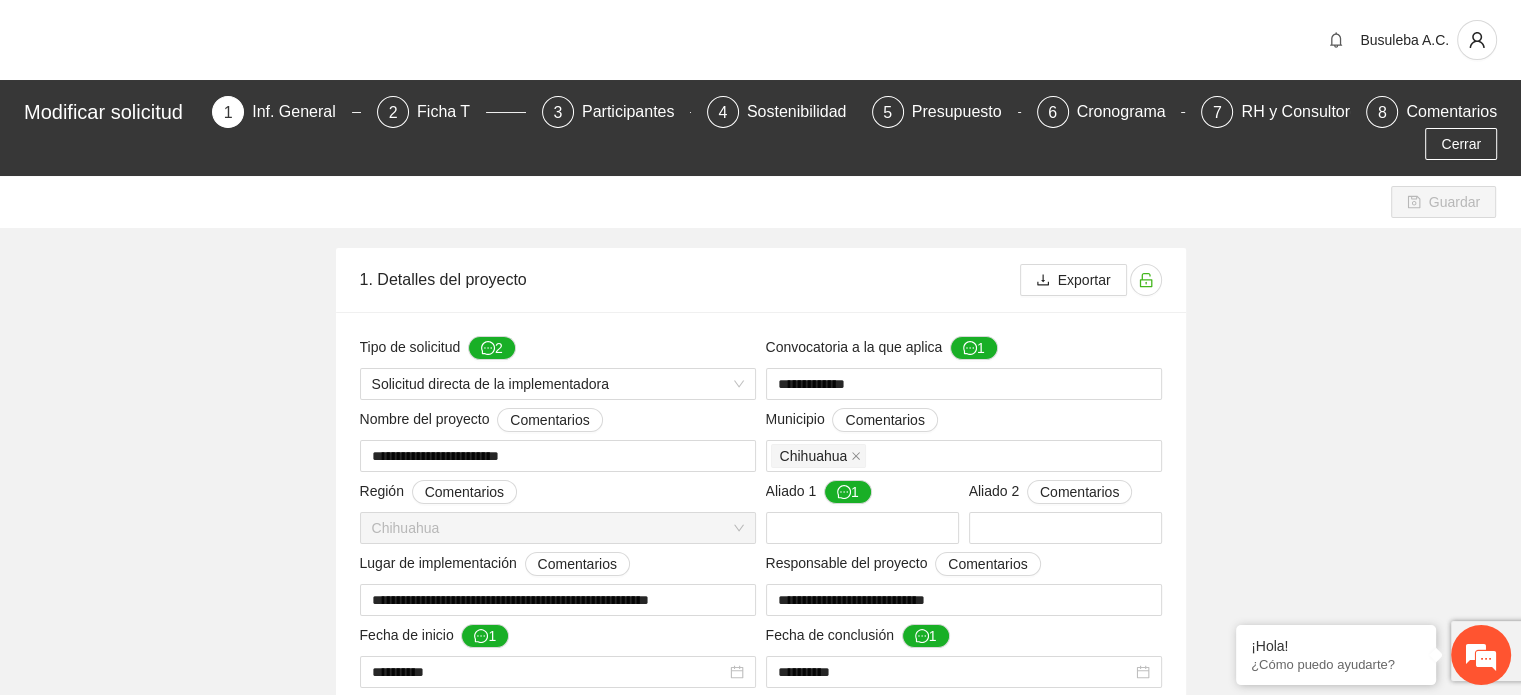 type 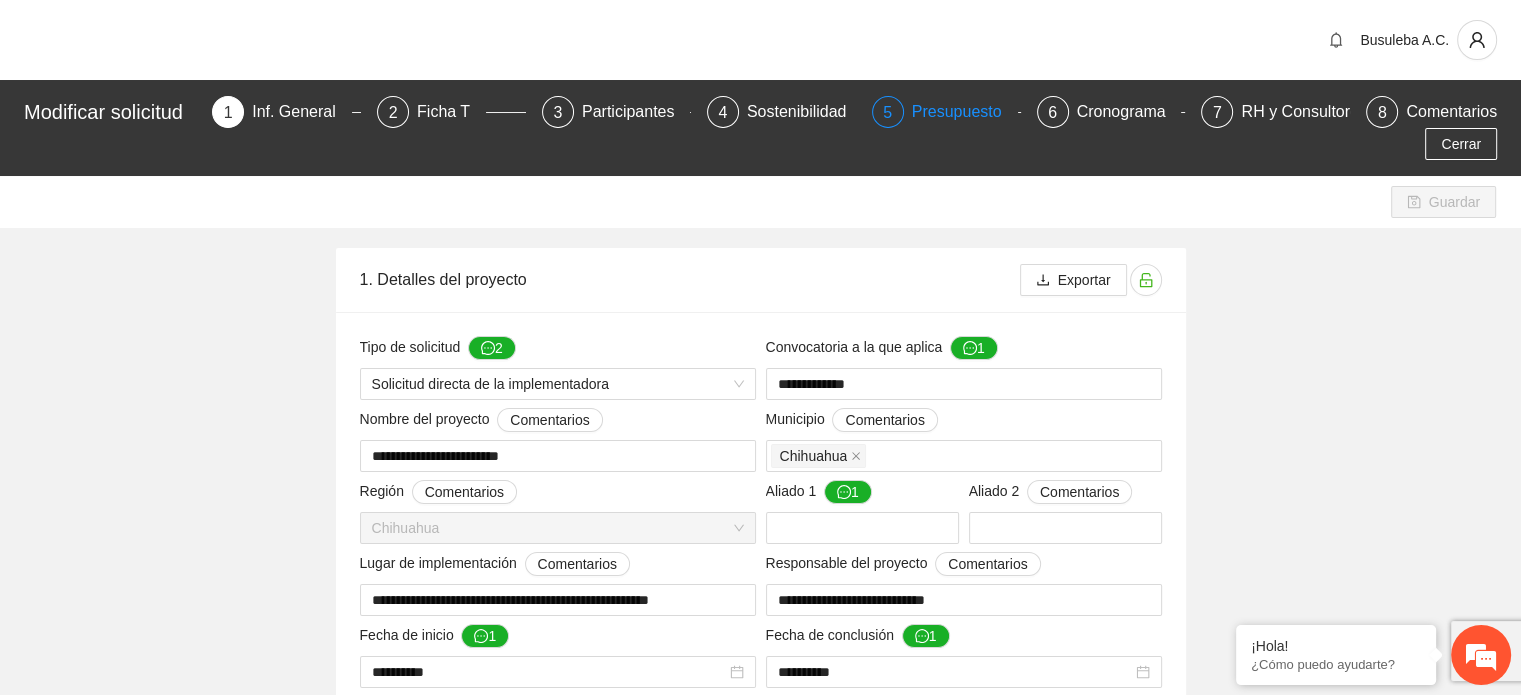 click on "Presupuesto" at bounding box center (965, 112) 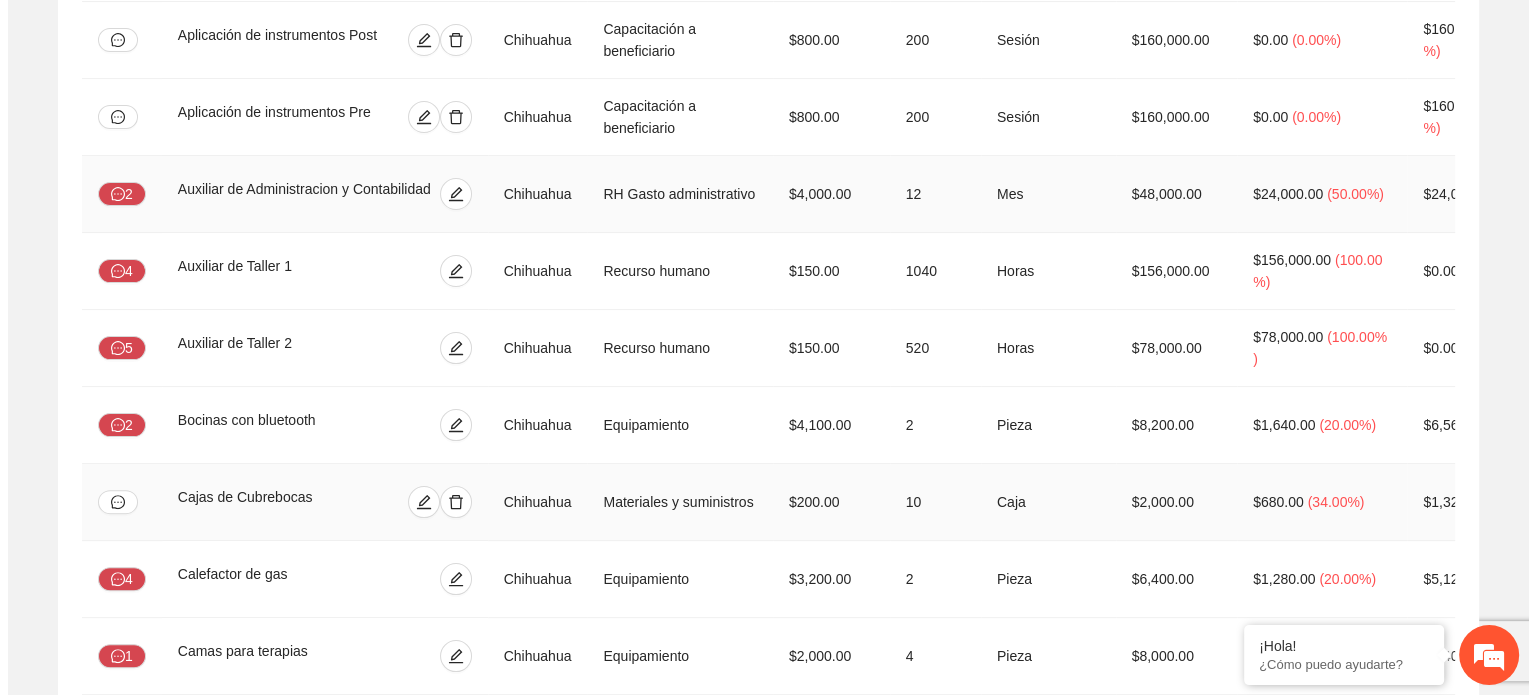scroll, scrollTop: 546, scrollLeft: 0, axis: vertical 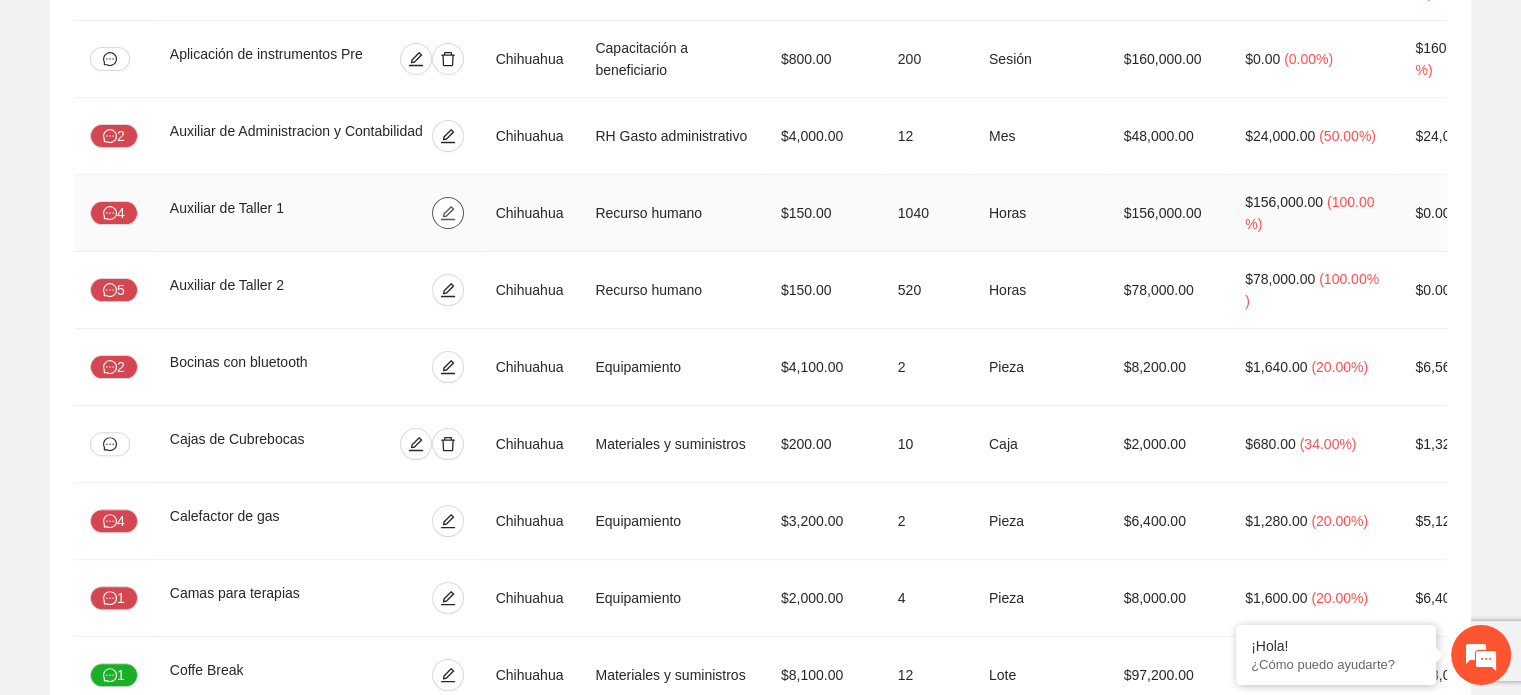 click 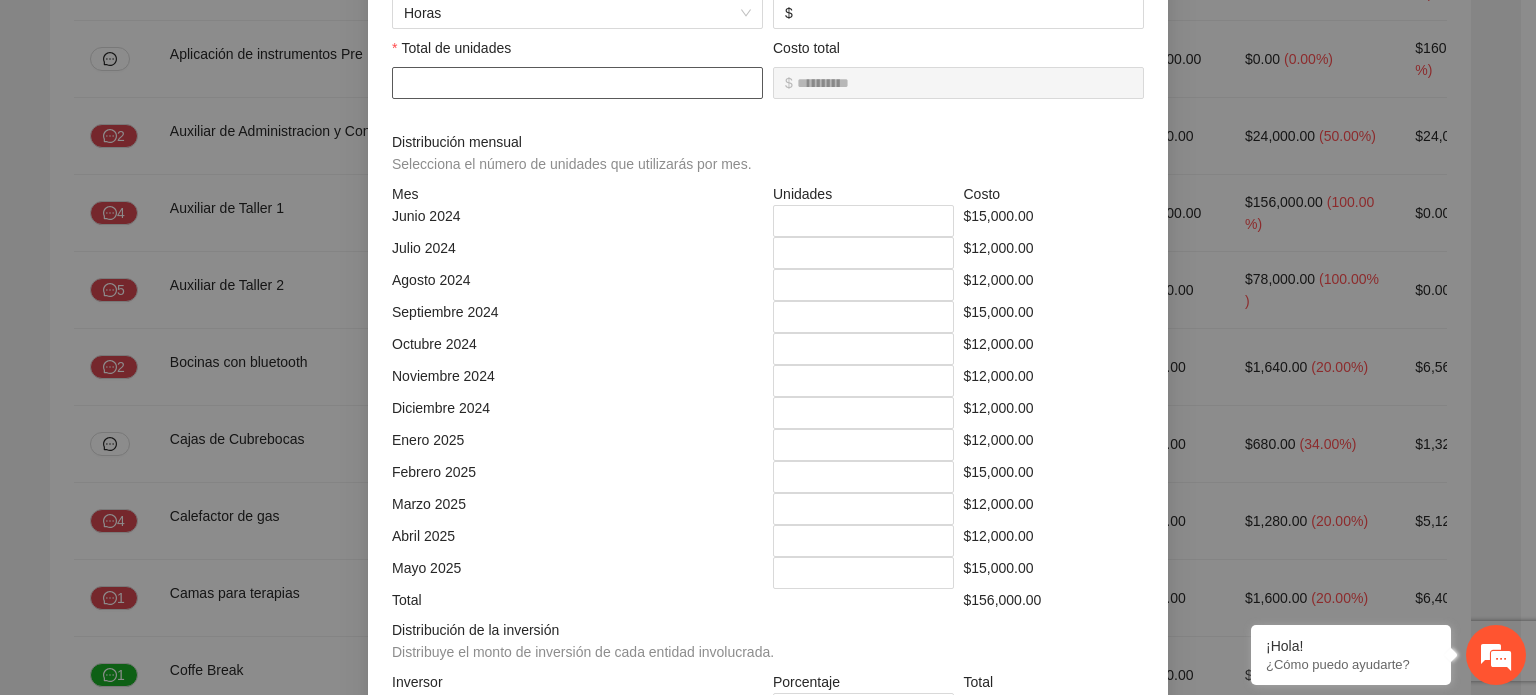 scroll, scrollTop: 352, scrollLeft: 0, axis: vertical 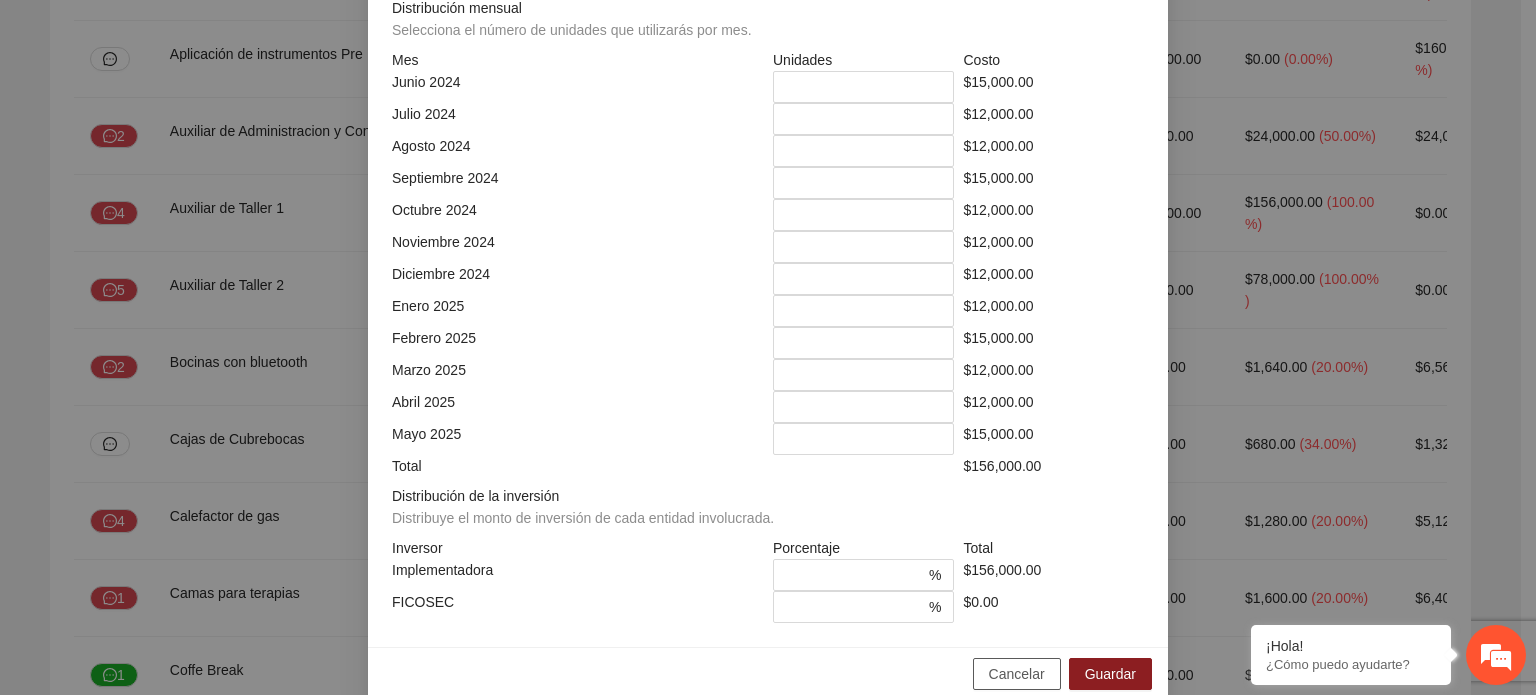 click on "Cancelar" at bounding box center (1017, 674) 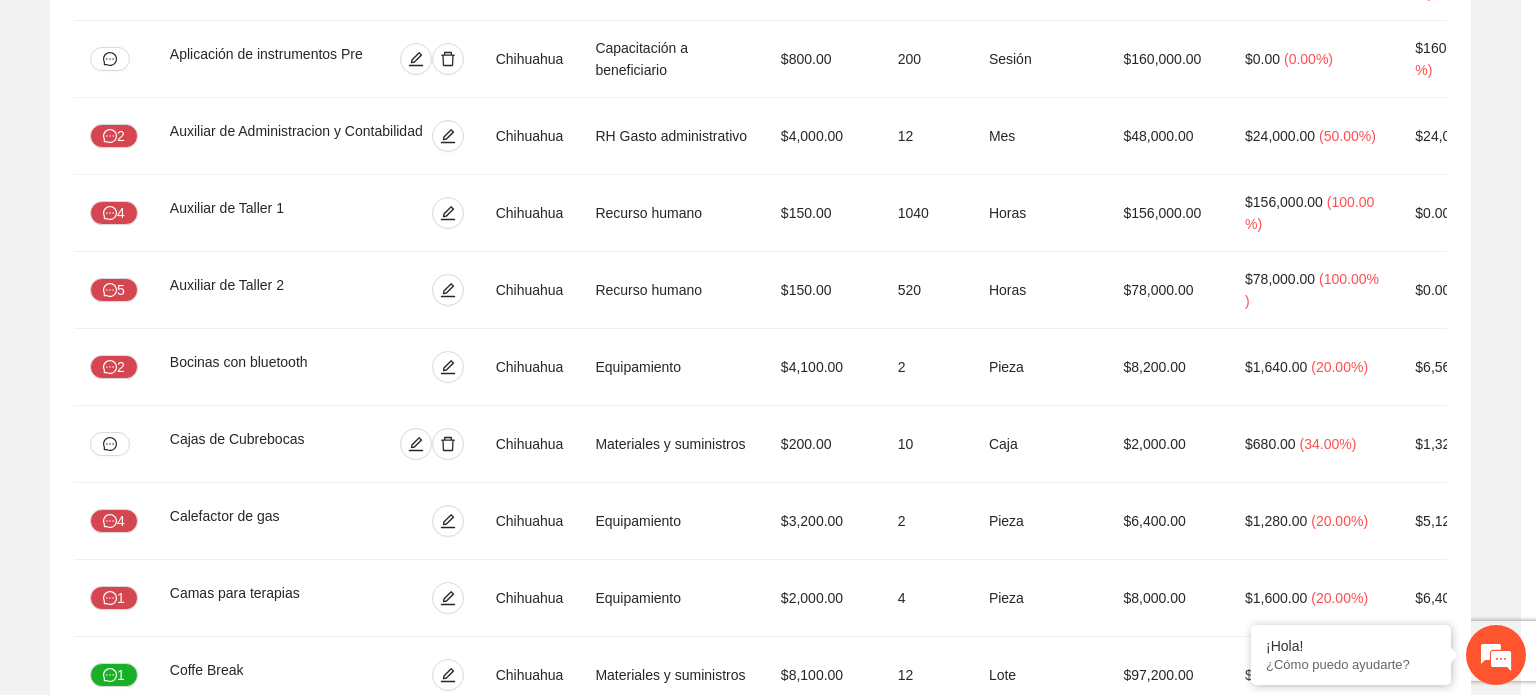 scroll, scrollTop: 410, scrollLeft: 0, axis: vertical 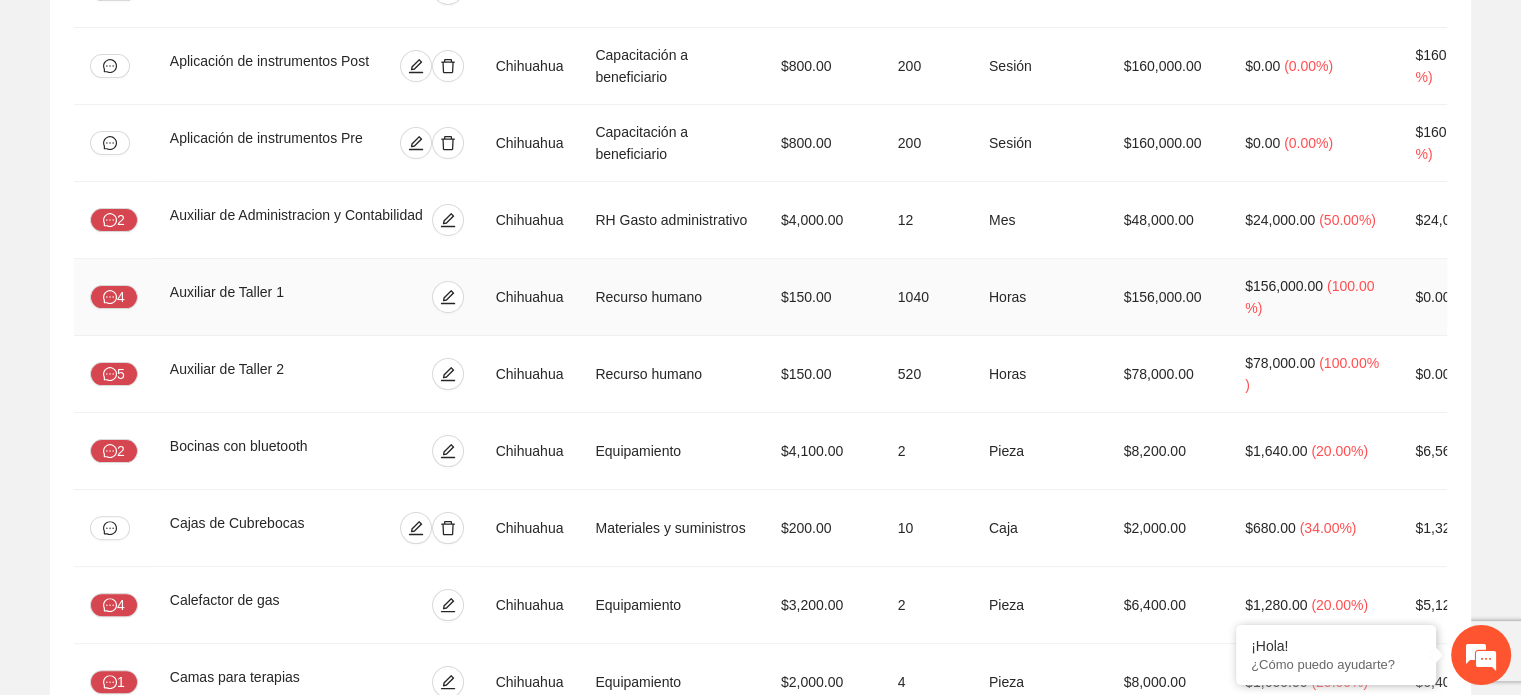 click at bounding box center (411, 297) 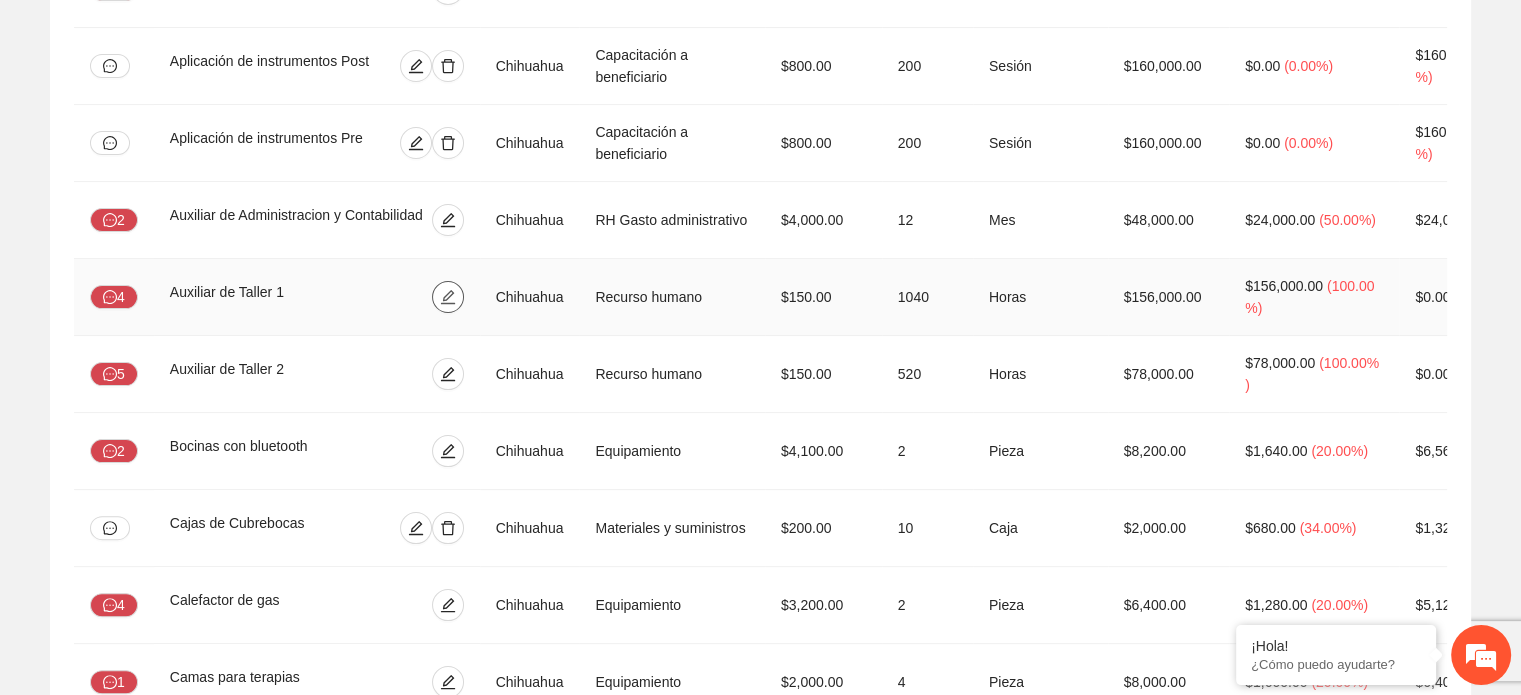 click 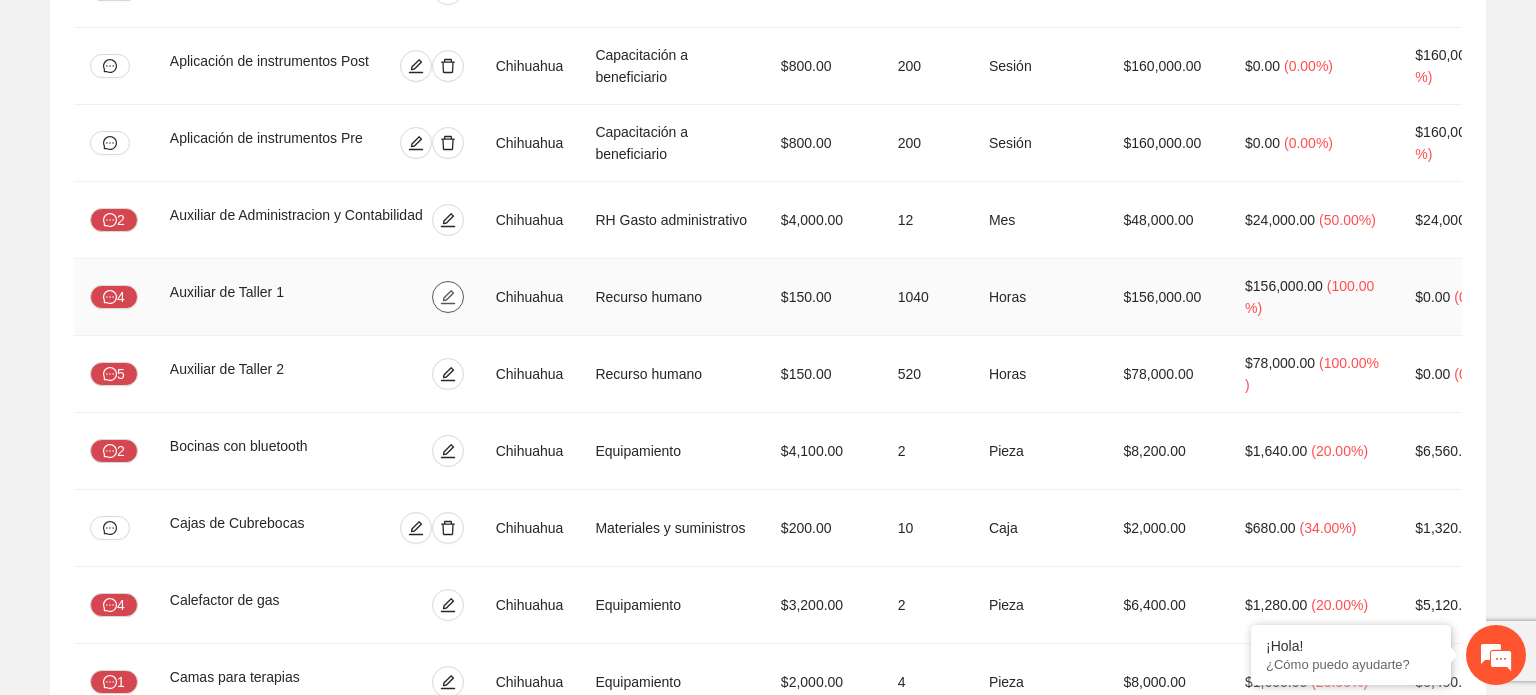 type on "**********" 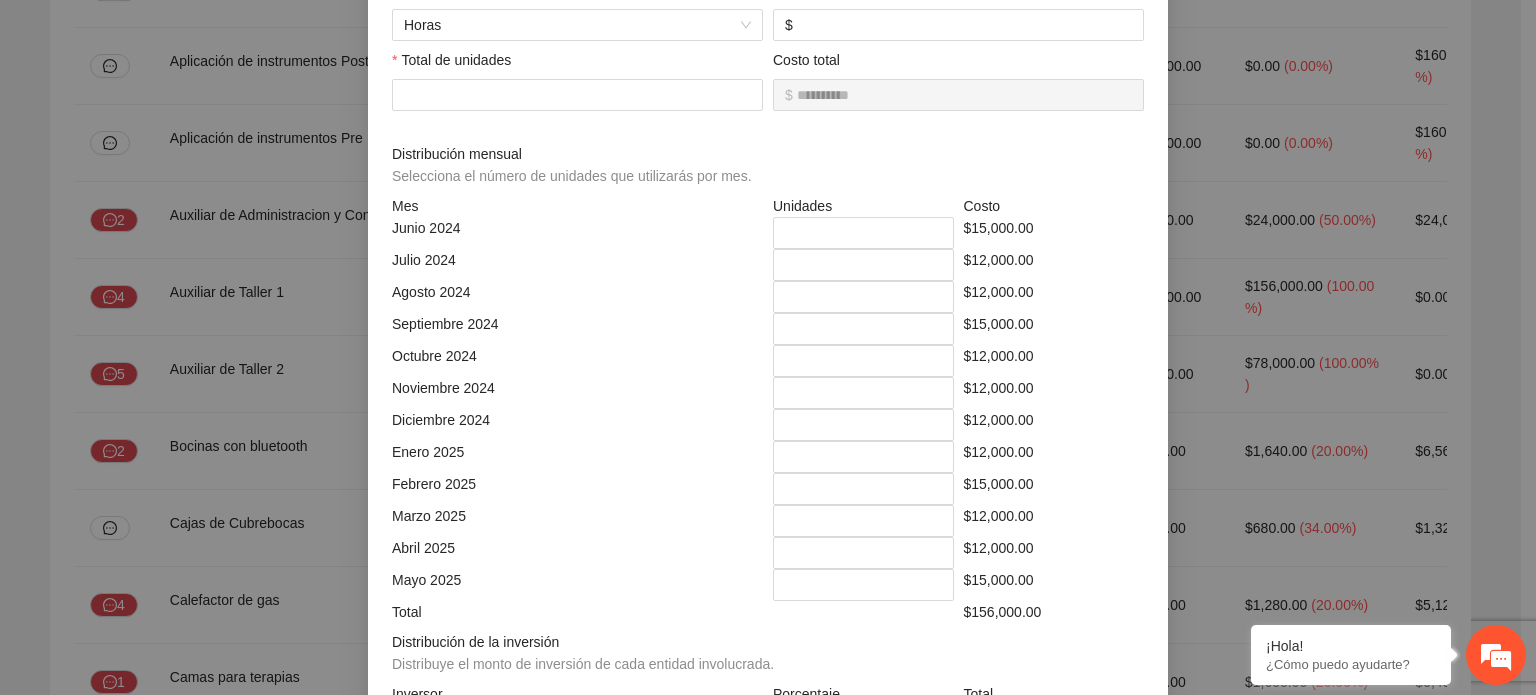 scroll, scrollTop: 340, scrollLeft: 0, axis: vertical 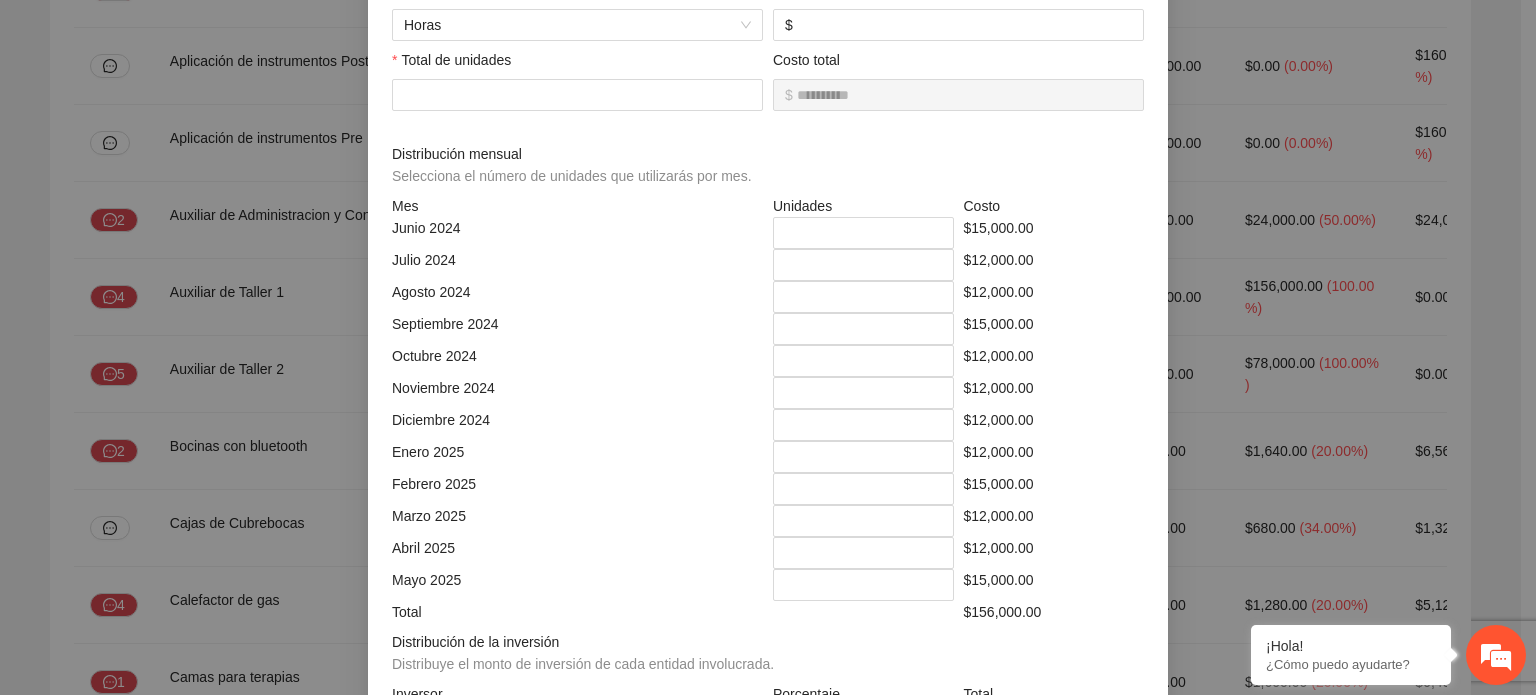 click on "**********" at bounding box center (768, 347) 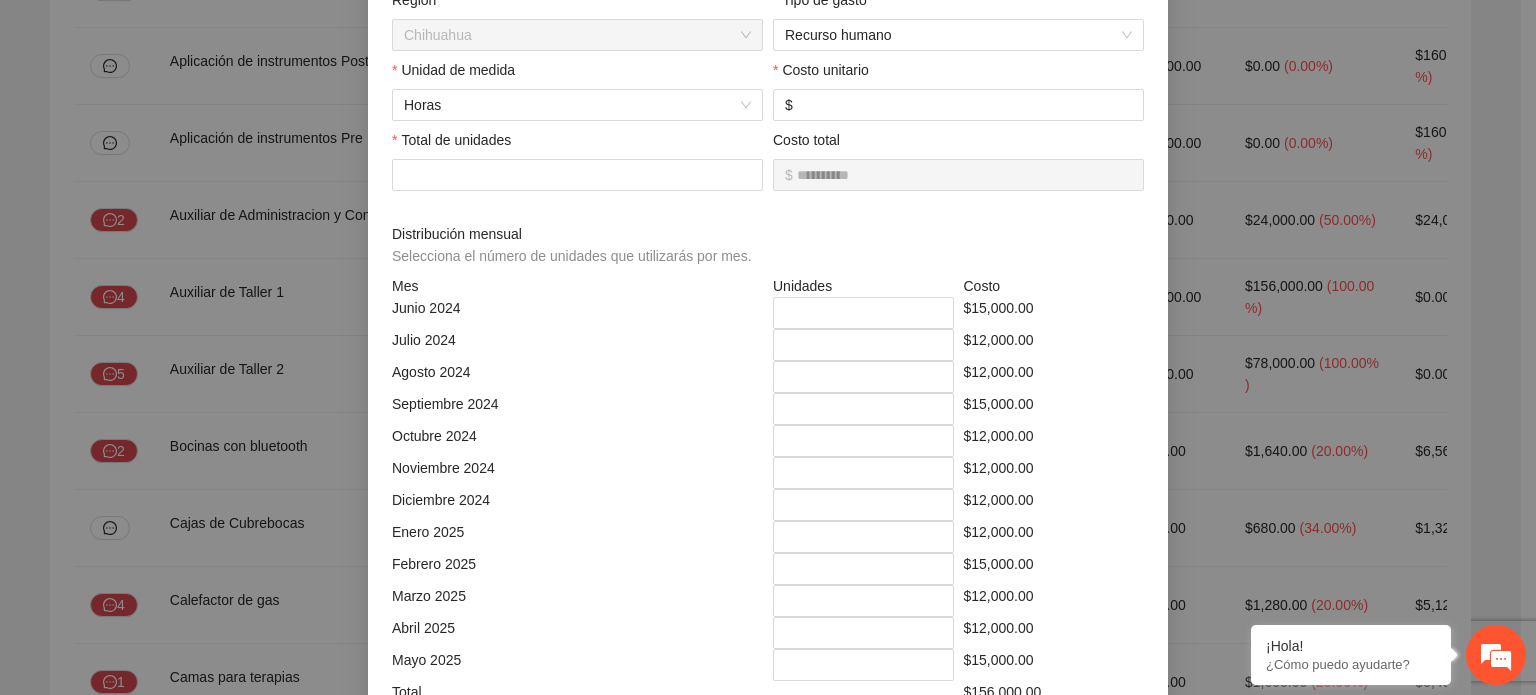 scroll, scrollTop: 0, scrollLeft: 0, axis: both 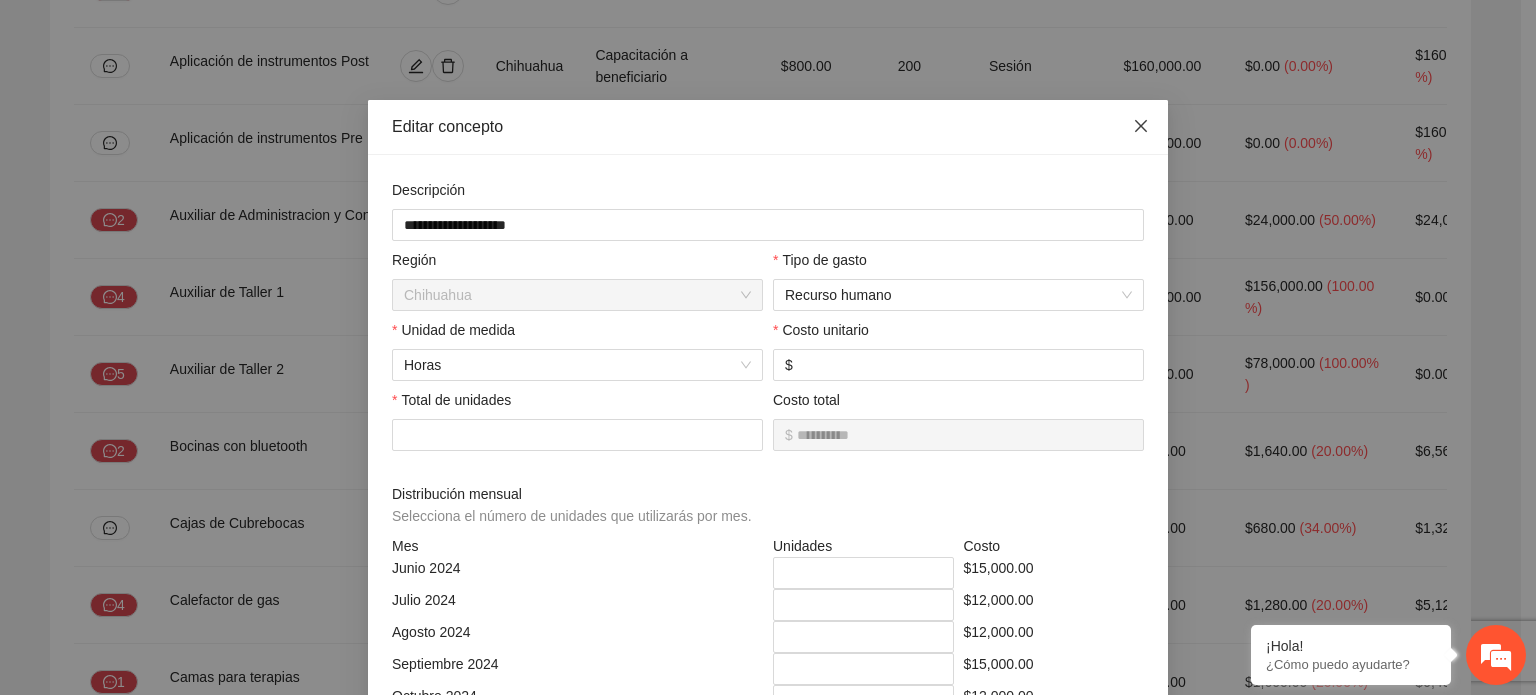 click at bounding box center [1141, 127] 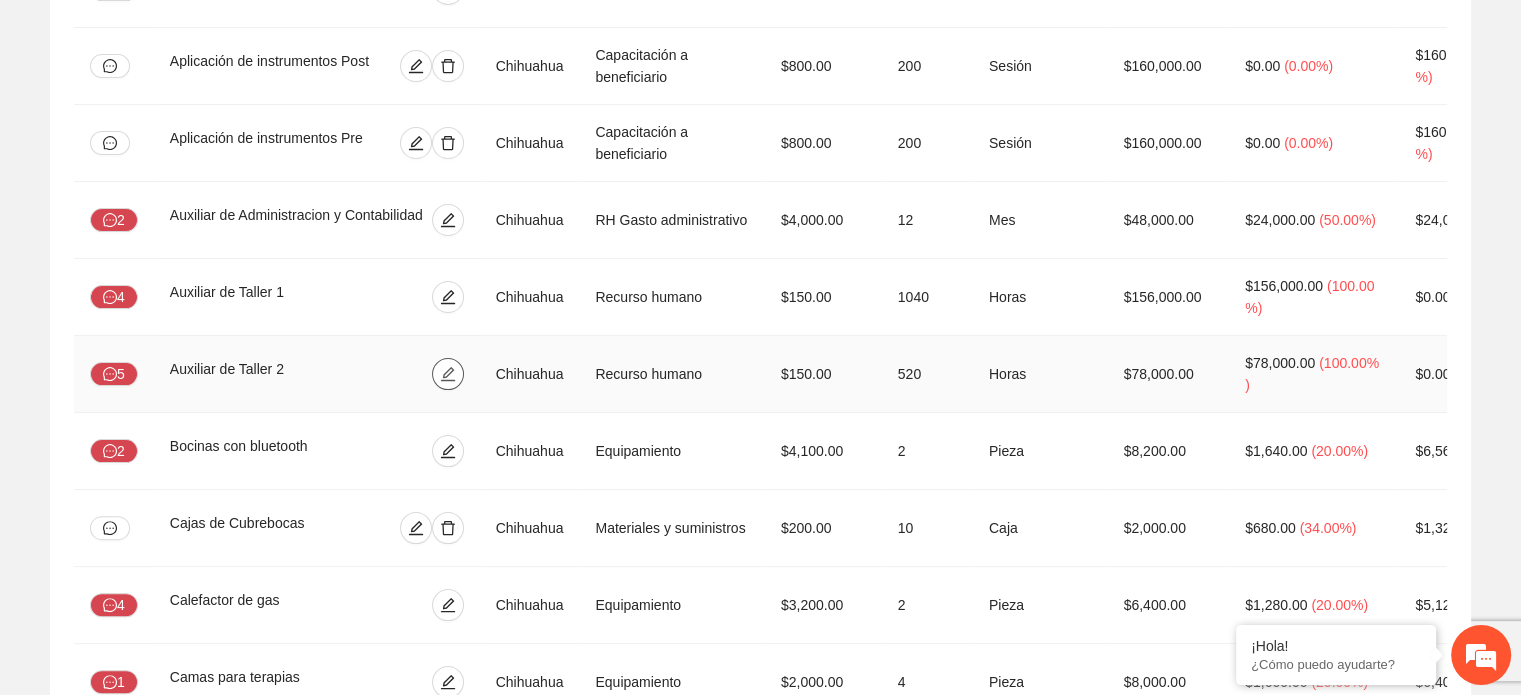 click 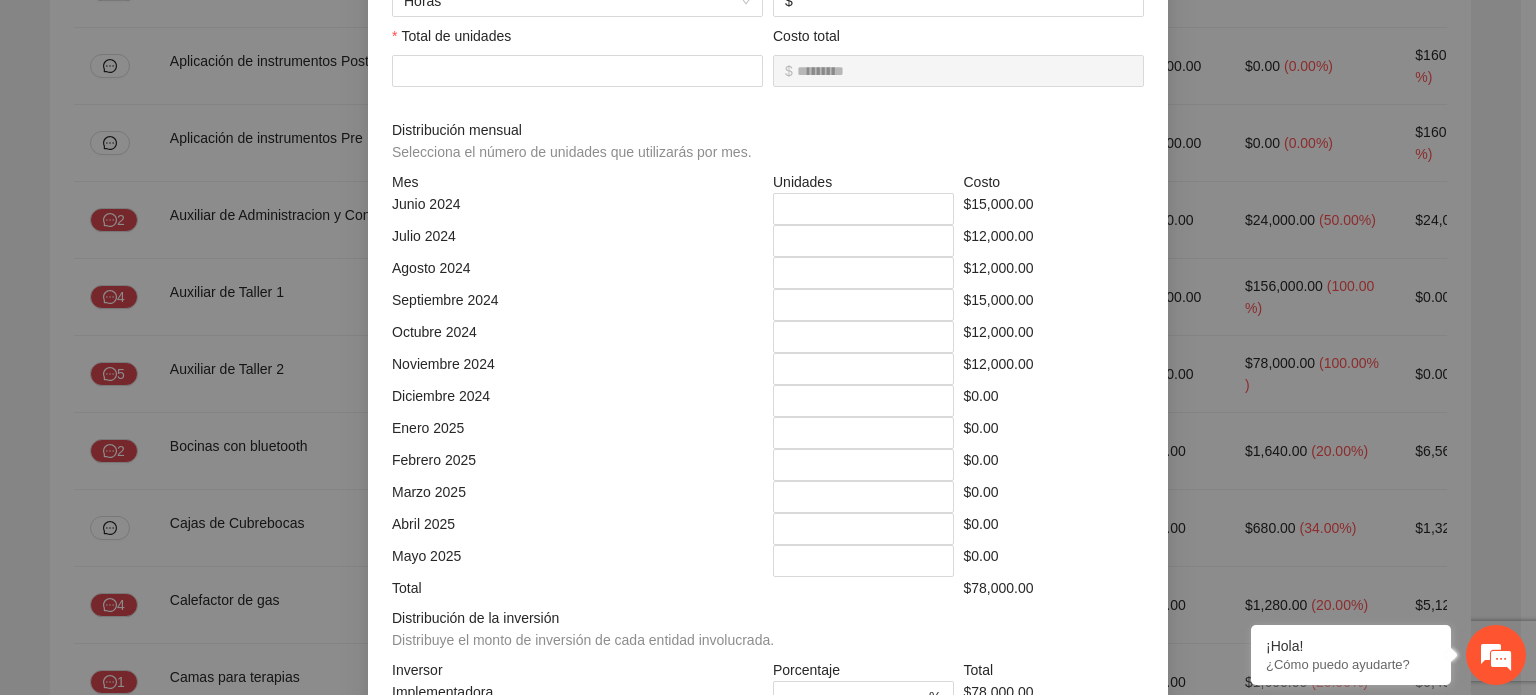 scroll, scrollTop: 364, scrollLeft: 0, axis: vertical 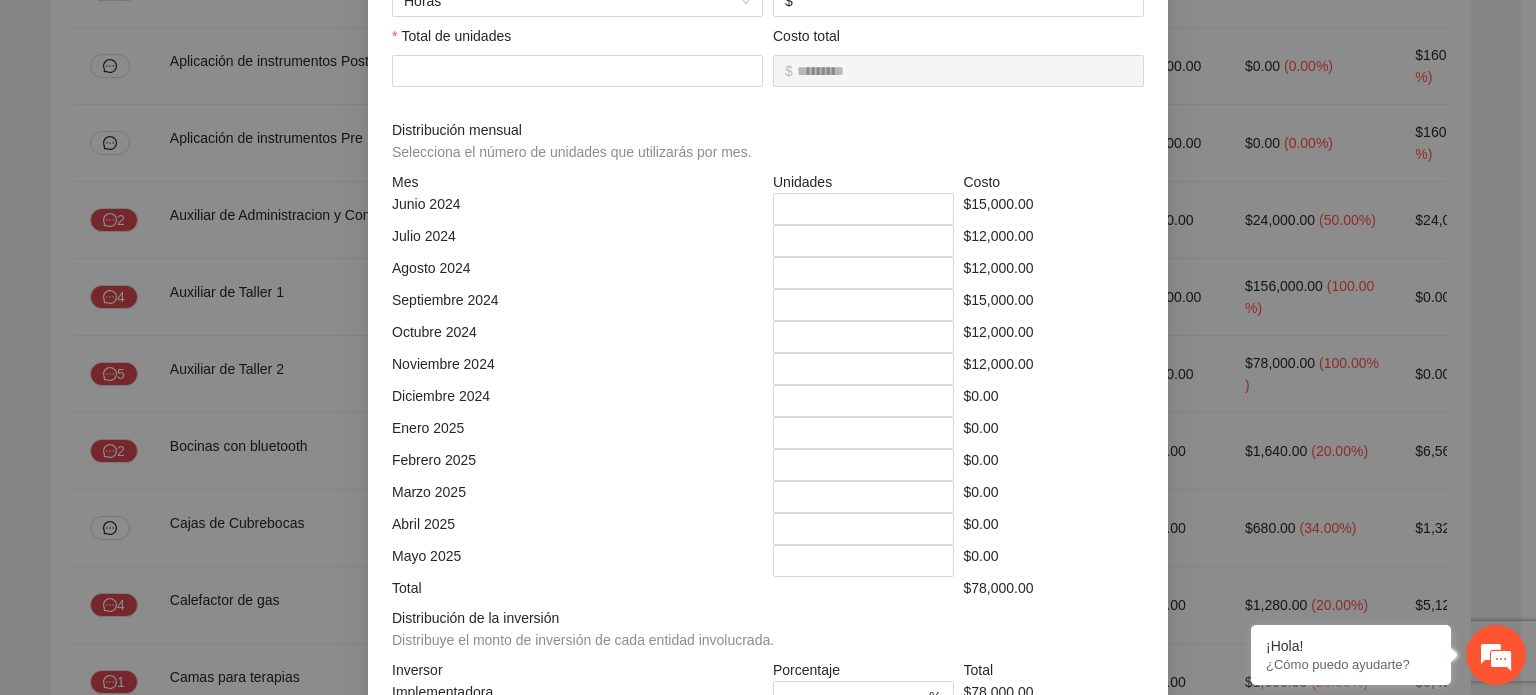 click on "**********" at bounding box center (768, 347) 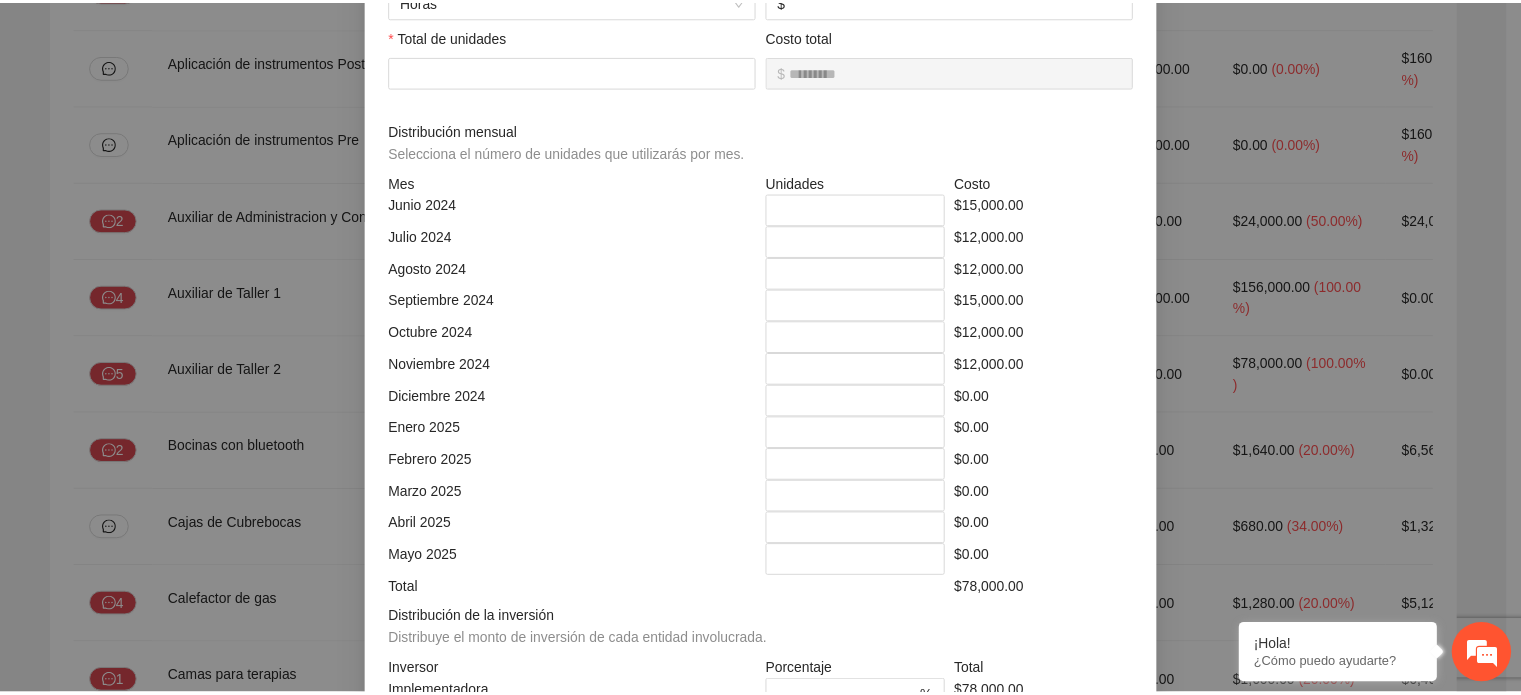 scroll, scrollTop: 0, scrollLeft: 0, axis: both 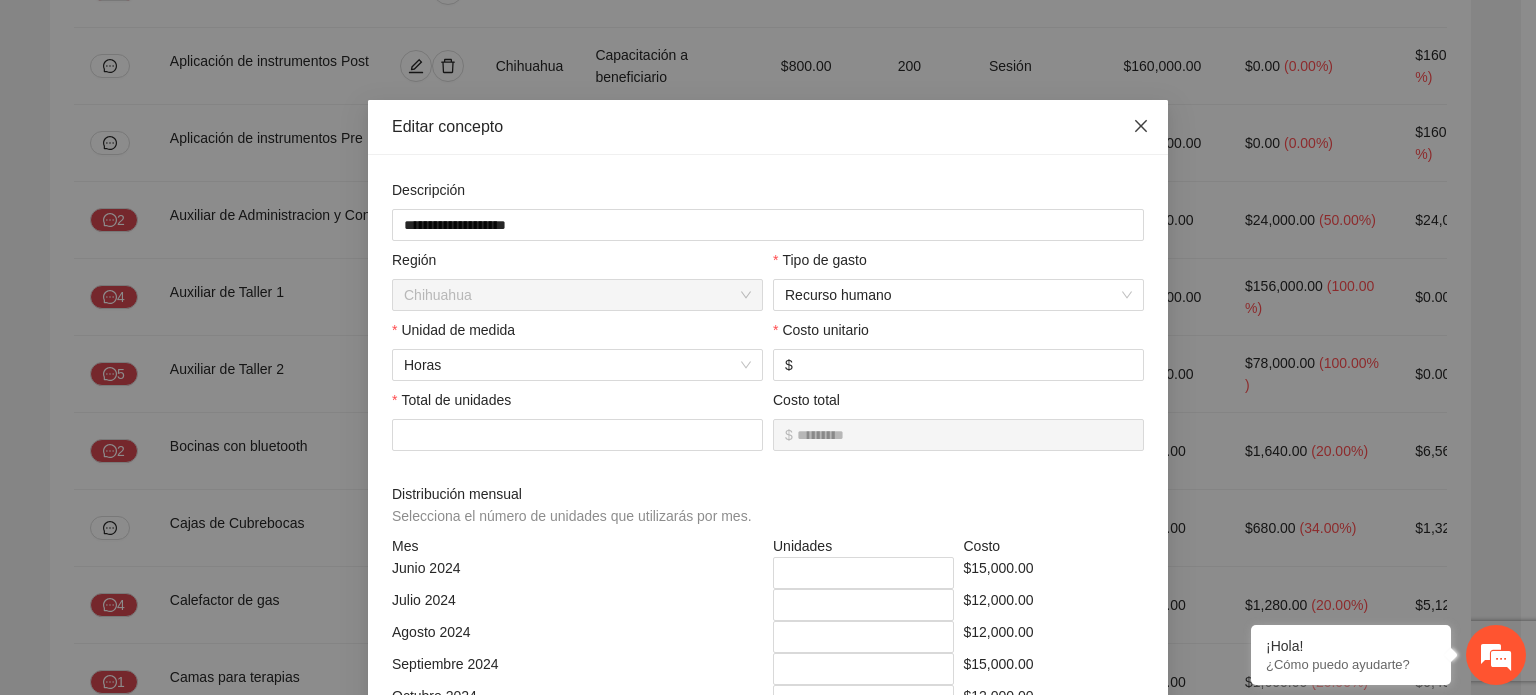 click 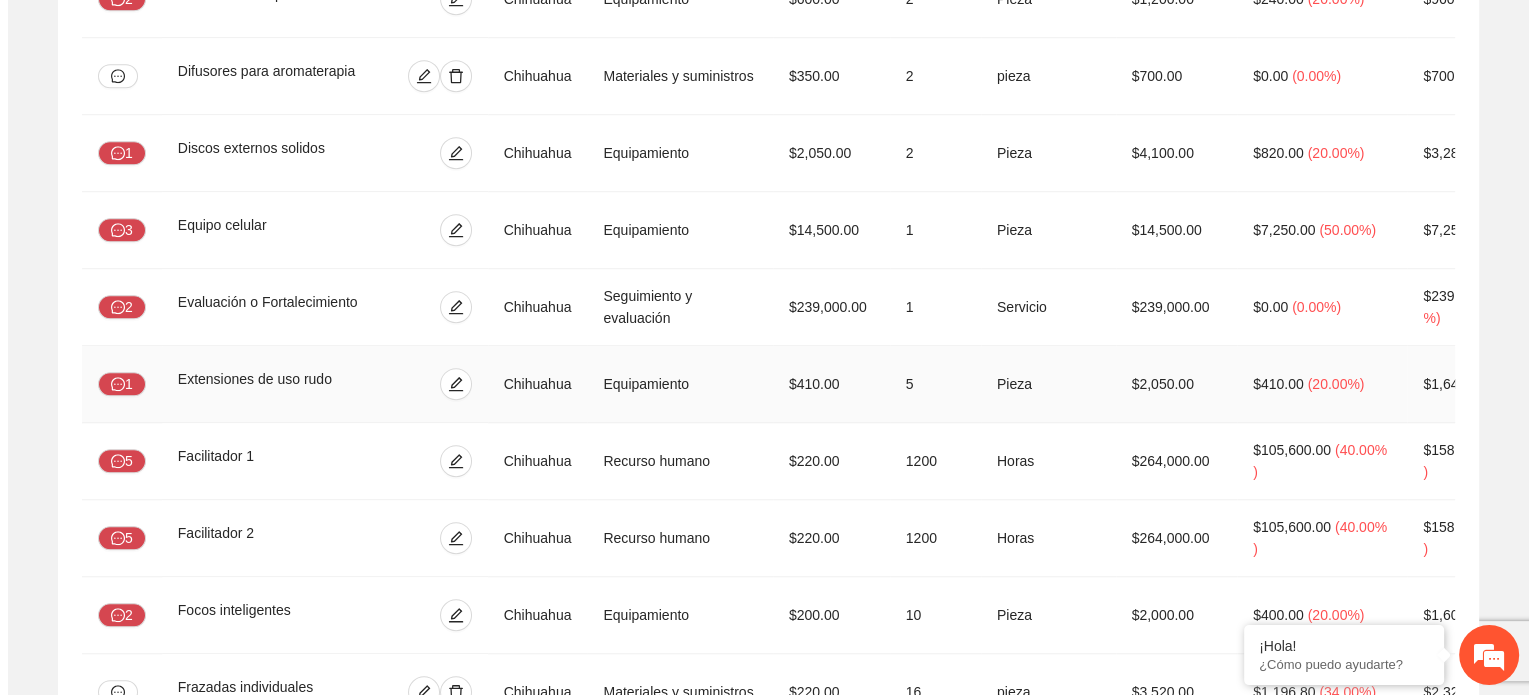scroll, scrollTop: 1531, scrollLeft: 0, axis: vertical 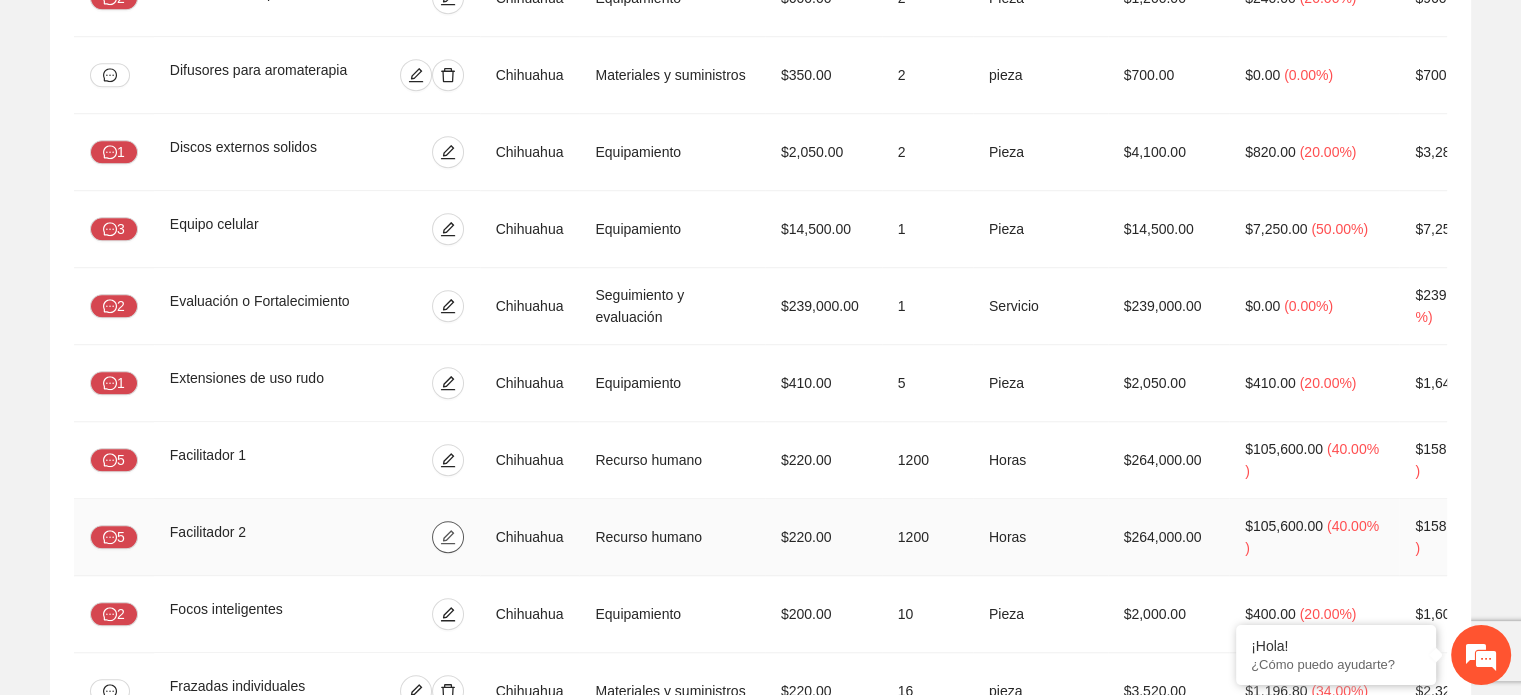 click at bounding box center [448, 537] 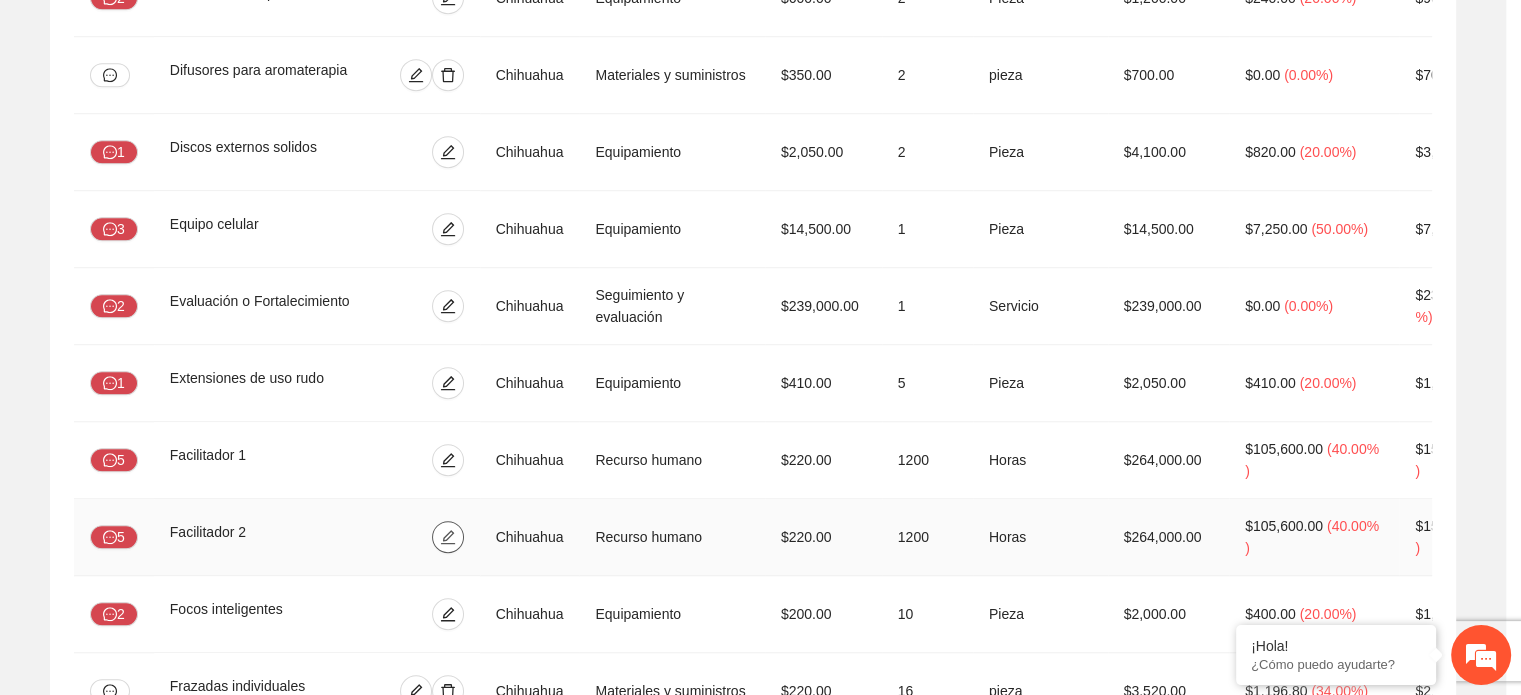 type on "**********" 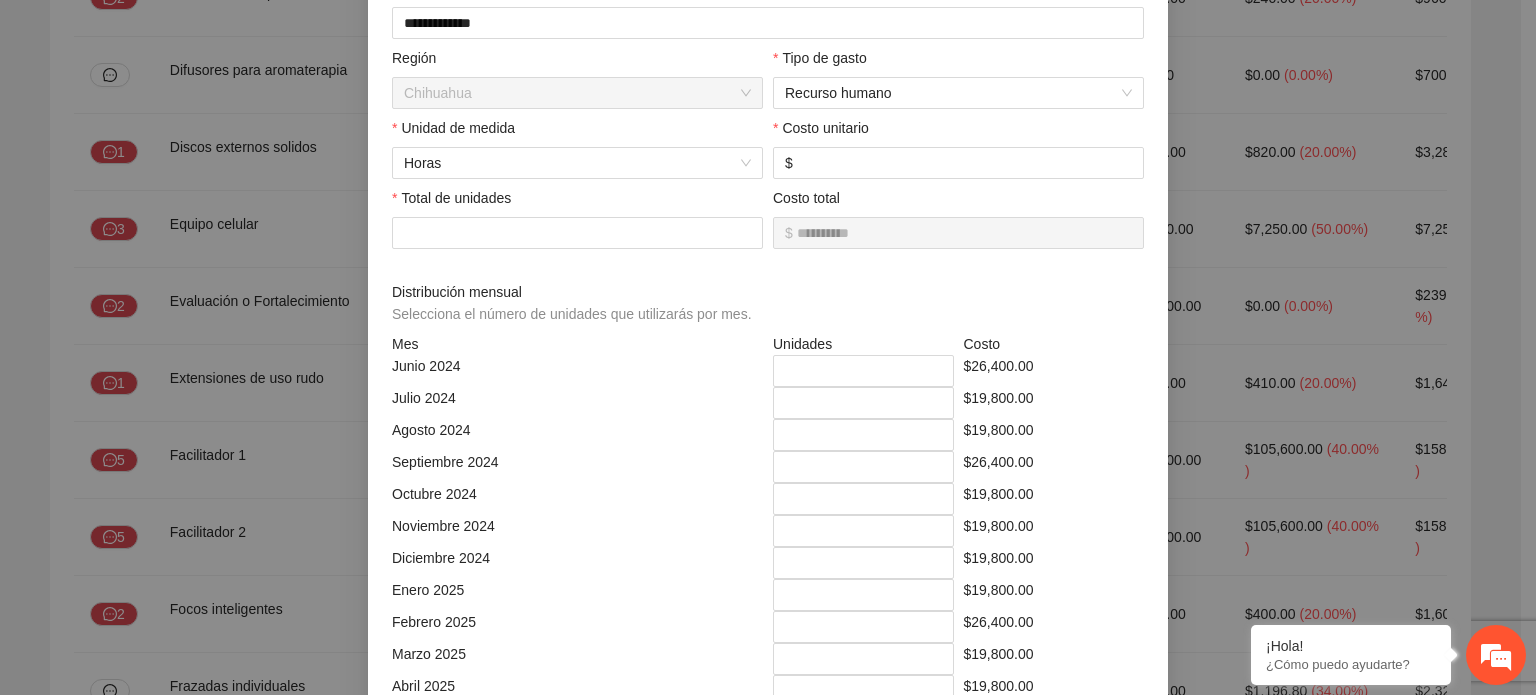 scroll, scrollTop: 202, scrollLeft: 0, axis: vertical 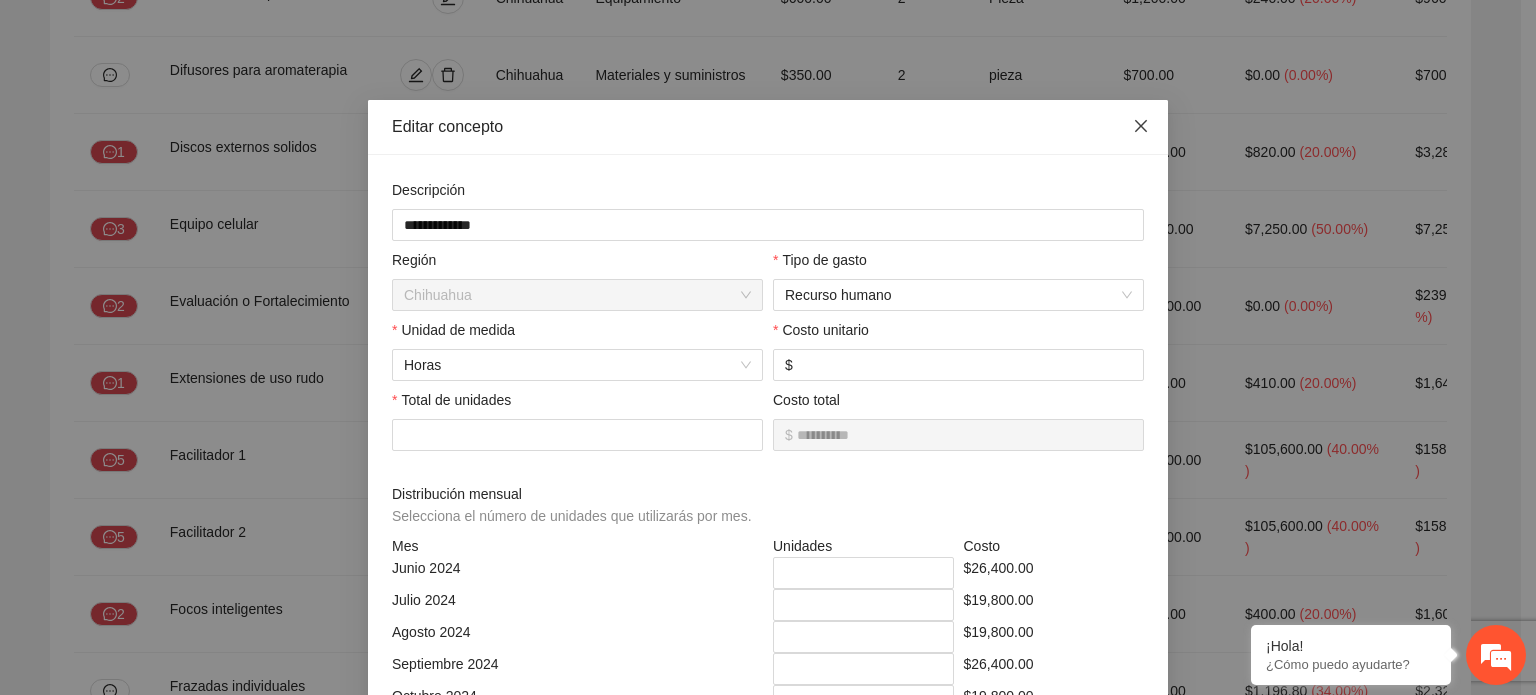 click at bounding box center (1141, 127) 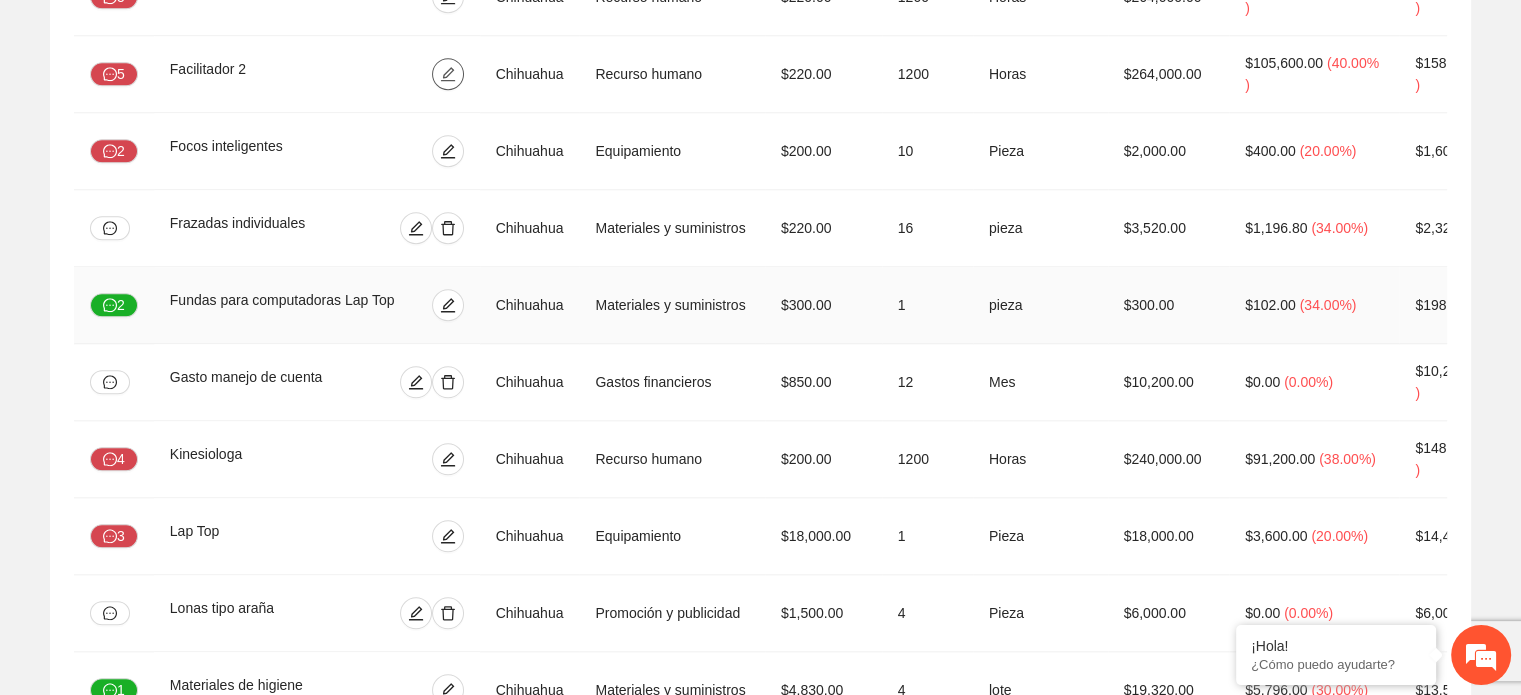 scroll, scrollTop: 1995, scrollLeft: 0, axis: vertical 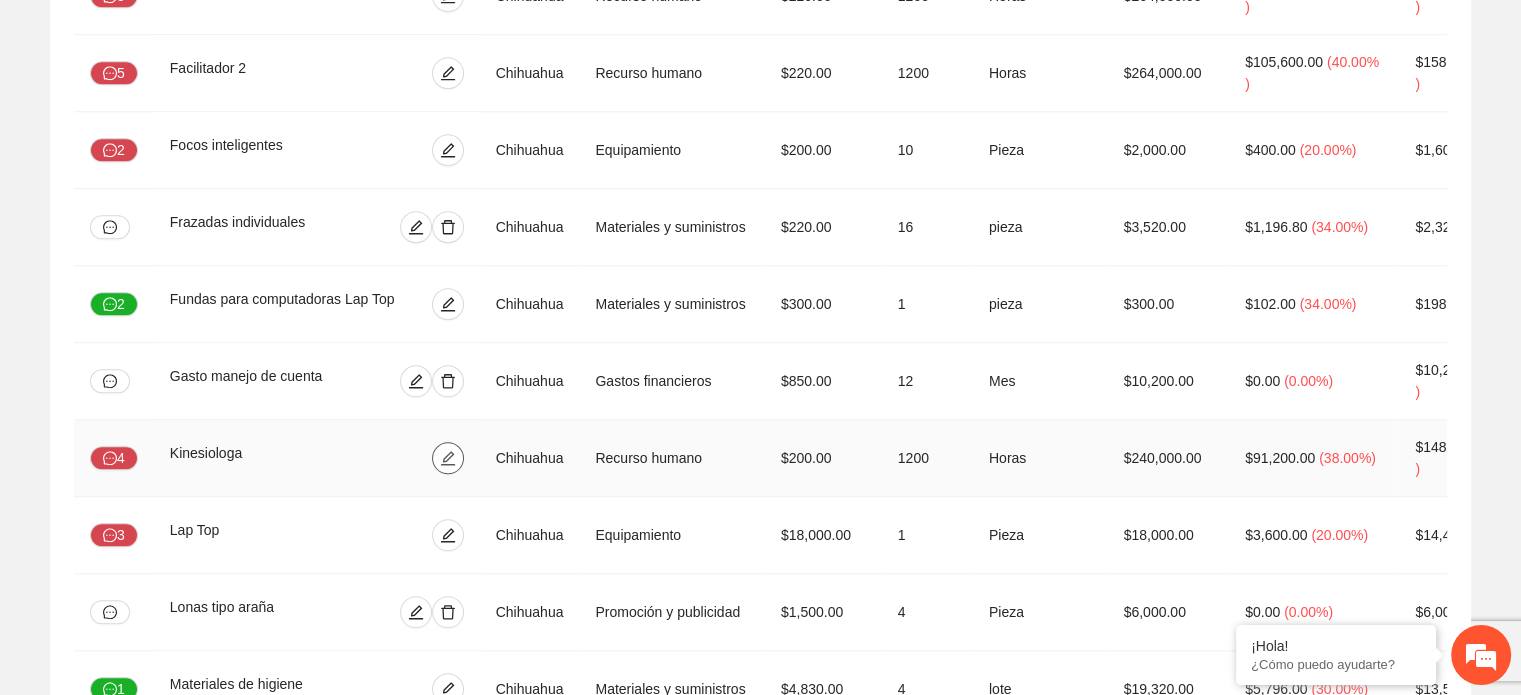 click 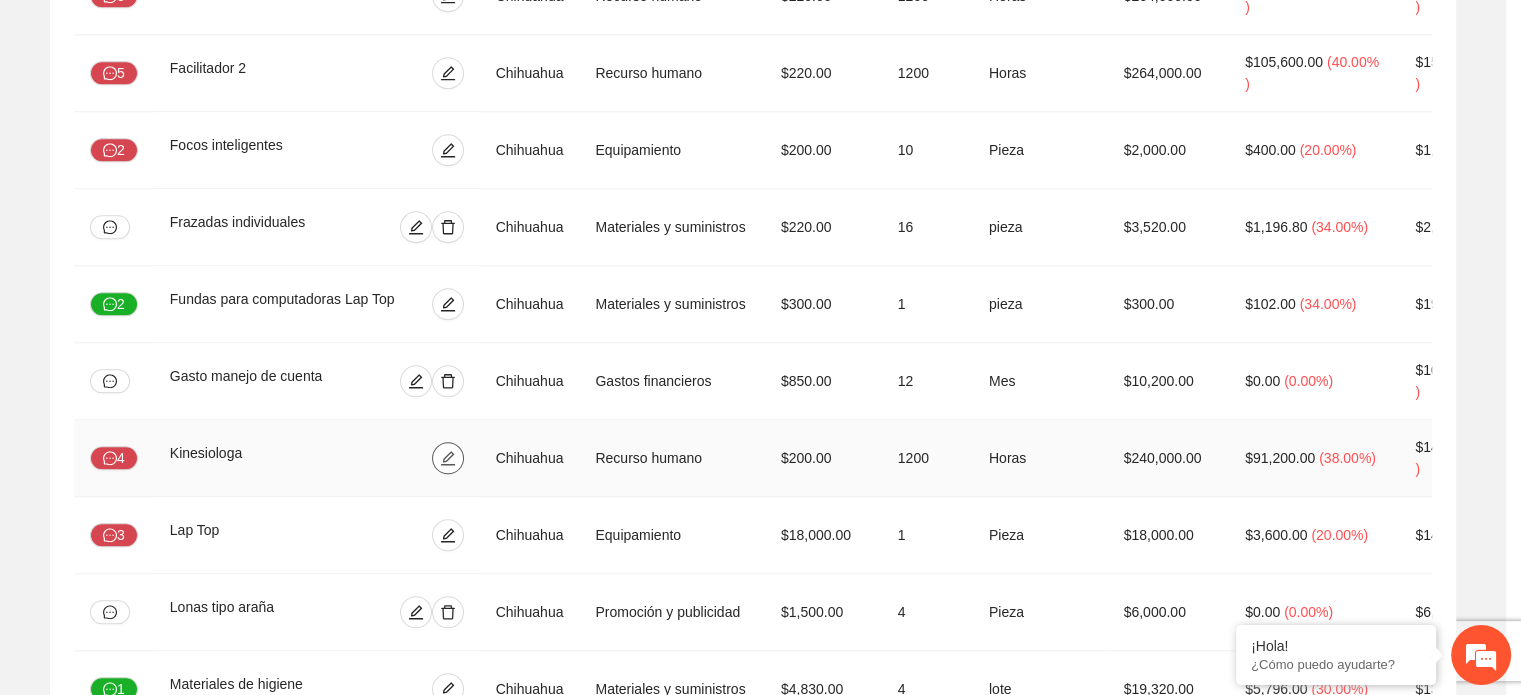 type on "**********" 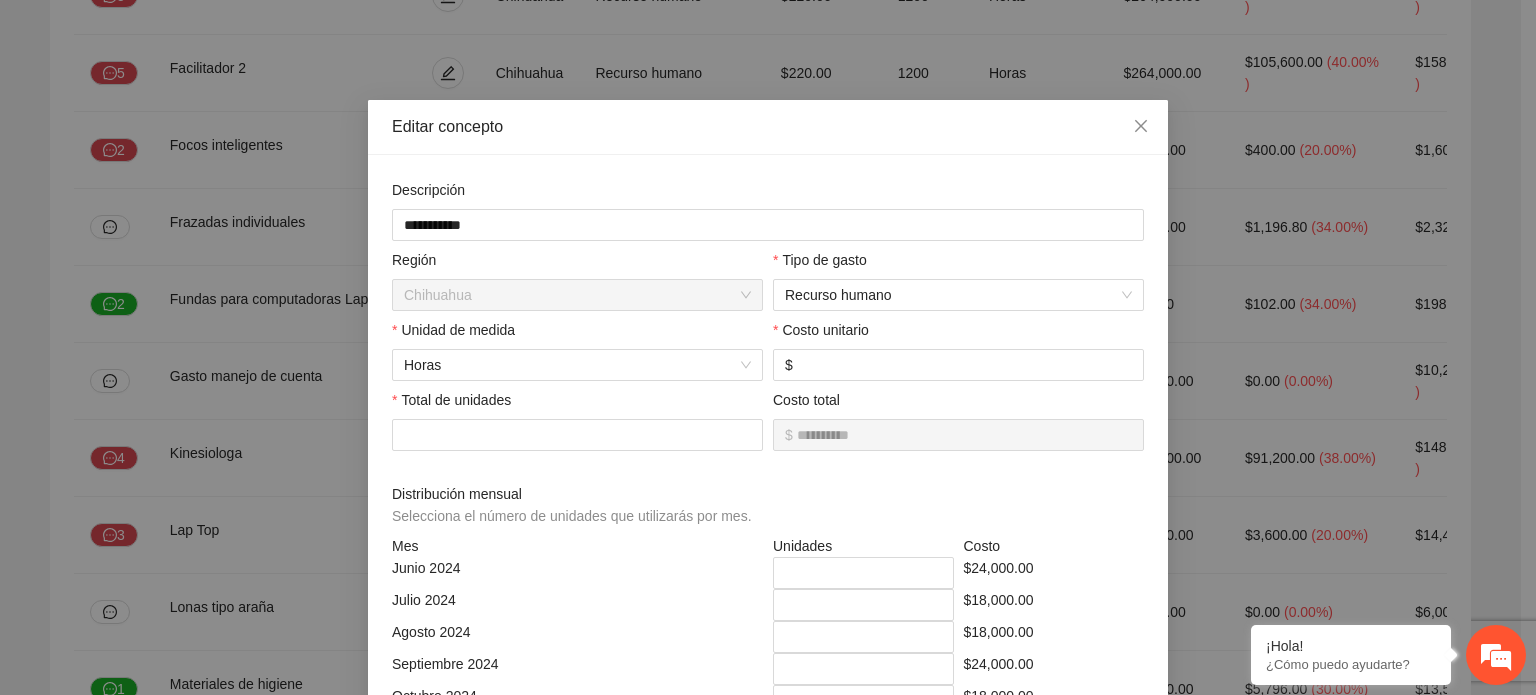 click on "**********" at bounding box center (768, 347) 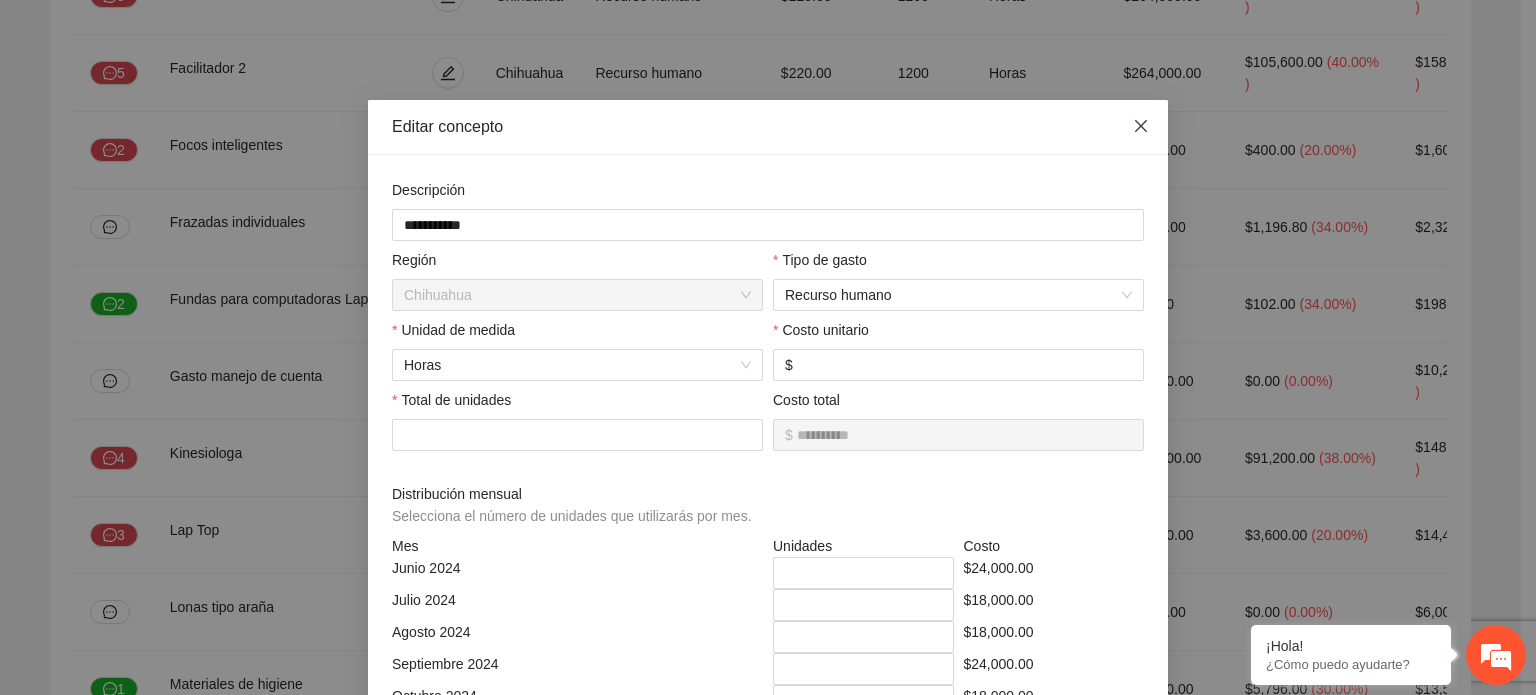 click 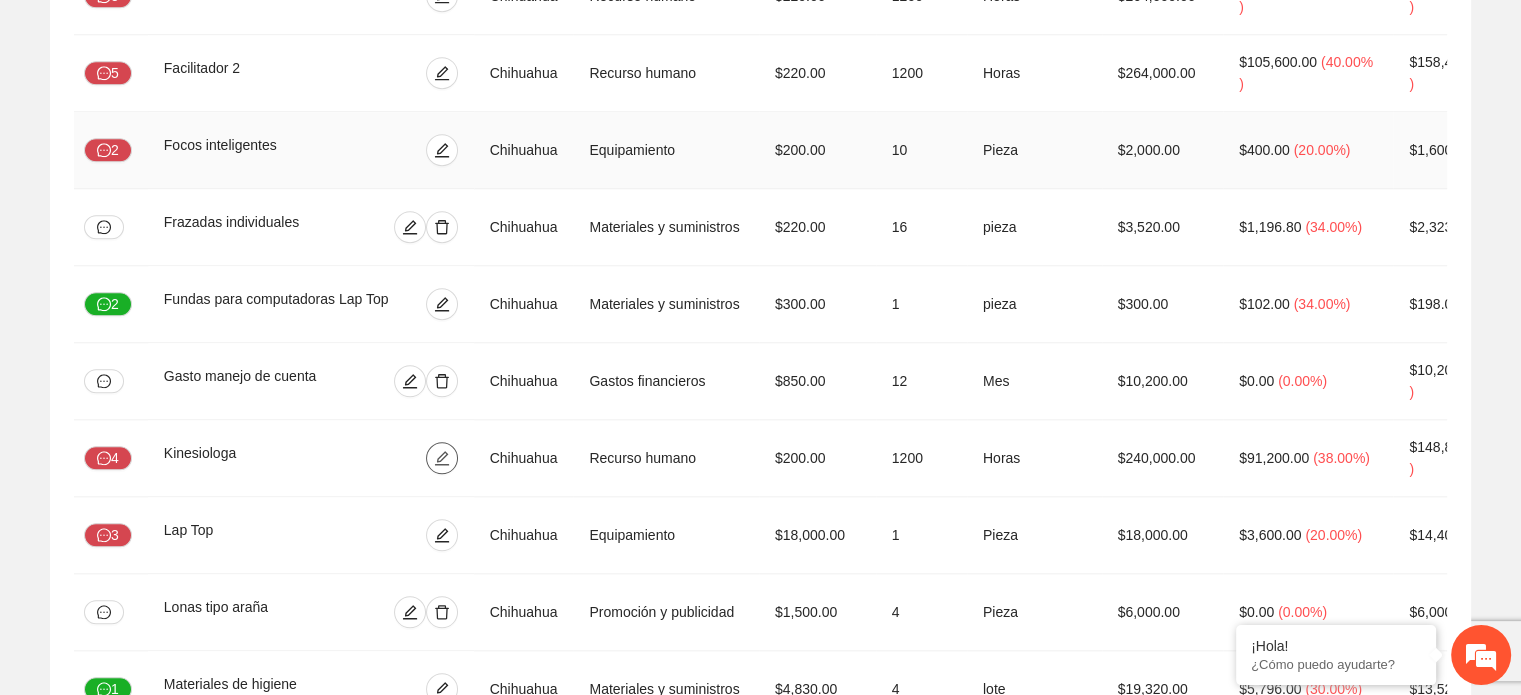 scroll, scrollTop: 0, scrollLeft: 4, axis: horizontal 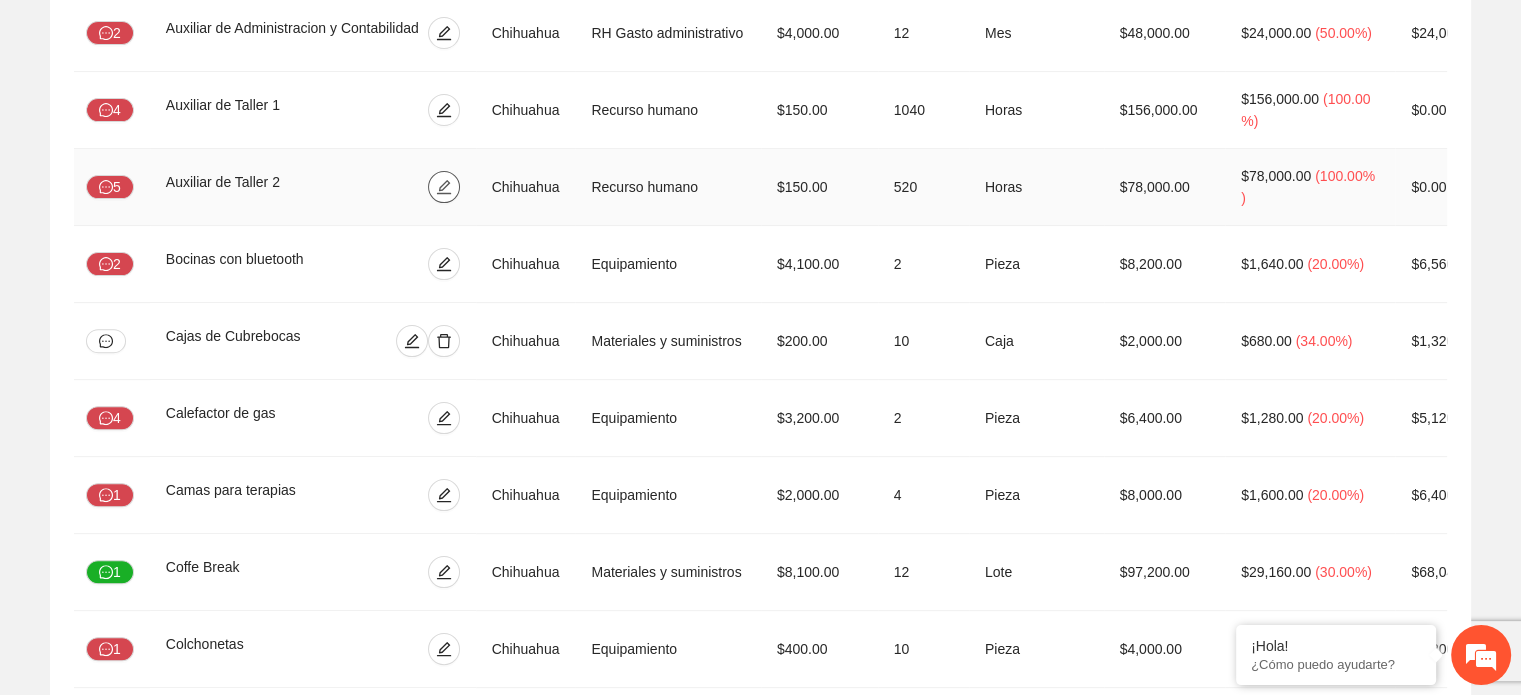 click 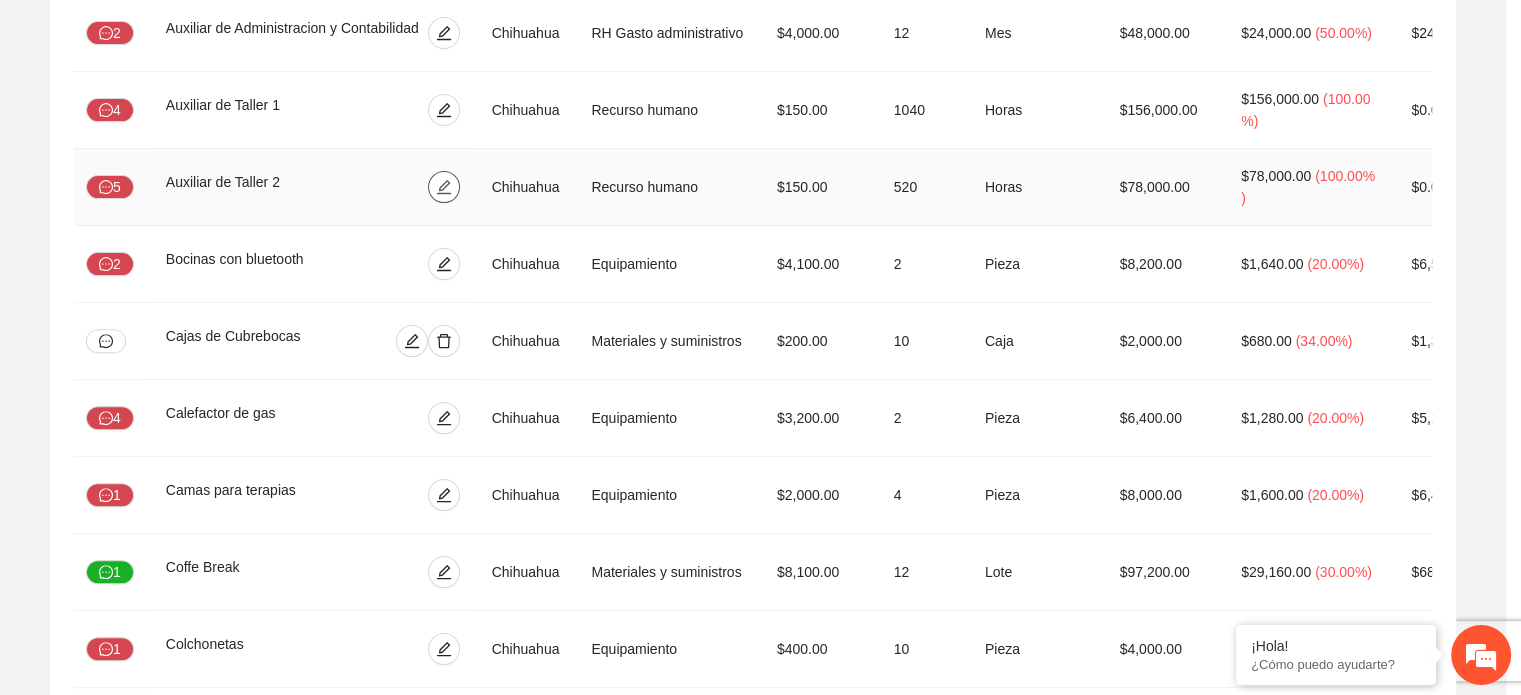 type on "***" 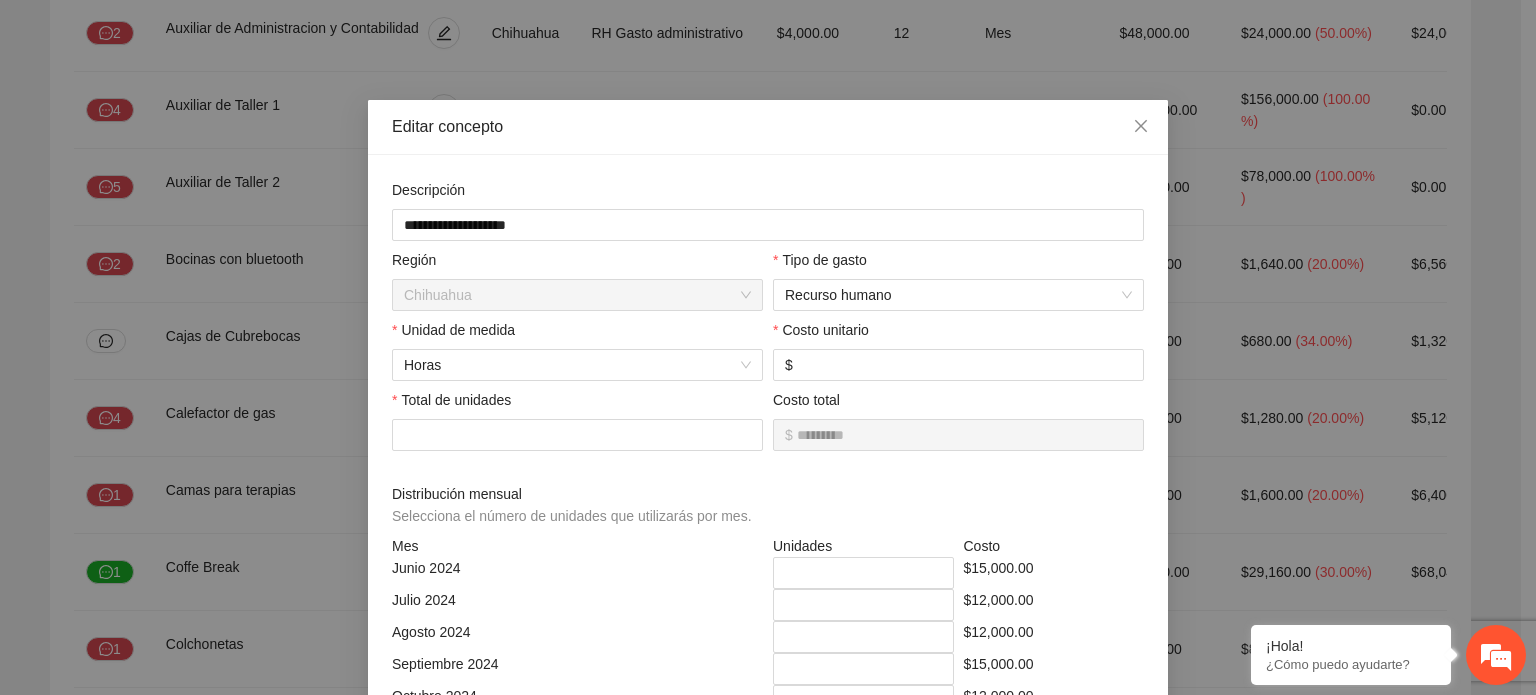 scroll, scrollTop: 186, scrollLeft: 0, axis: vertical 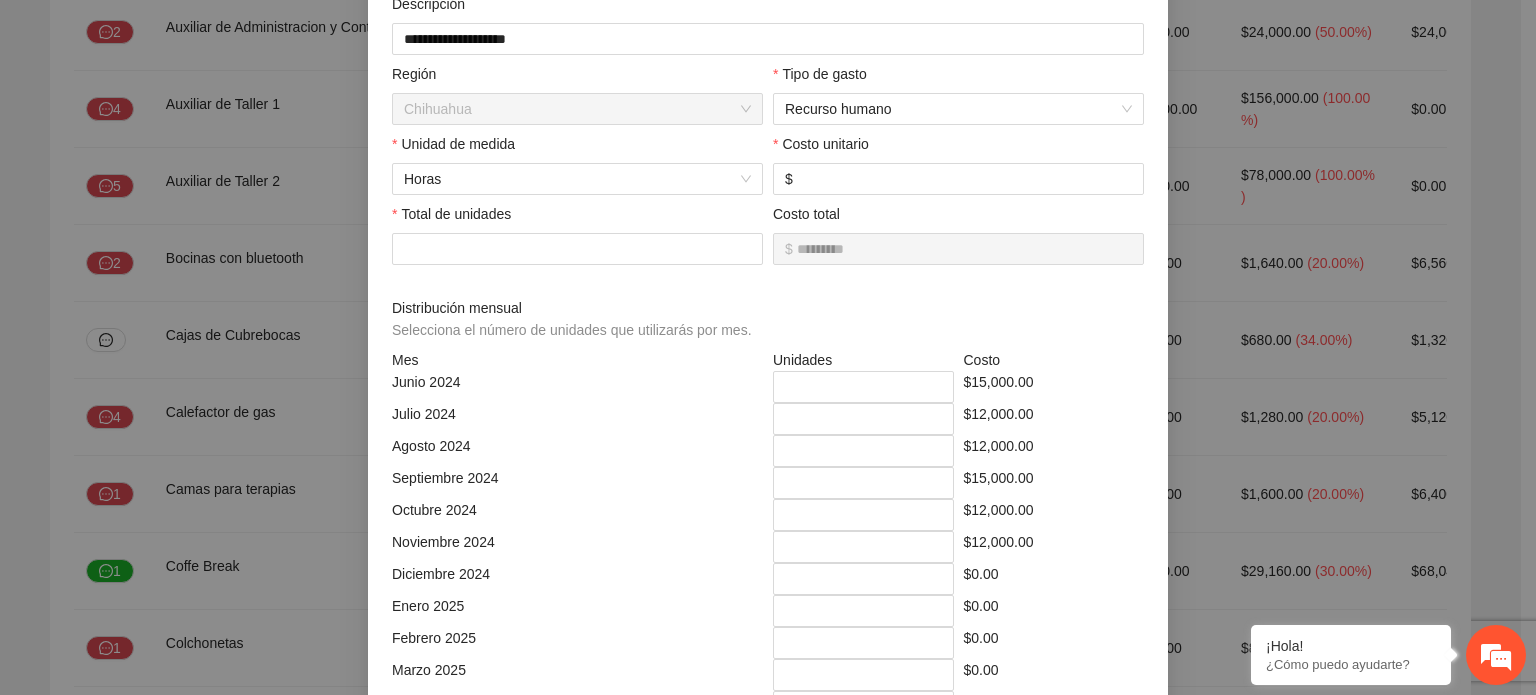 click on "**********" at bounding box center (768, 347) 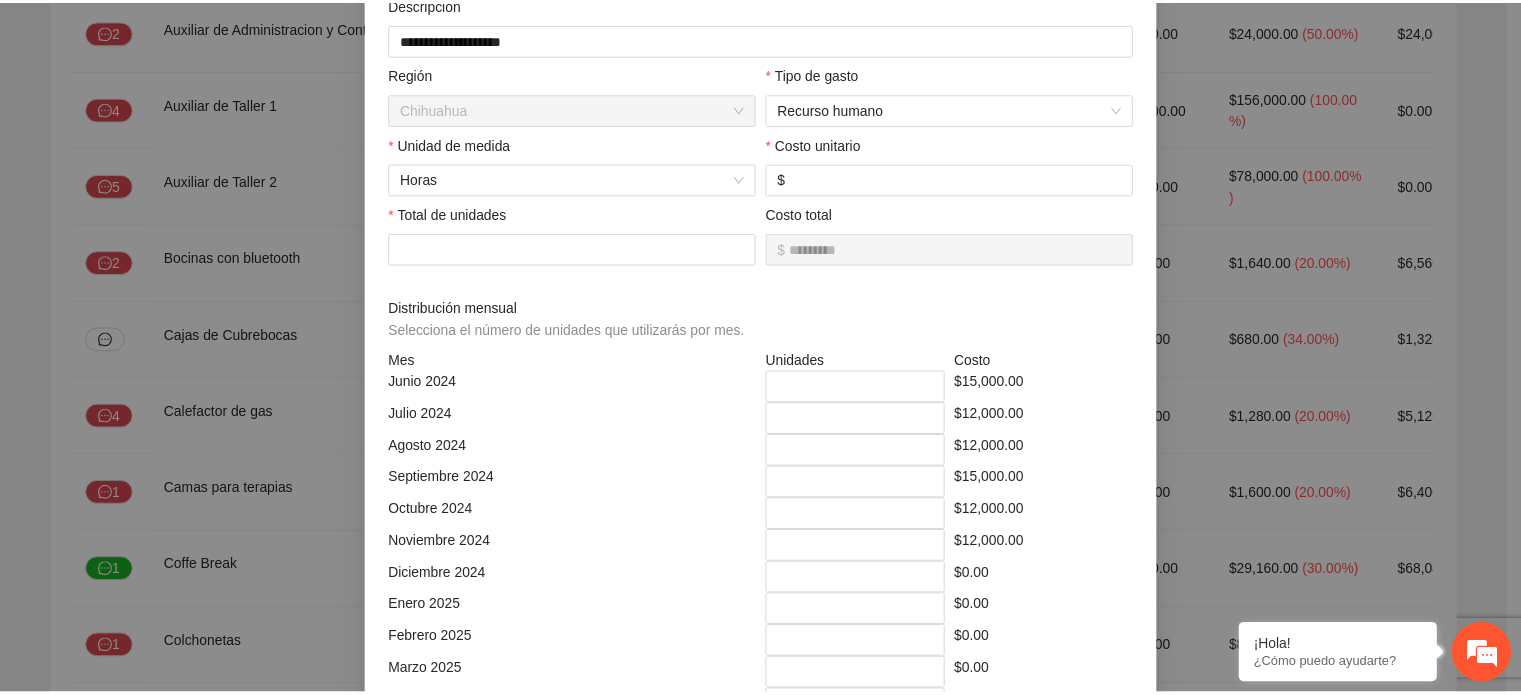 scroll, scrollTop: 0, scrollLeft: 0, axis: both 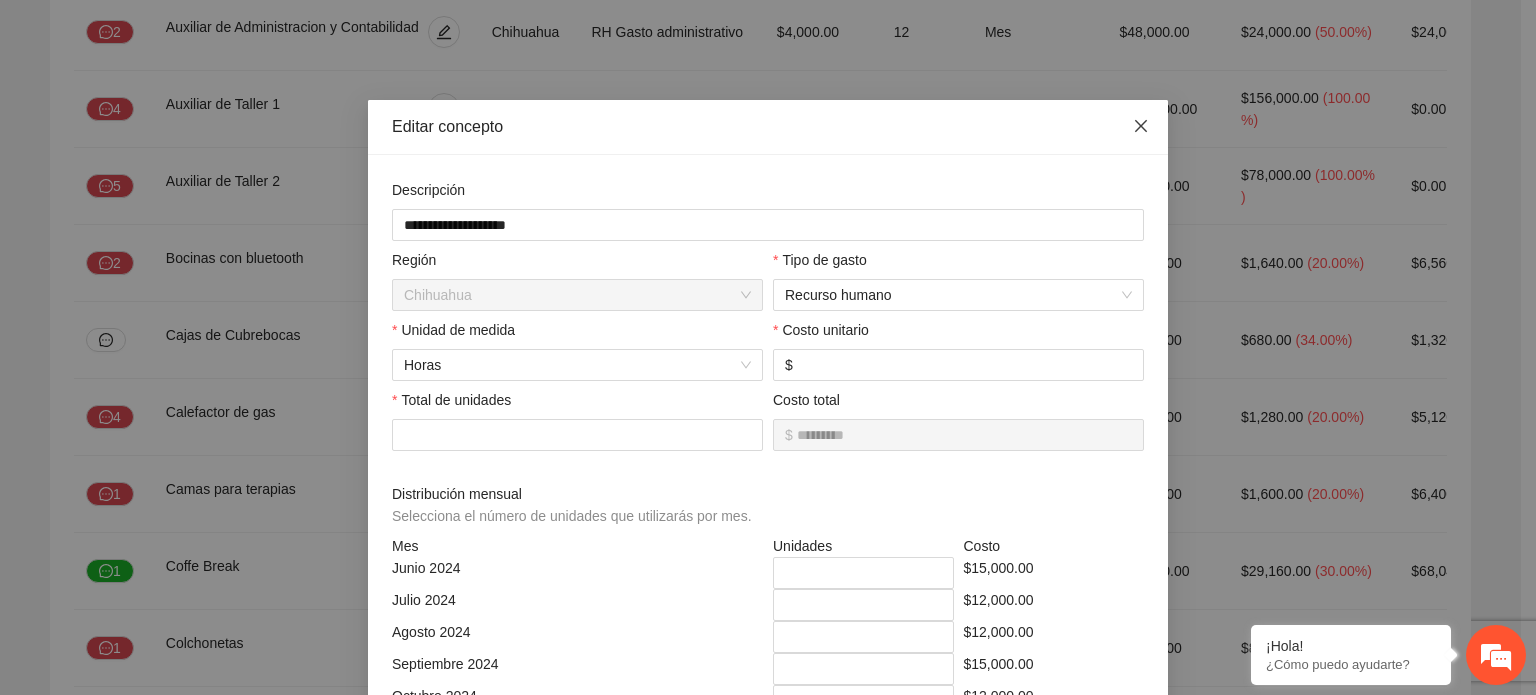 click 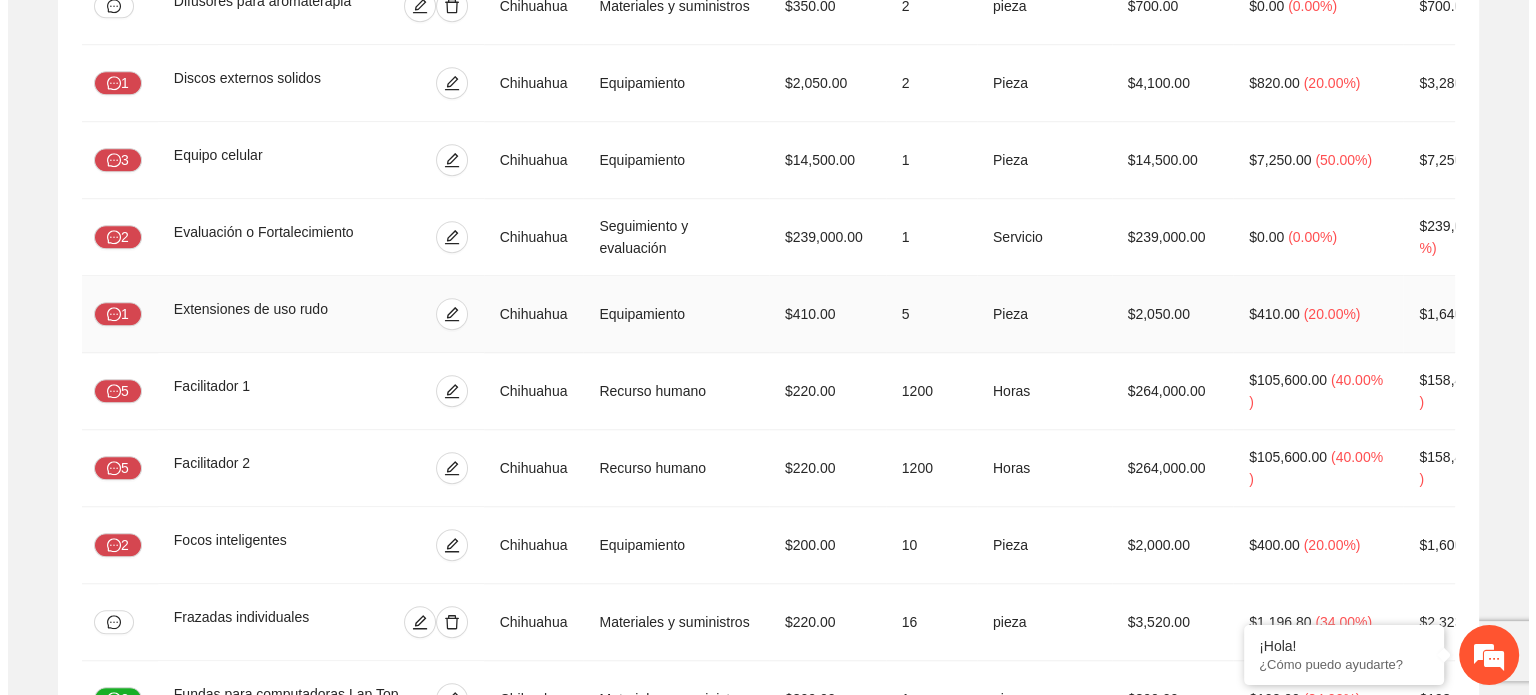 scroll, scrollTop: 1604, scrollLeft: 0, axis: vertical 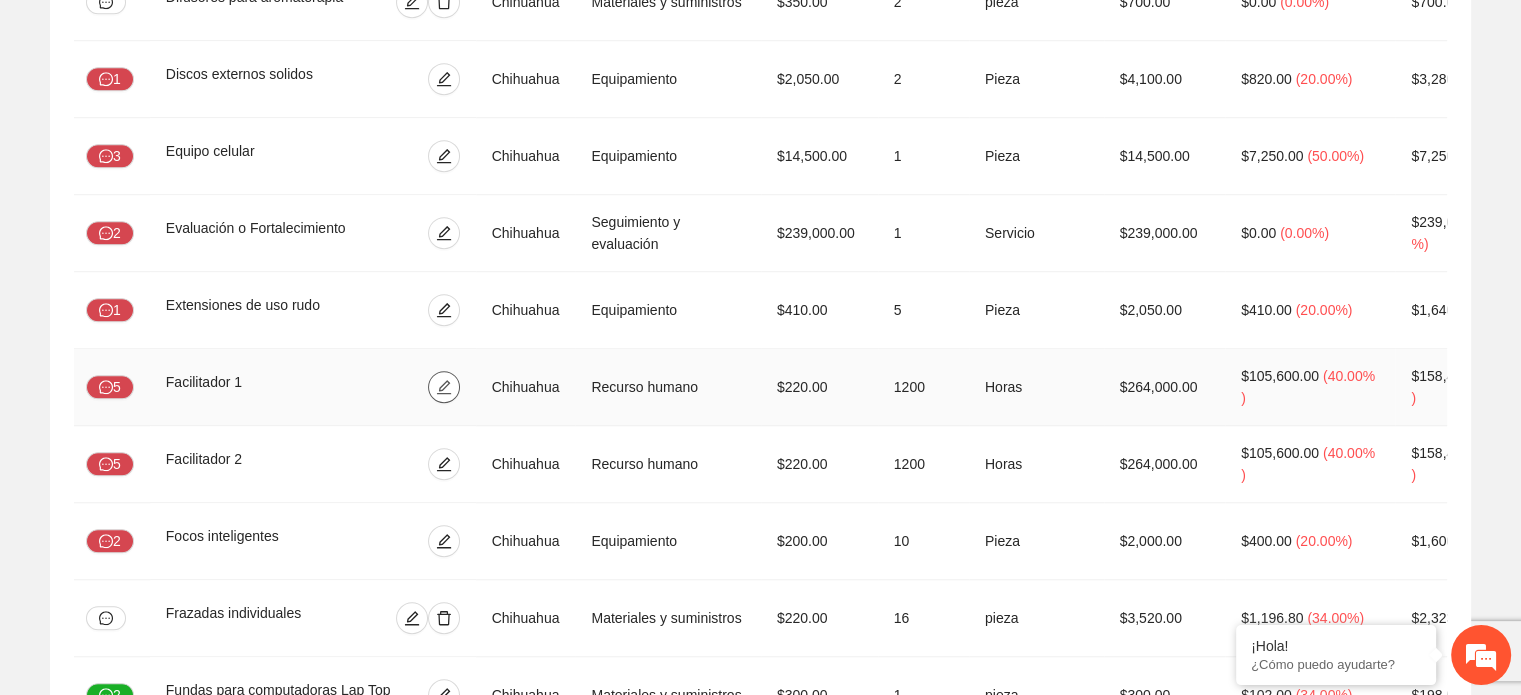 click 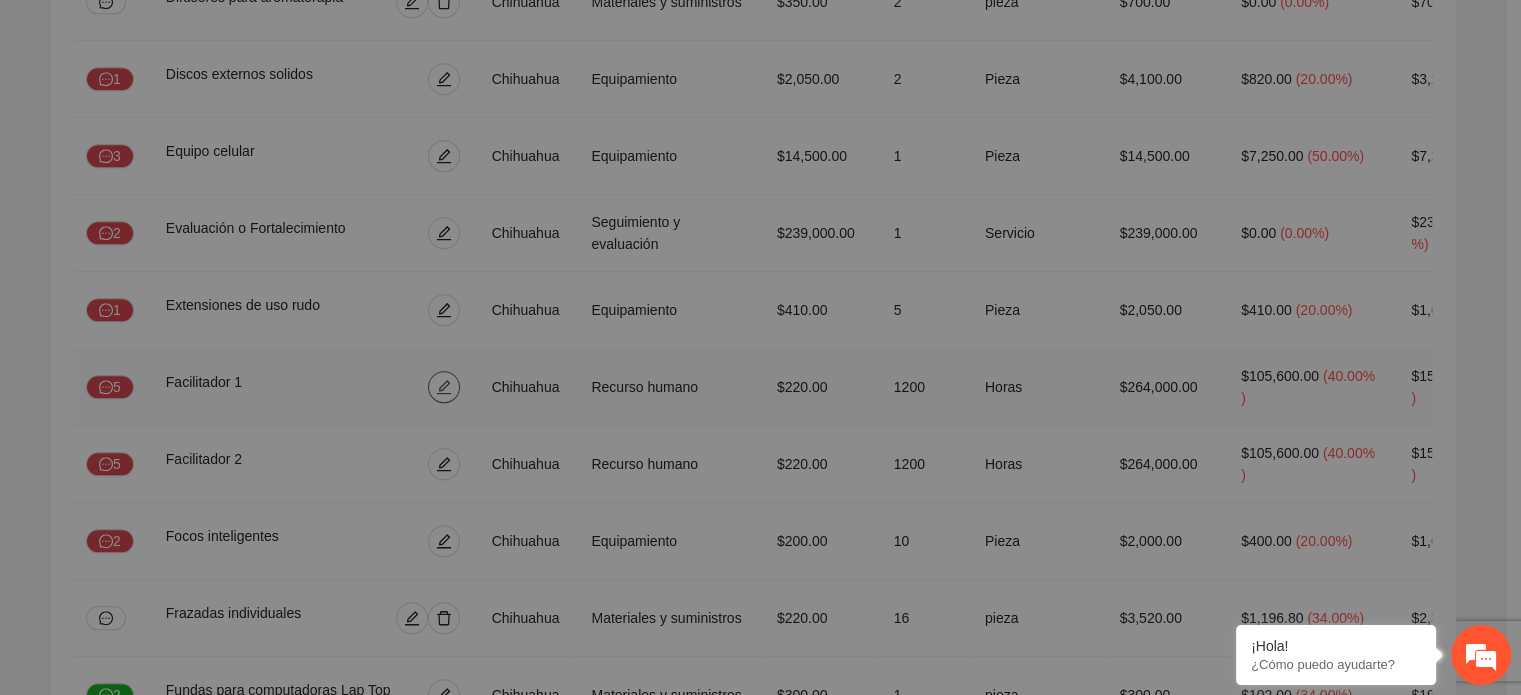 type on "***" 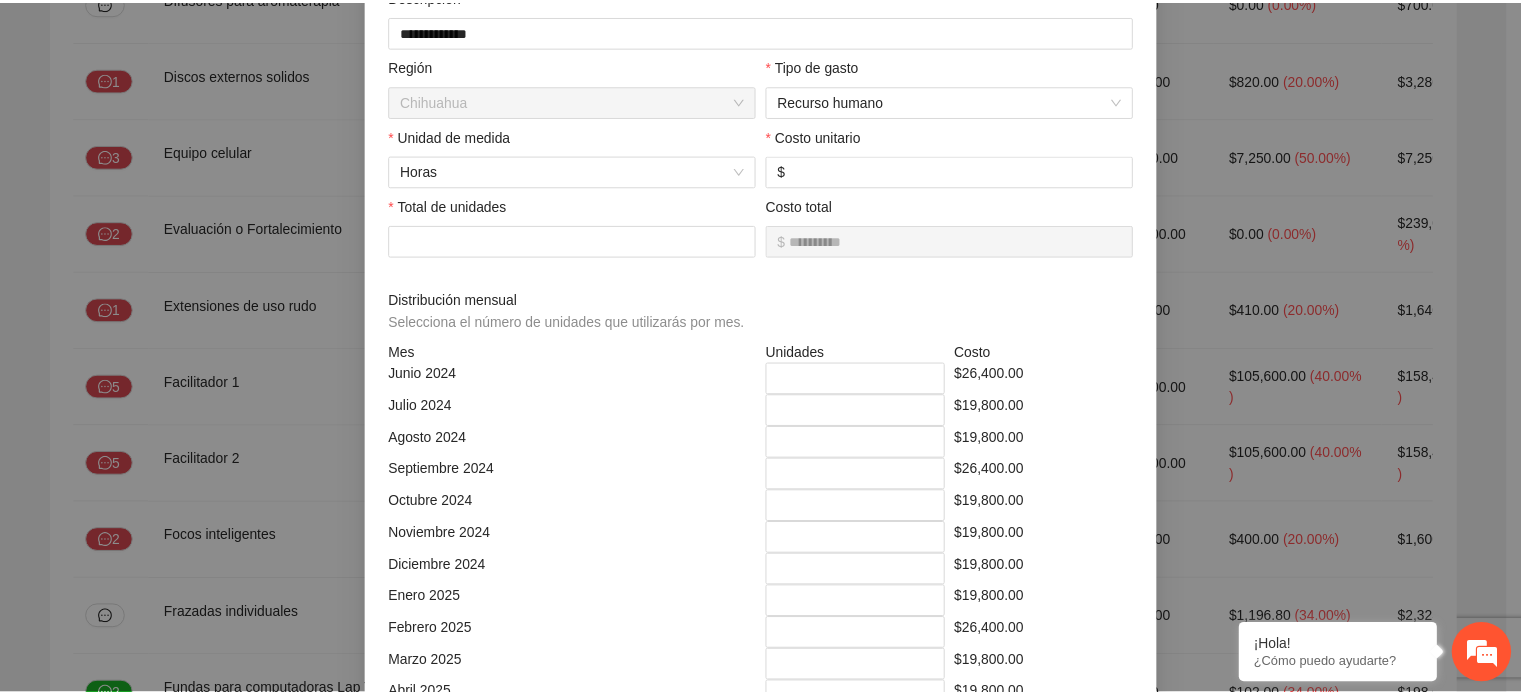 scroll, scrollTop: 0, scrollLeft: 0, axis: both 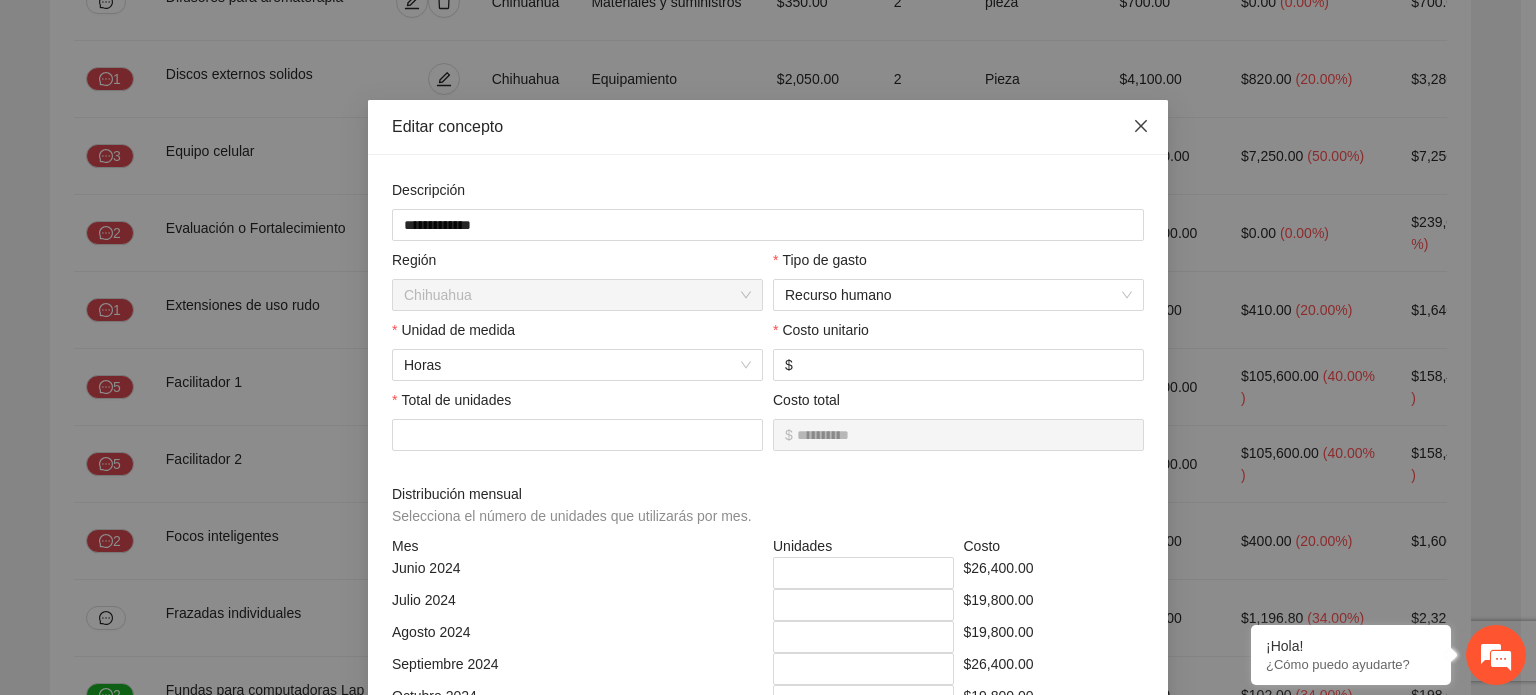 click 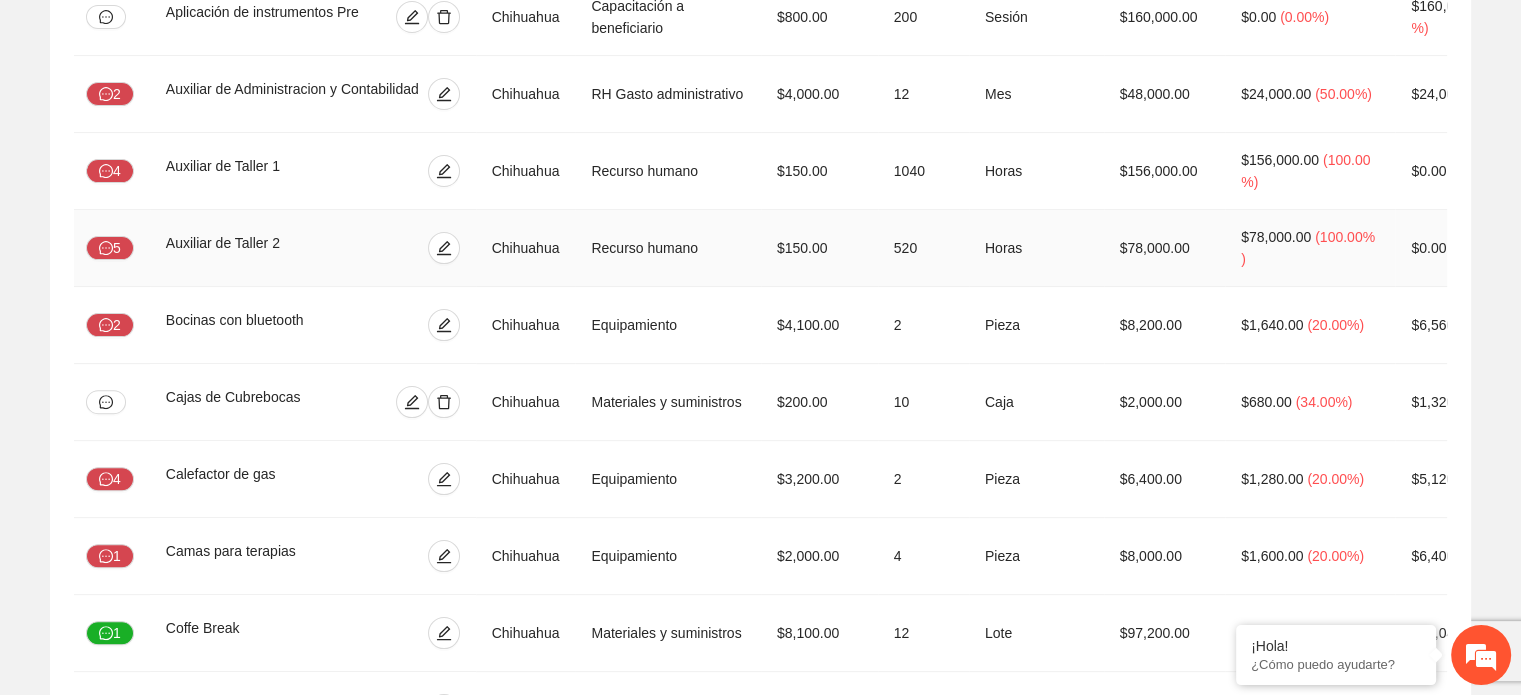 scroll, scrollTop: 0, scrollLeft: 0, axis: both 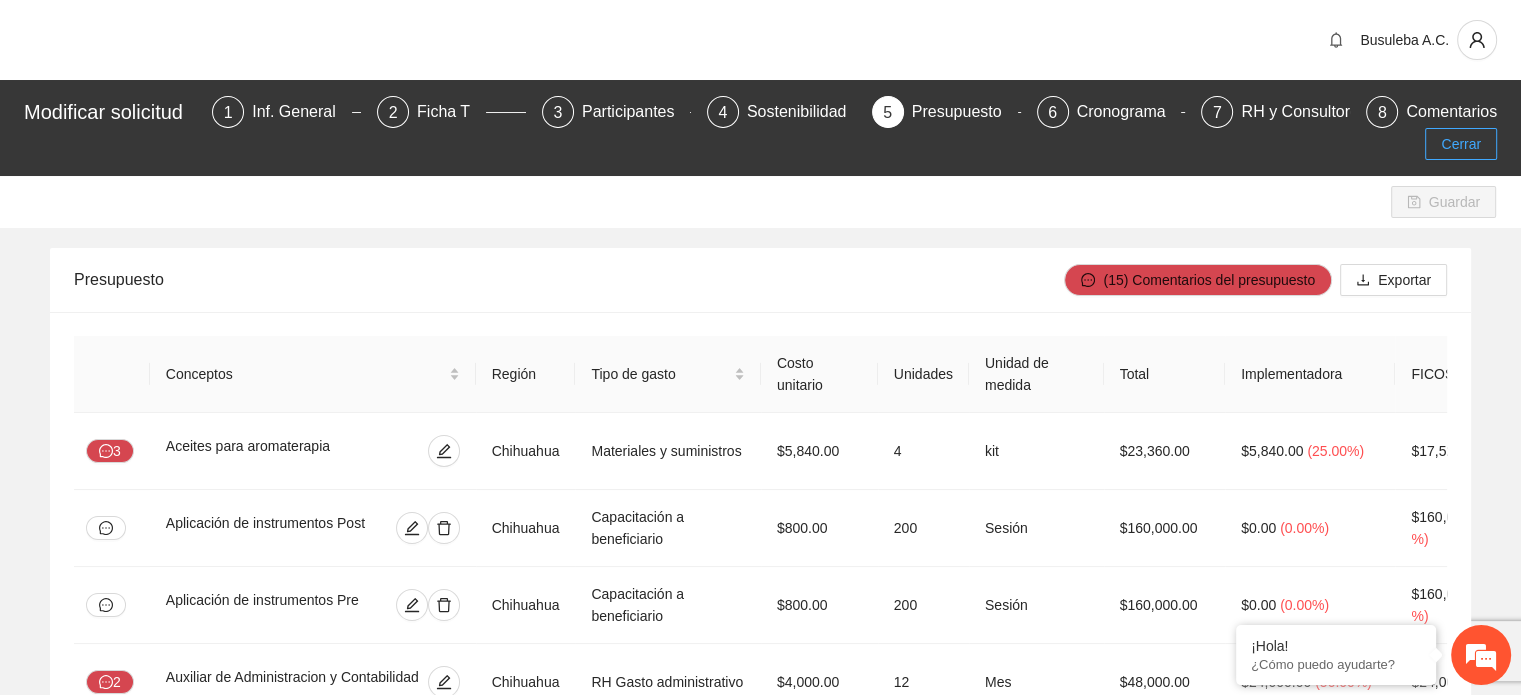 click on "Cerrar" at bounding box center [1461, 144] 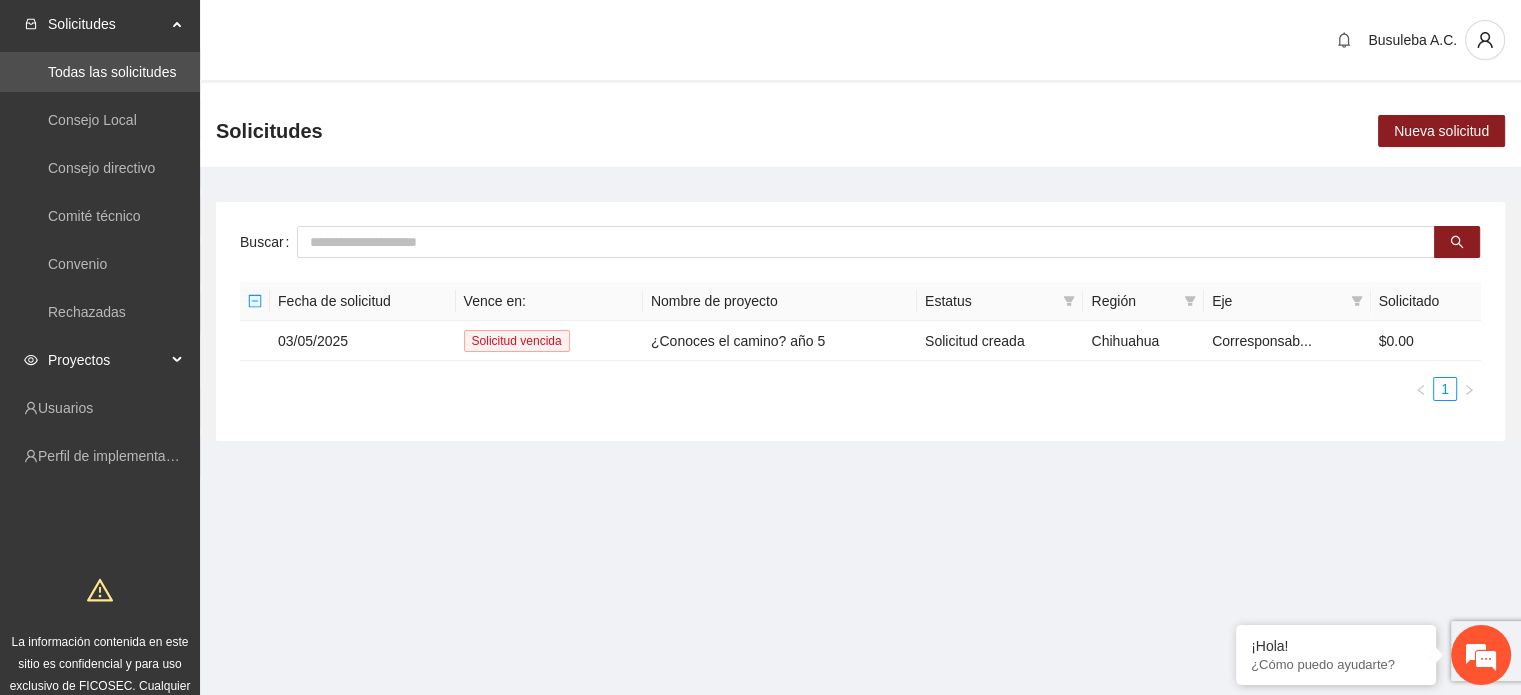 click on "Proyectos" at bounding box center [107, 360] 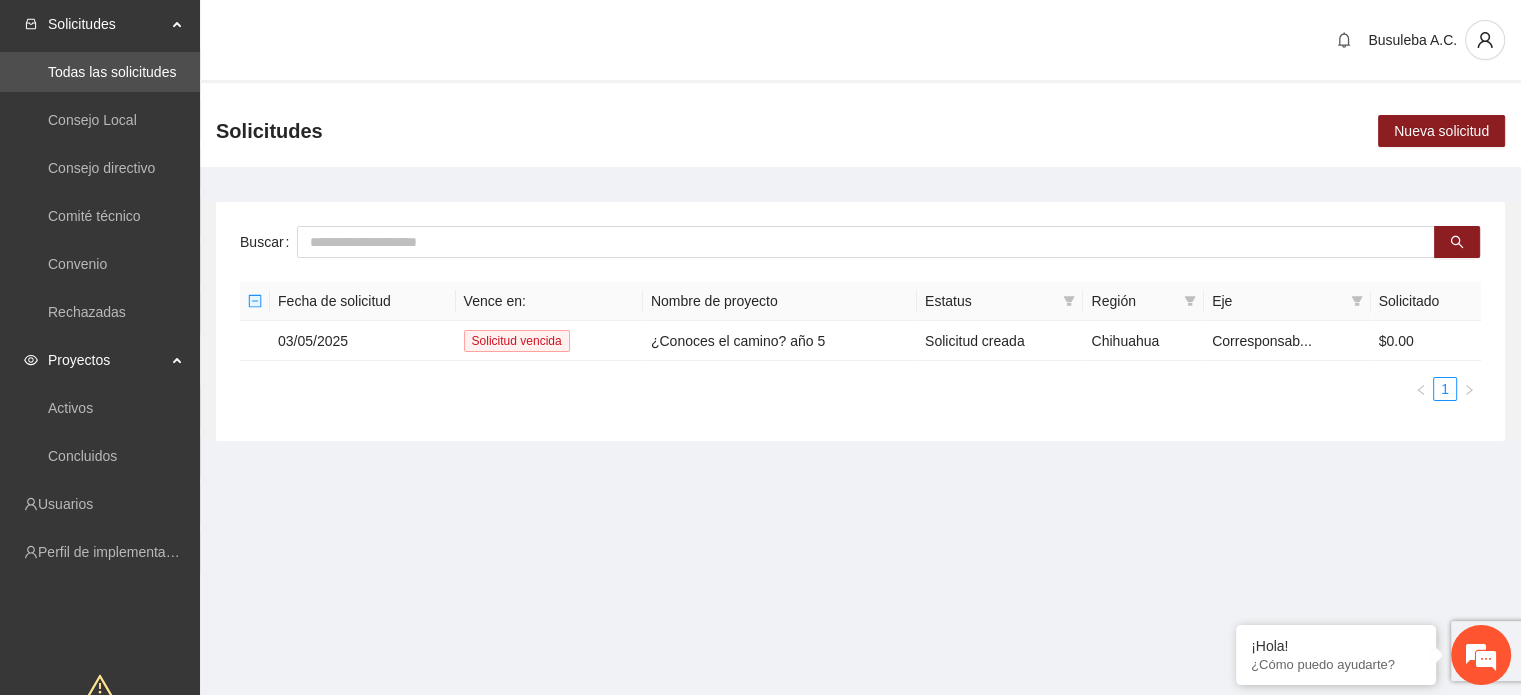 click on "Buscar Fecha de solicitud Vence en: Nombre de proyecto Estatus Región Eje Solicitado [DD]/[MONTH]/[YYYY] Solicitud vencida ¿Conoces el camino? año 5 Solicitud creada Chihuahua Corresponsab... $[PRICE] 1" at bounding box center [860, 314] 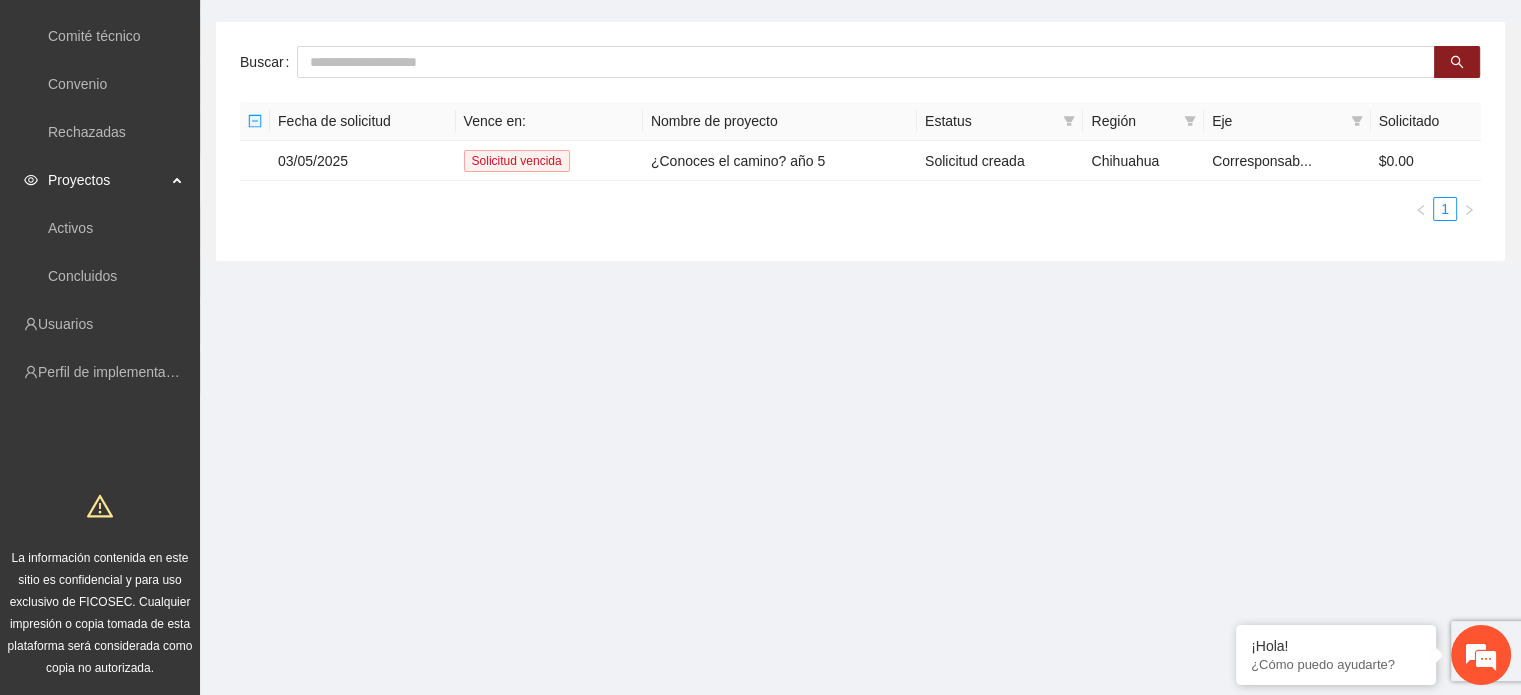 scroll, scrollTop: 0, scrollLeft: 0, axis: both 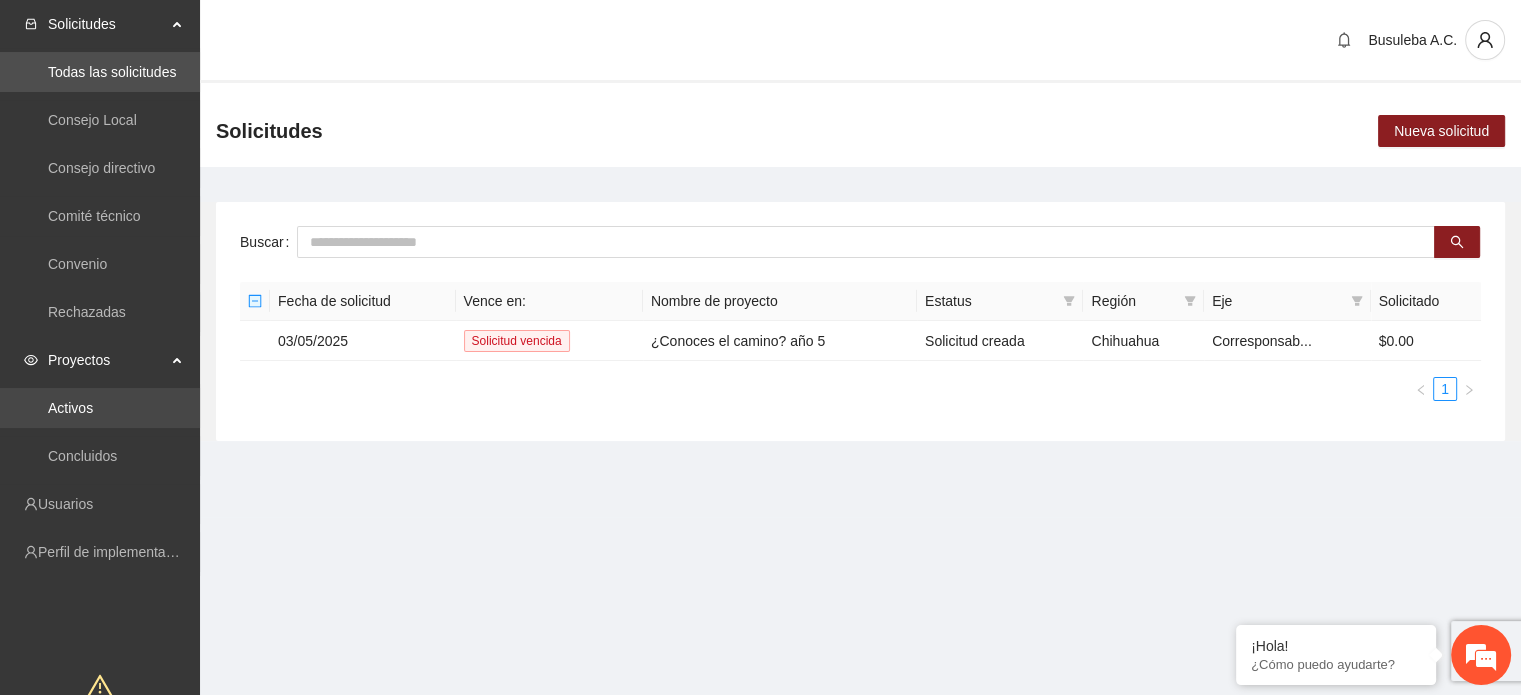 click on "Activos" at bounding box center [70, 408] 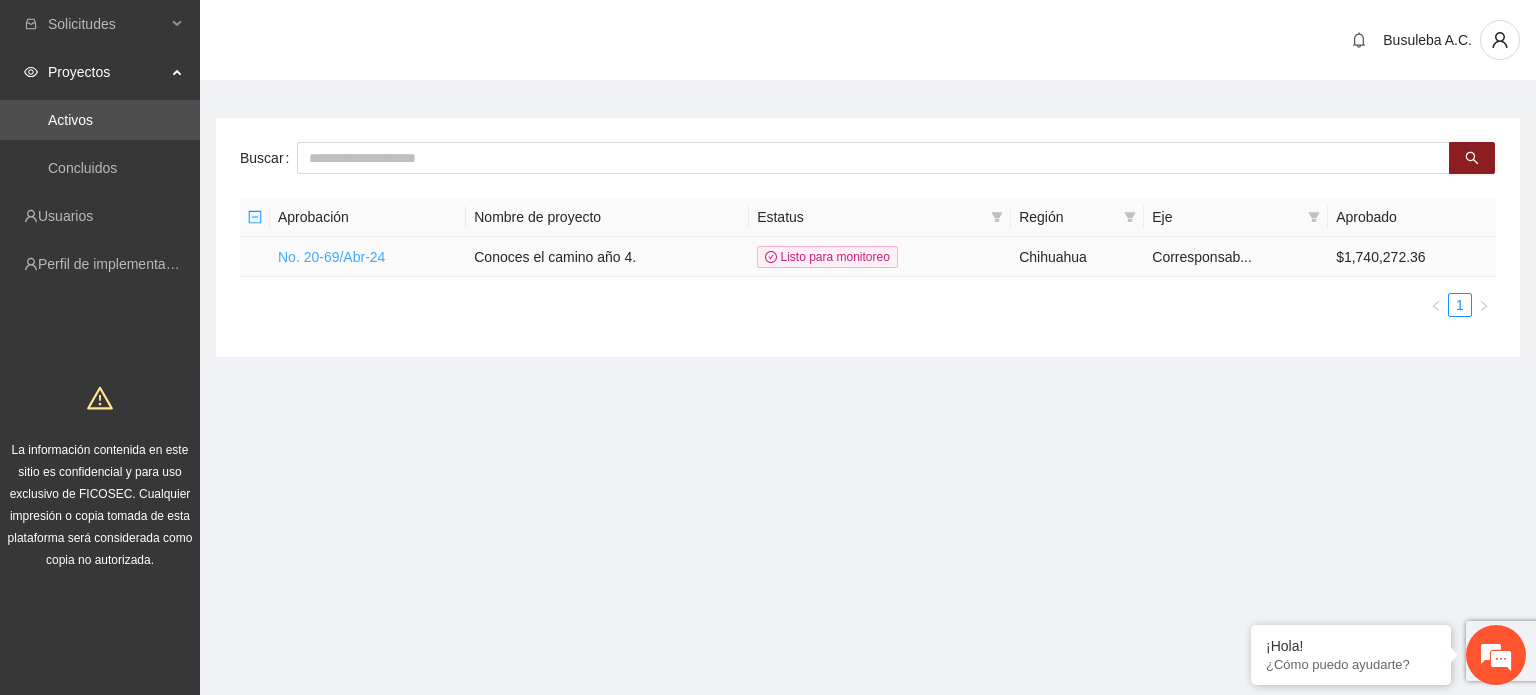 click on "No. 20-69/Abr-24" at bounding box center [331, 257] 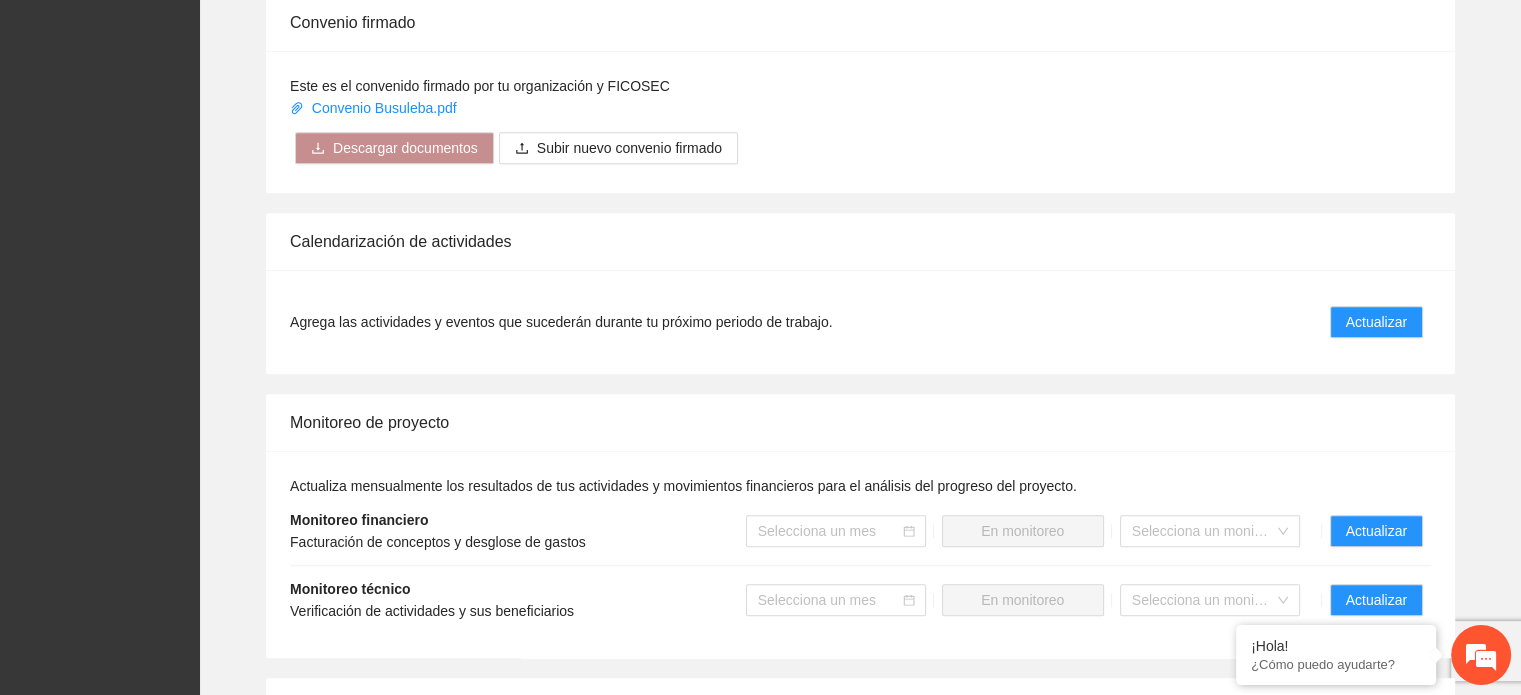 scroll, scrollTop: 1415, scrollLeft: 0, axis: vertical 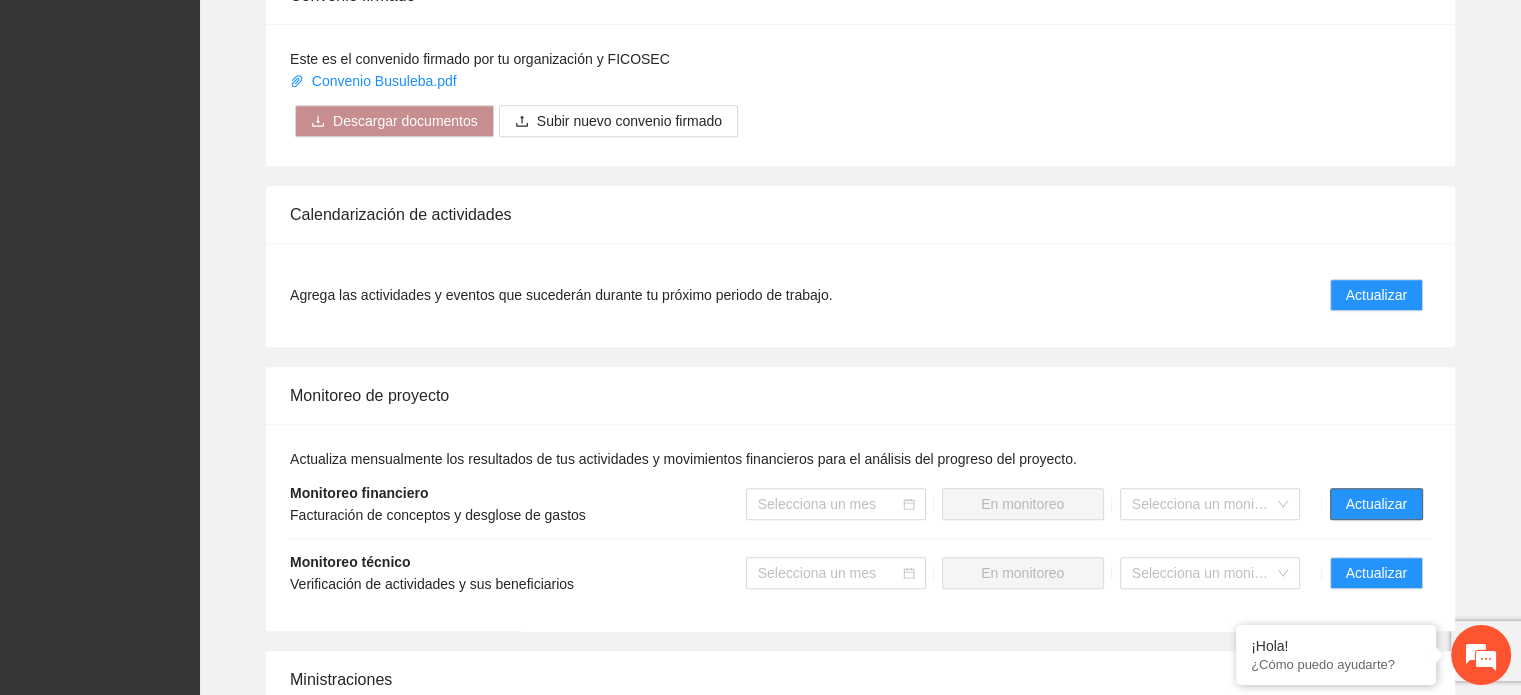 click on "Actualizar" at bounding box center [1376, 504] 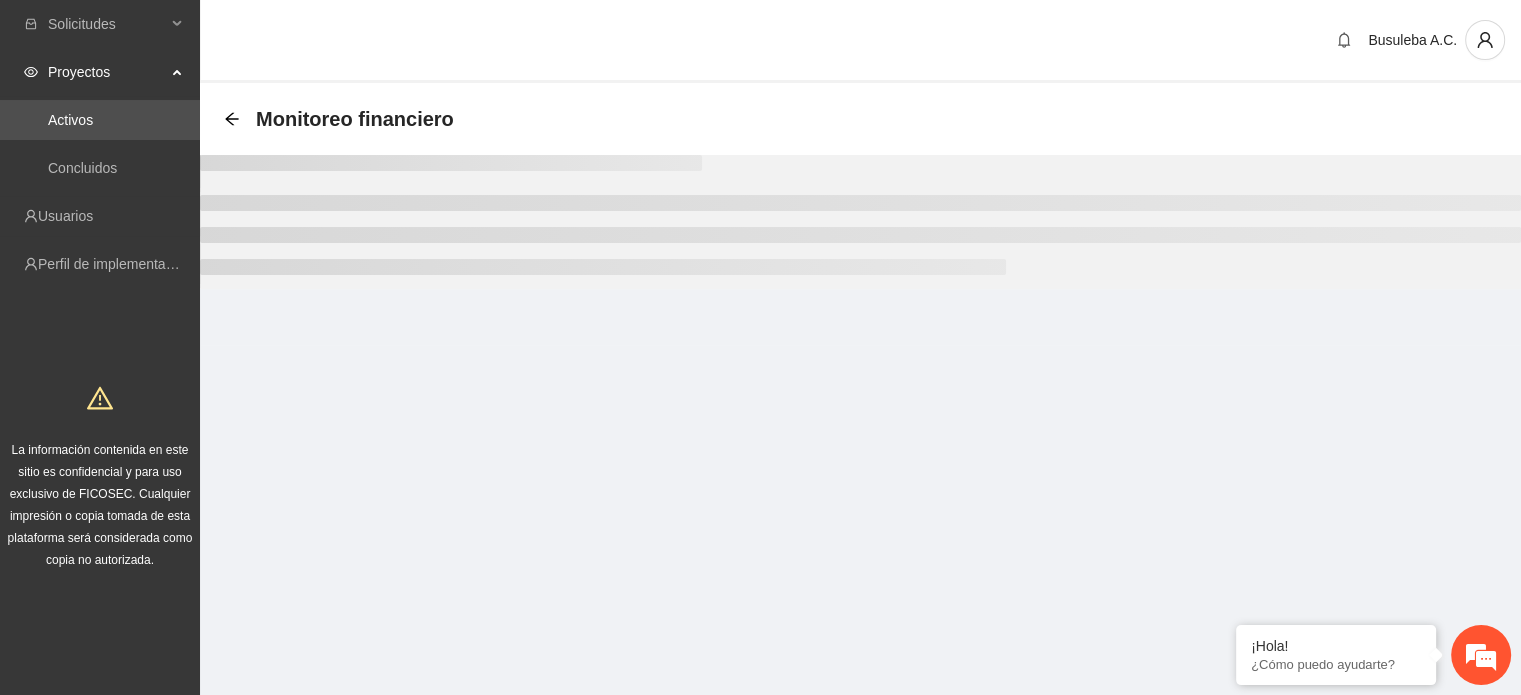 scroll, scrollTop: 0, scrollLeft: 0, axis: both 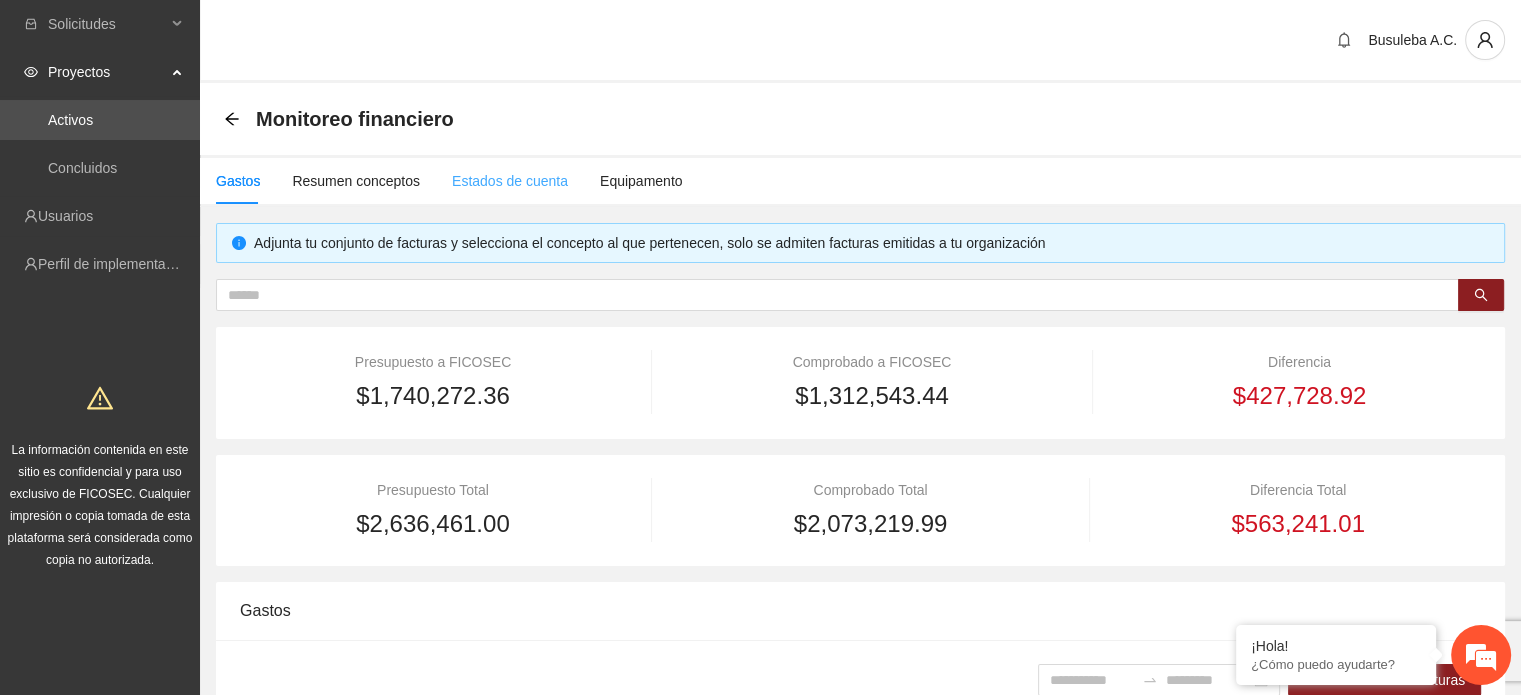 click on "Estados de cuenta" at bounding box center [510, 181] 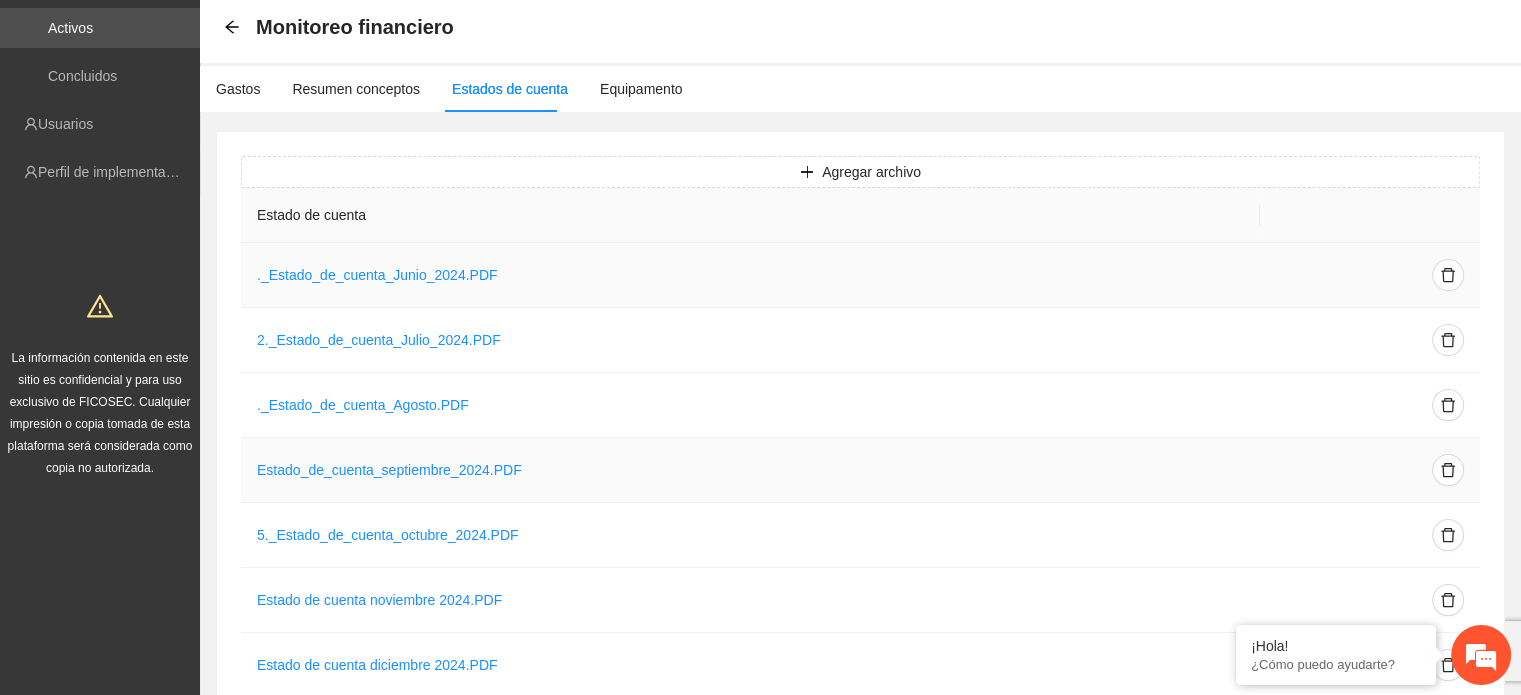 scroll, scrollTop: 92, scrollLeft: 0, axis: vertical 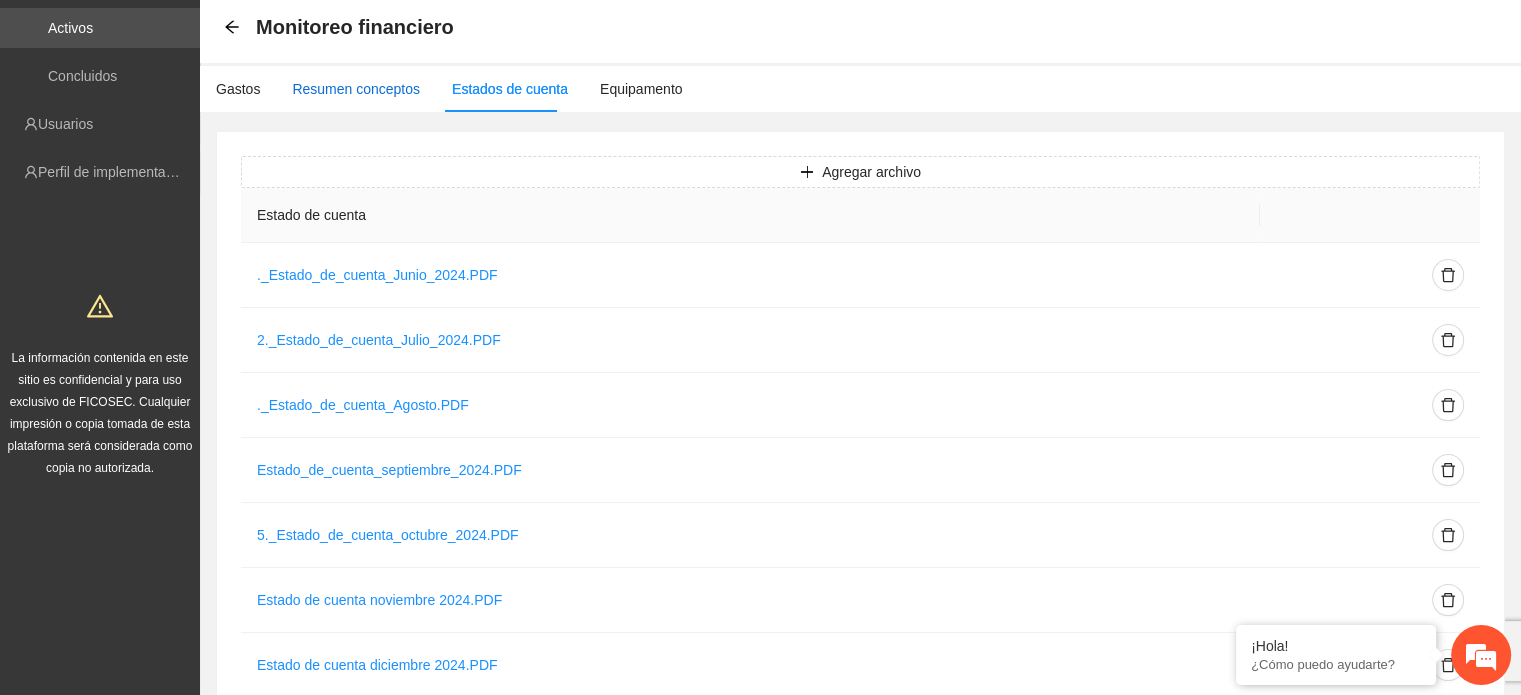 click on "Resumen conceptos" at bounding box center (356, 89) 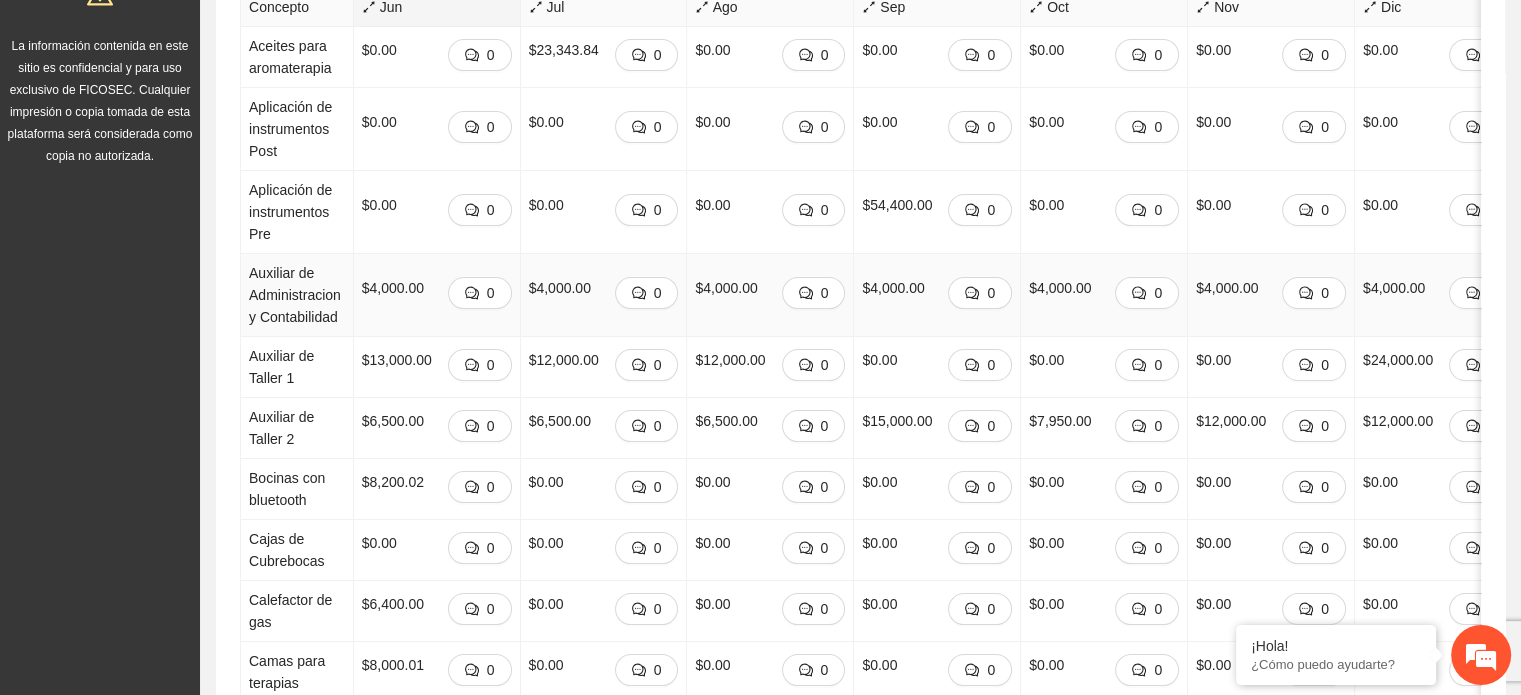 scroll, scrollTop: 403, scrollLeft: 0, axis: vertical 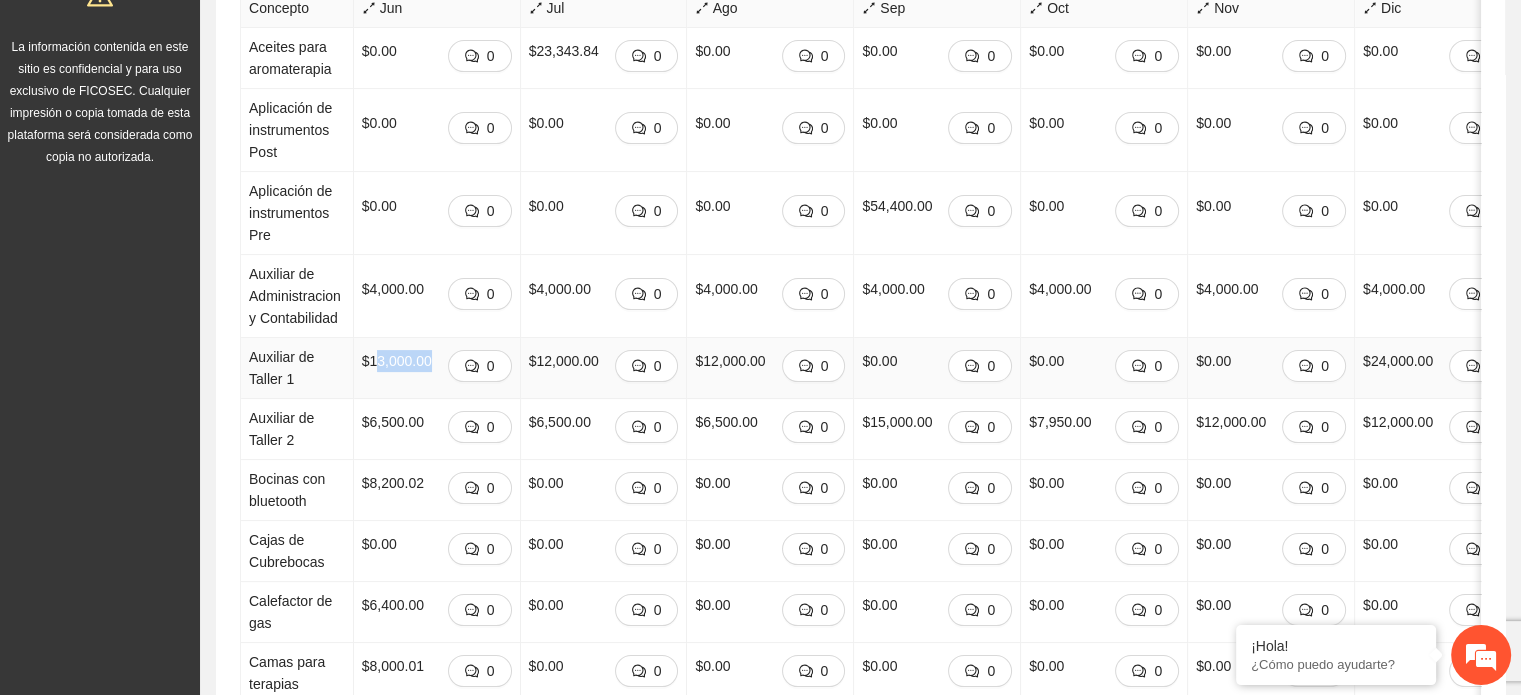 drag, startPoint x: 376, startPoint y: 360, endPoint x: 424, endPoint y: 361, distance: 48.010414 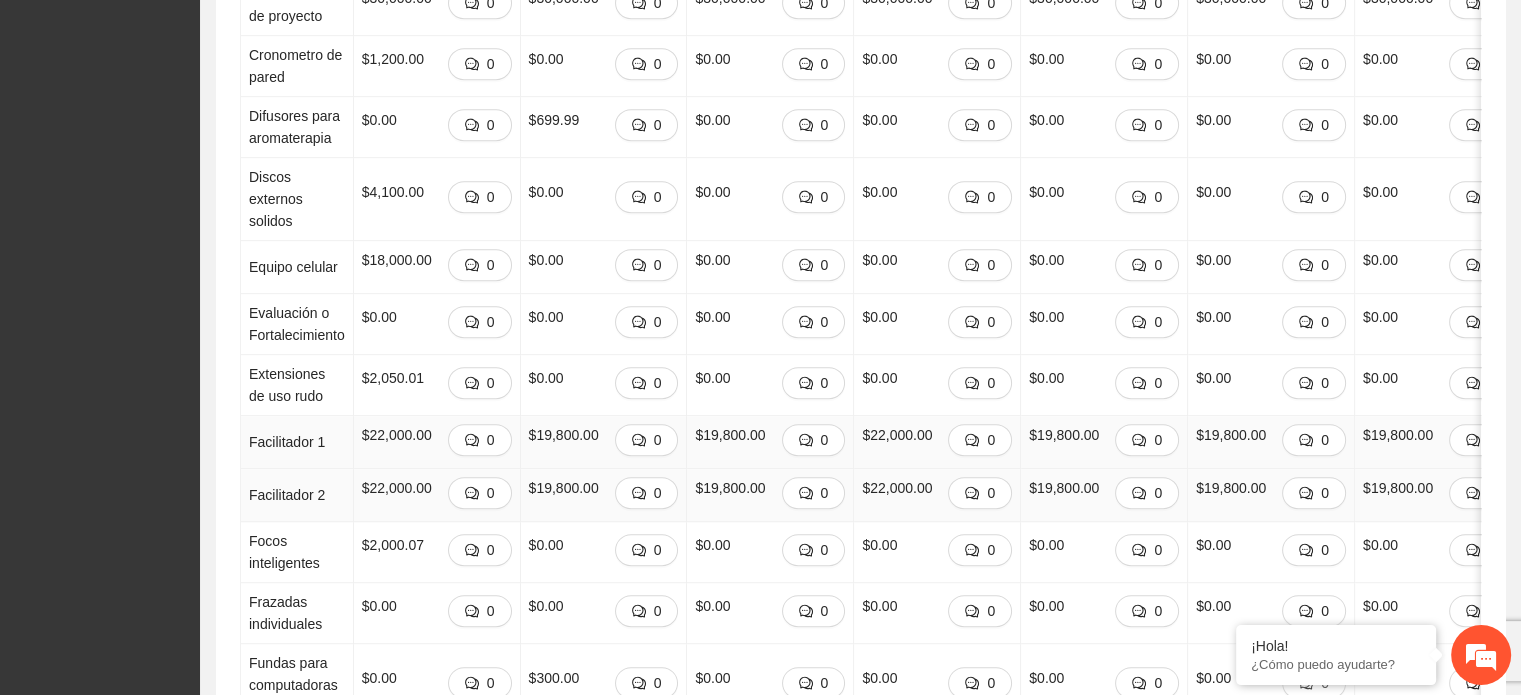 scroll, scrollTop: 1300, scrollLeft: 0, axis: vertical 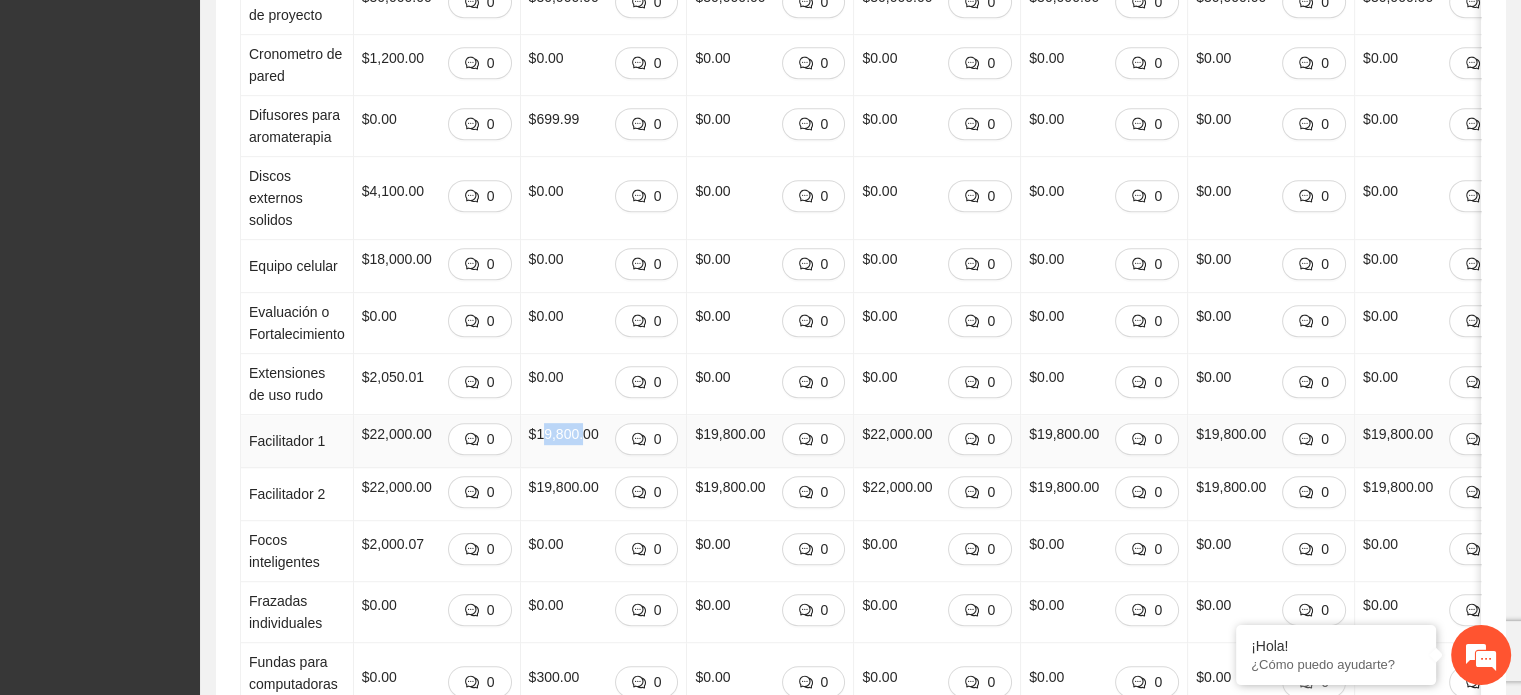 drag, startPoint x: 540, startPoint y: 431, endPoint x: 577, endPoint y: 431, distance: 37 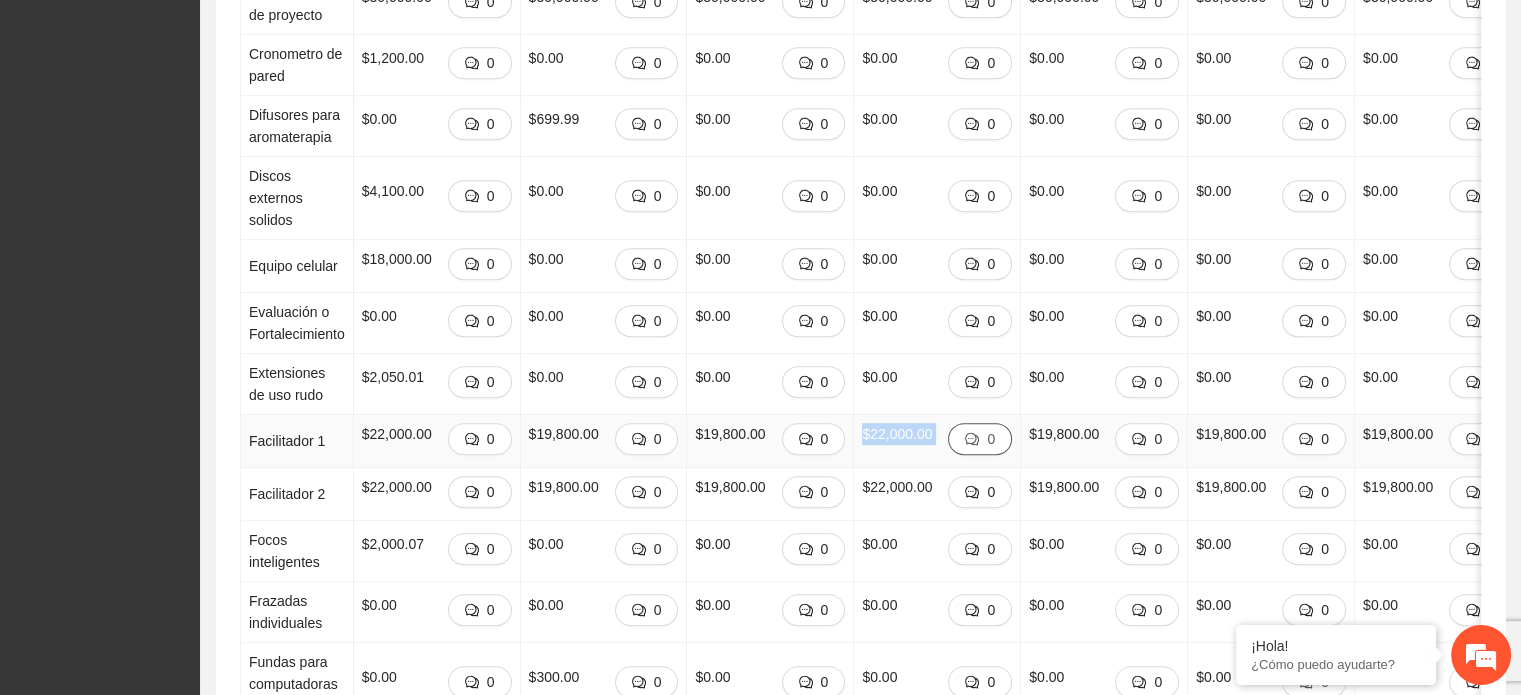 drag, startPoint x: 852, startPoint y: 427, endPoint x: 936, endPoint y: 430, distance: 84.05355 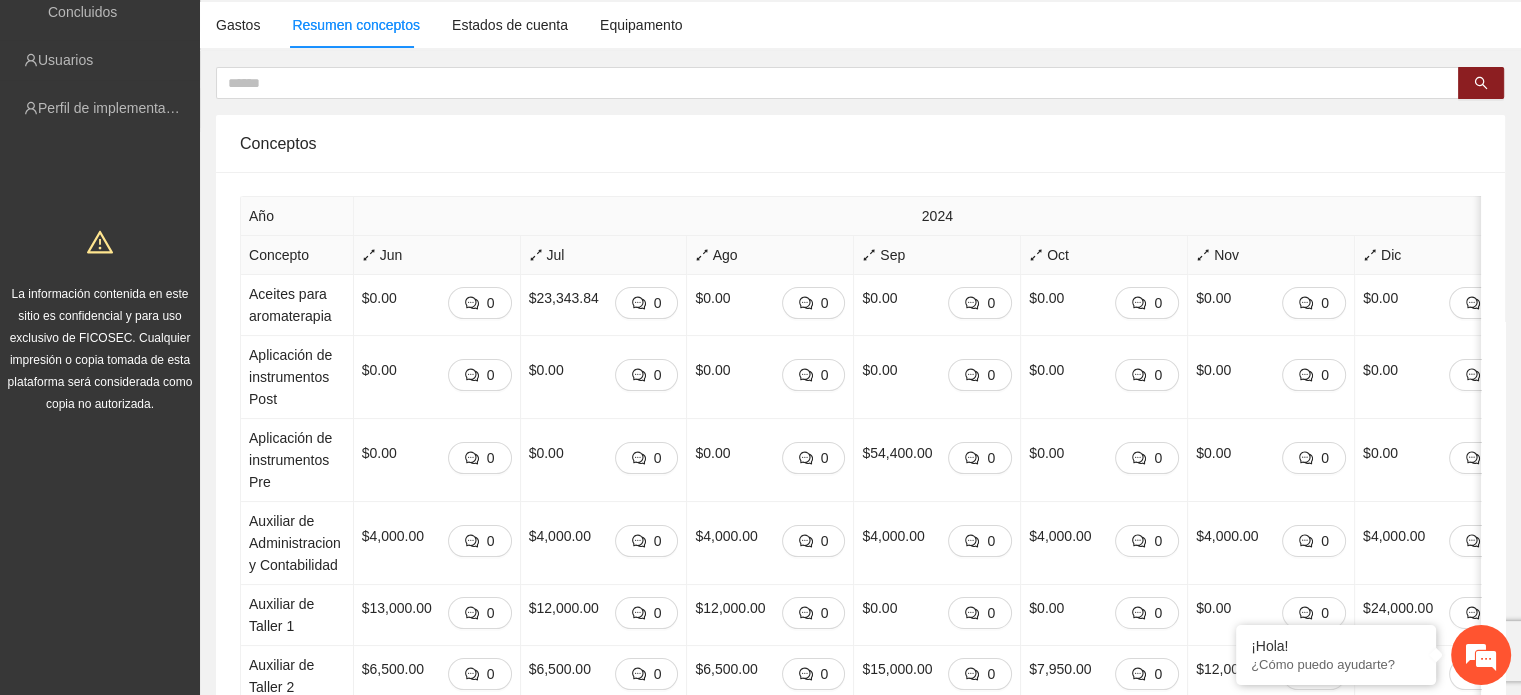 scroll, scrollTop: 152, scrollLeft: 0, axis: vertical 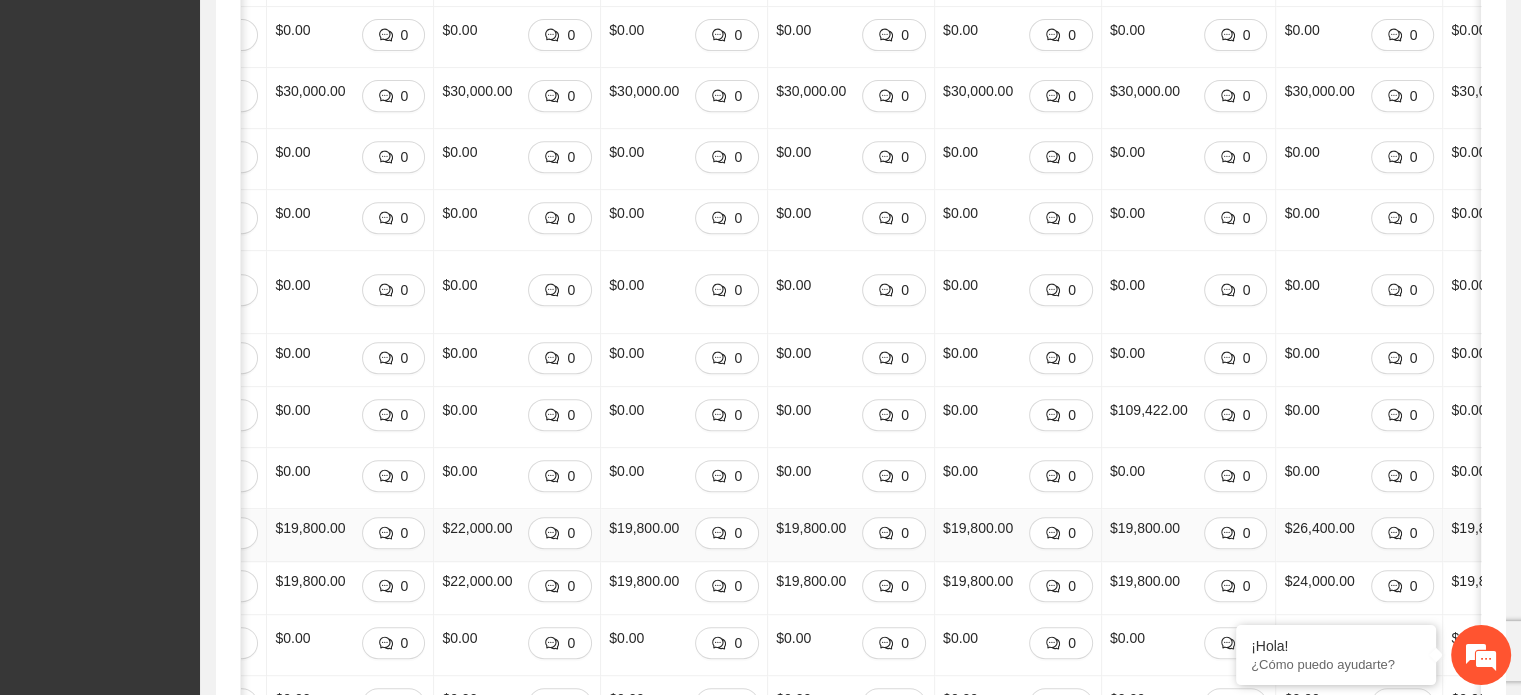 click on "$19,800.00" at bounding box center (1145, 528) 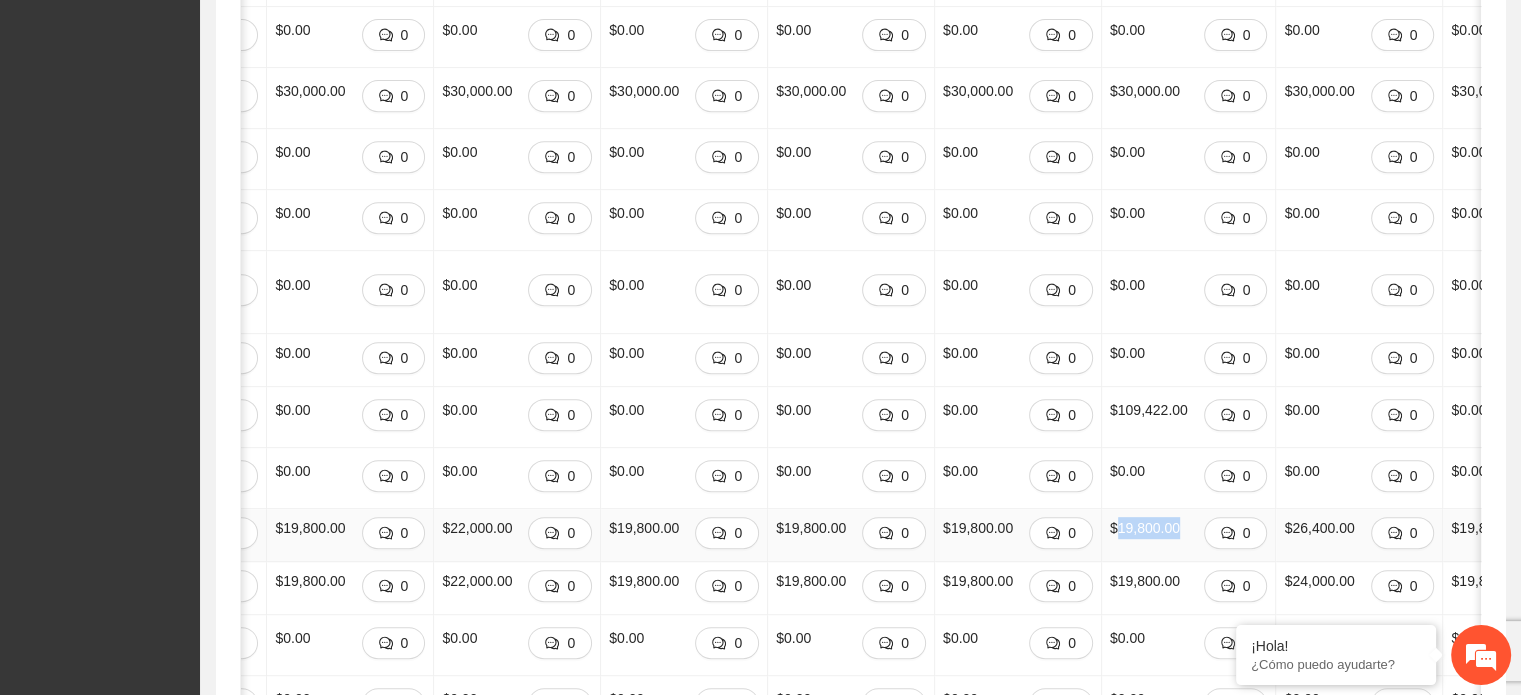 click on "$19,800.00" at bounding box center [1145, 528] 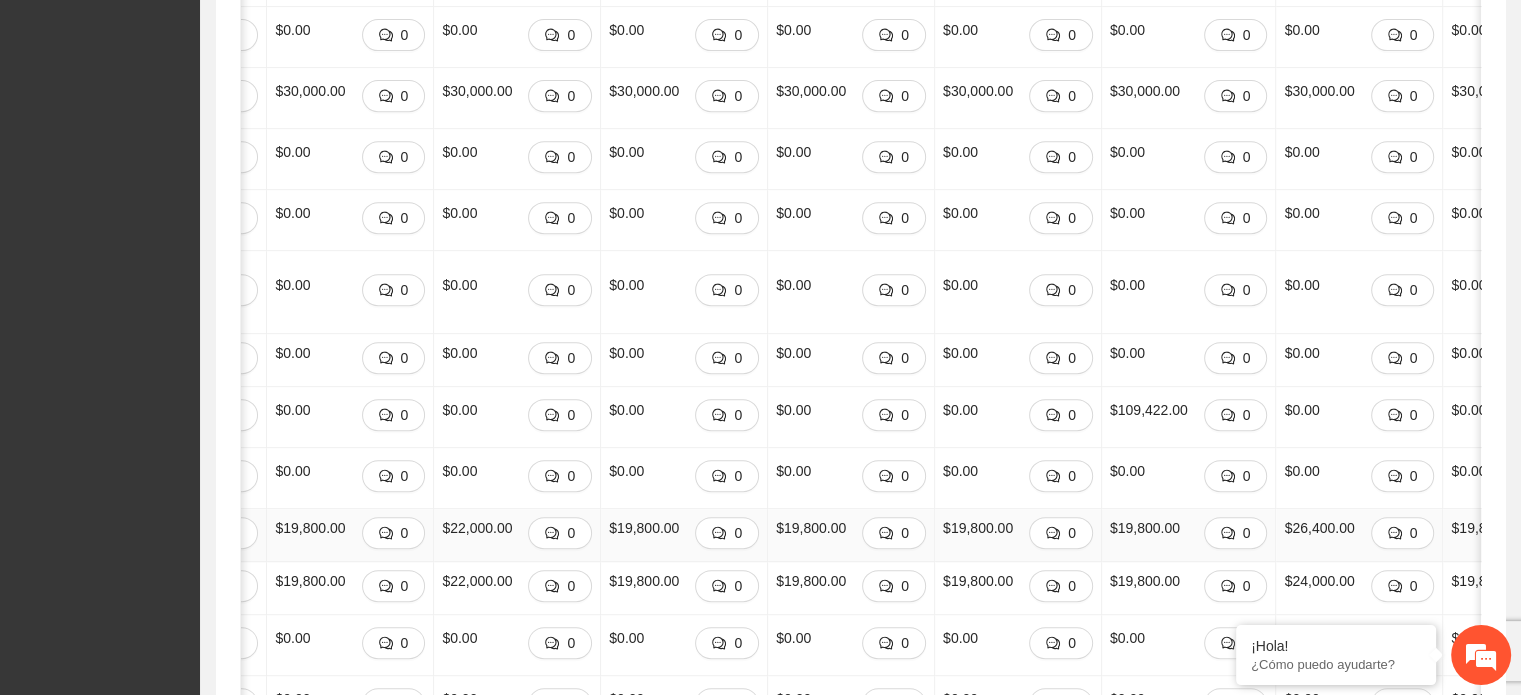 click on "$26,400.00" at bounding box center (1319, 528) 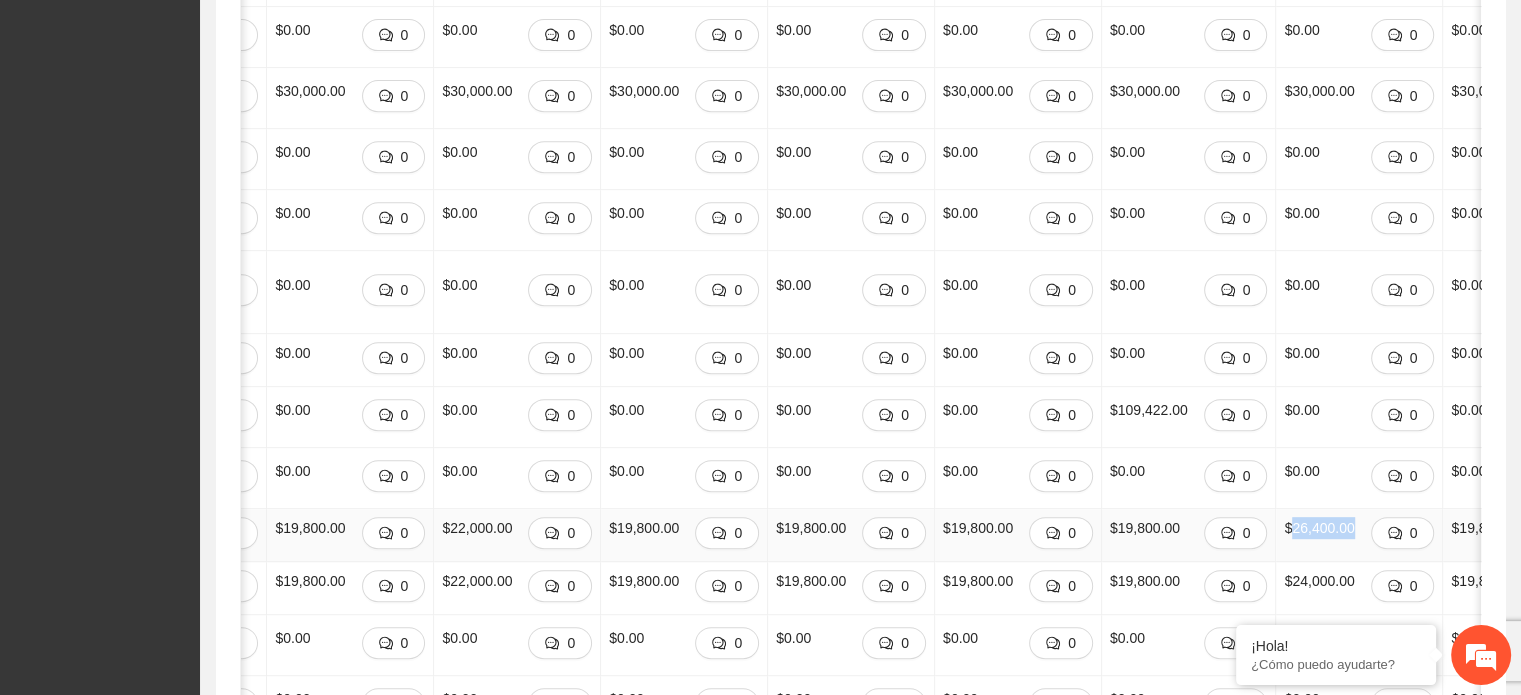 click on "$26,400.00" at bounding box center [1319, 528] 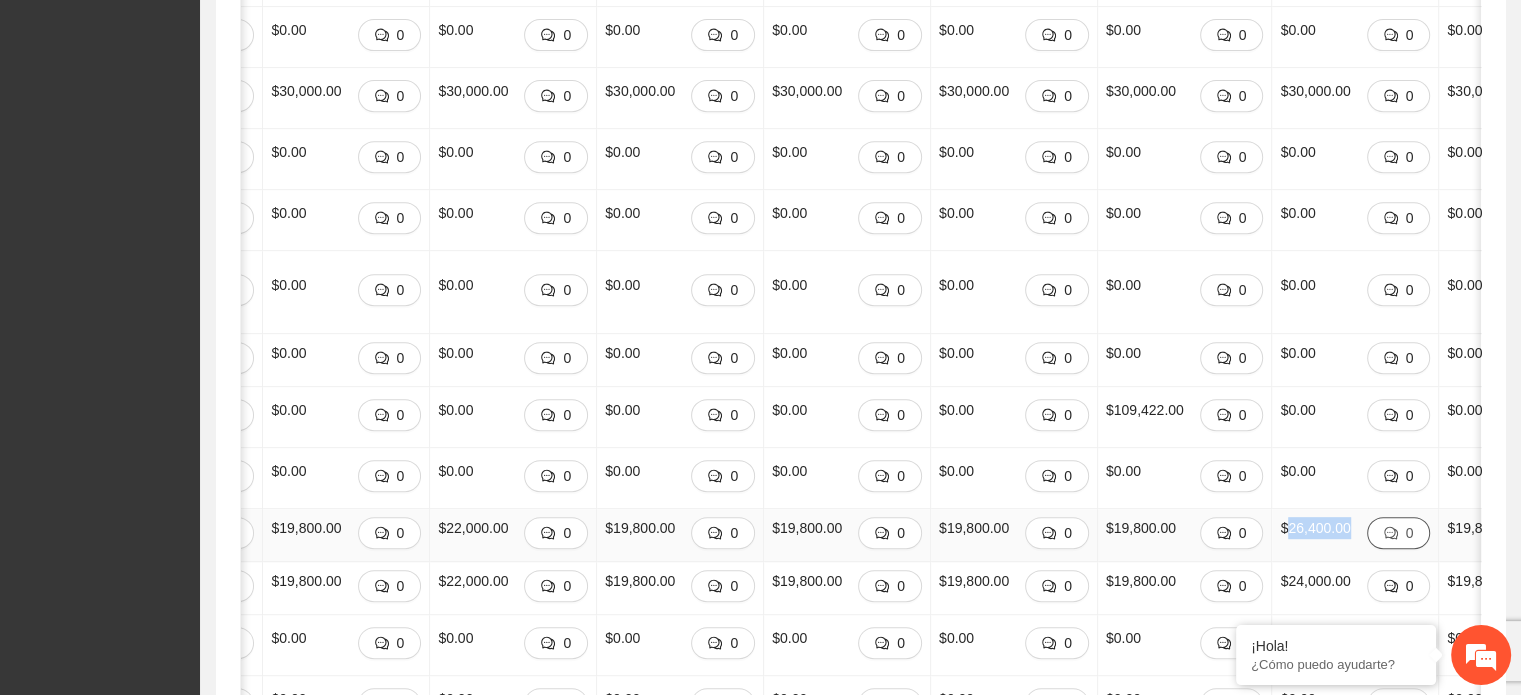 scroll, scrollTop: 0, scrollLeft: 422, axis: horizontal 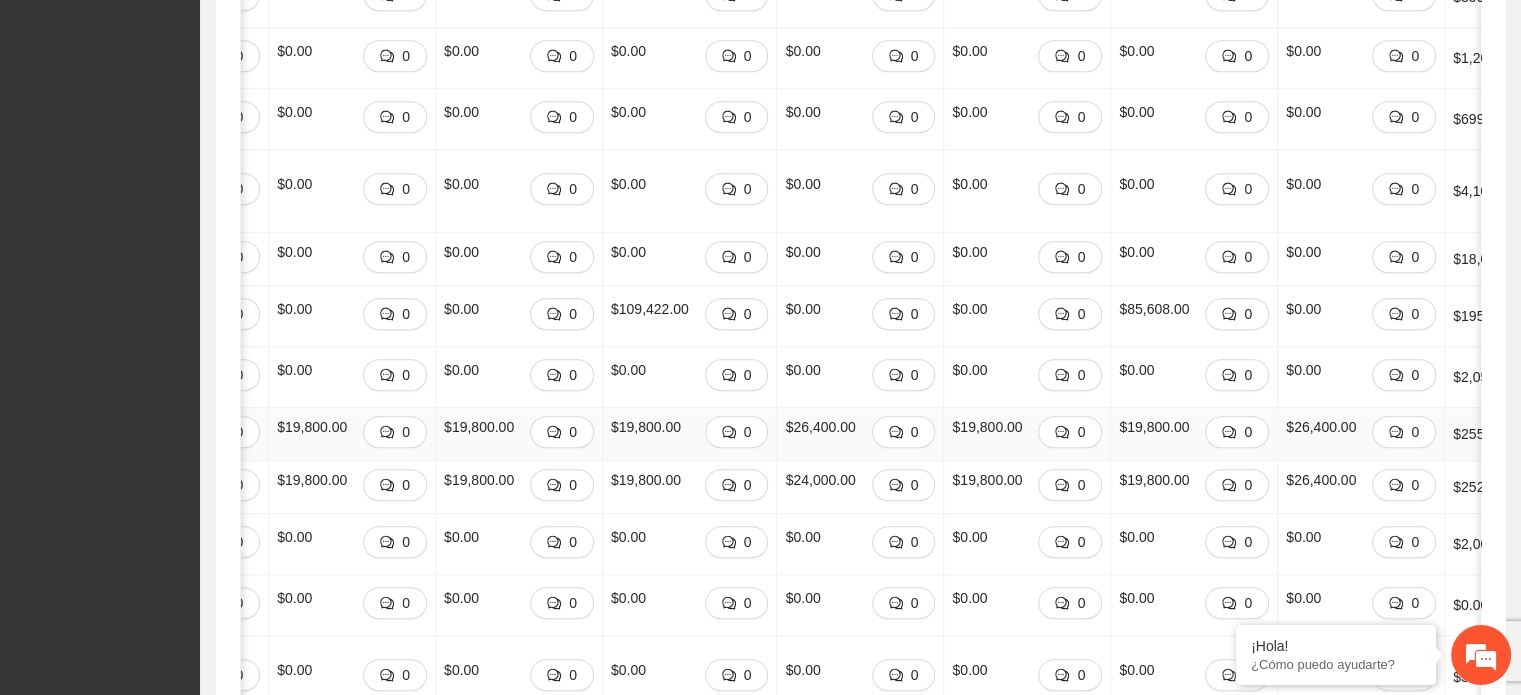 click on "$19,800.00" at bounding box center [1154, 427] 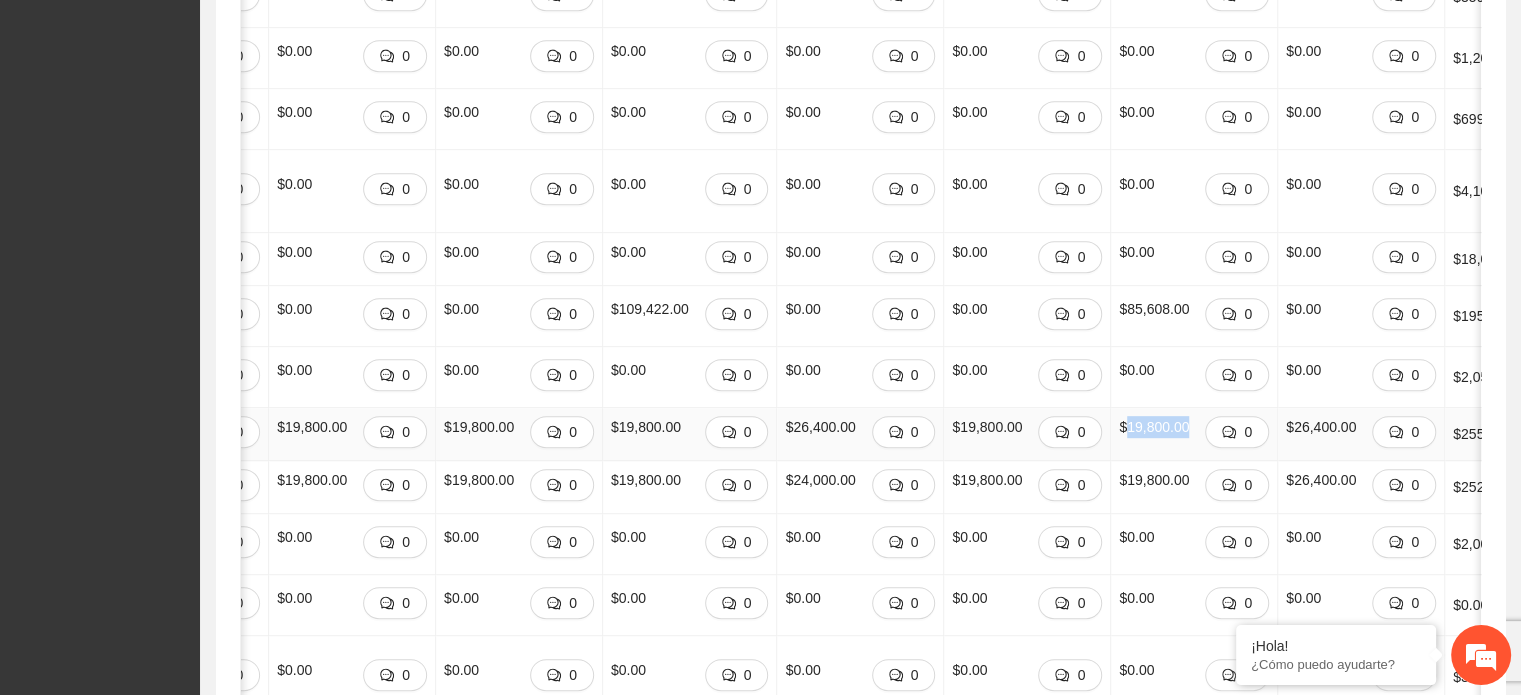 click on "$19,800.00" at bounding box center [1154, 427] 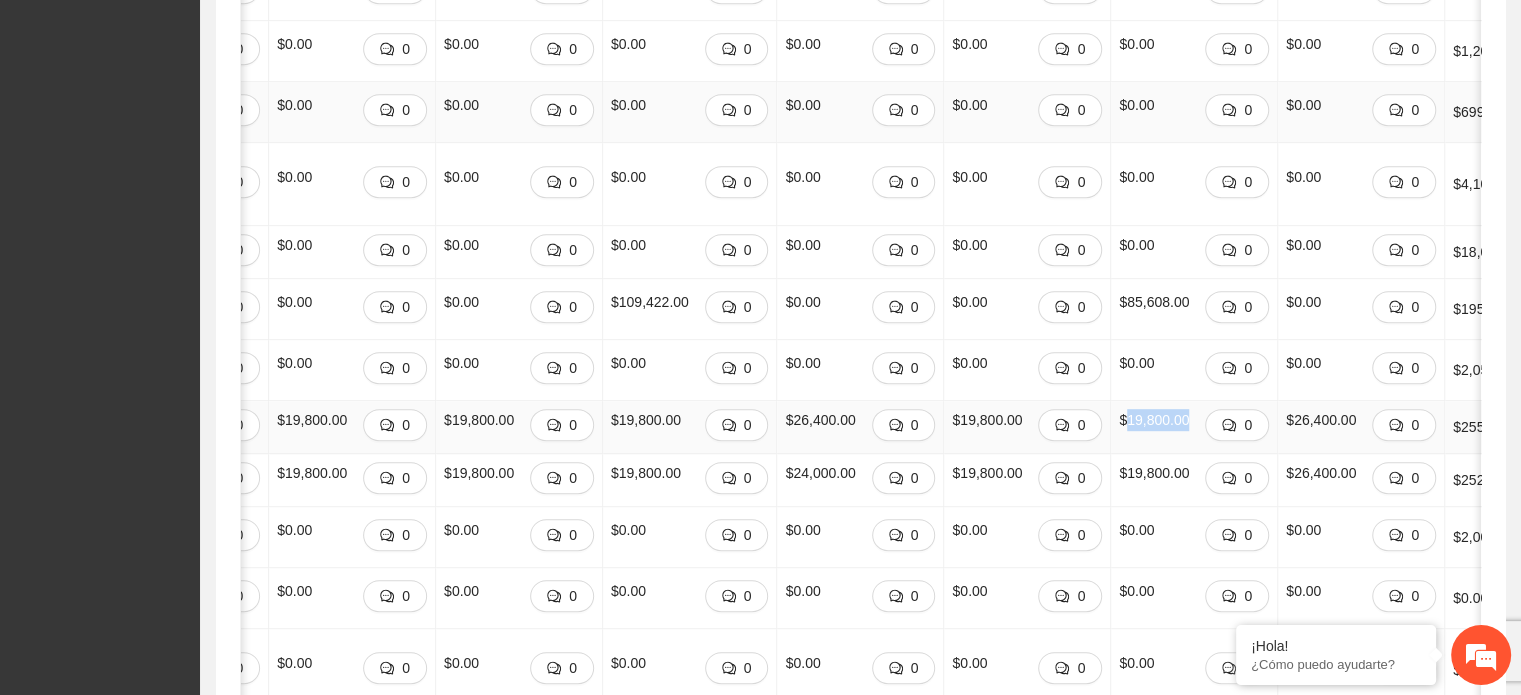 scroll, scrollTop: 1338, scrollLeft: 0, axis: vertical 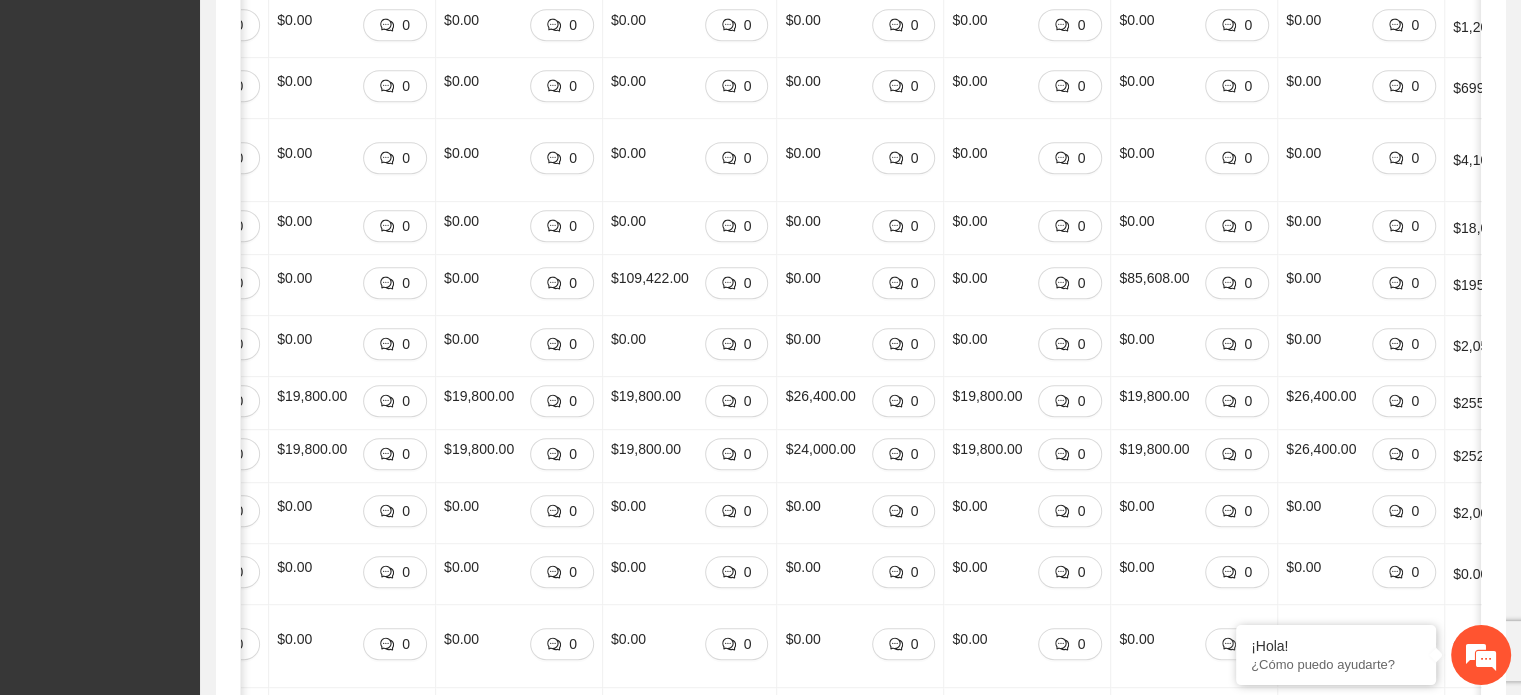 click on "Solicitudes Proyectos Activos Concluidos Usuarios Perfil de implementadora La información contenida en este sitio es confidencial y para uso exclusivo de FICOSEC. Cualquier impresión o copia tomada de esta plataforma será considerada como copia no autorizada." at bounding box center [100, 534] 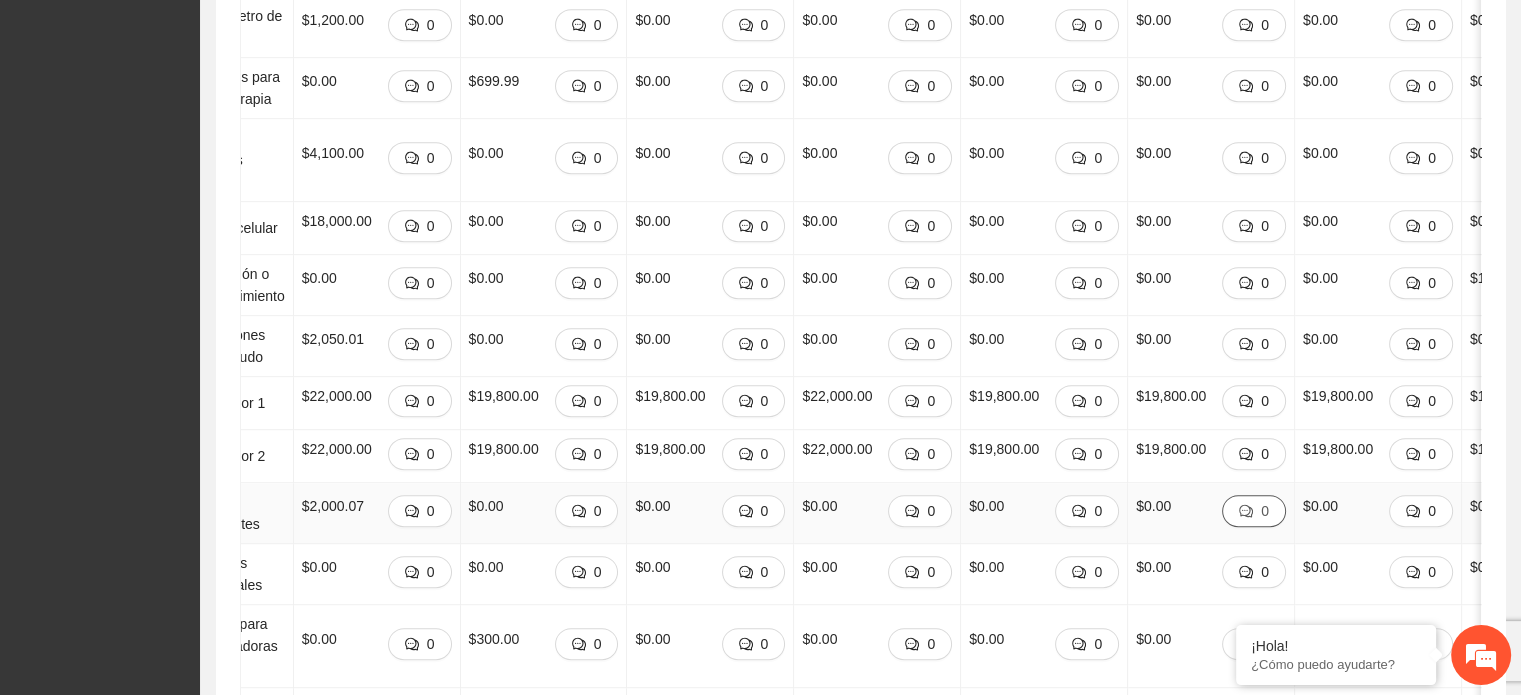 scroll, scrollTop: 0, scrollLeft: 0, axis: both 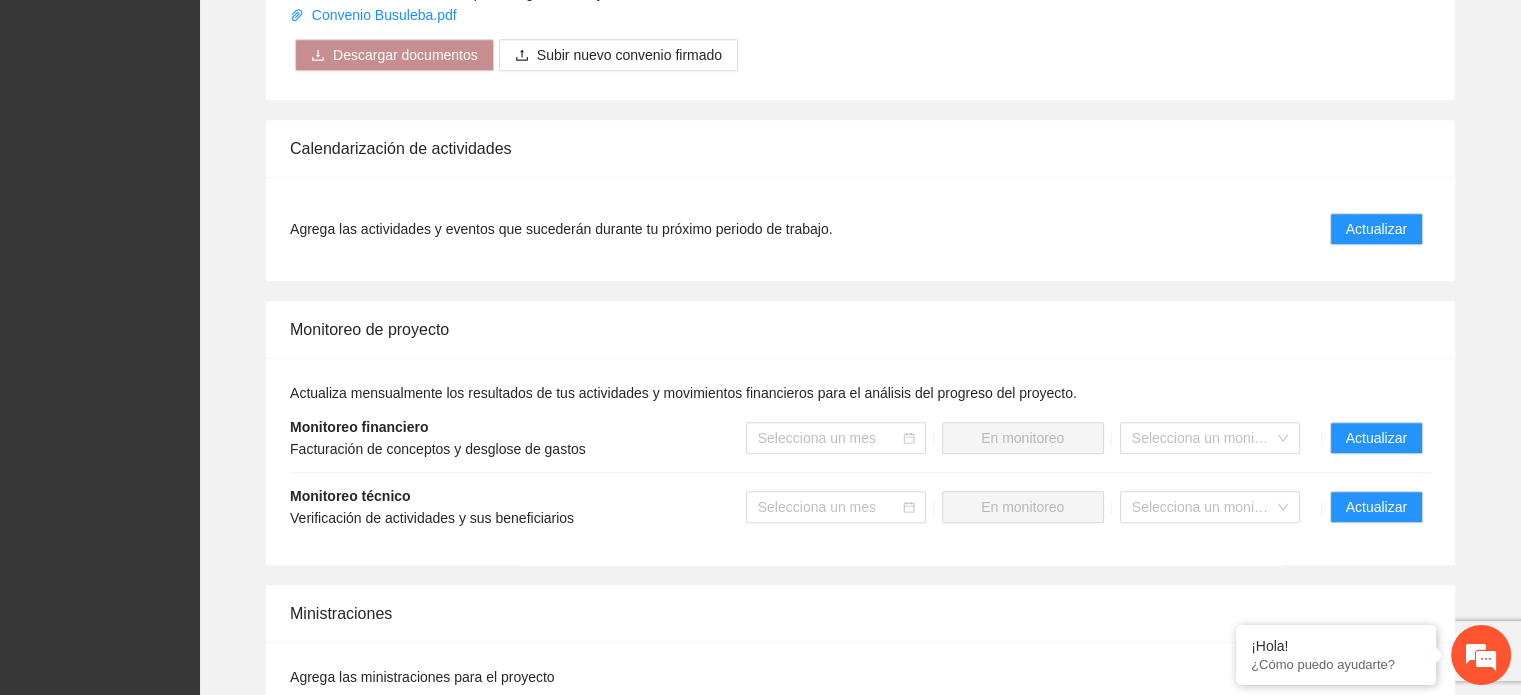 click on "Monitoreo financiero Facturación de conceptos y desglose de gastos Selecciona un mes En monitoreo Selecciona un monitorista Actualizar" at bounding box center [860, 438] 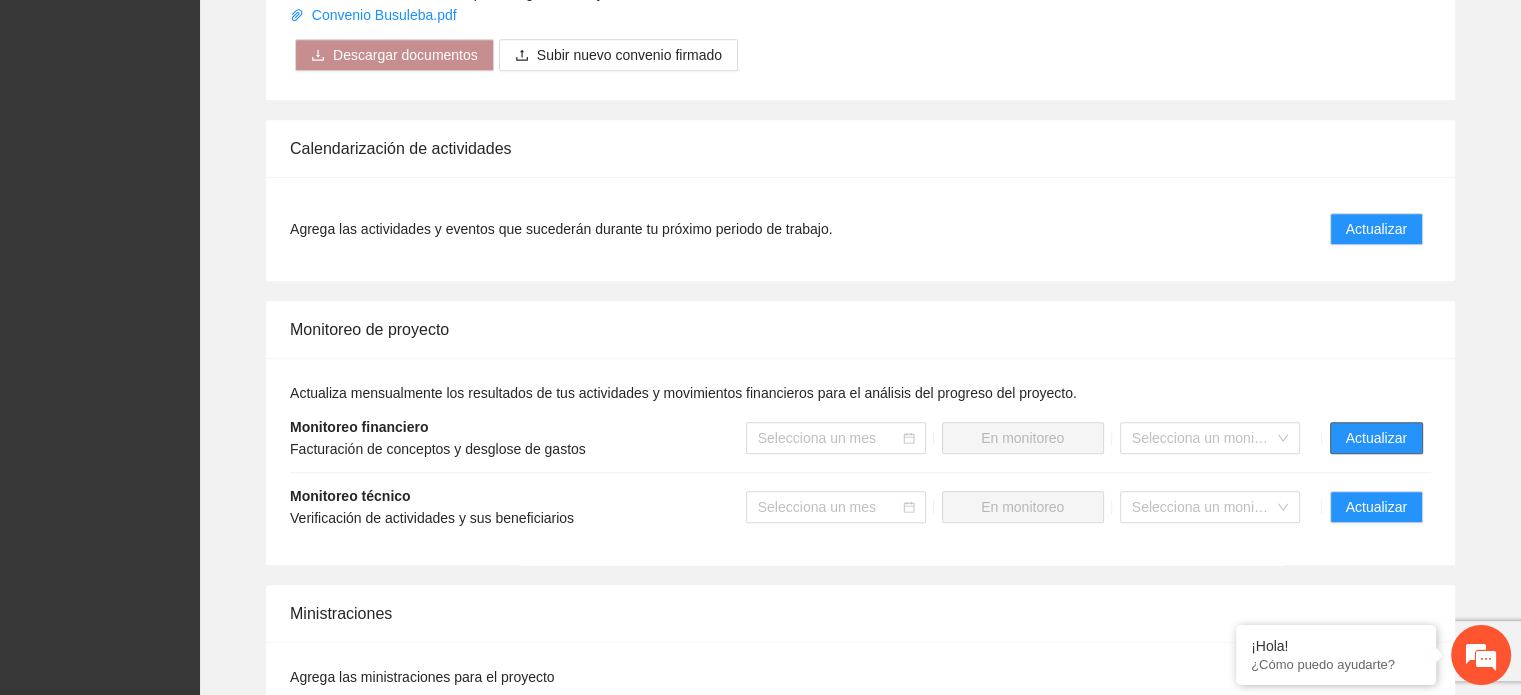 click on "Actualizar" at bounding box center (1376, 438) 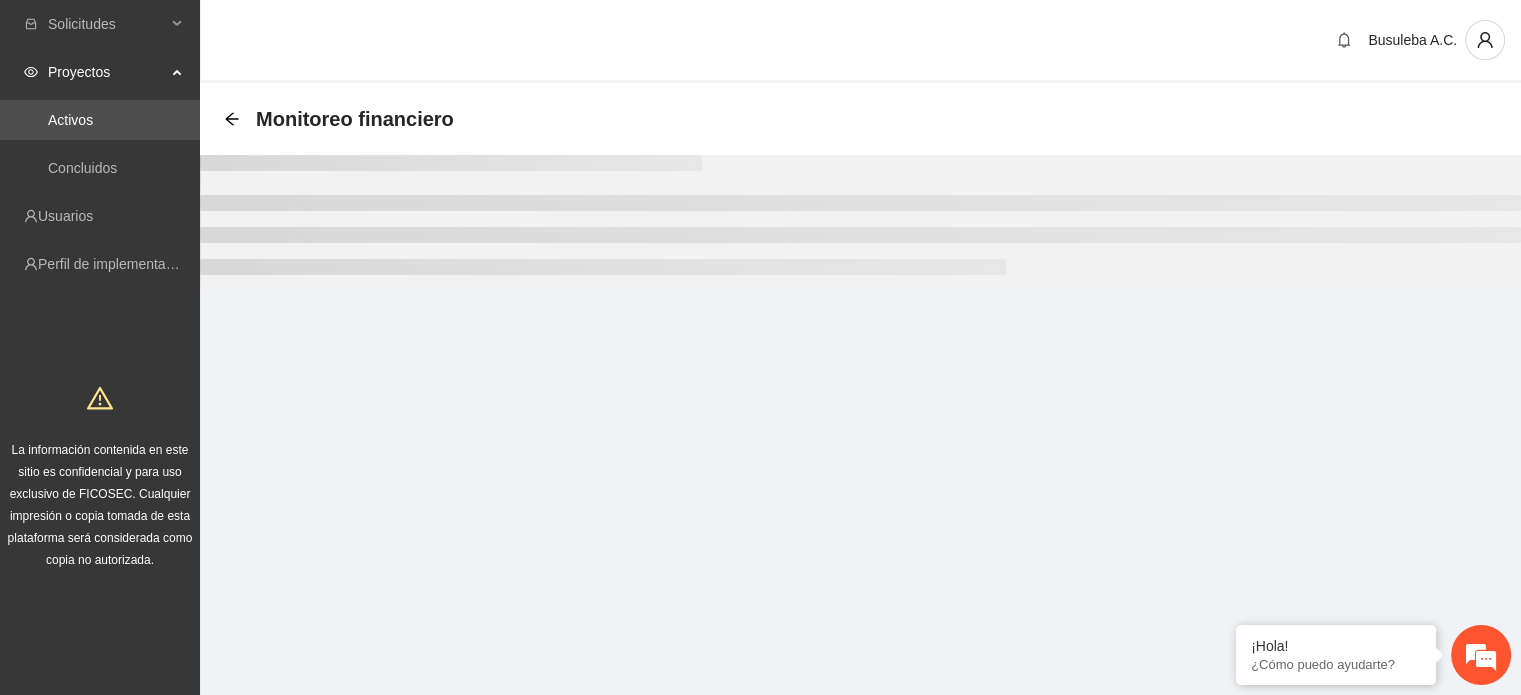 scroll, scrollTop: 0, scrollLeft: 0, axis: both 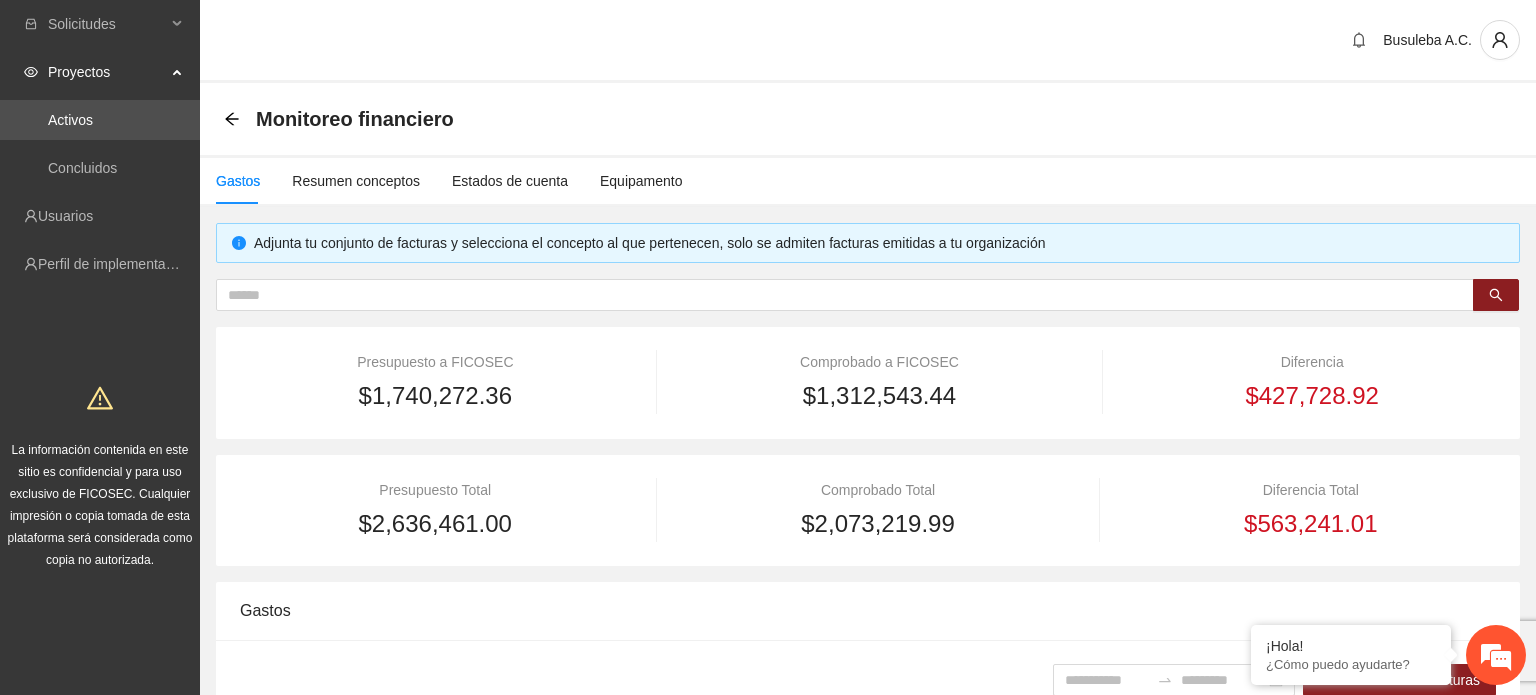 type on "**********" 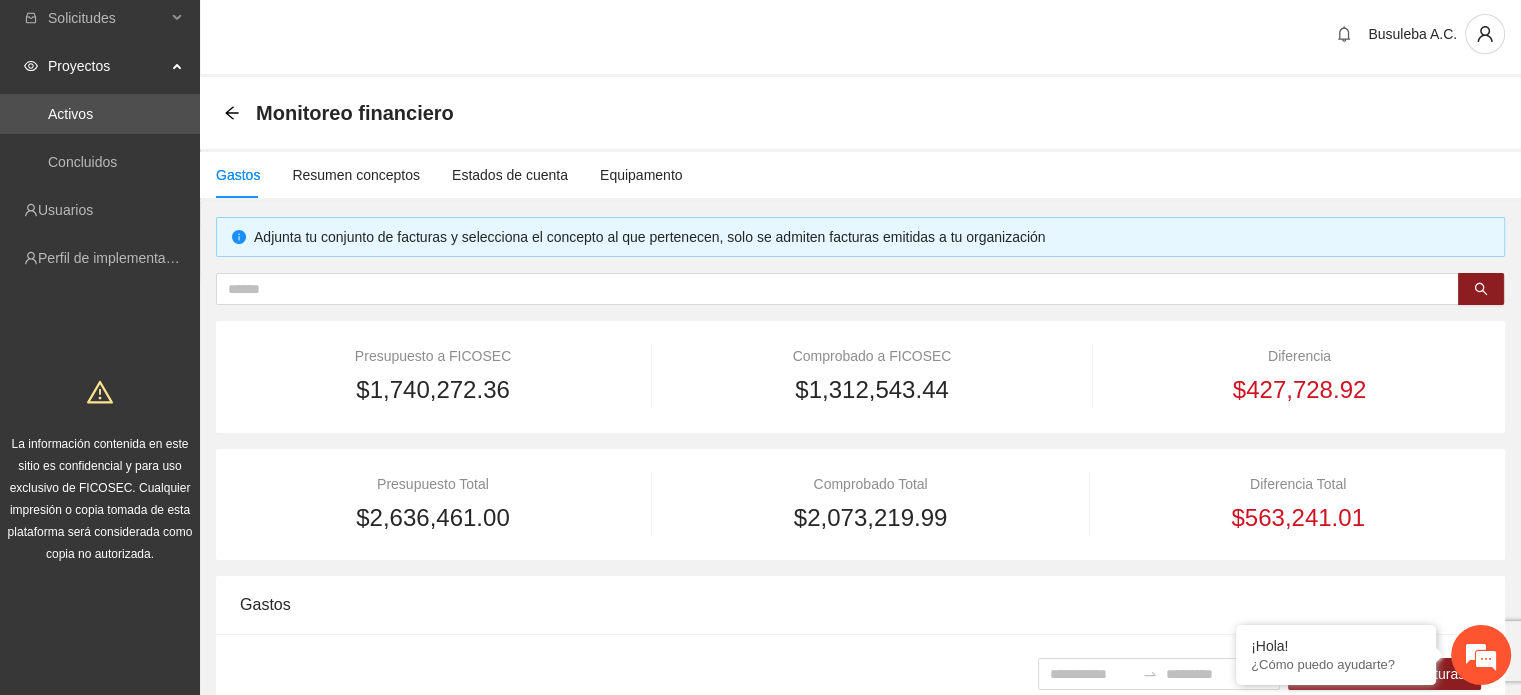 scroll, scrollTop: 12, scrollLeft: 0, axis: vertical 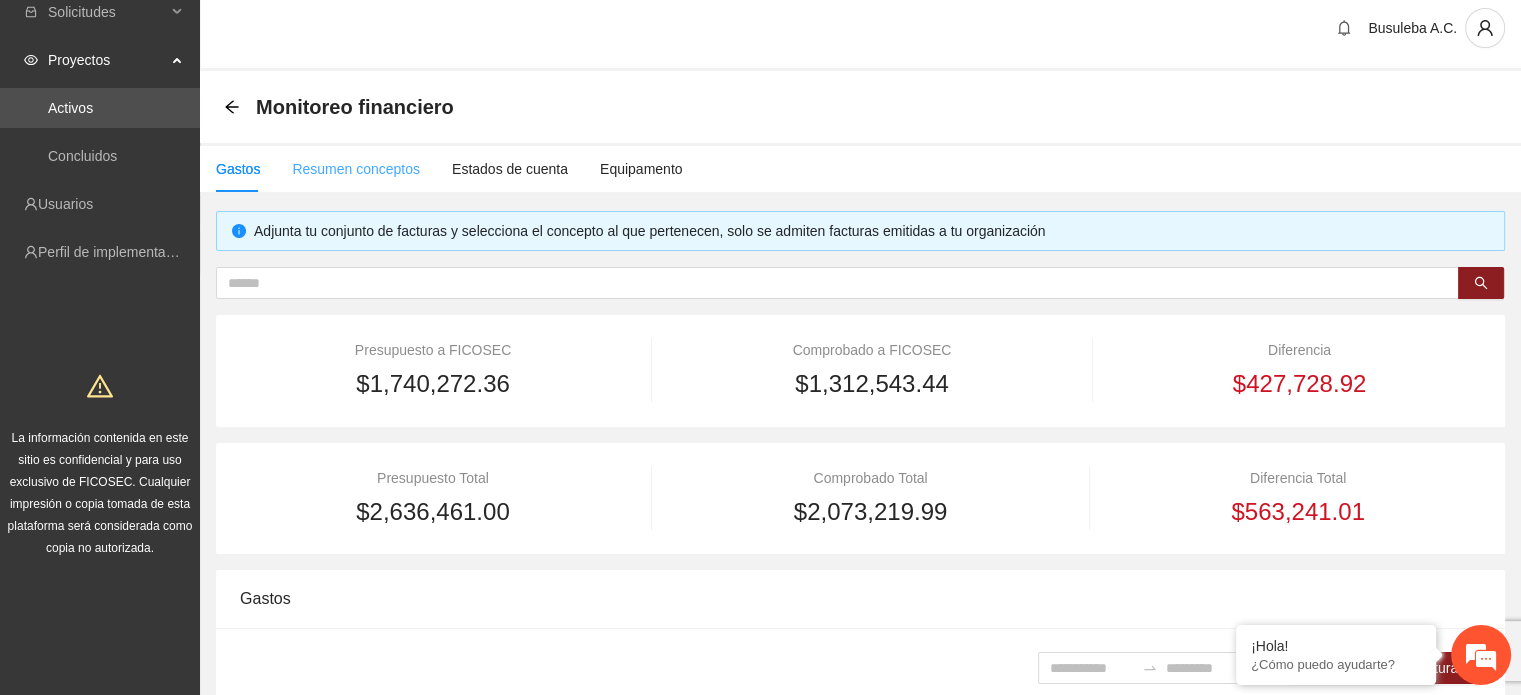 click on "Resumen conceptos" at bounding box center [356, 169] 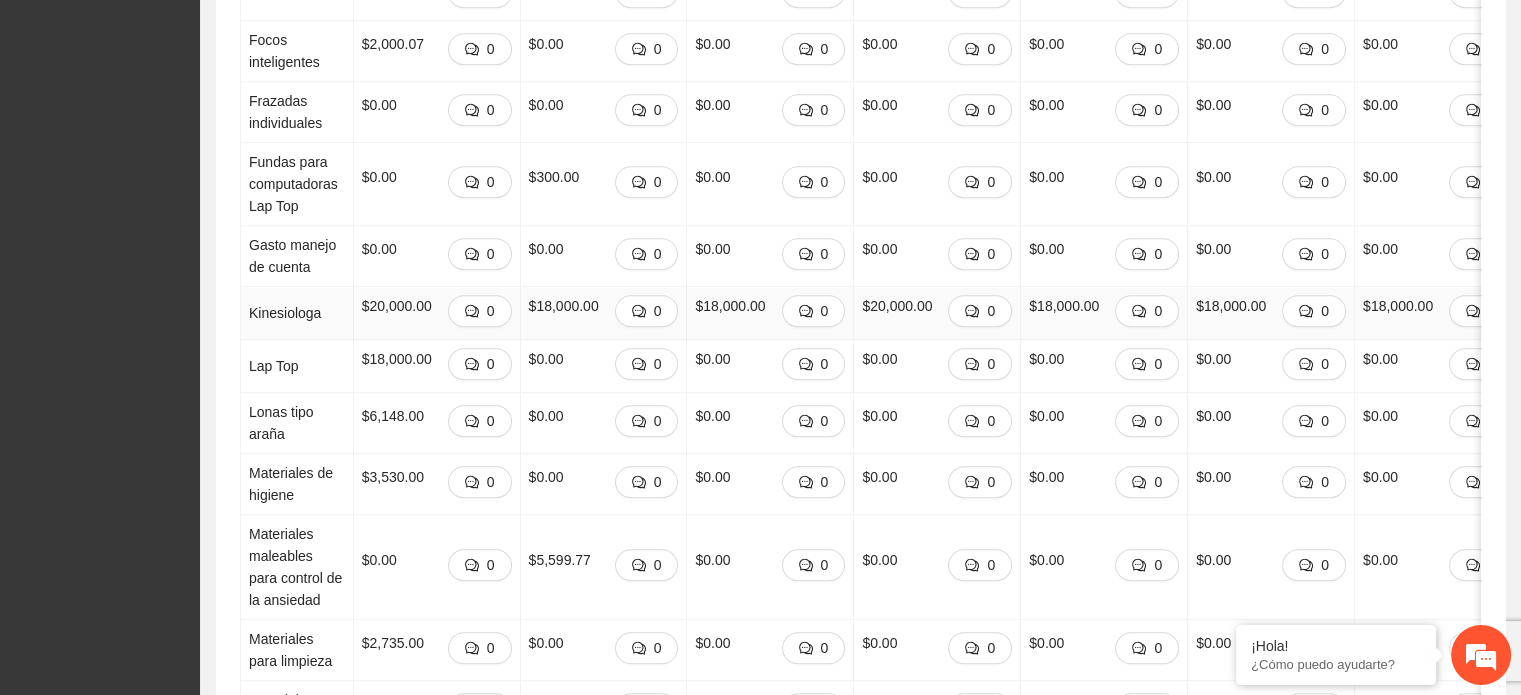 scroll, scrollTop: 1802, scrollLeft: 0, axis: vertical 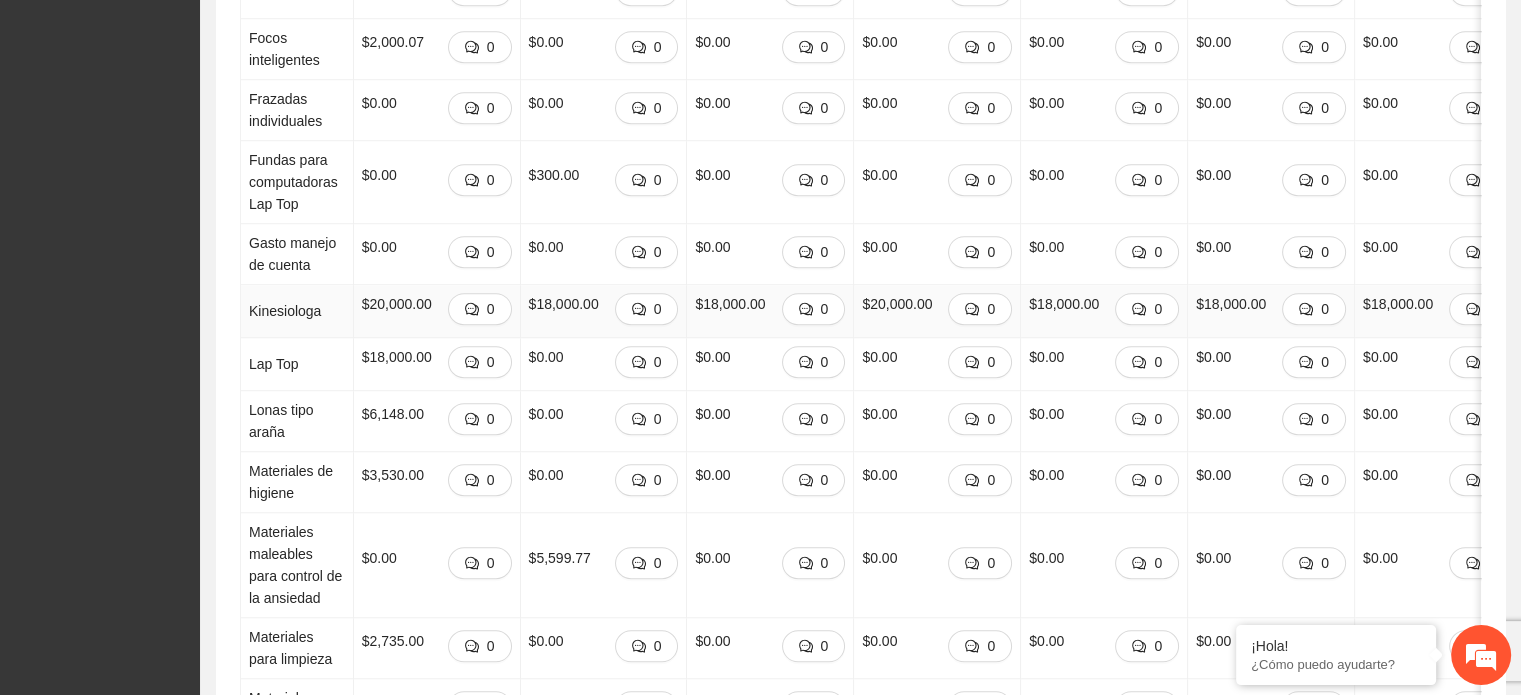 click on "$20,000.00" at bounding box center (397, 304) 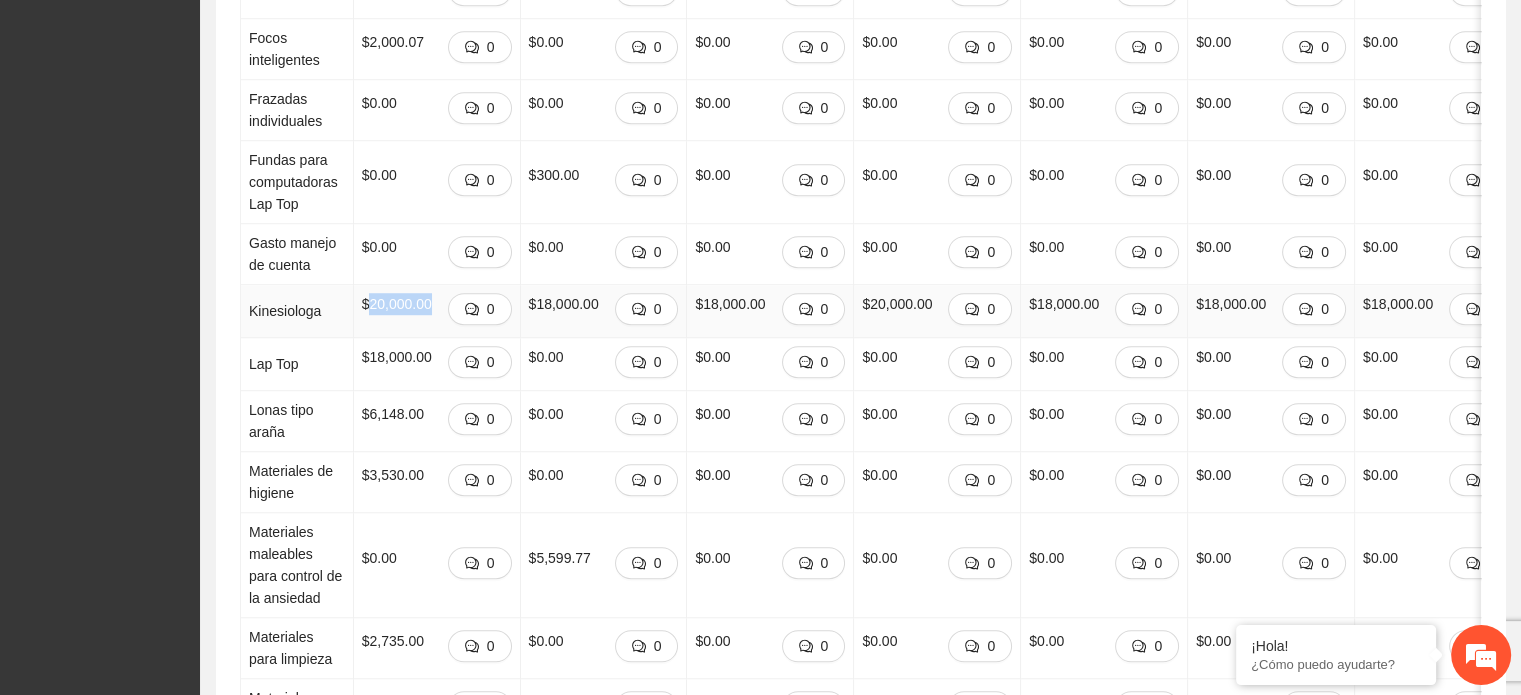 click on "$20,000.00" at bounding box center (397, 304) 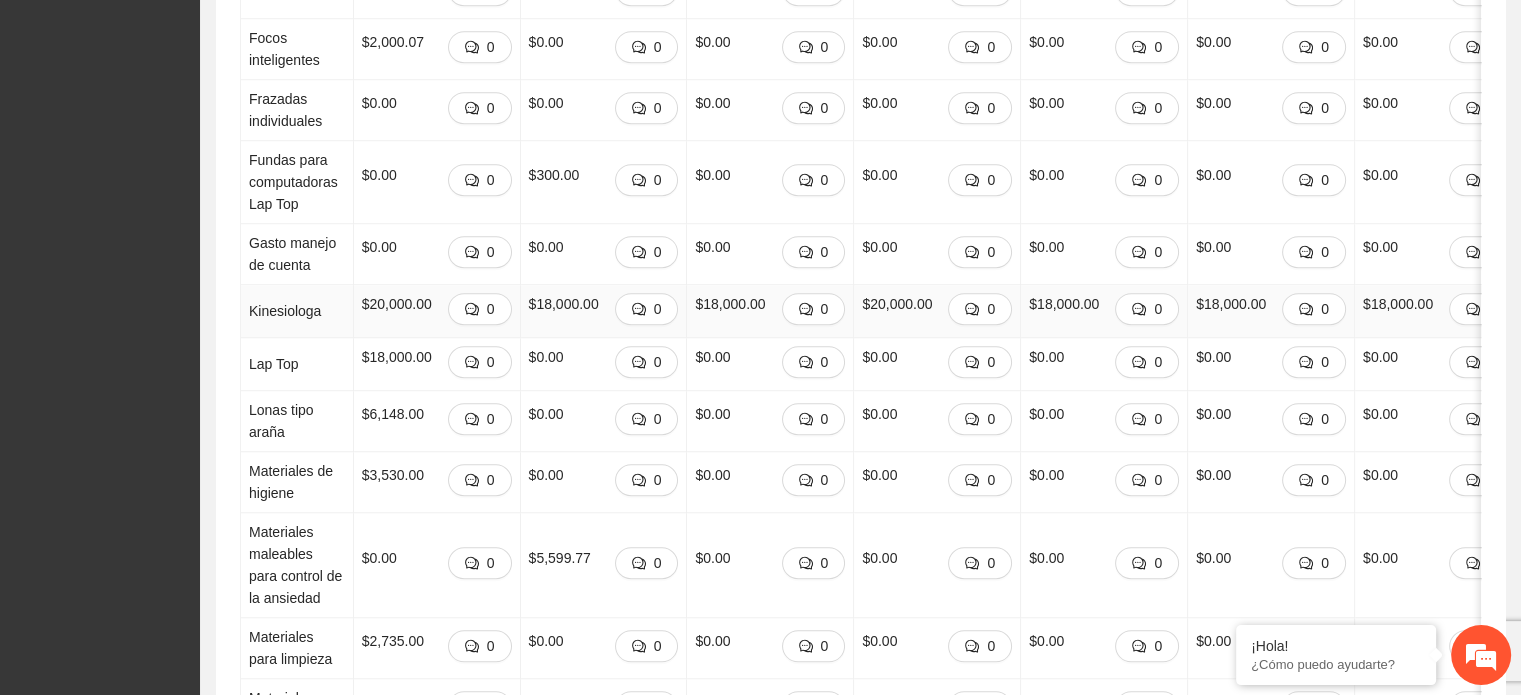 click on "$20,000.00" at bounding box center (897, 304) 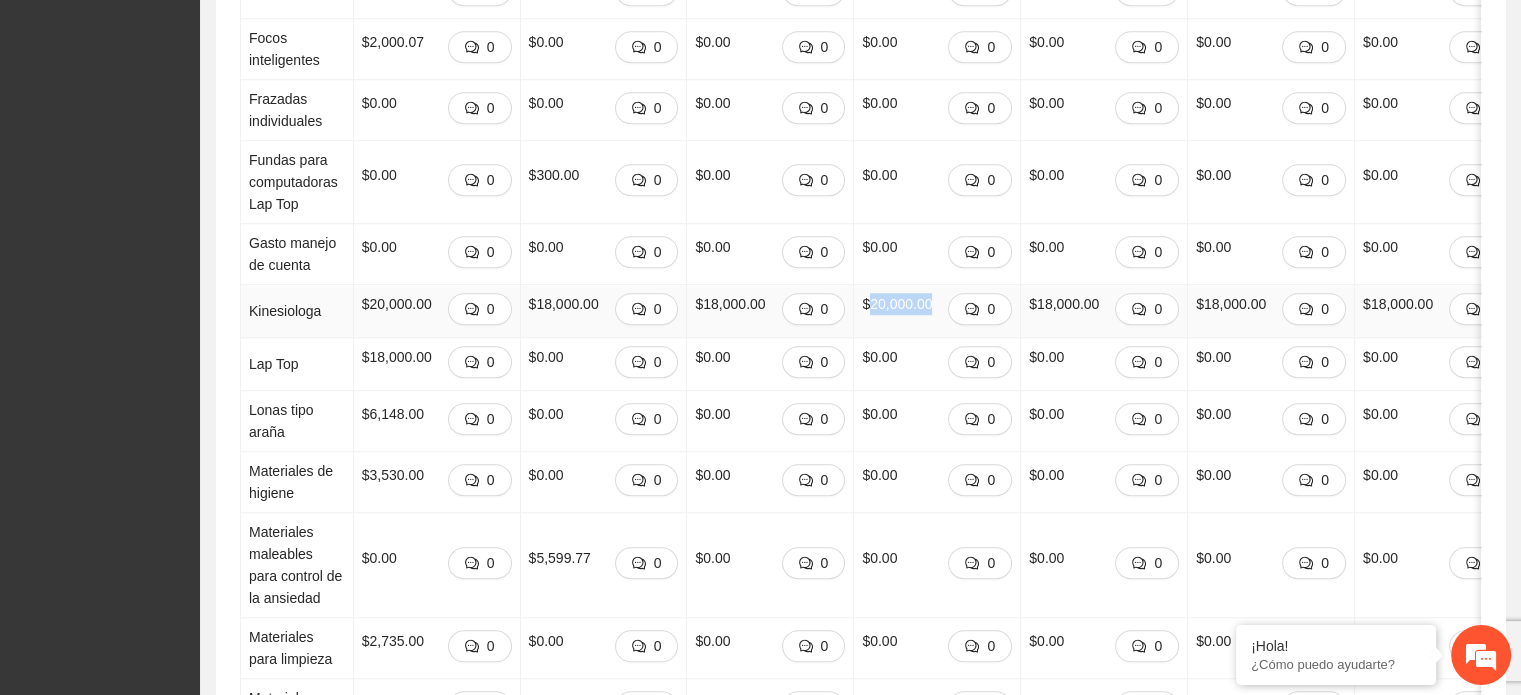 click on "$20,000.00" at bounding box center [897, 304] 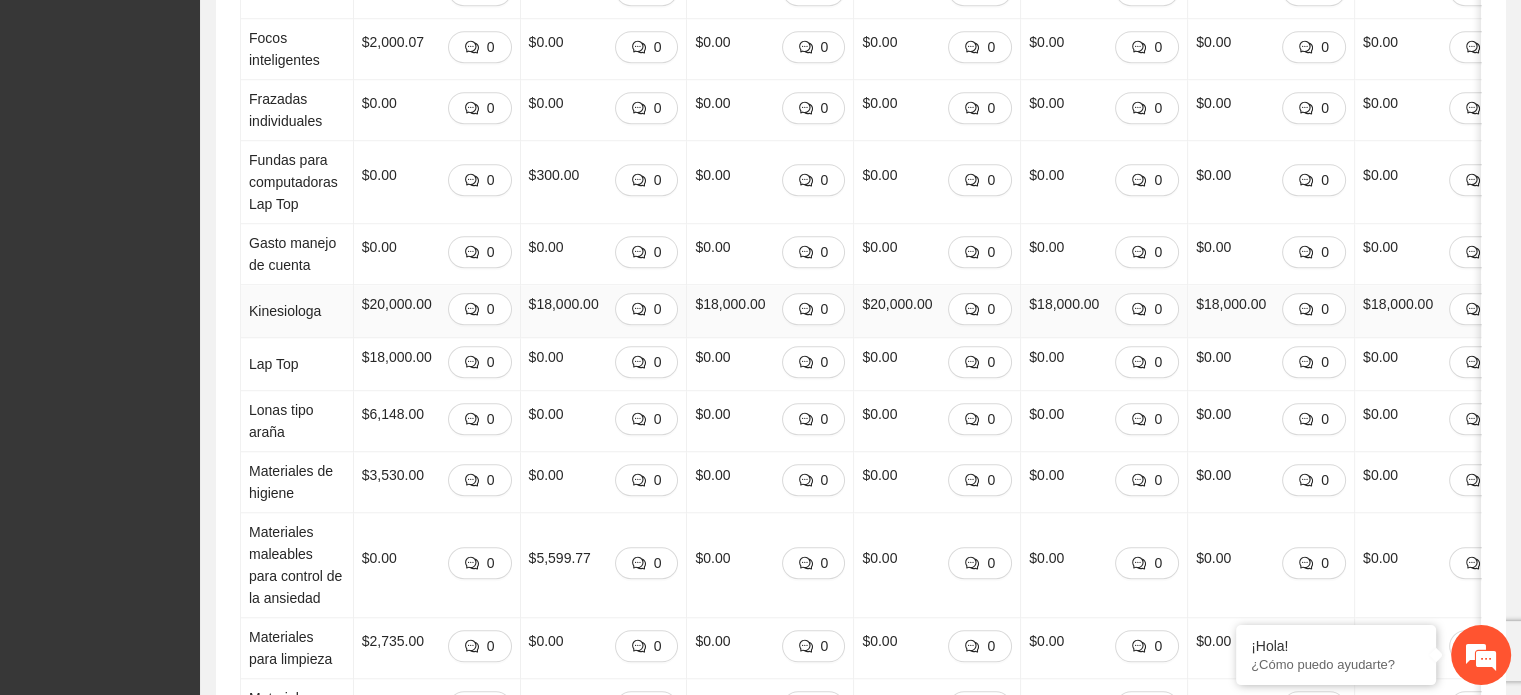 click on "$18,000.00" at bounding box center [1064, 304] 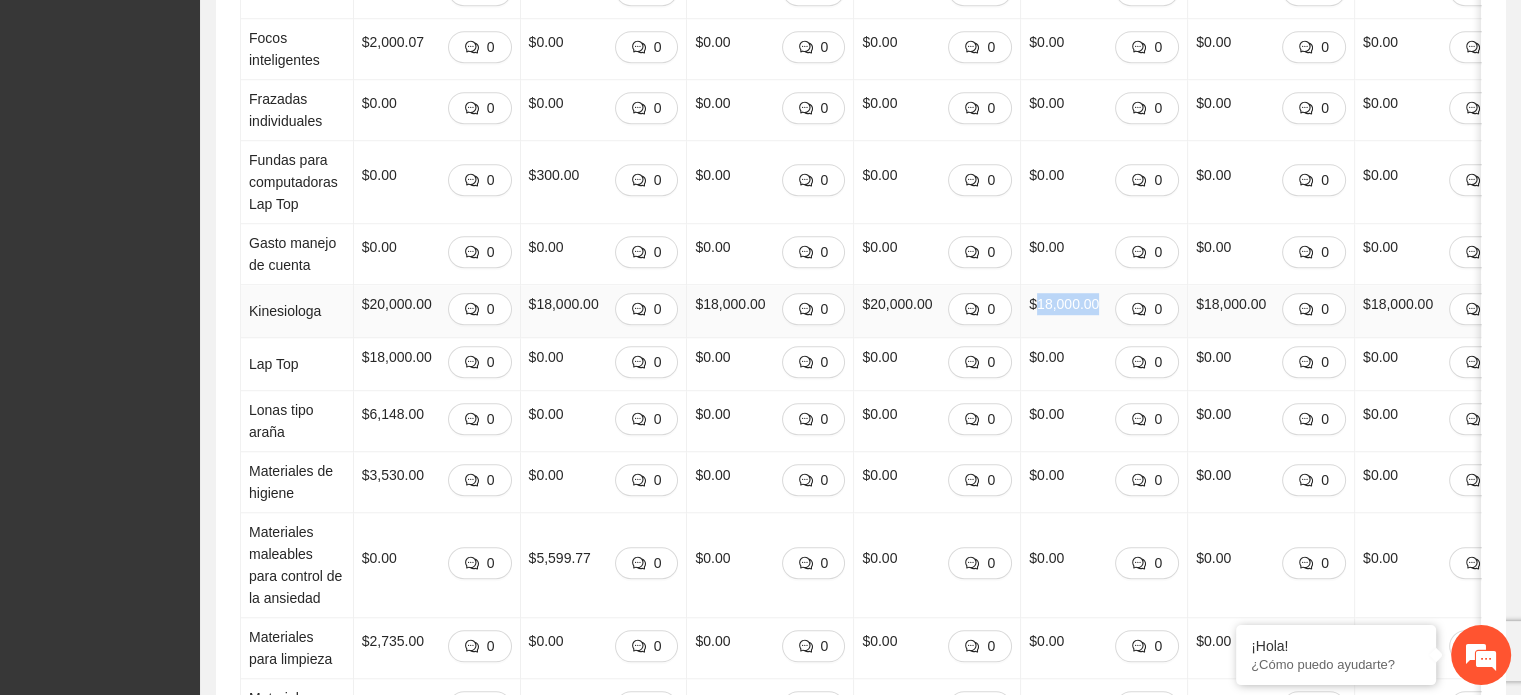 click on "$18,000.00" at bounding box center (1064, 304) 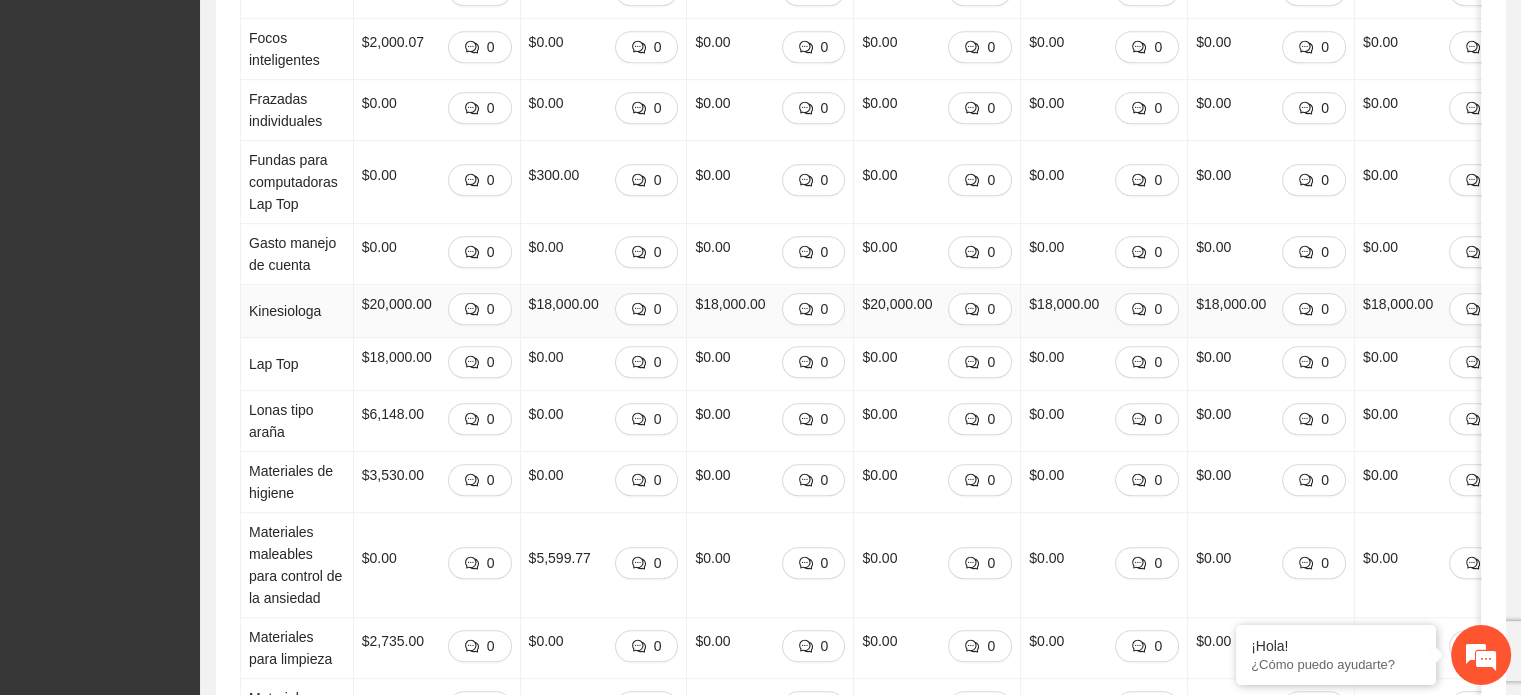 click on "$18,000.00" at bounding box center [1231, 304] 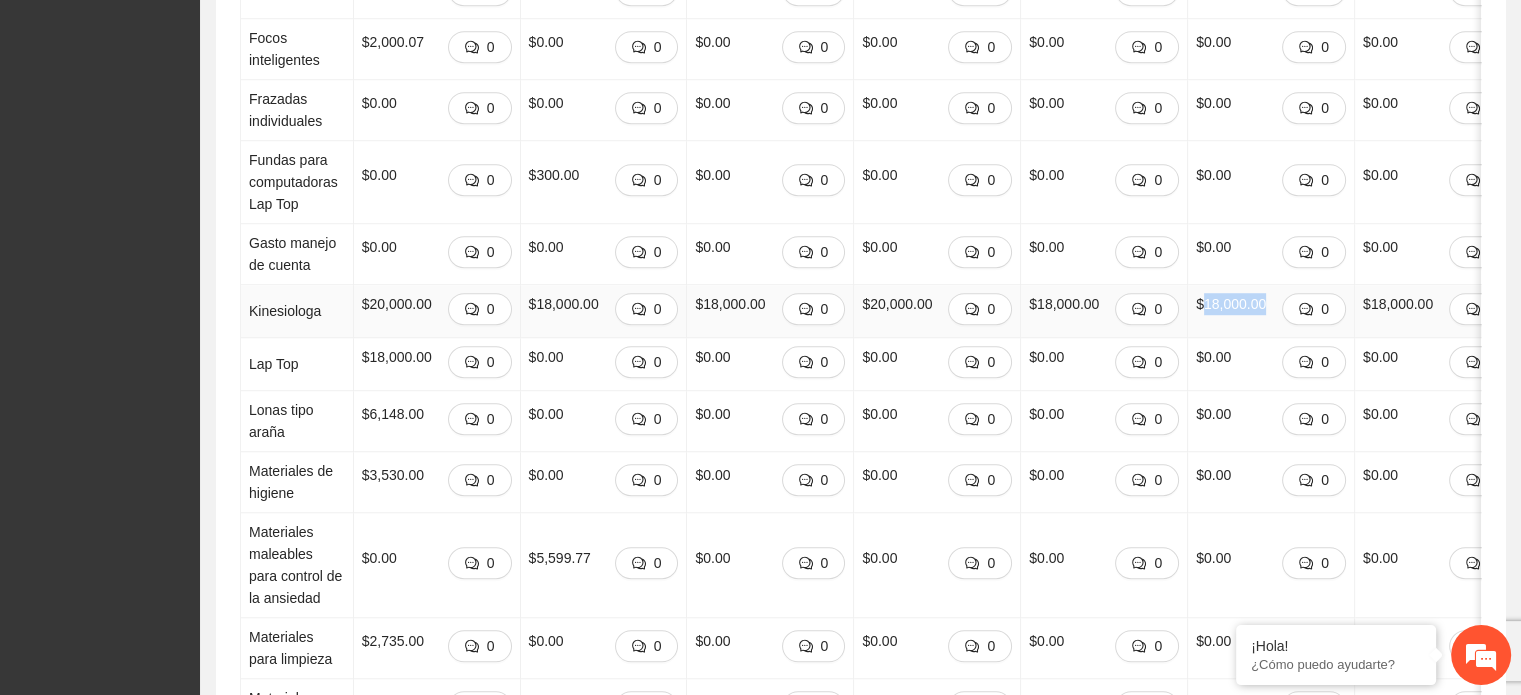 click on "$18,000.00" at bounding box center (1231, 304) 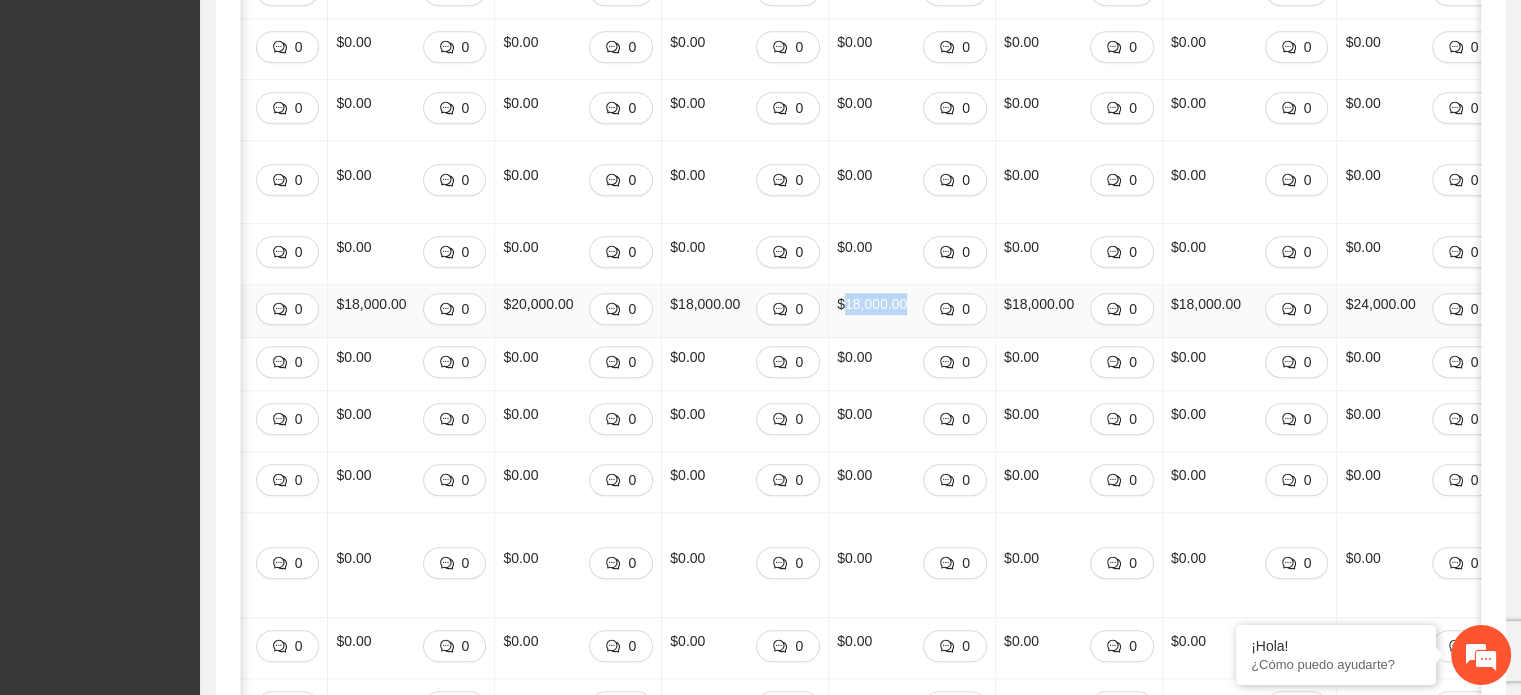 scroll, scrollTop: 0, scrollLeft: 356, axis: horizontal 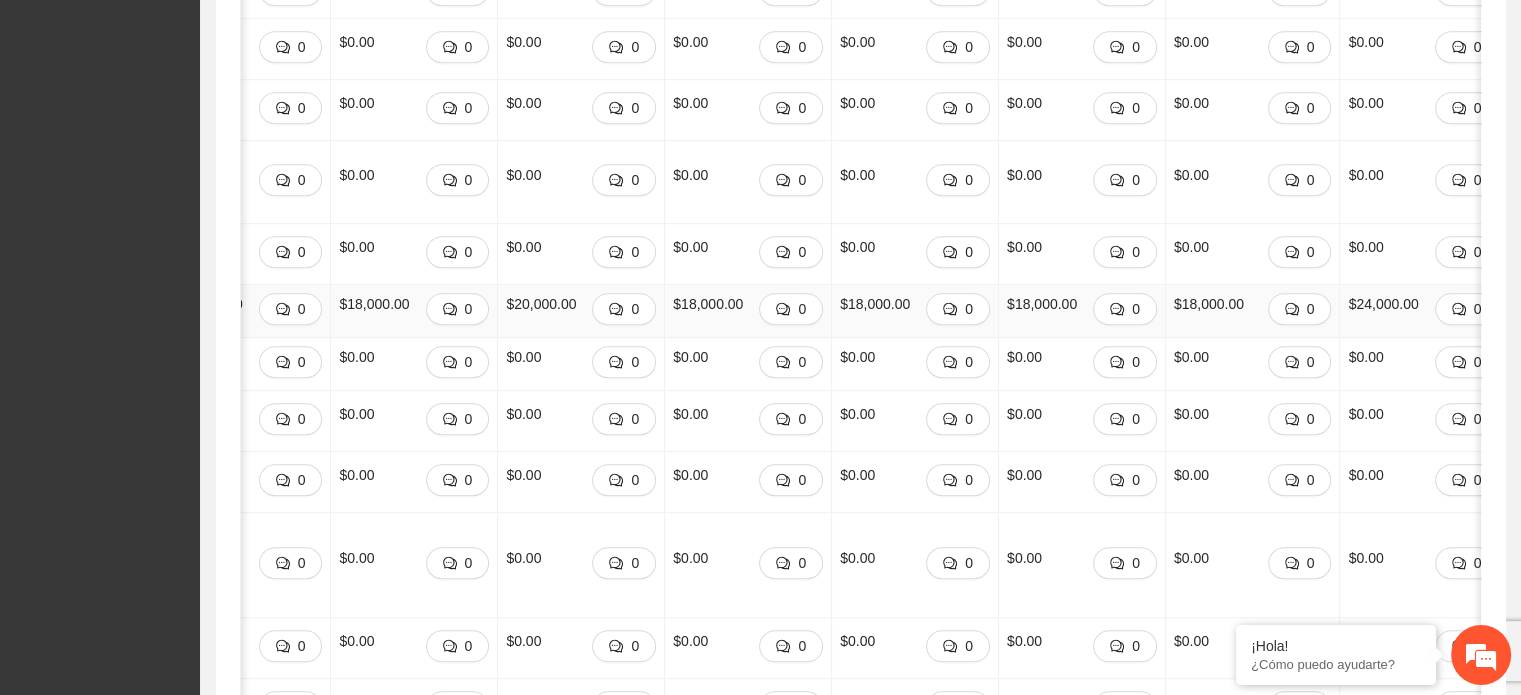click on "$18,000.00" at bounding box center [1042, 304] 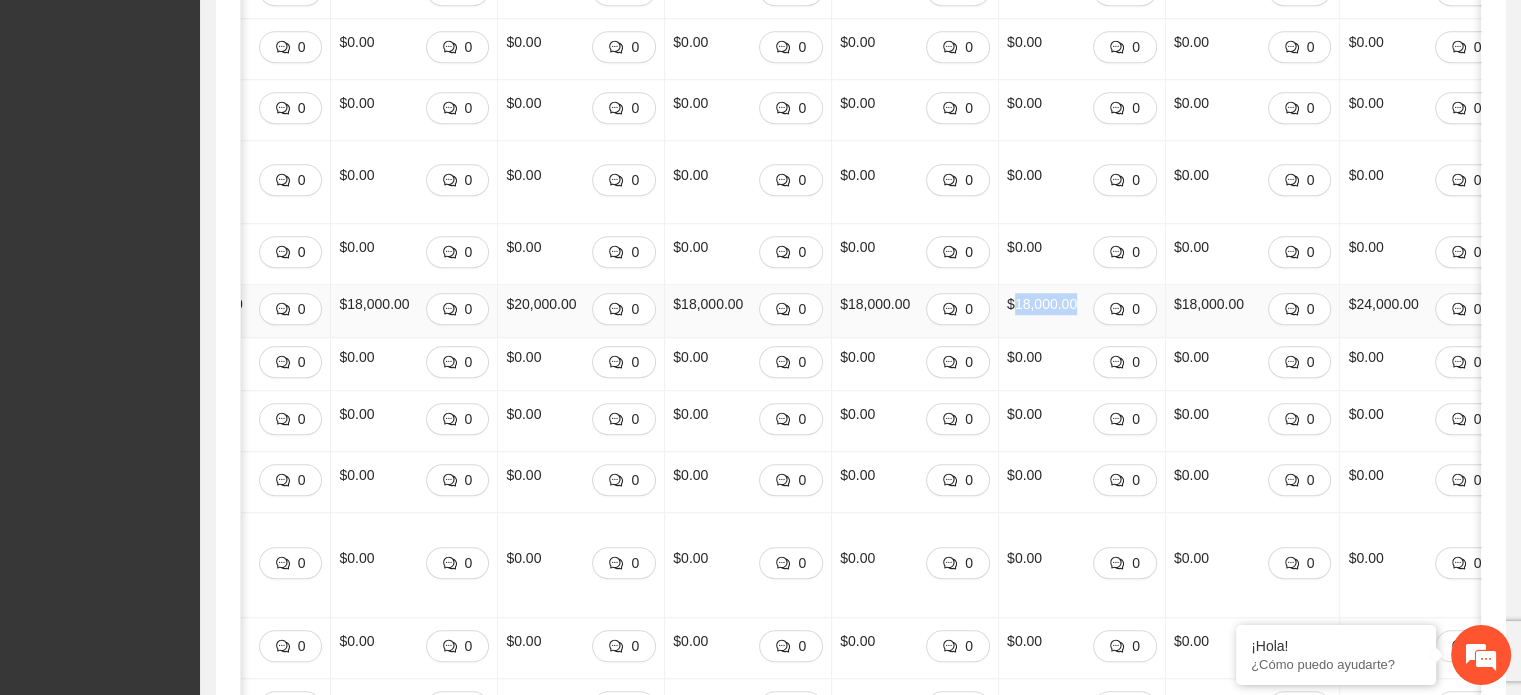 click on "$18,000.00" at bounding box center [1042, 304] 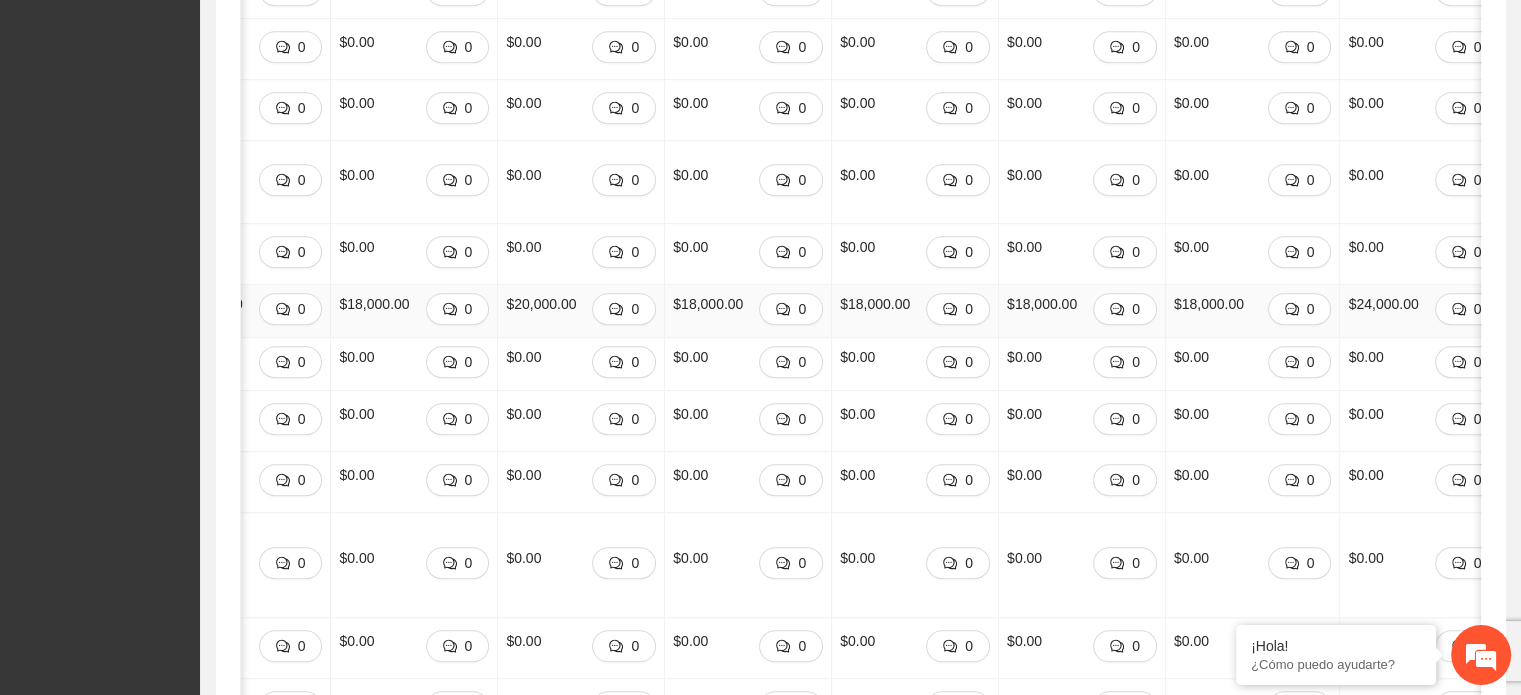 click on "$18,000.00" at bounding box center [1209, 304] 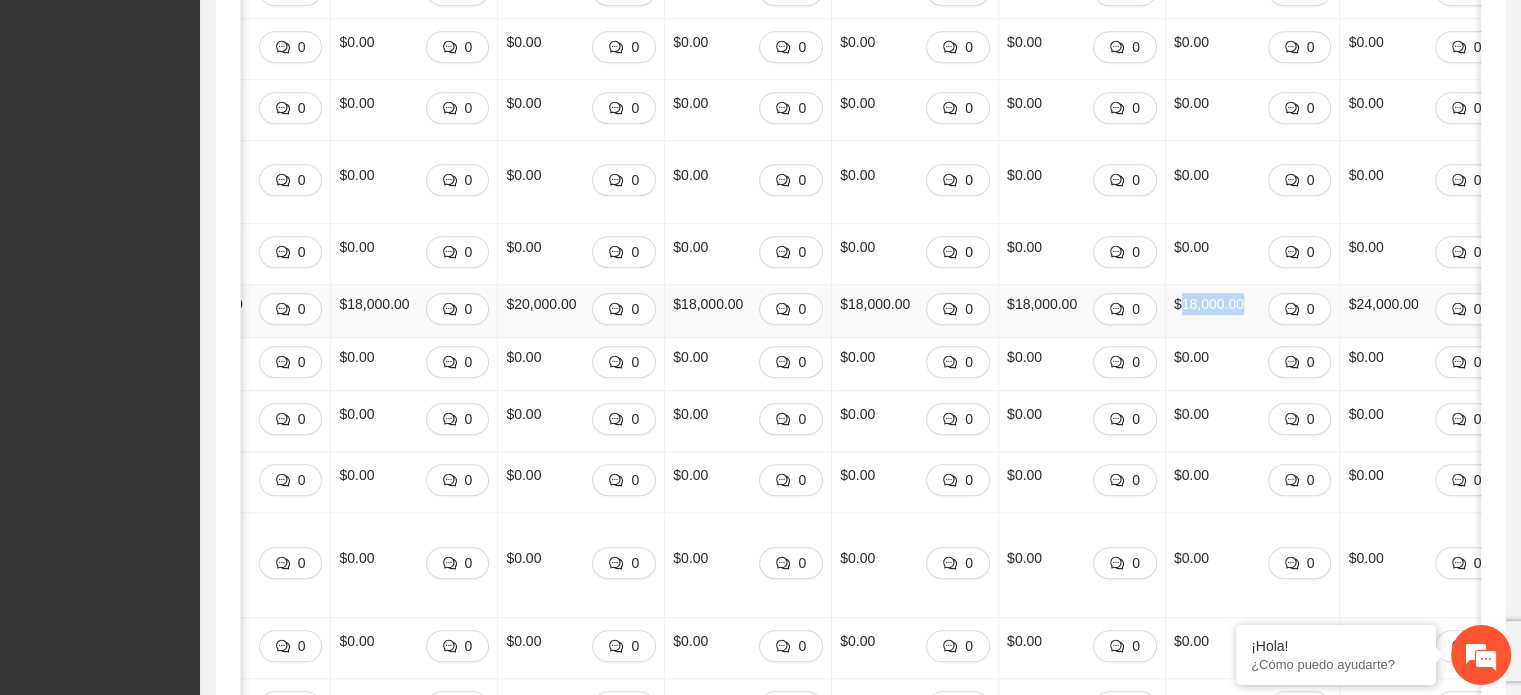 click on "$18,000.00" at bounding box center (1209, 304) 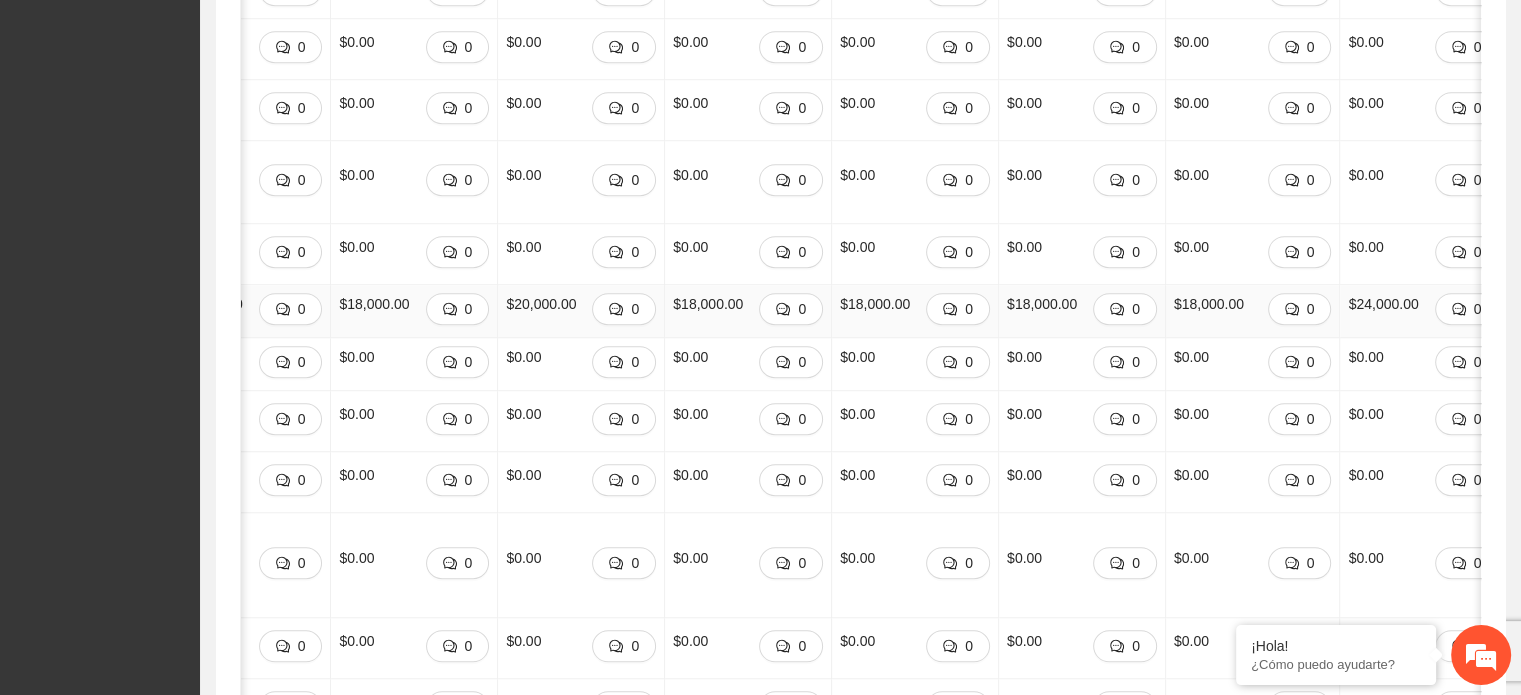 click on "$24,000.00" at bounding box center (1383, 304) 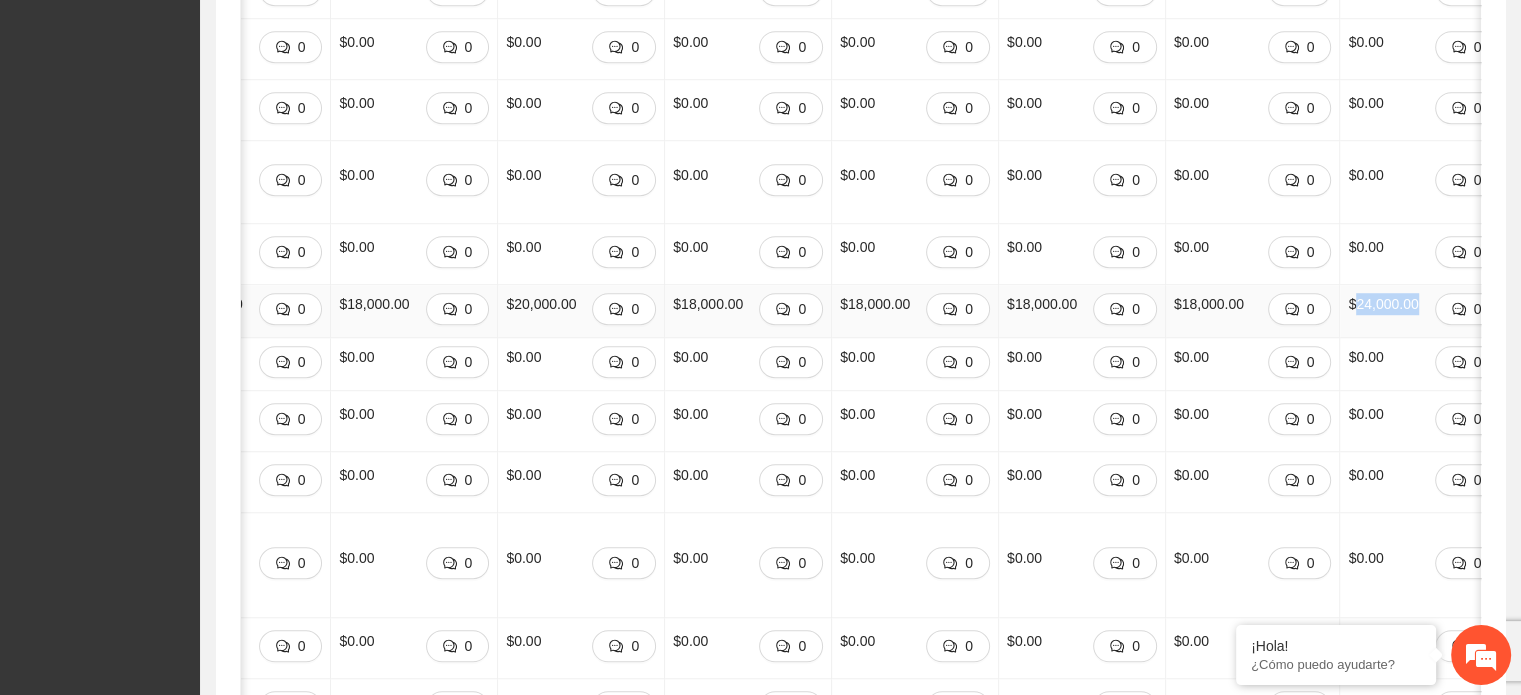 click on "$24,000.00" at bounding box center (1383, 304) 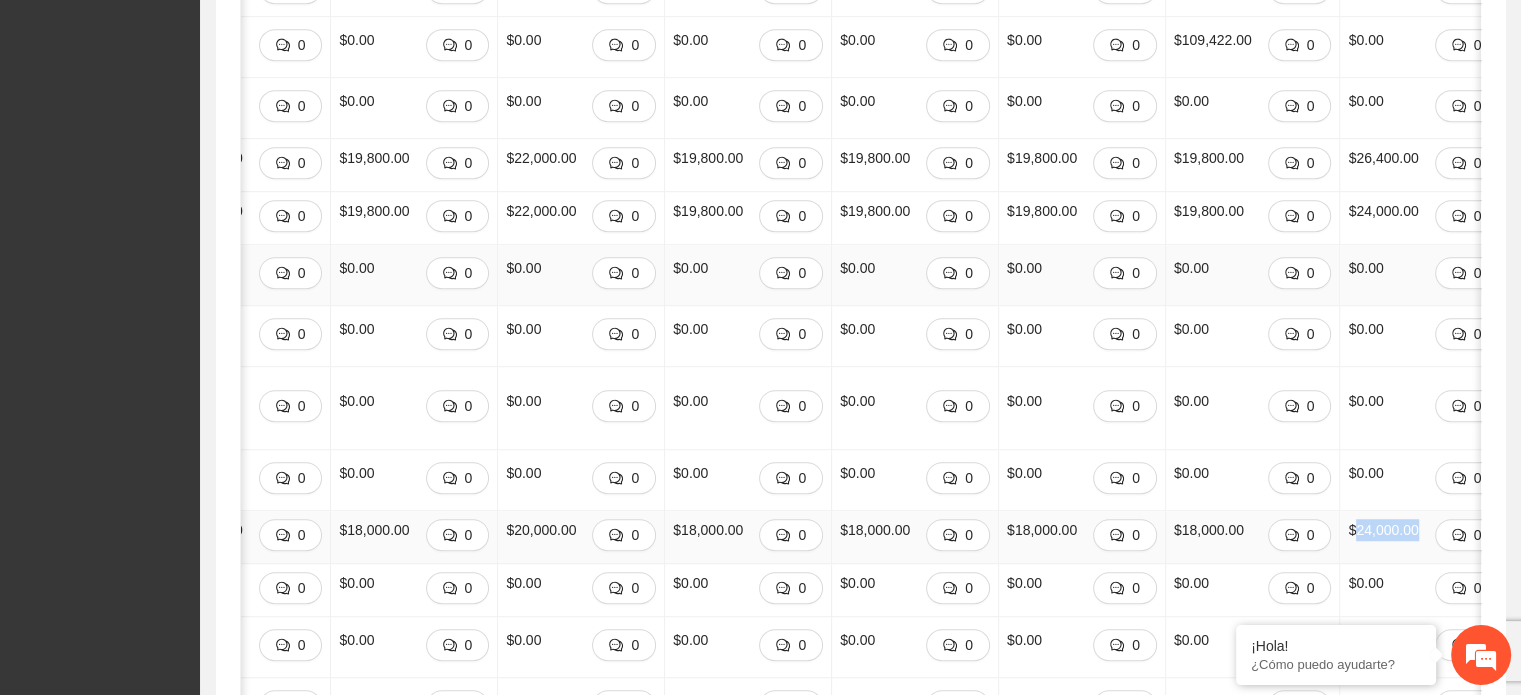 scroll, scrollTop: 1708, scrollLeft: 0, axis: vertical 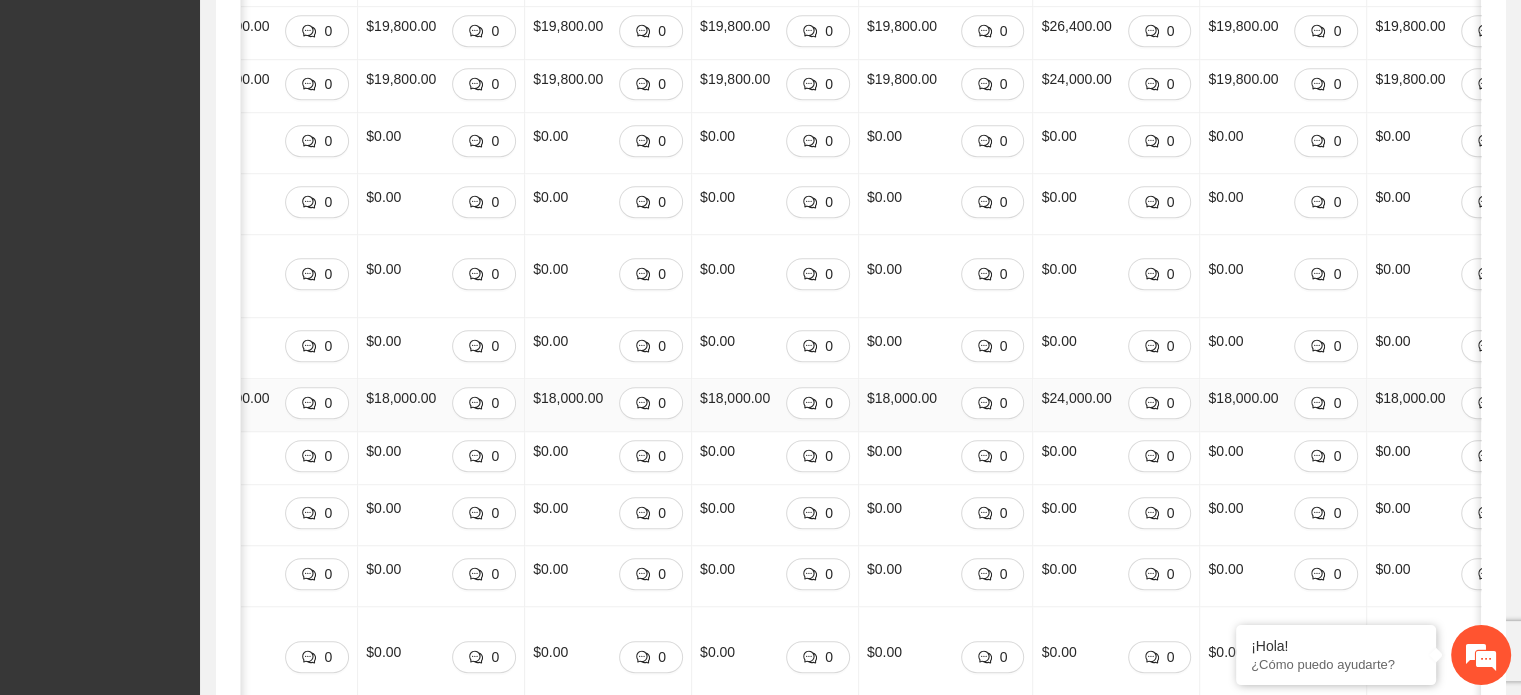 click on "$18,000.00 0" at bounding box center (1283, 405) 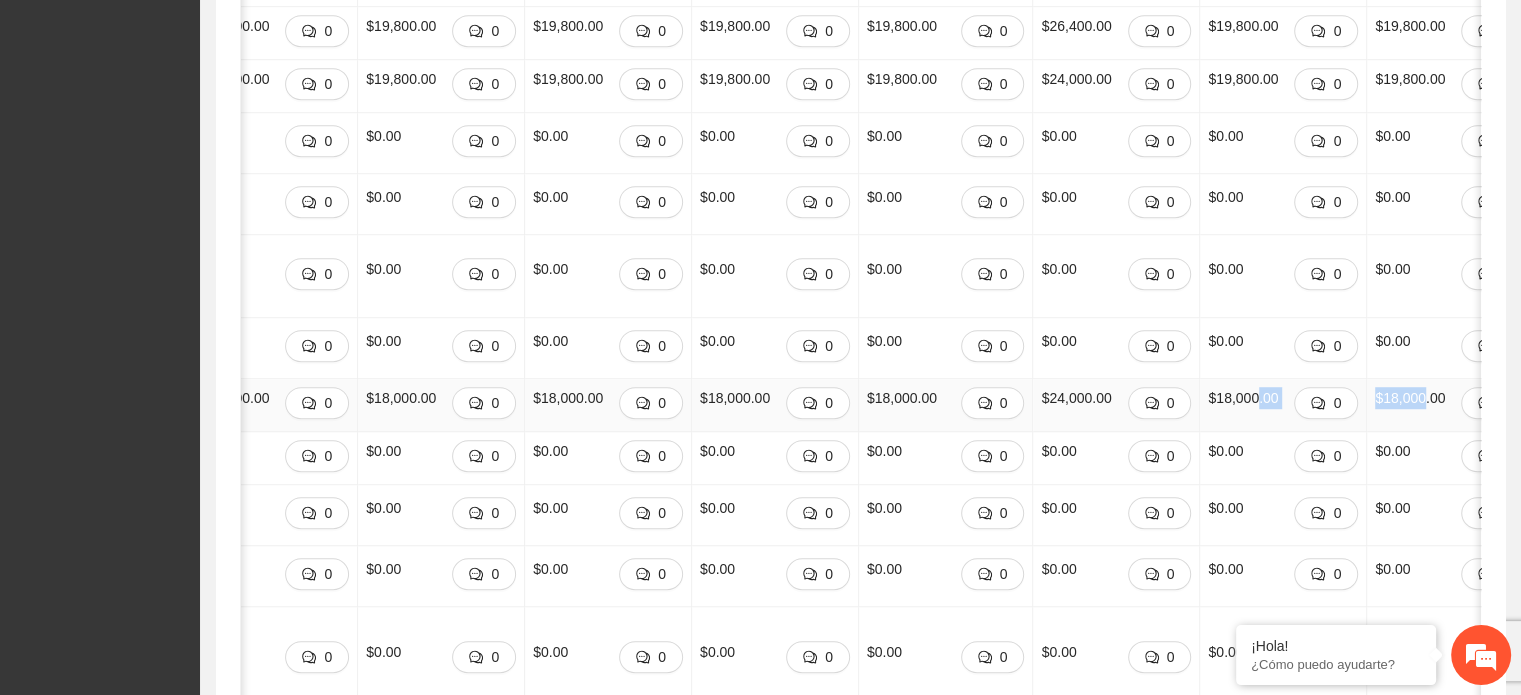 drag, startPoint x: 1216, startPoint y: 403, endPoint x: 1377, endPoint y: 399, distance: 161.04968 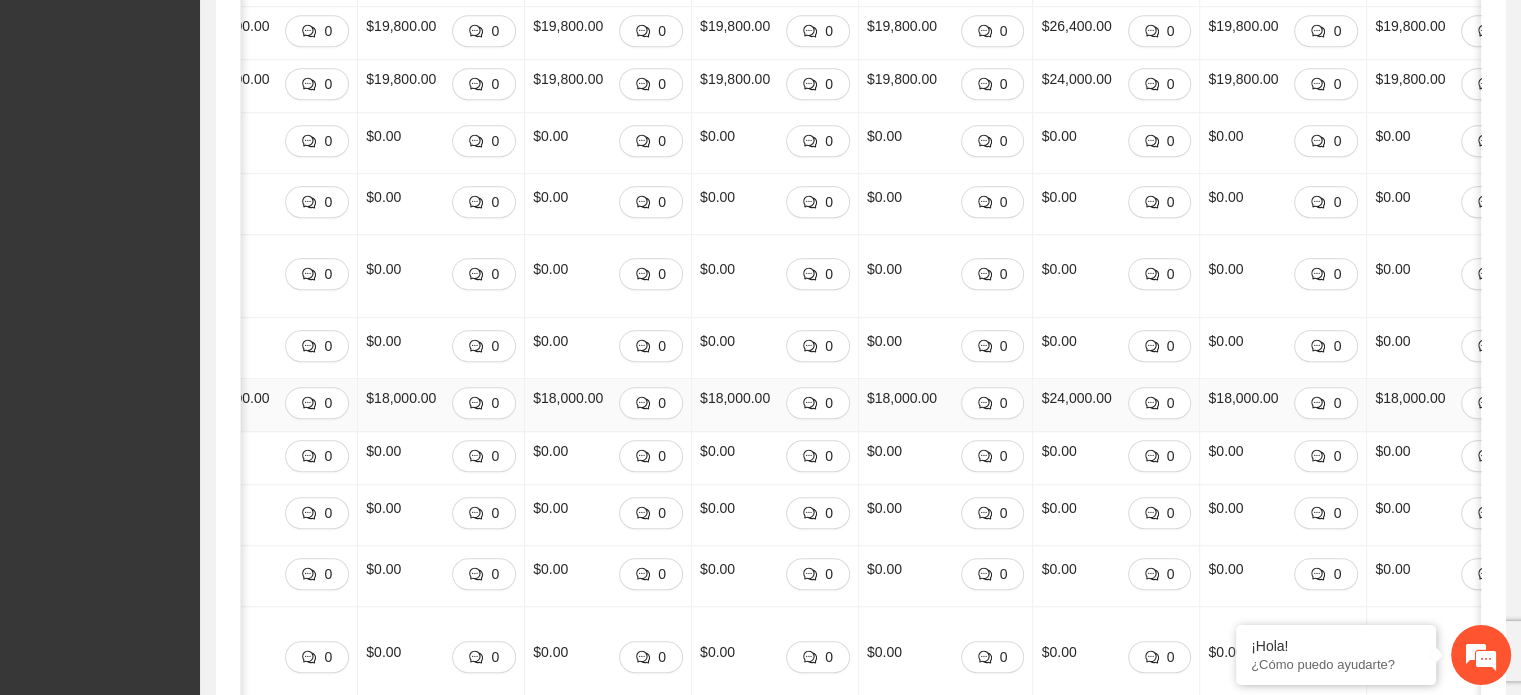 click on "$18,000.00" at bounding box center [1410, 398] 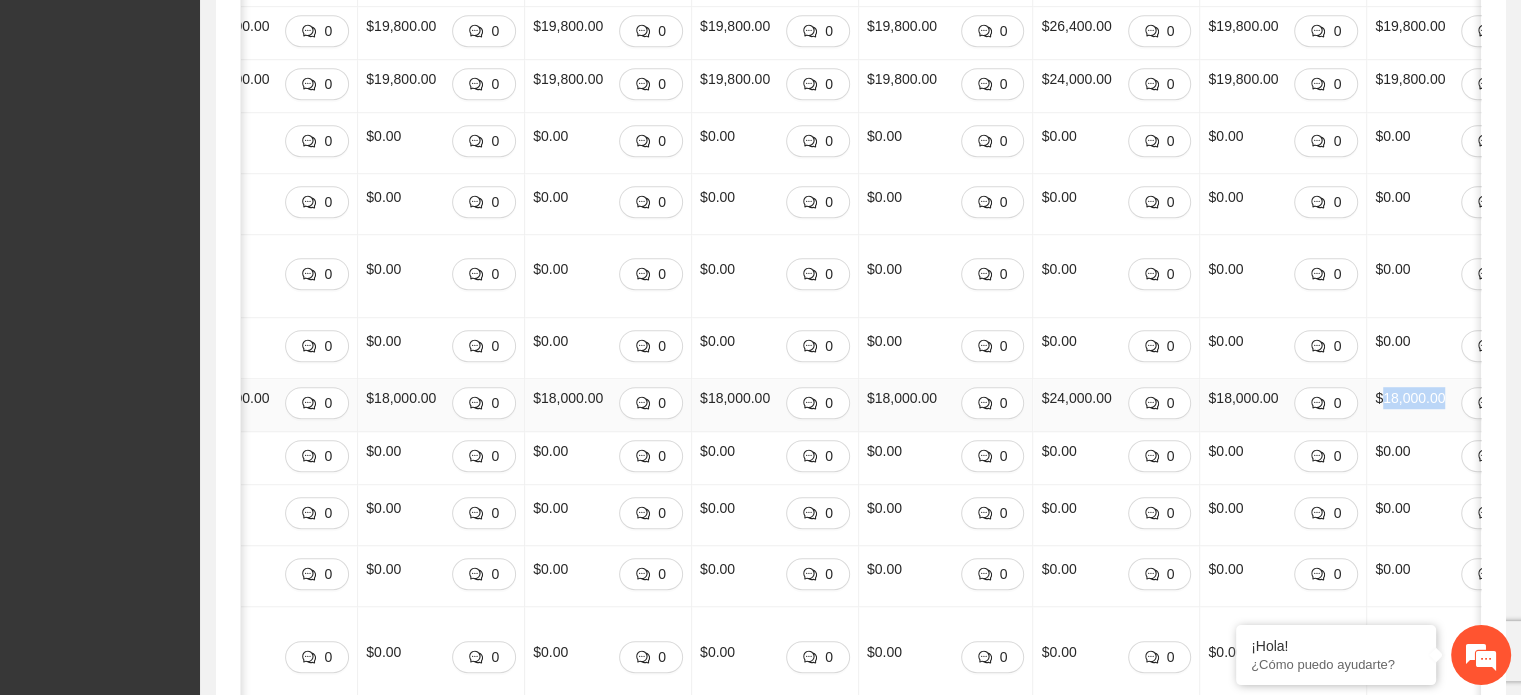 click on "$18,000.00" at bounding box center (1410, 398) 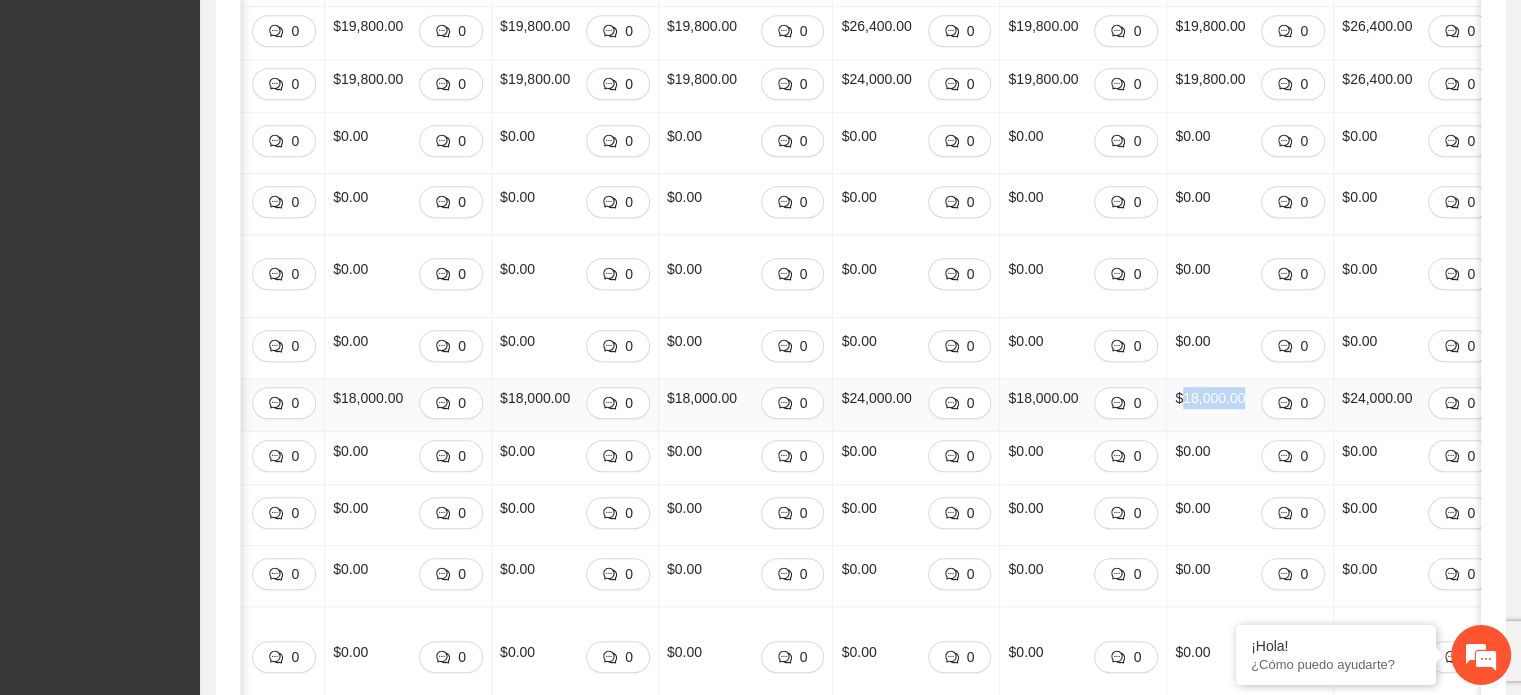 scroll, scrollTop: 0, scrollLeft: 863, axis: horizontal 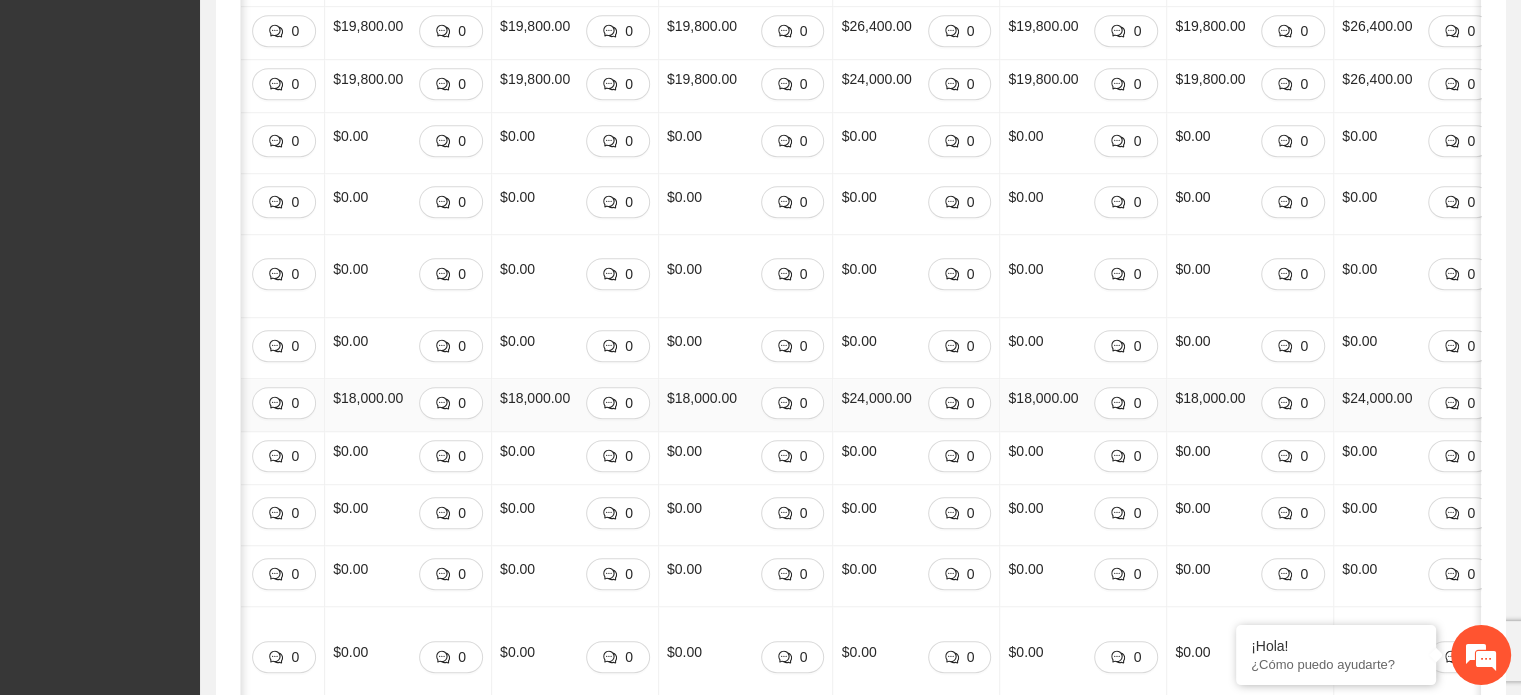click on "$24,000.00" at bounding box center [1377, 398] 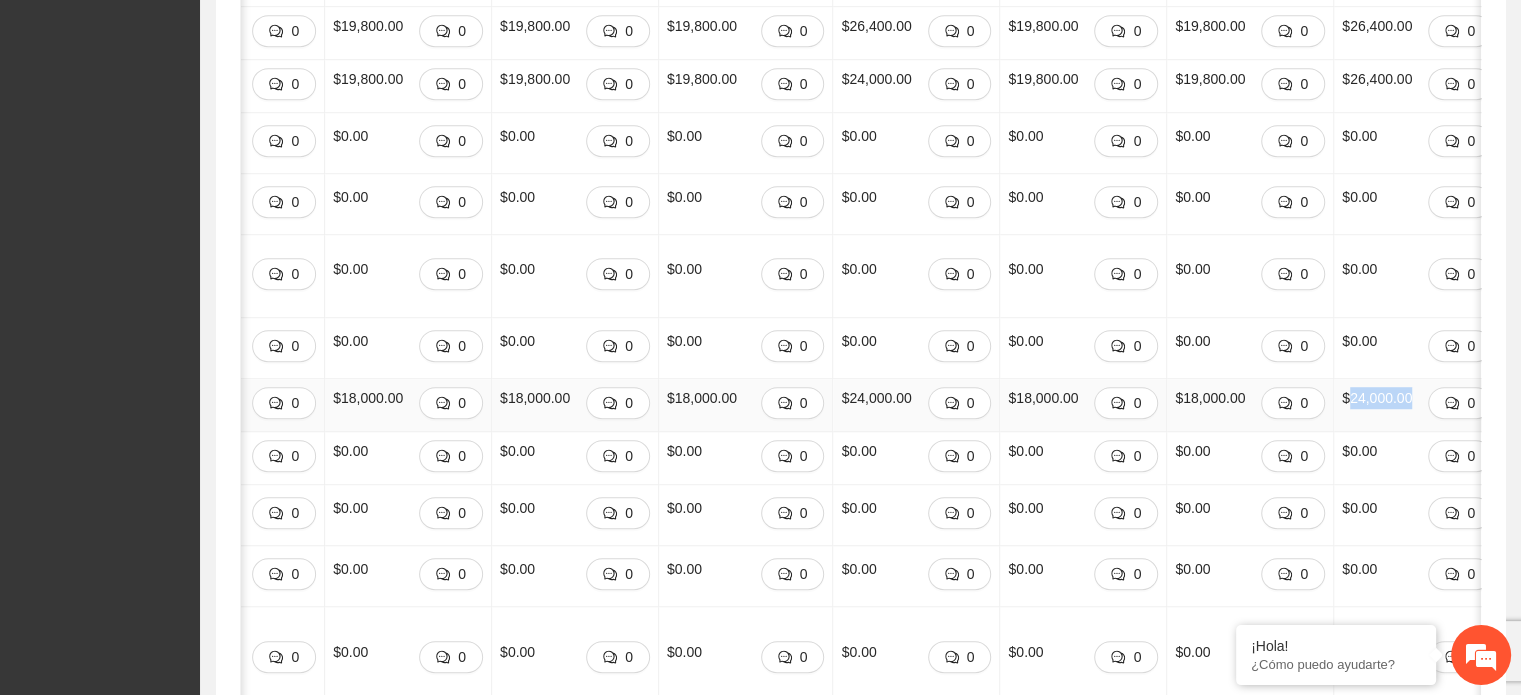 click on "$24,000.00" at bounding box center (1377, 398) 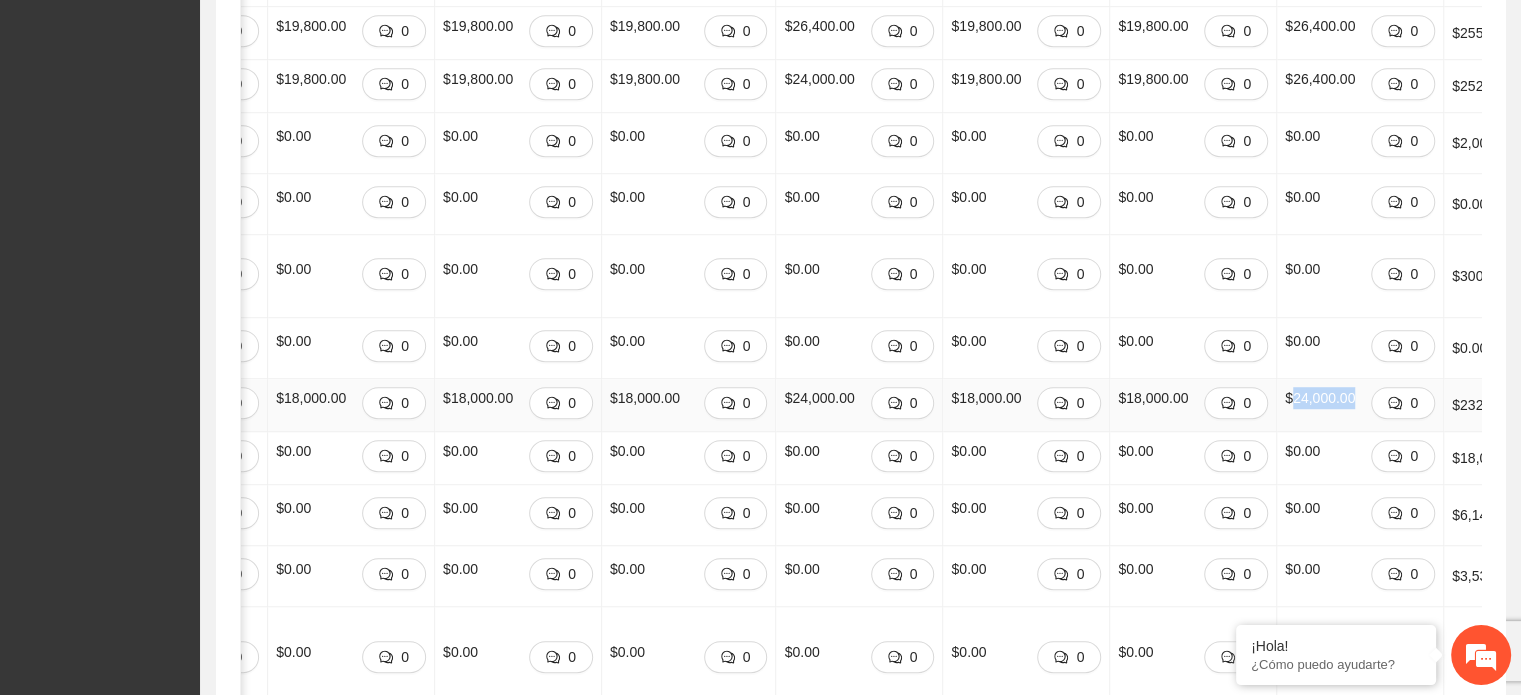 scroll, scrollTop: 0, scrollLeft: 920, axis: horizontal 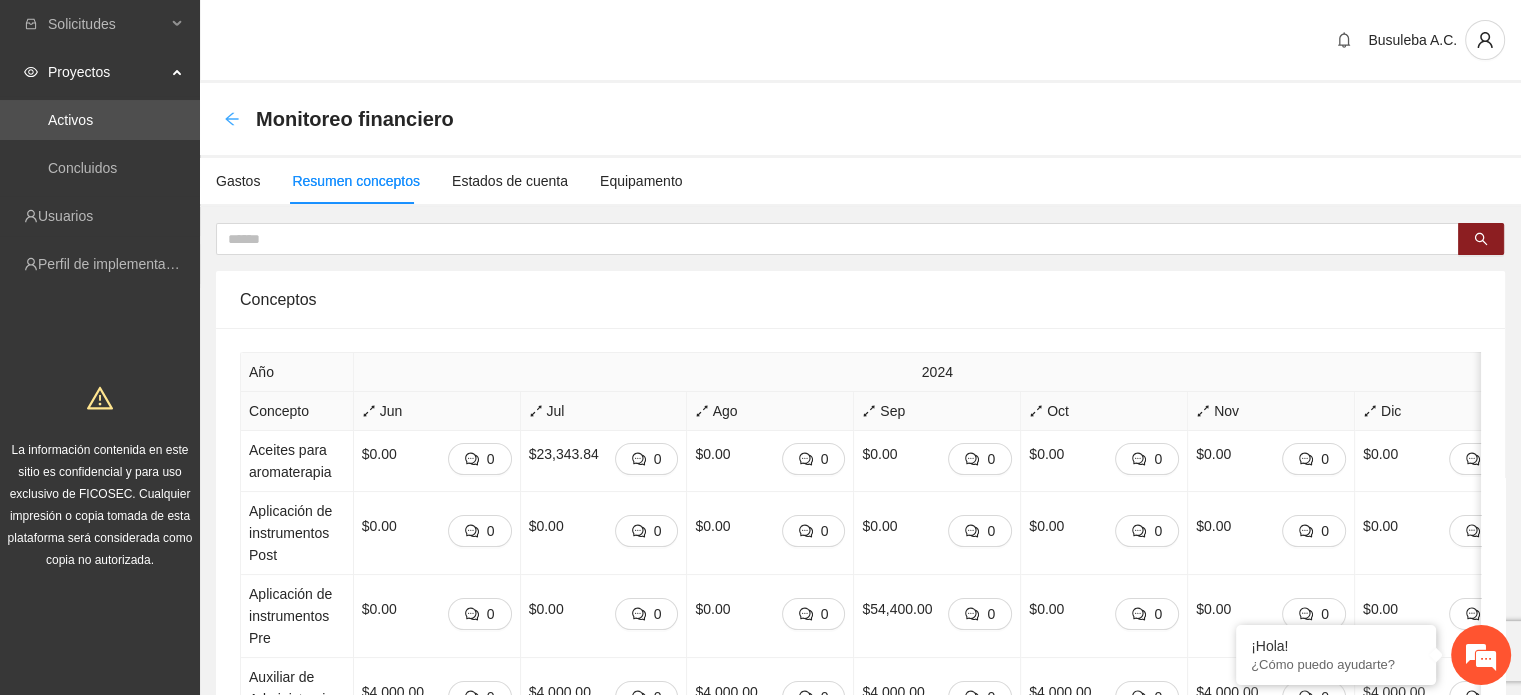 click 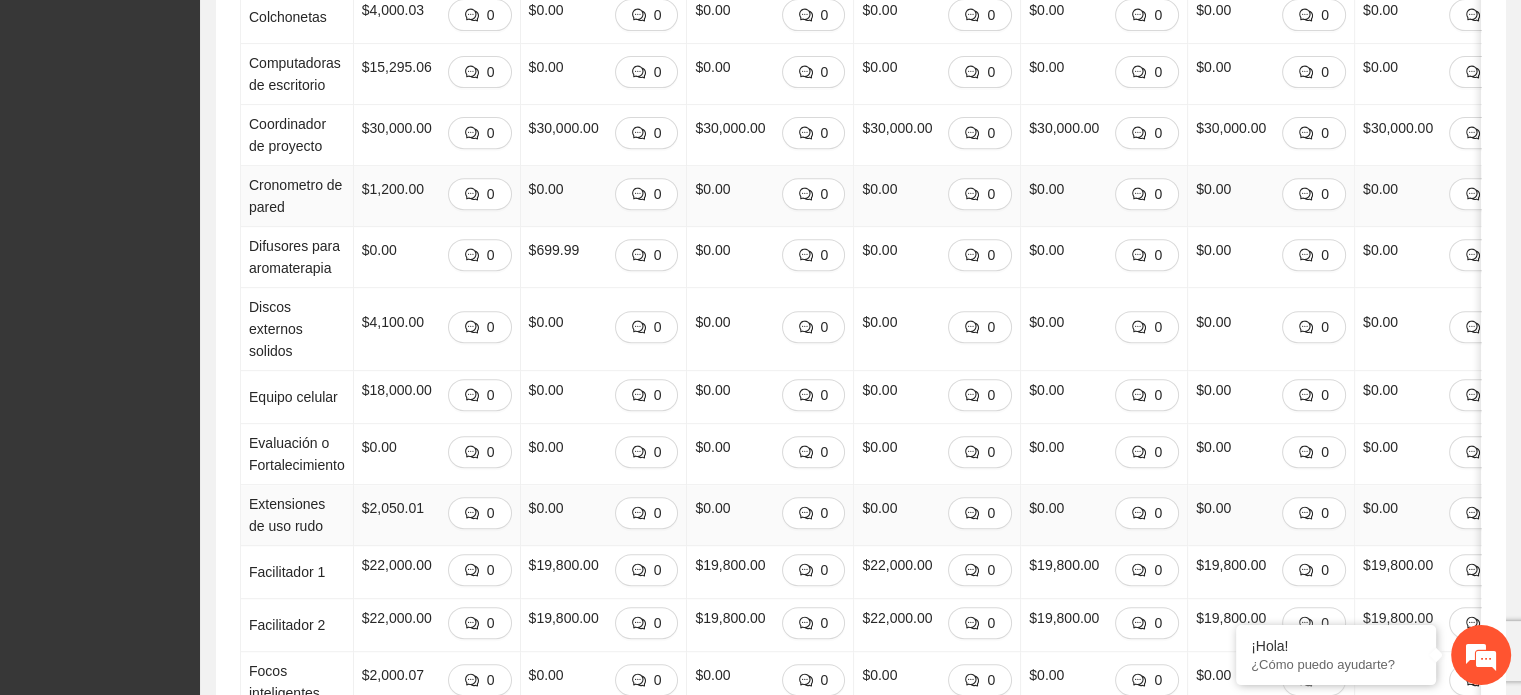 scroll, scrollTop: 0, scrollLeft: 0, axis: both 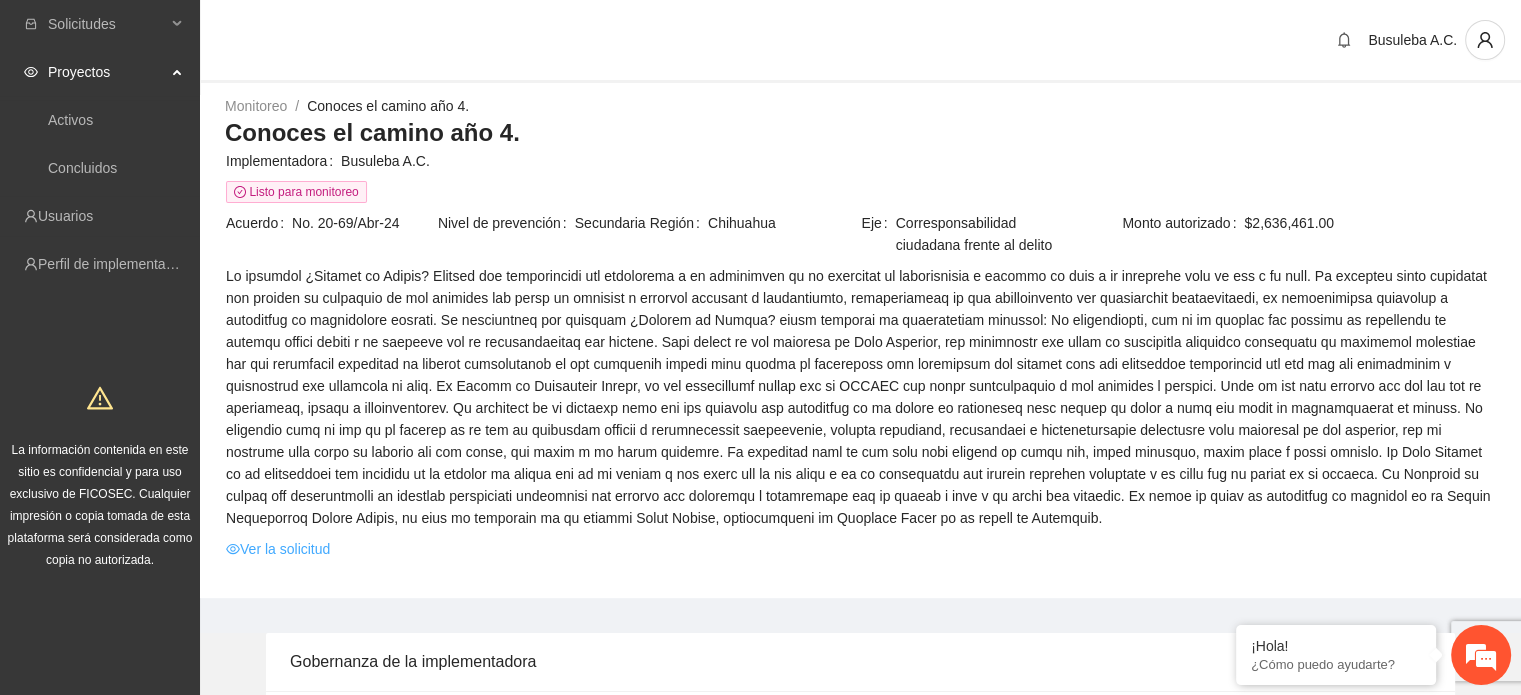 click on "Ver la solicitud" at bounding box center [278, 549] 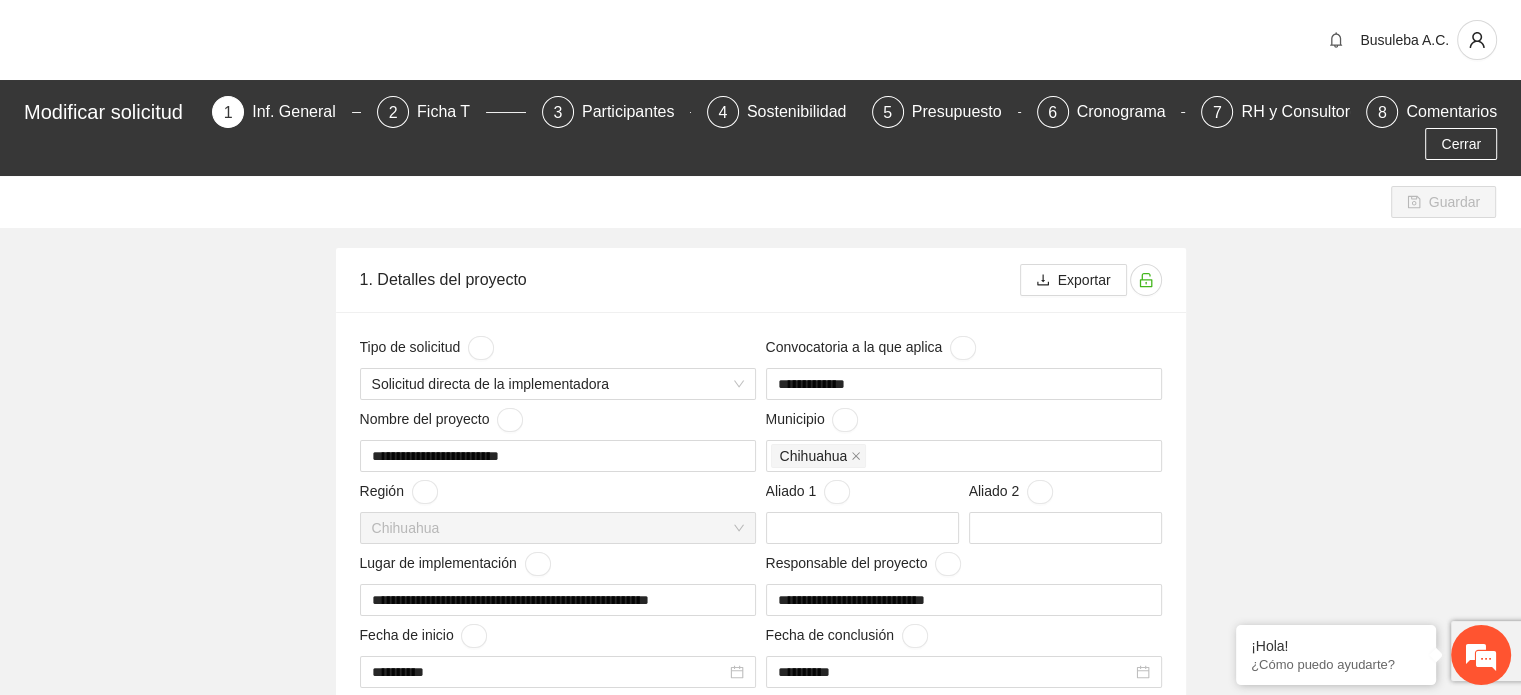 type 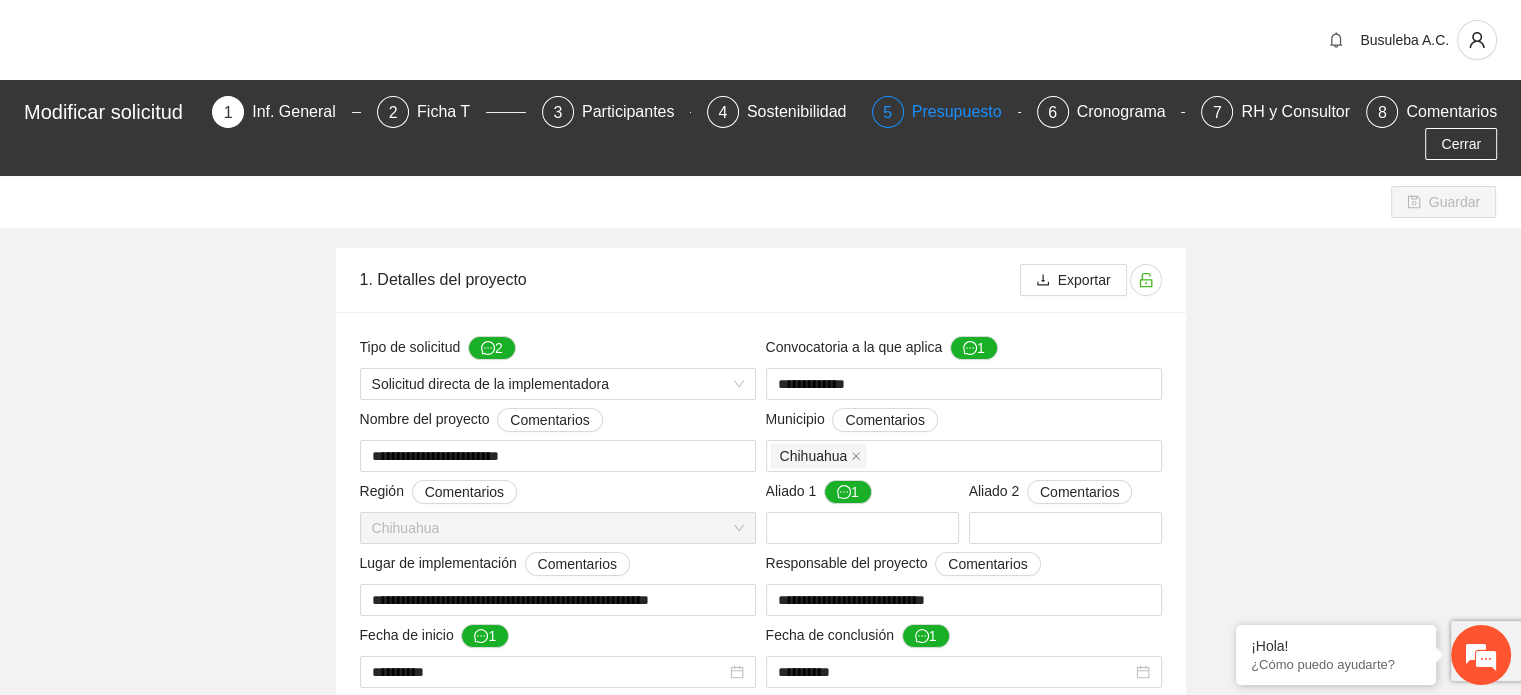 click on "Presupuesto" at bounding box center [965, 112] 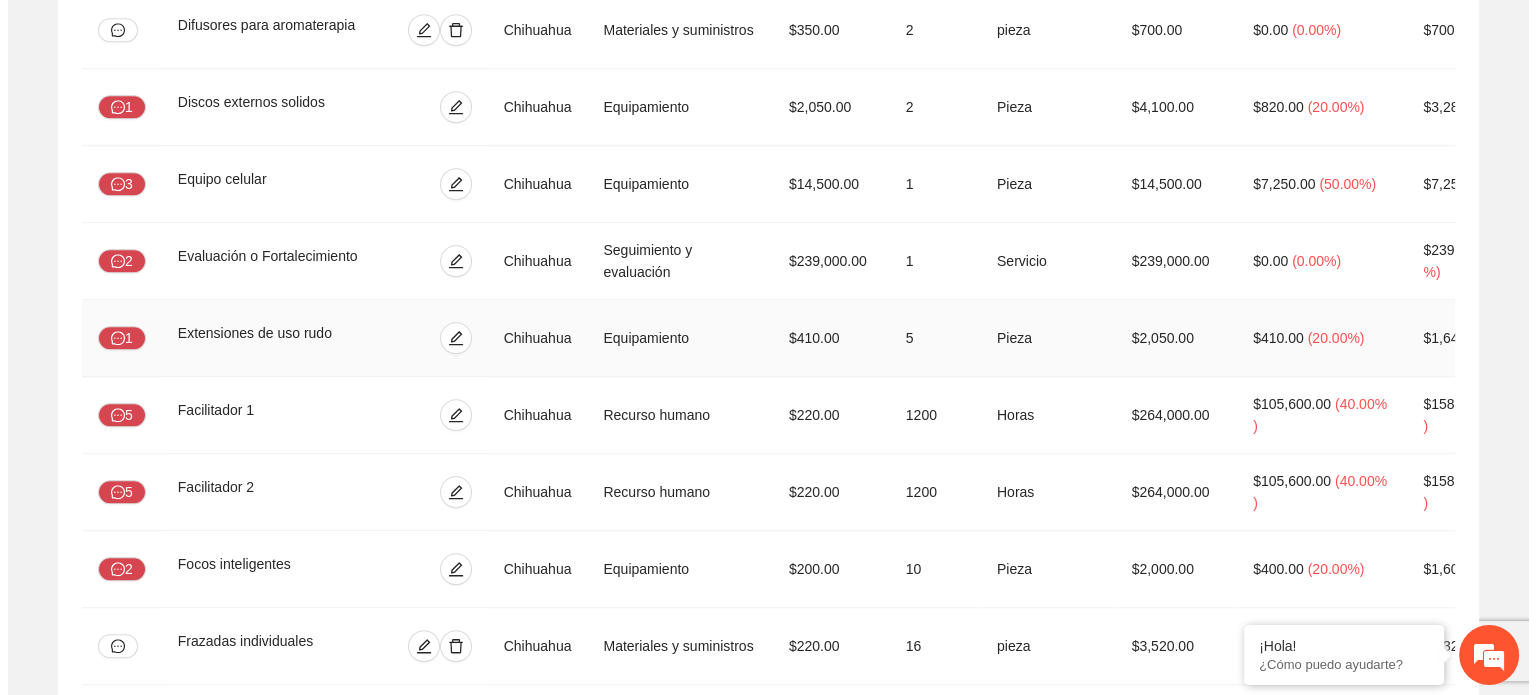 scroll, scrollTop: 1576, scrollLeft: 0, axis: vertical 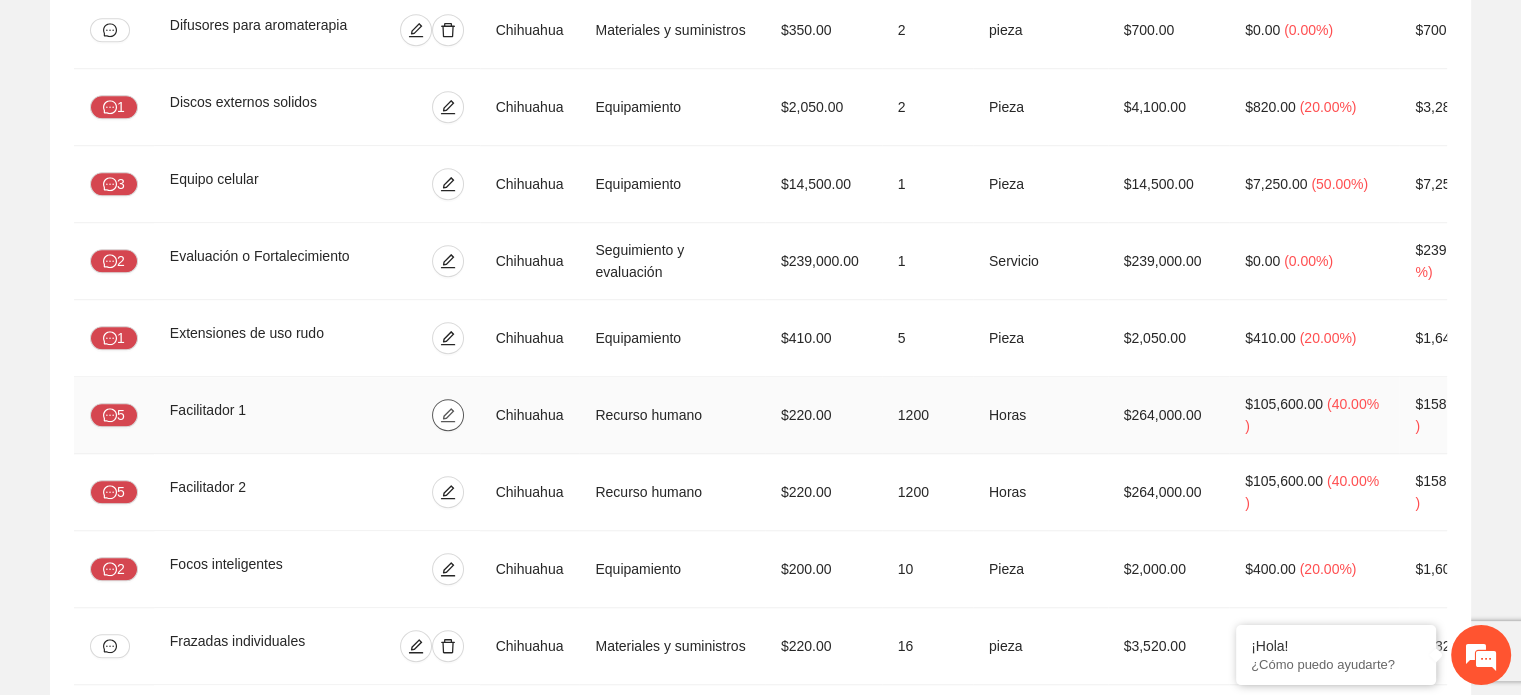 click at bounding box center (448, 415) 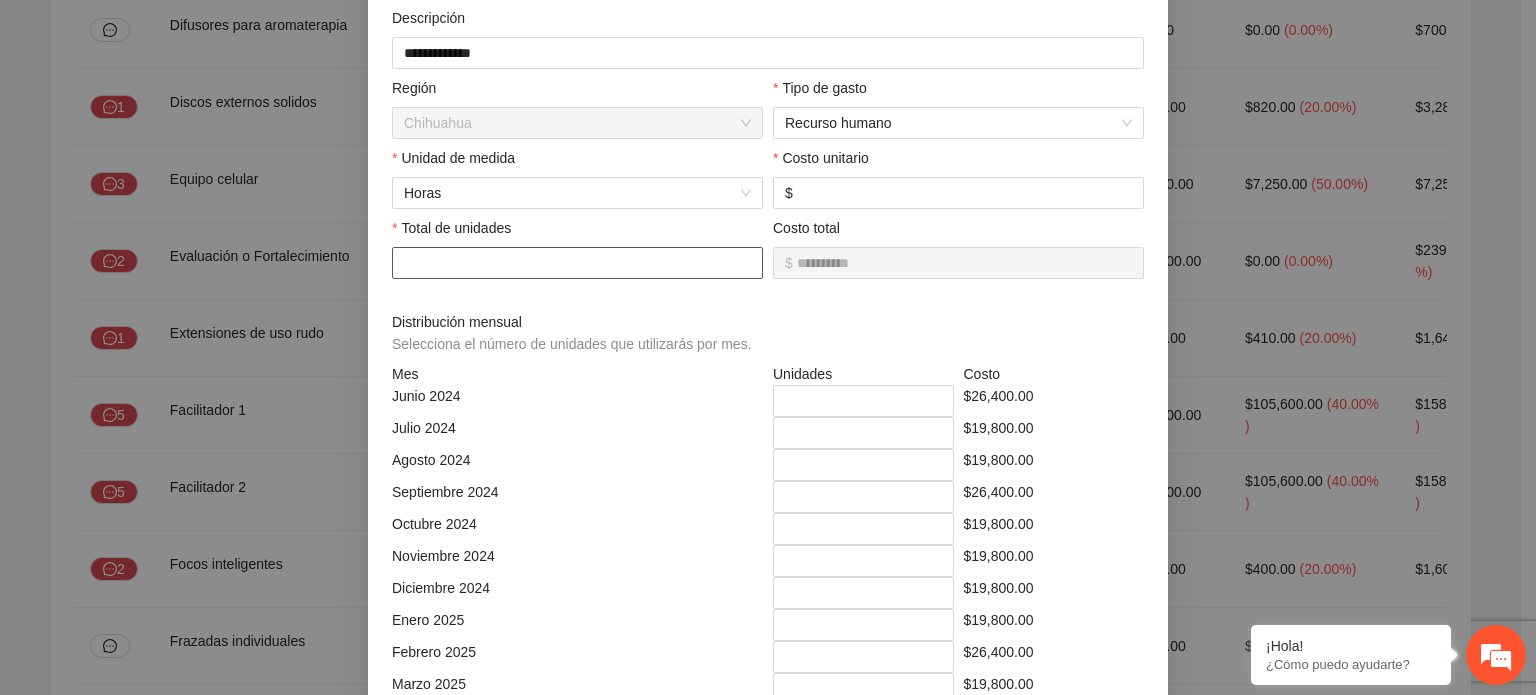 scroll, scrollTop: 172, scrollLeft: 0, axis: vertical 